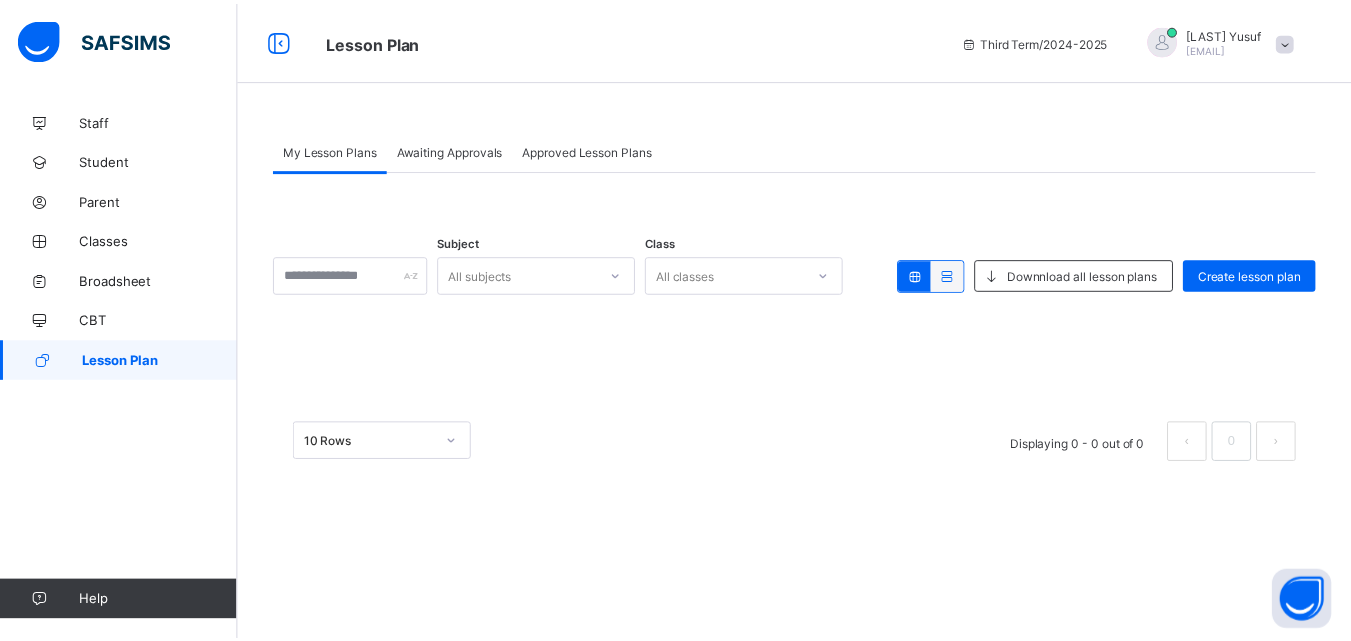 scroll, scrollTop: 0, scrollLeft: 0, axis: both 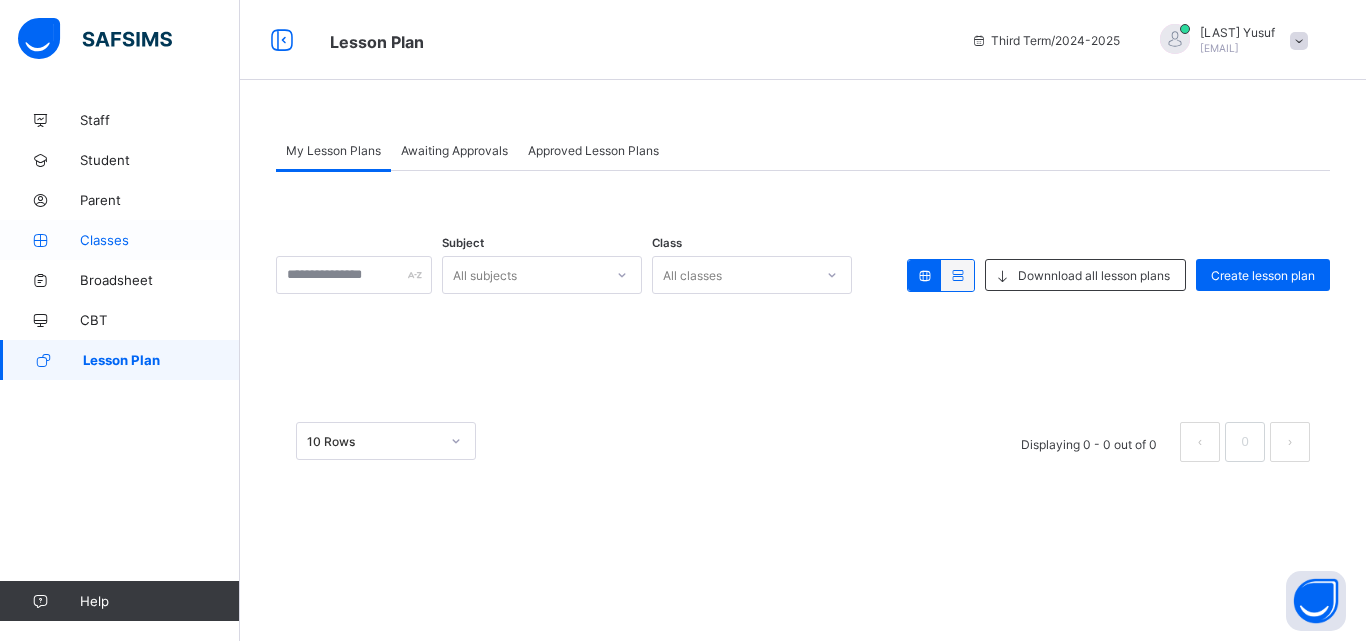 click on "Classes" at bounding box center (160, 240) 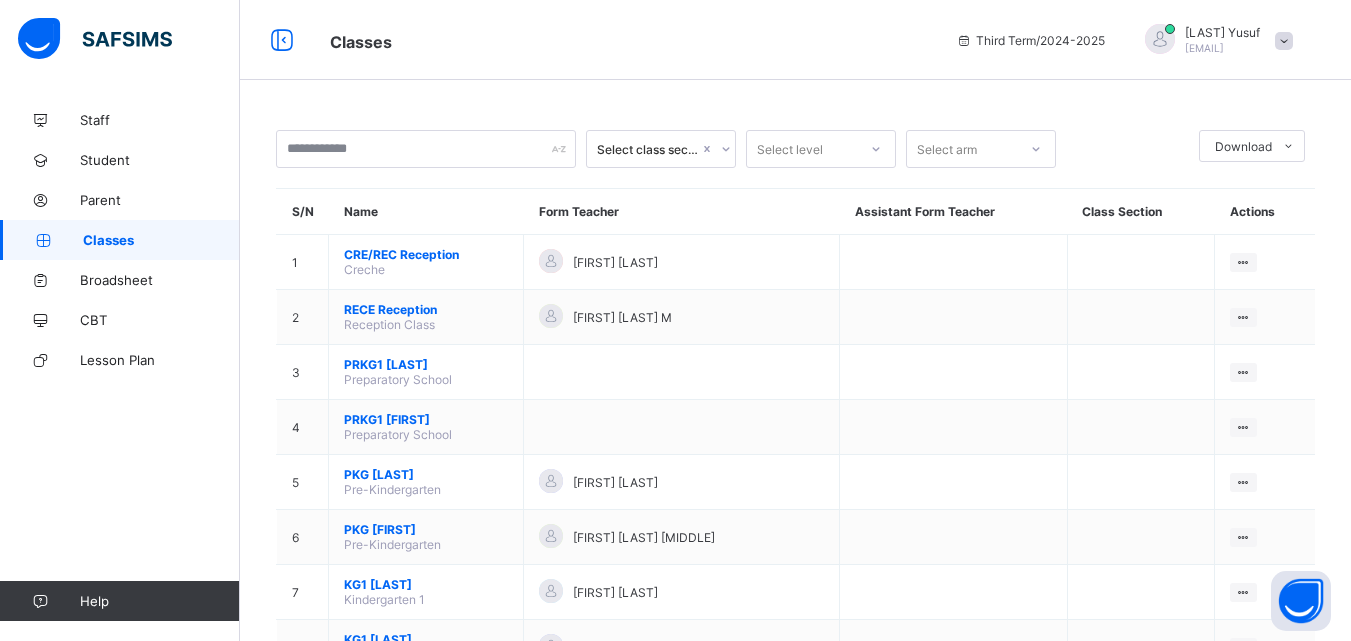 scroll, scrollTop: 764, scrollLeft: 0, axis: vertical 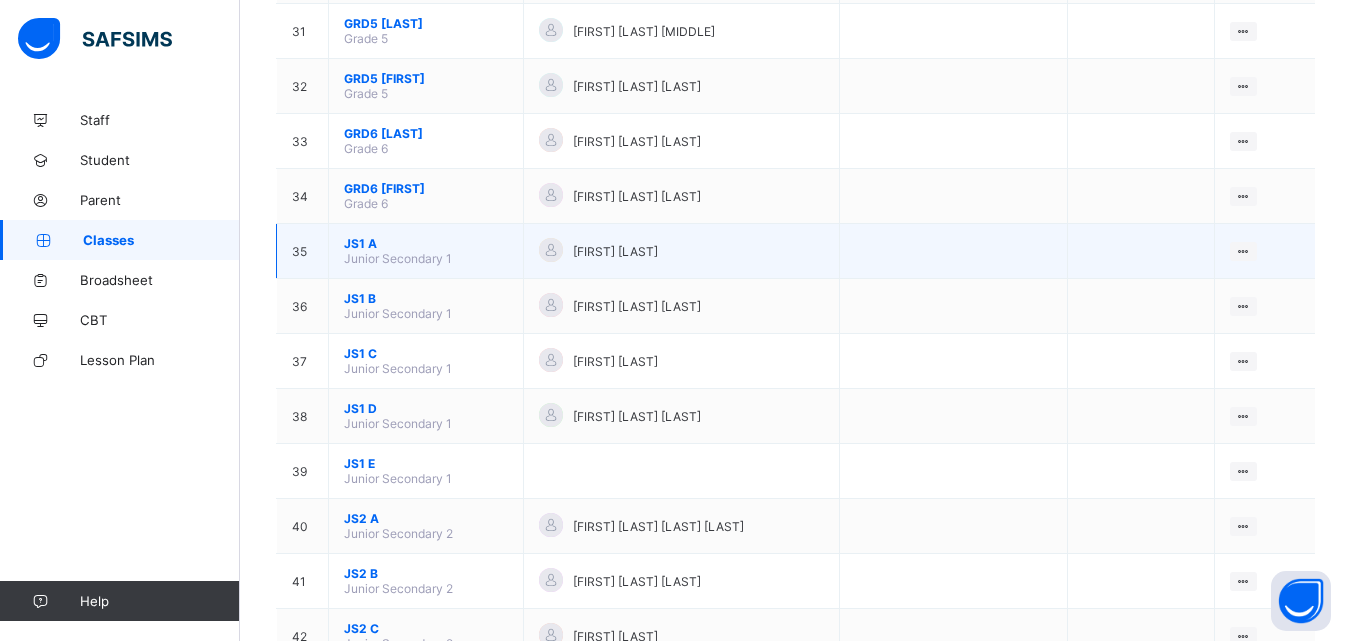 click on "JS1   A" at bounding box center (426, 243) 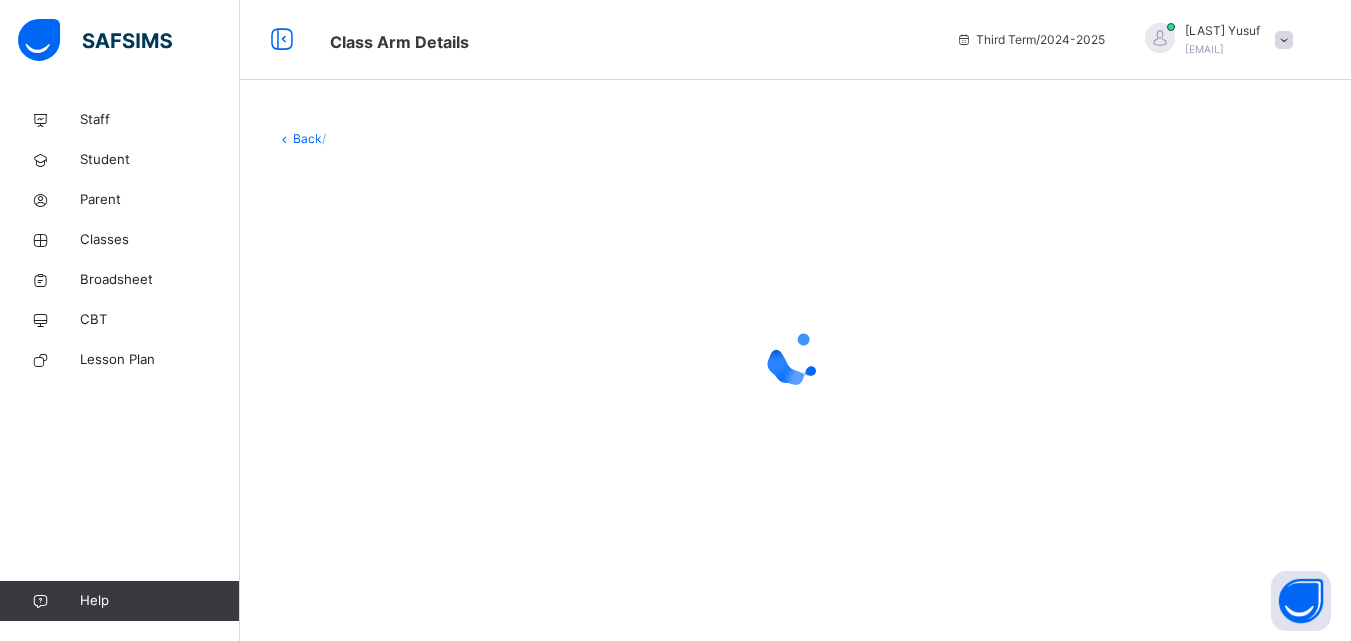 scroll, scrollTop: 0, scrollLeft: 0, axis: both 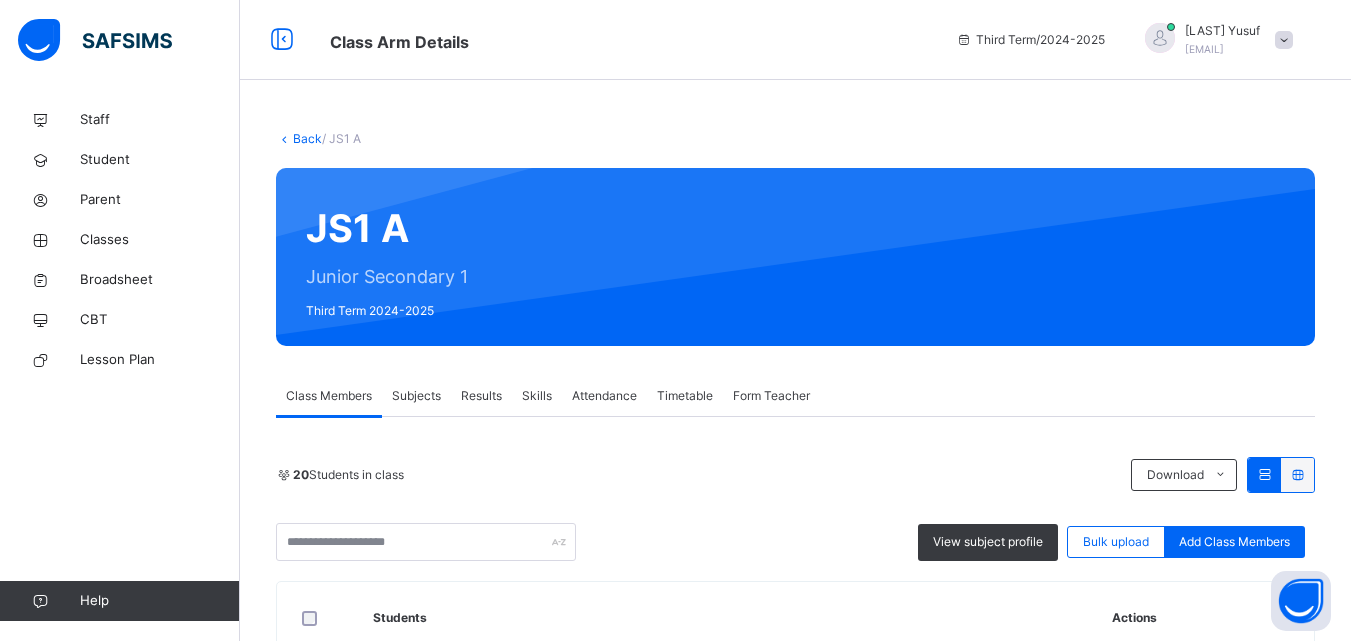 click on "Results" at bounding box center [481, 396] 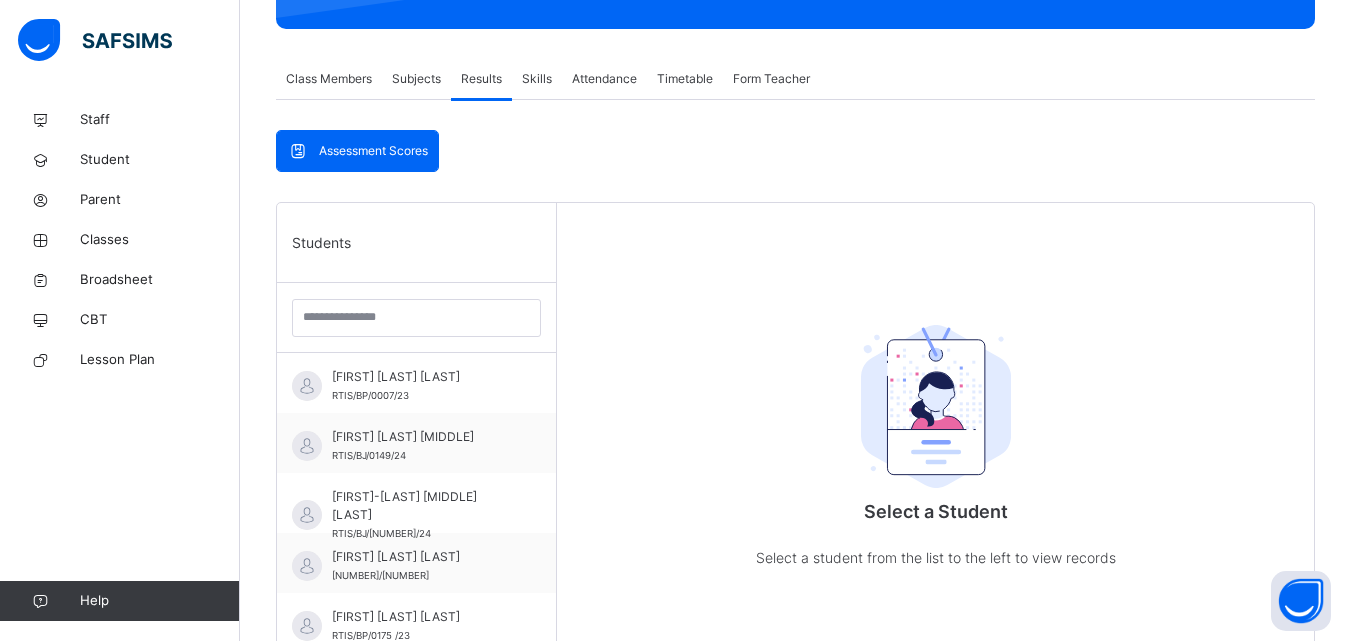 scroll, scrollTop: 315, scrollLeft: 0, axis: vertical 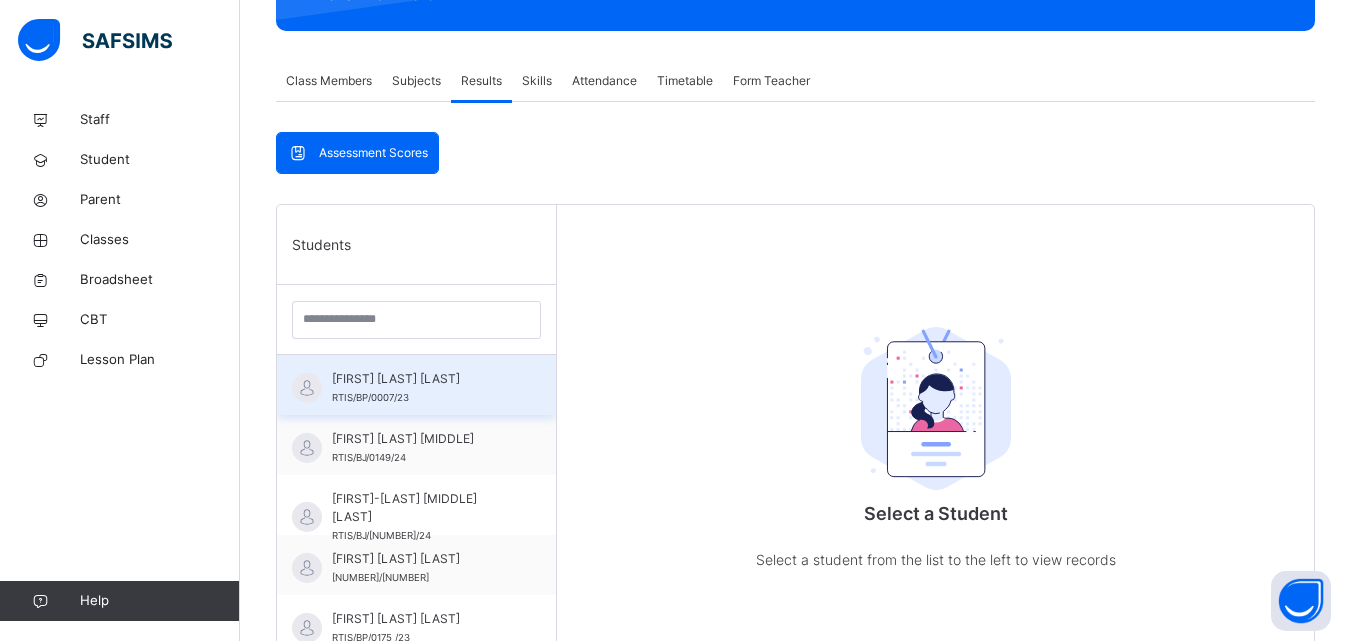click on "[FIRST] [LAST] [LAST]" at bounding box center (421, 379) 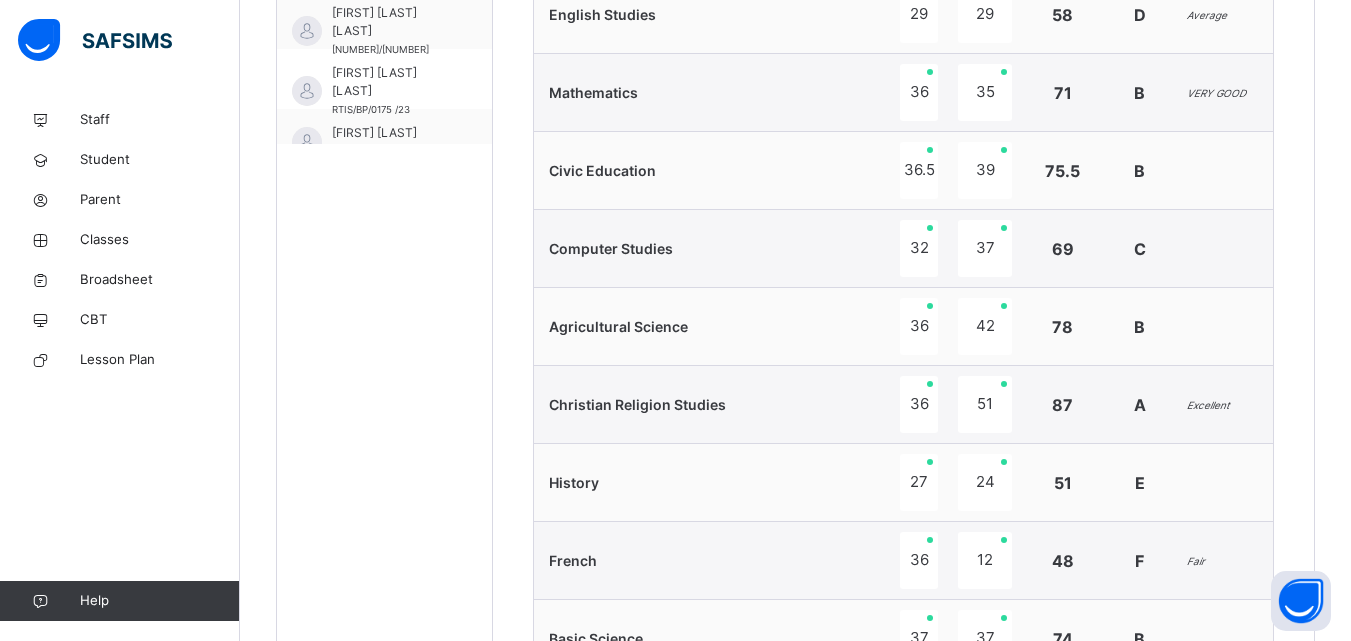 scroll, scrollTop: 866, scrollLeft: 0, axis: vertical 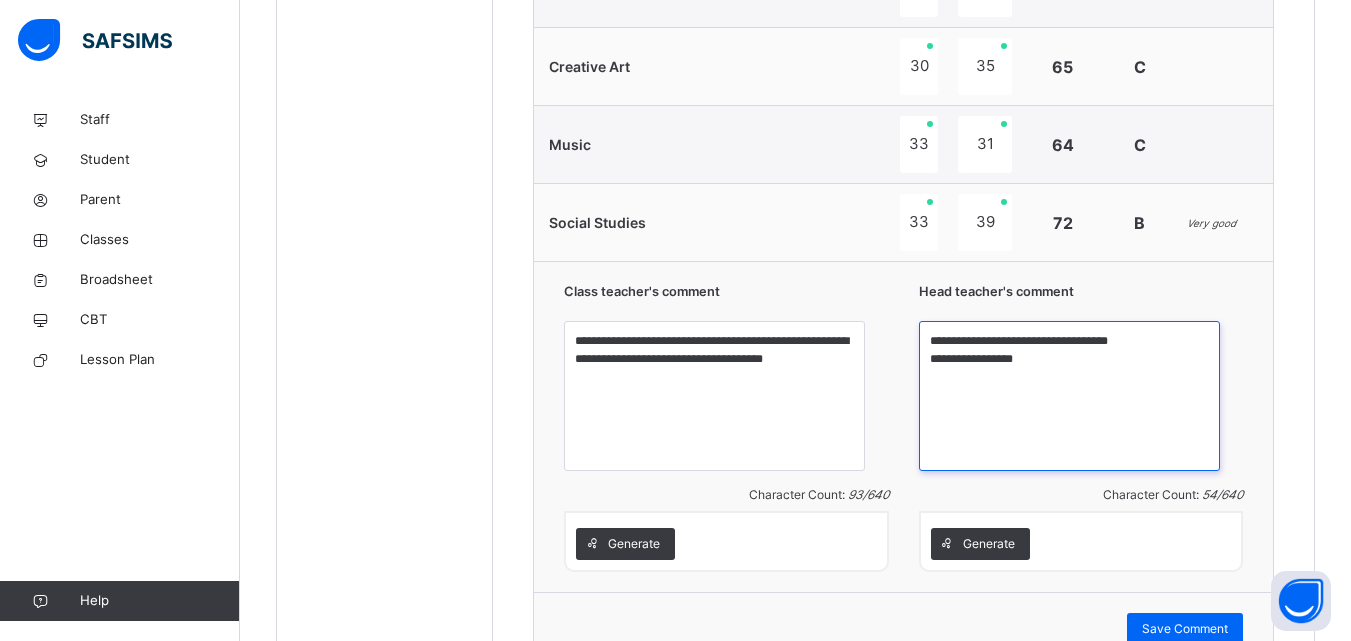 click on "**********" at bounding box center (1069, 396) 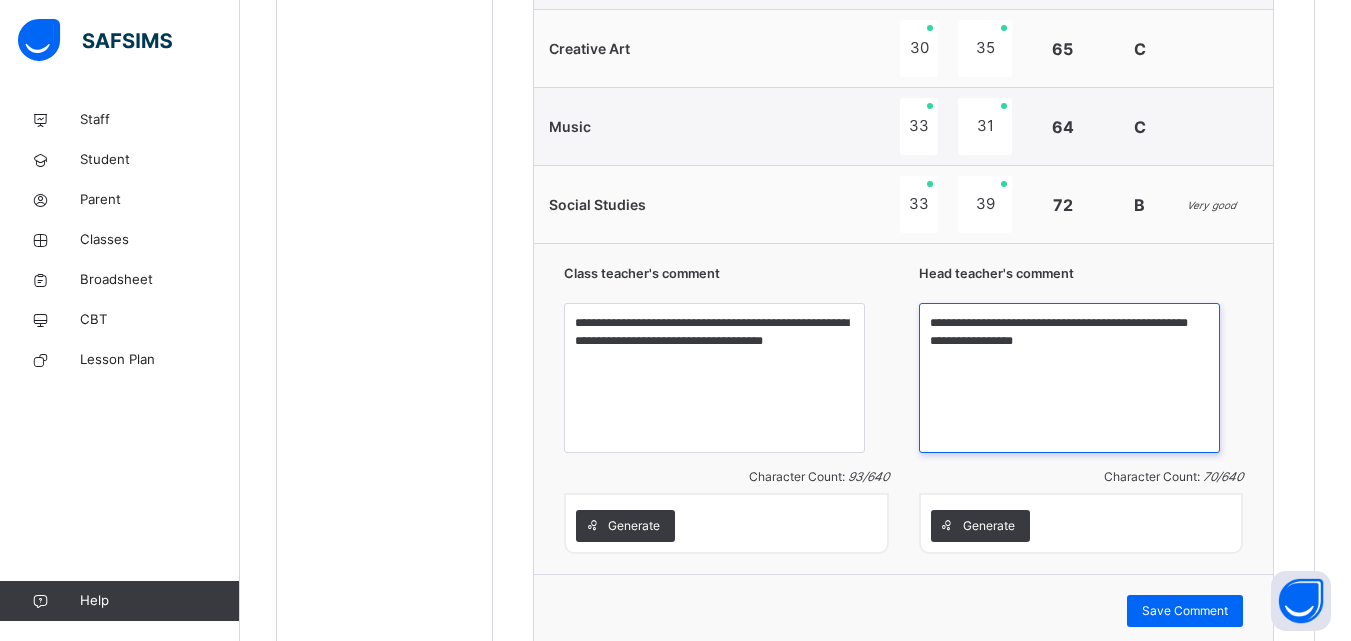 scroll, scrollTop: 2027, scrollLeft: 0, axis: vertical 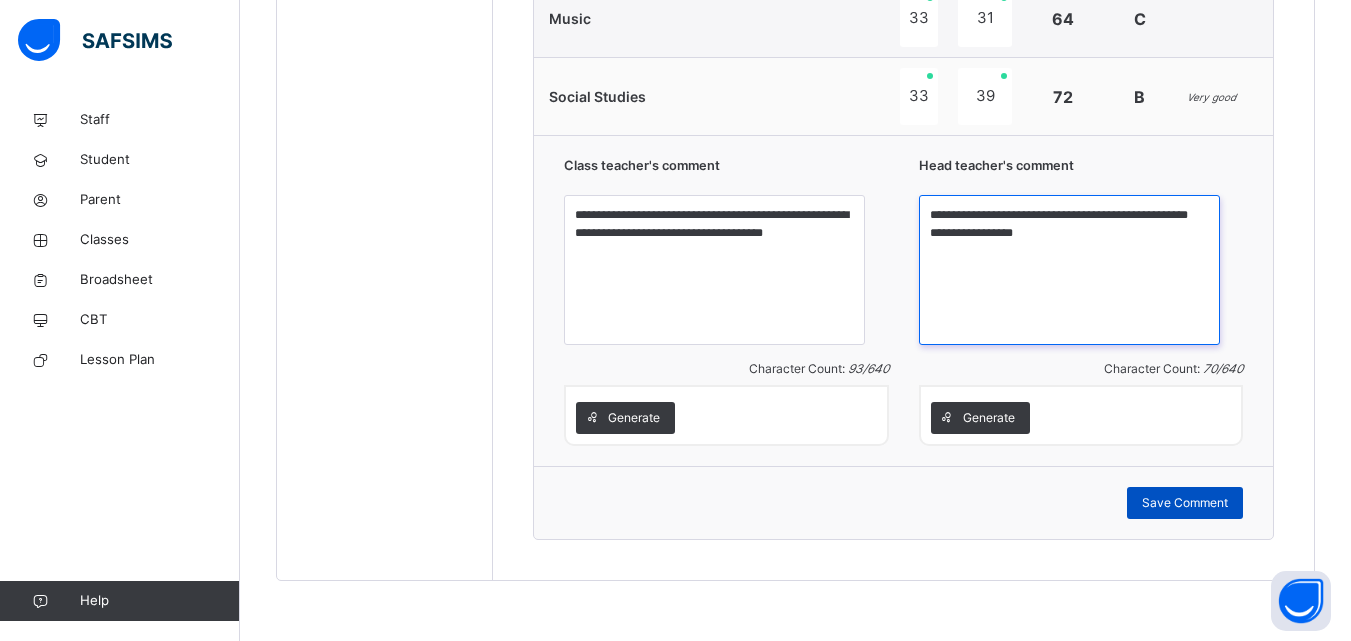 type on "**********" 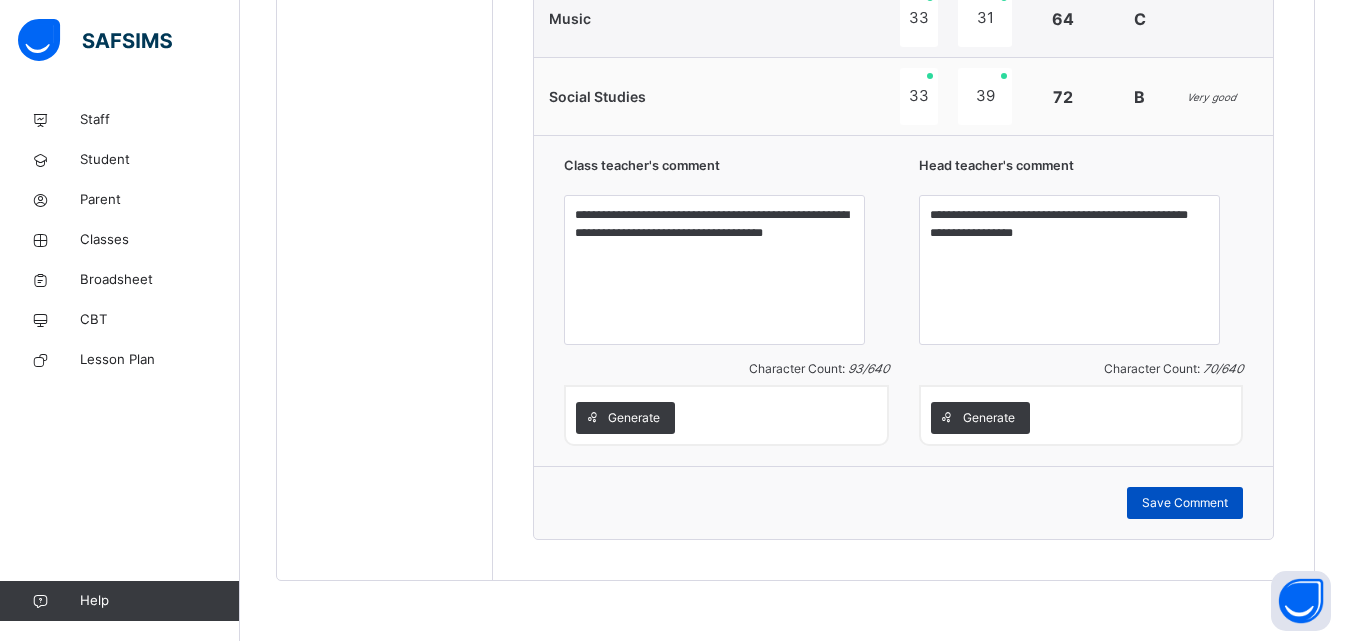 click on "Save Comment" at bounding box center [1185, 503] 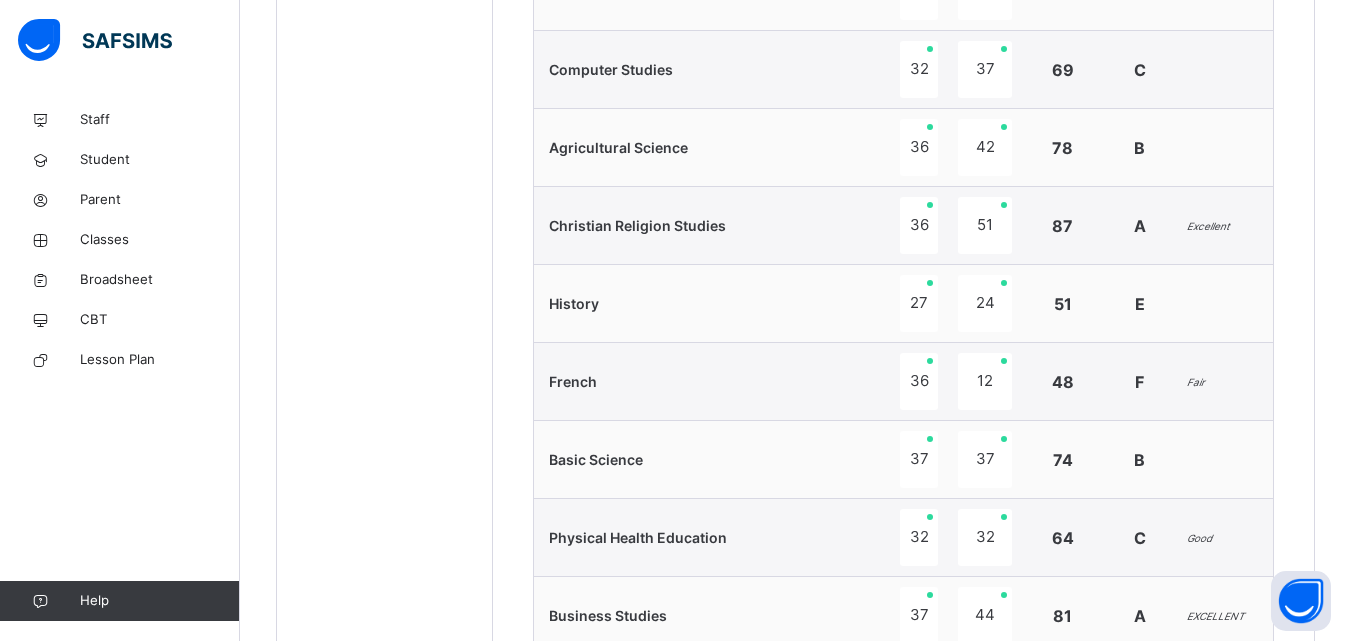 scroll, scrollTop: 991, scrollLeft: 0, axis: vertical 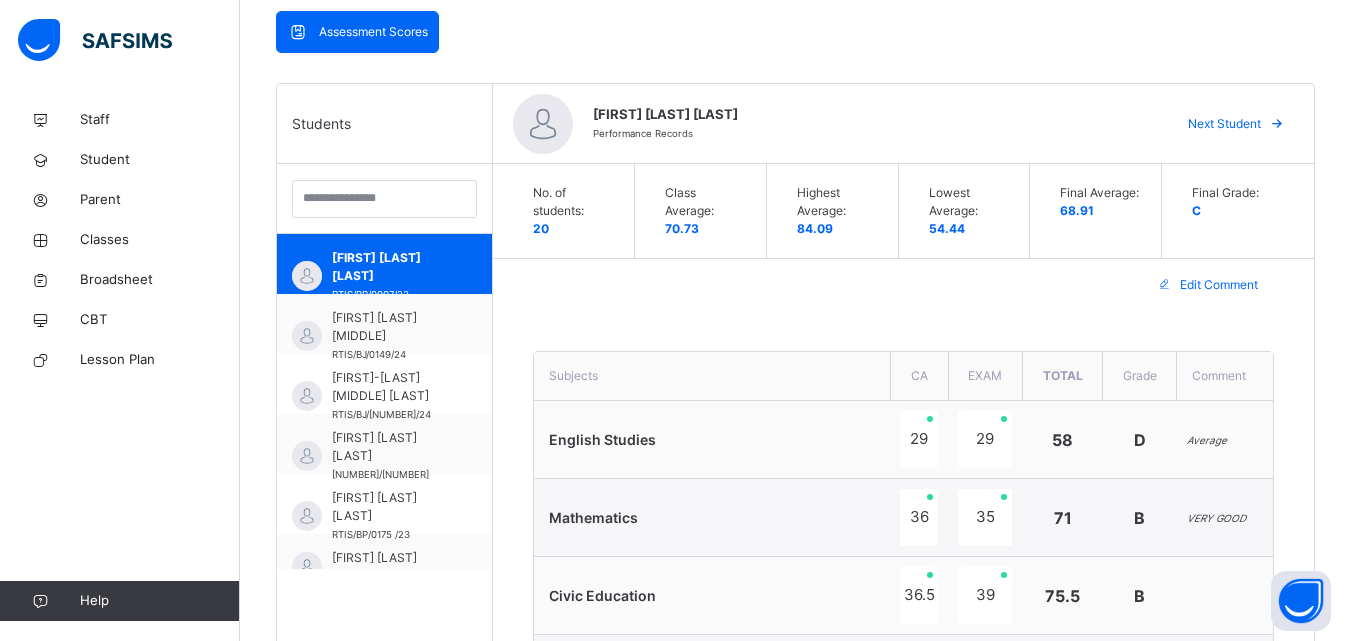 click on "Next Student" at bounding box center (1224, 124) 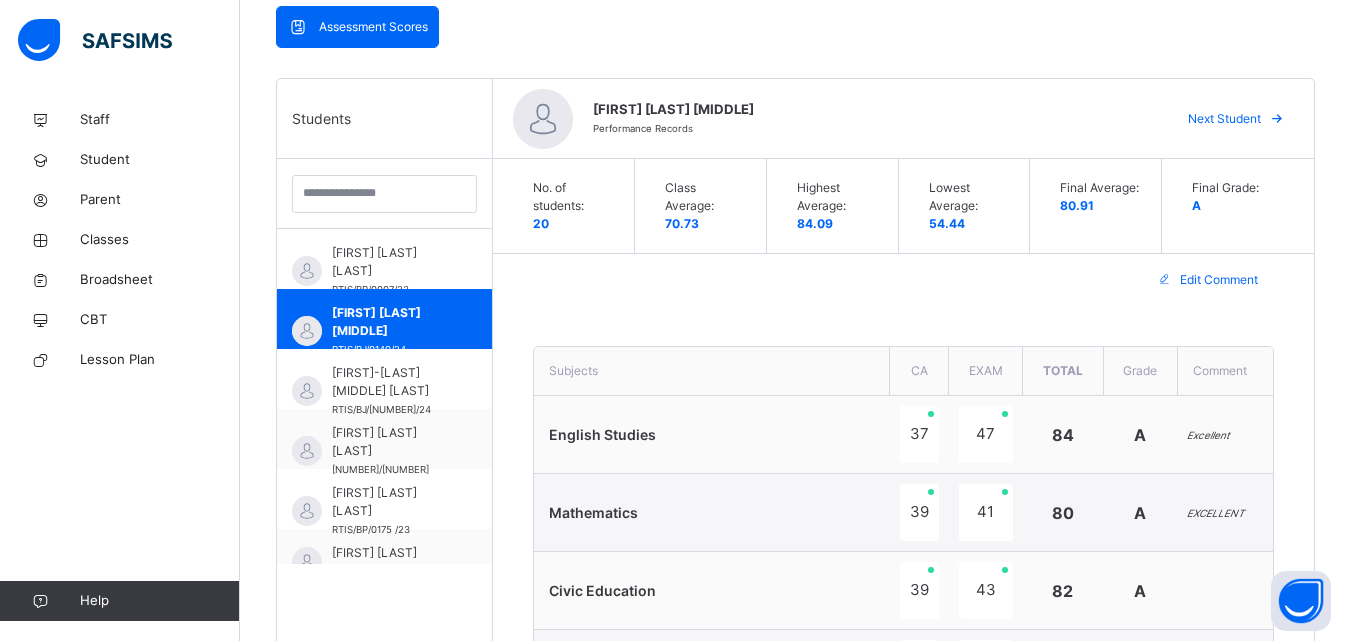 scroll, scrollTop: 449, scrollLeft: 0, axis: vertical 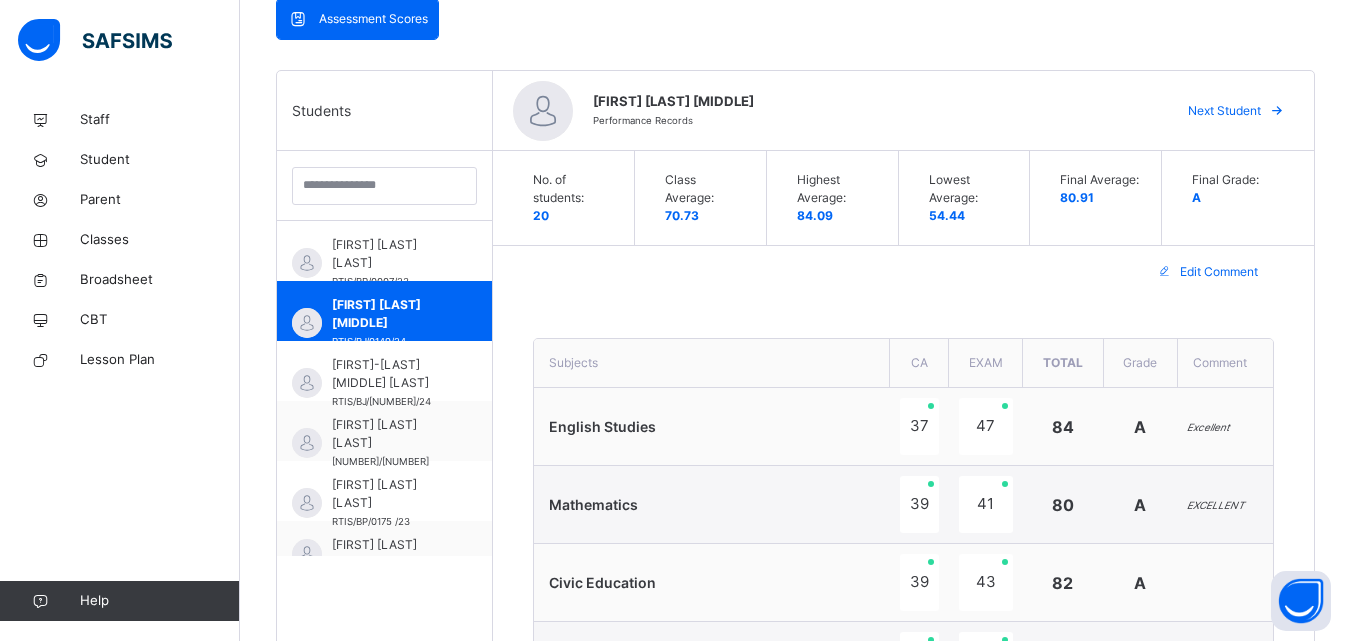 click on "Next Student" at bounding box center (1224, 111) 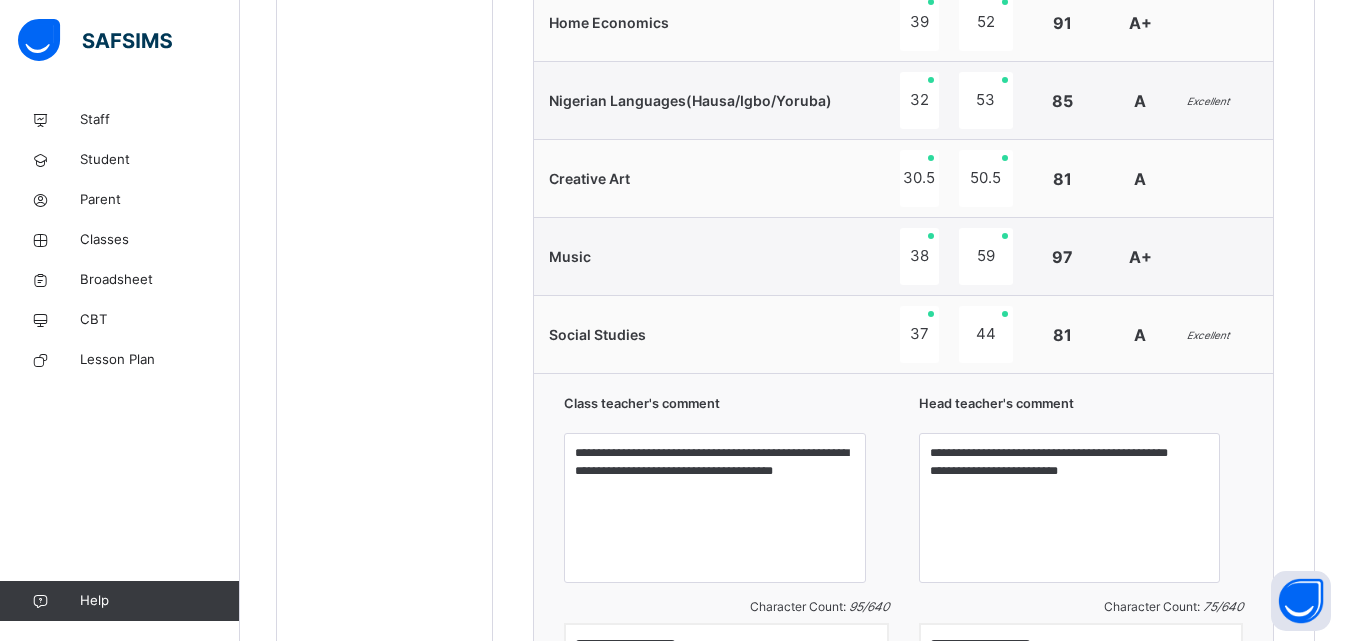 scroll, scrollTop: 1793, scrollLeft: 0, axis: vertical 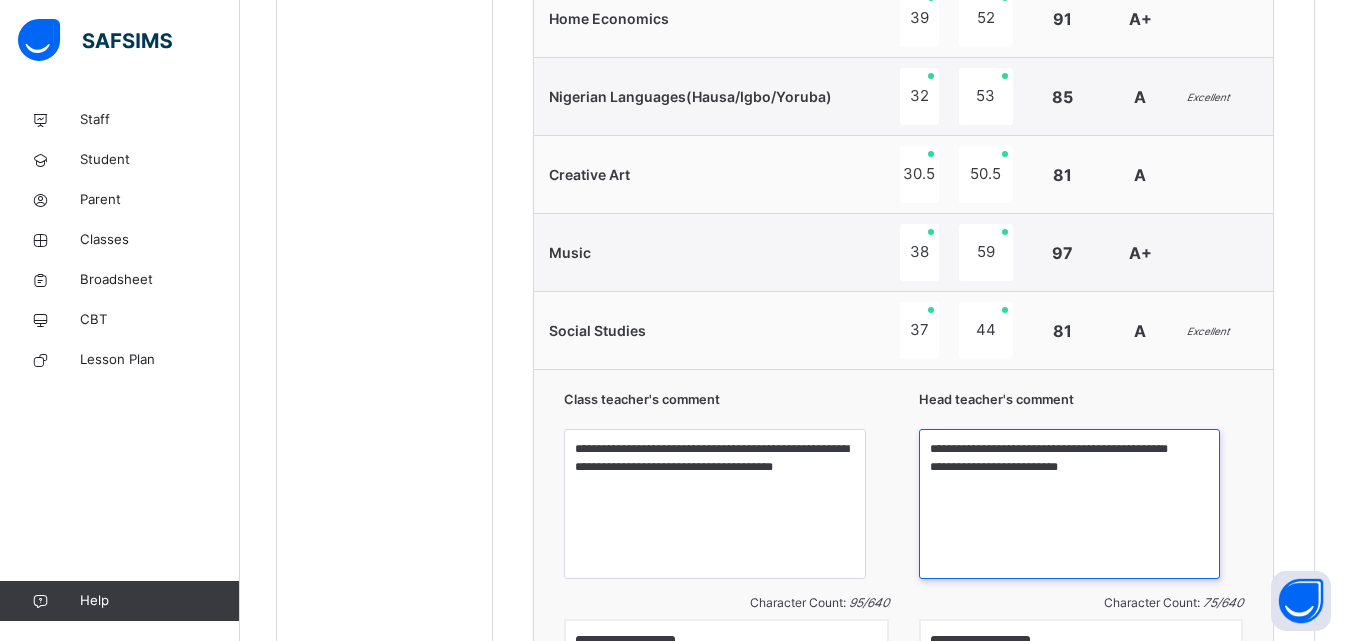 click on "**********" at bounding box center (1069, 504) 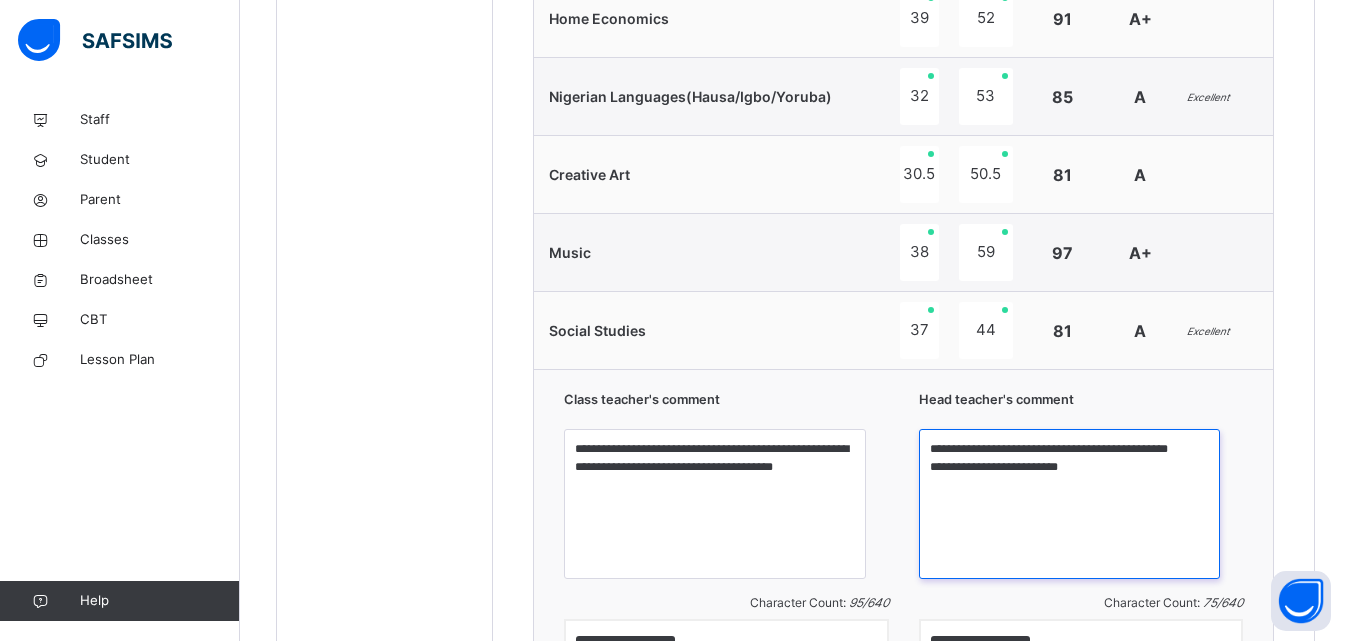 click on "**********" at bounding box center (1069, 504) 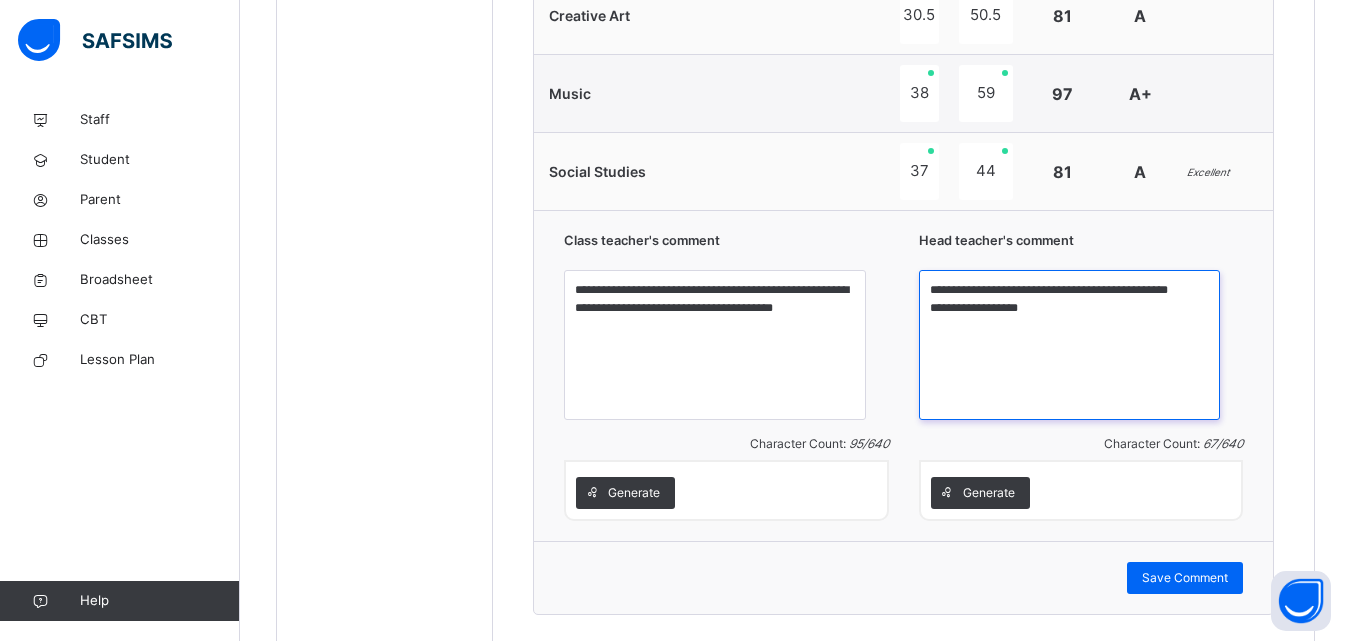 scroll, scrollTop: 1956, scrollLeft: 0, axis: vertical 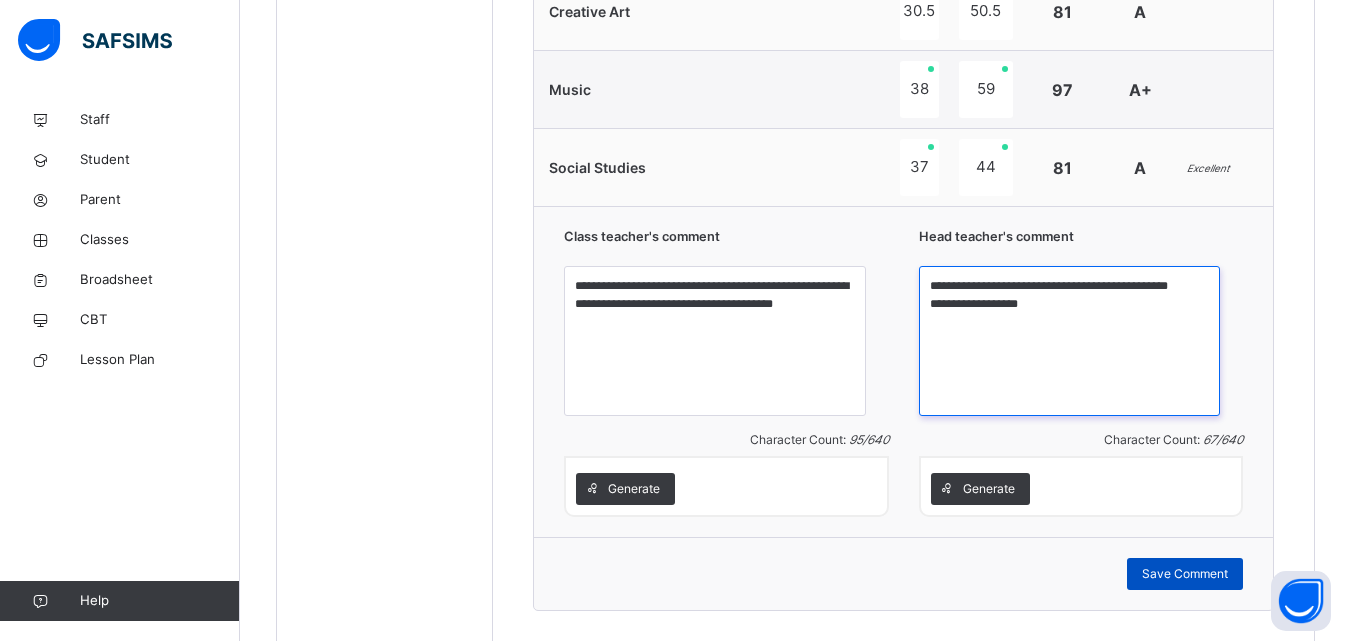 type on "**********" 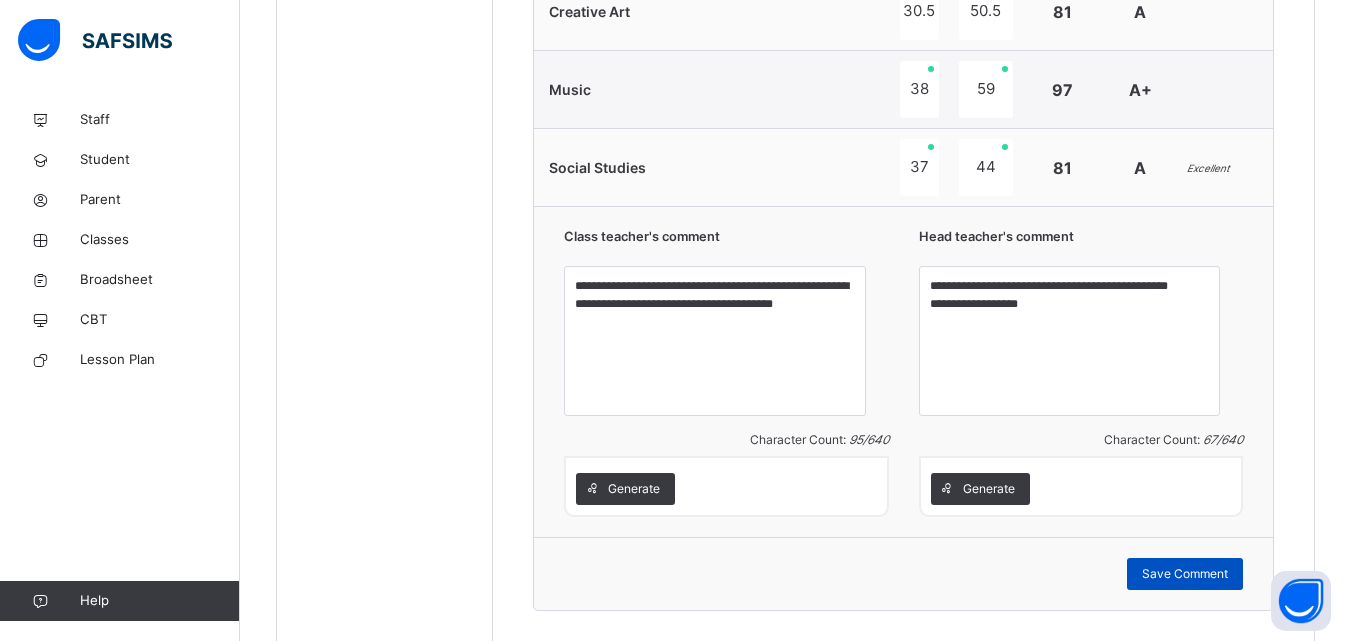 click on "Save Comment" at bounding box center [1185, 574] 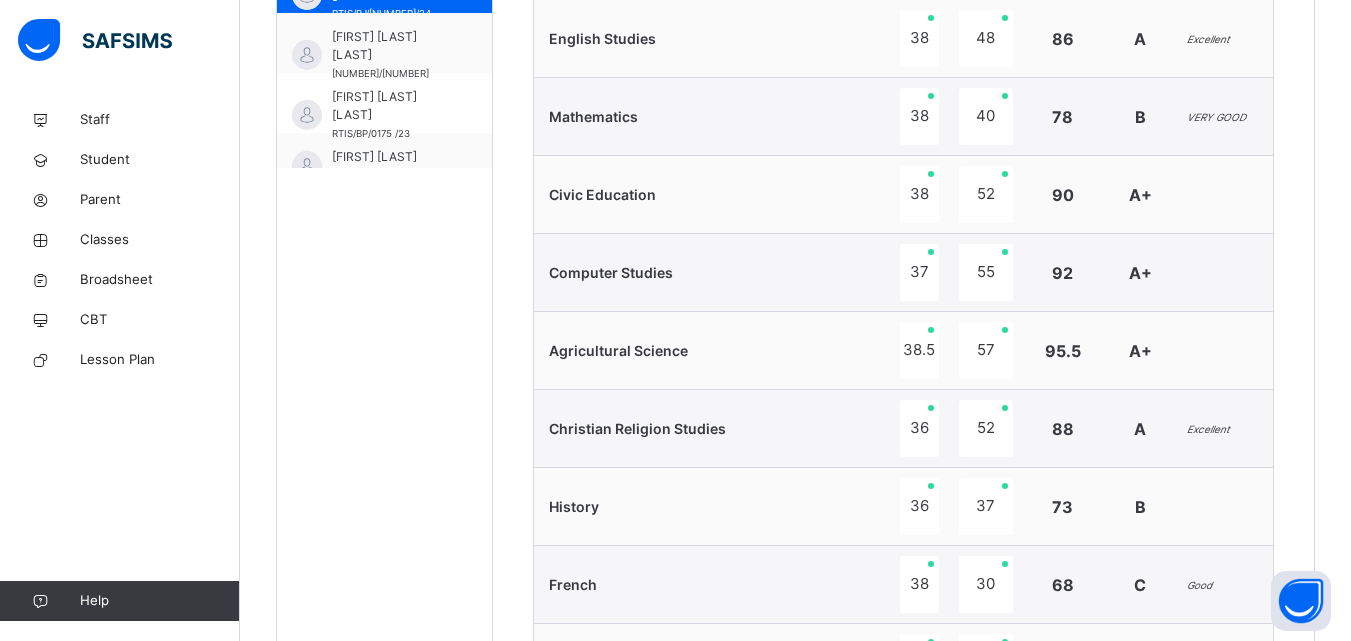 scroll, scrollTop: 828, scrollLeft: 0, axis: vertical 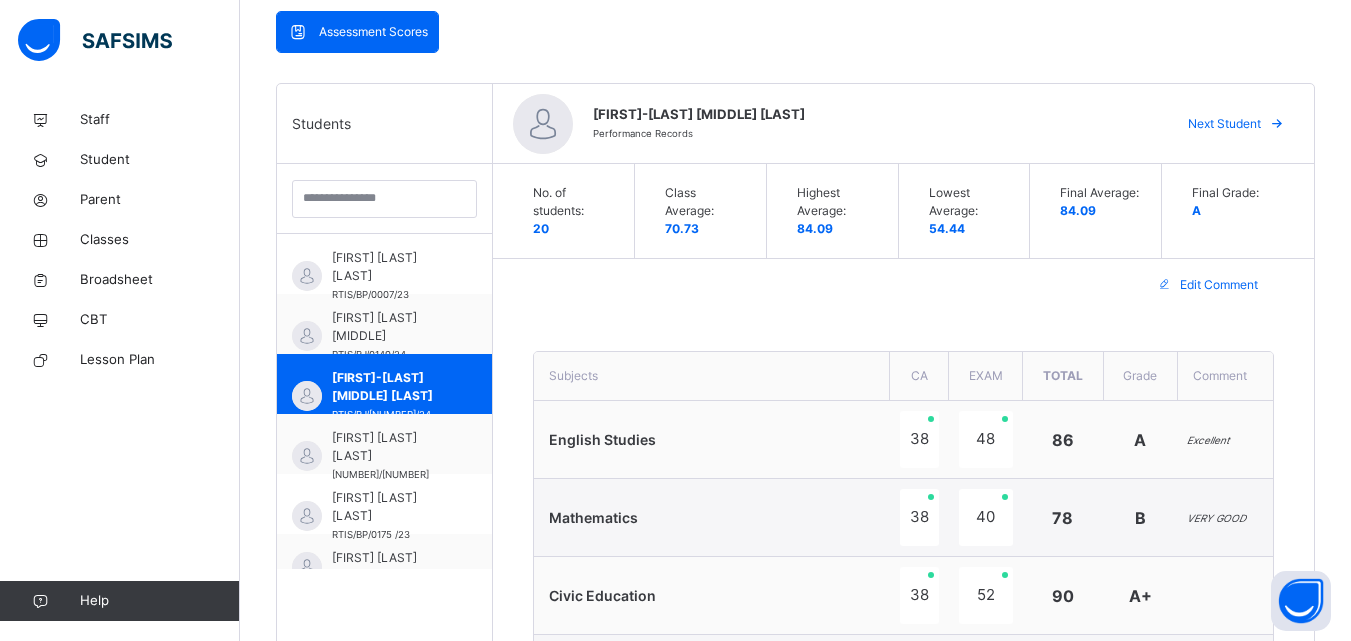 click on "Next Student" at bounding box center [1224, 124] 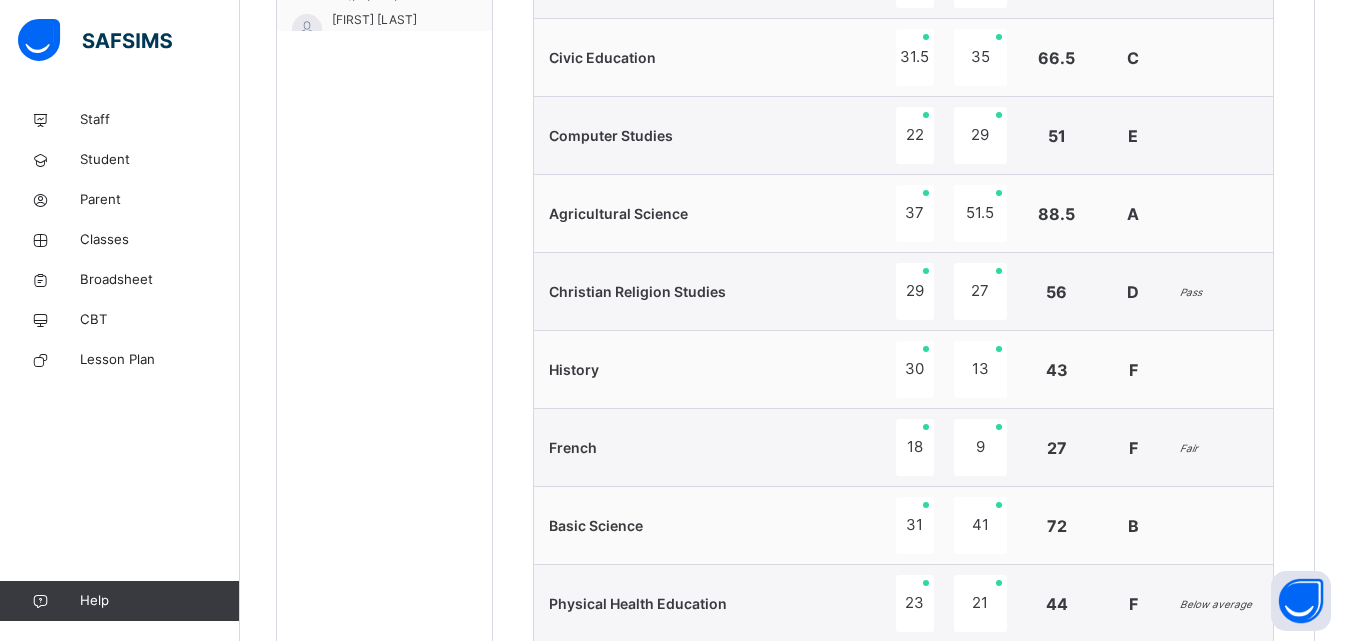 scroll, scrollTop: 983, scrollLeft: 0, axis: vertical 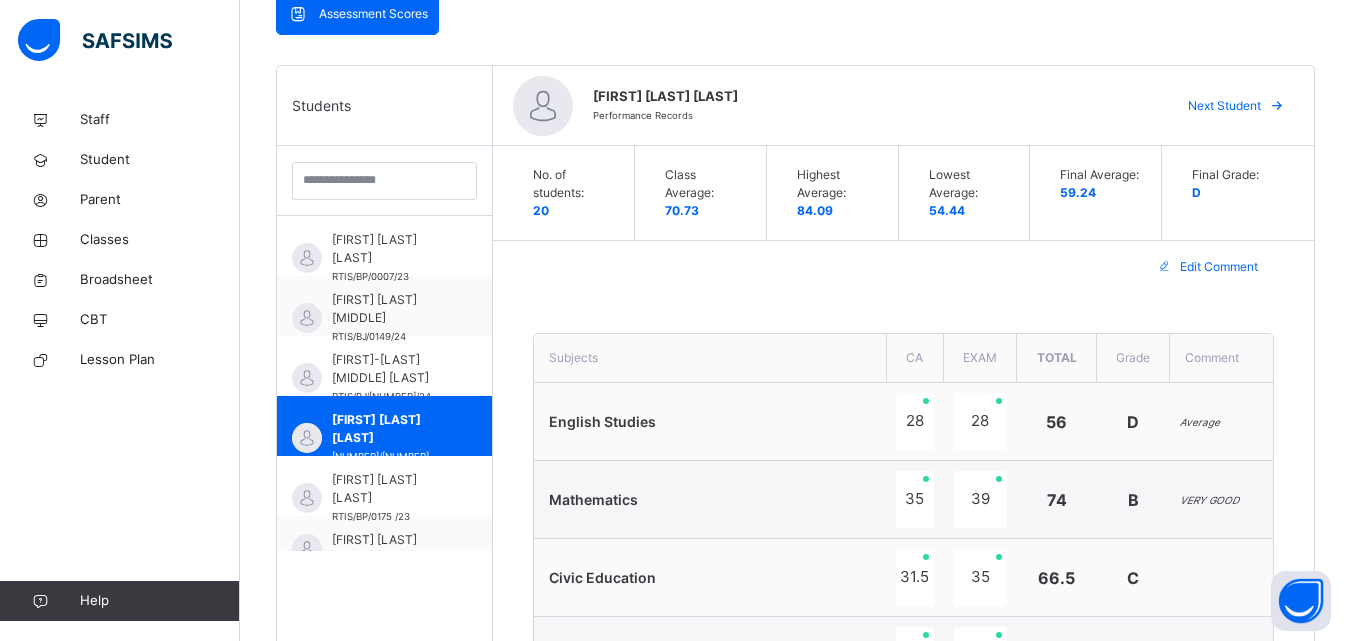 click on "Next Student" at bounding box center [1224, 106] 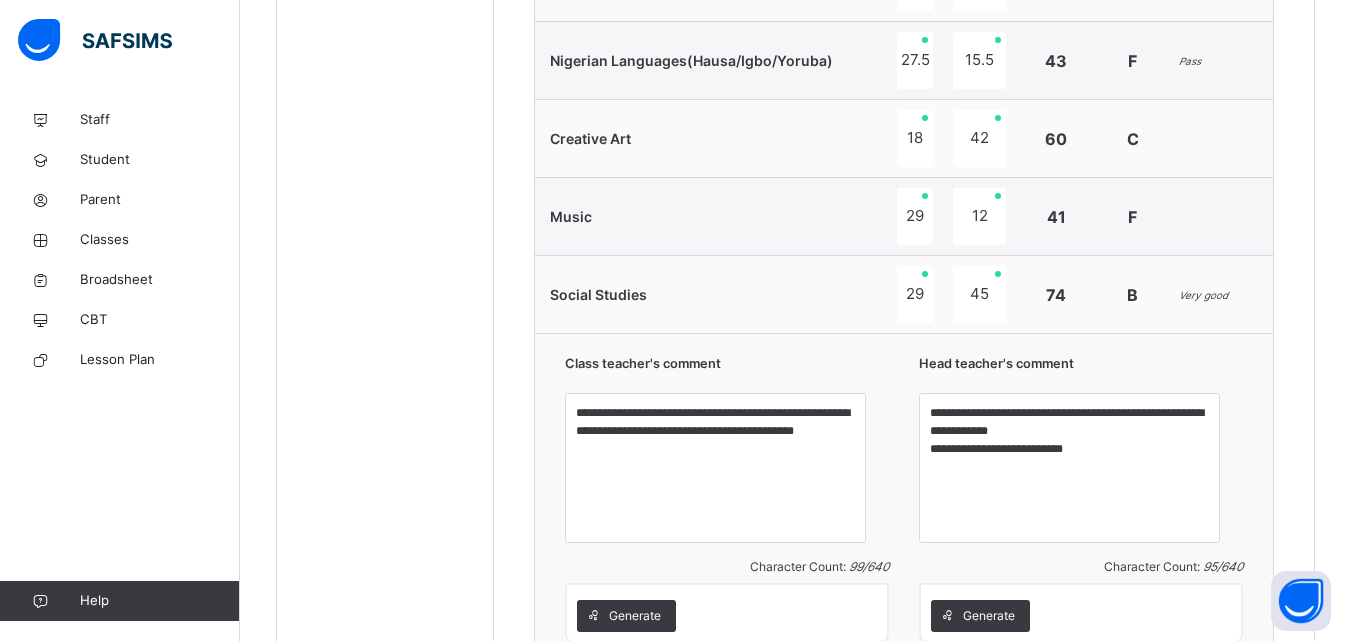 scroll, scrollTop: 1820, scrollLeft: 0, axis: vertical 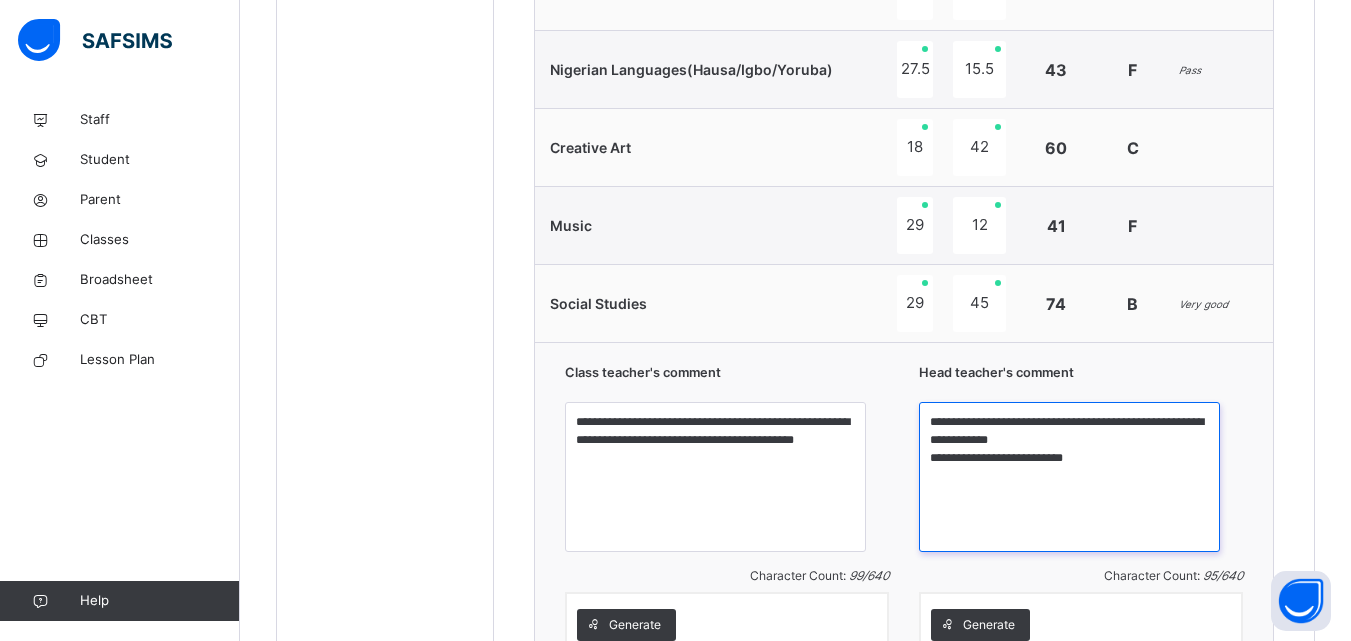 click on "**********" at bounding box center [1069, 477] 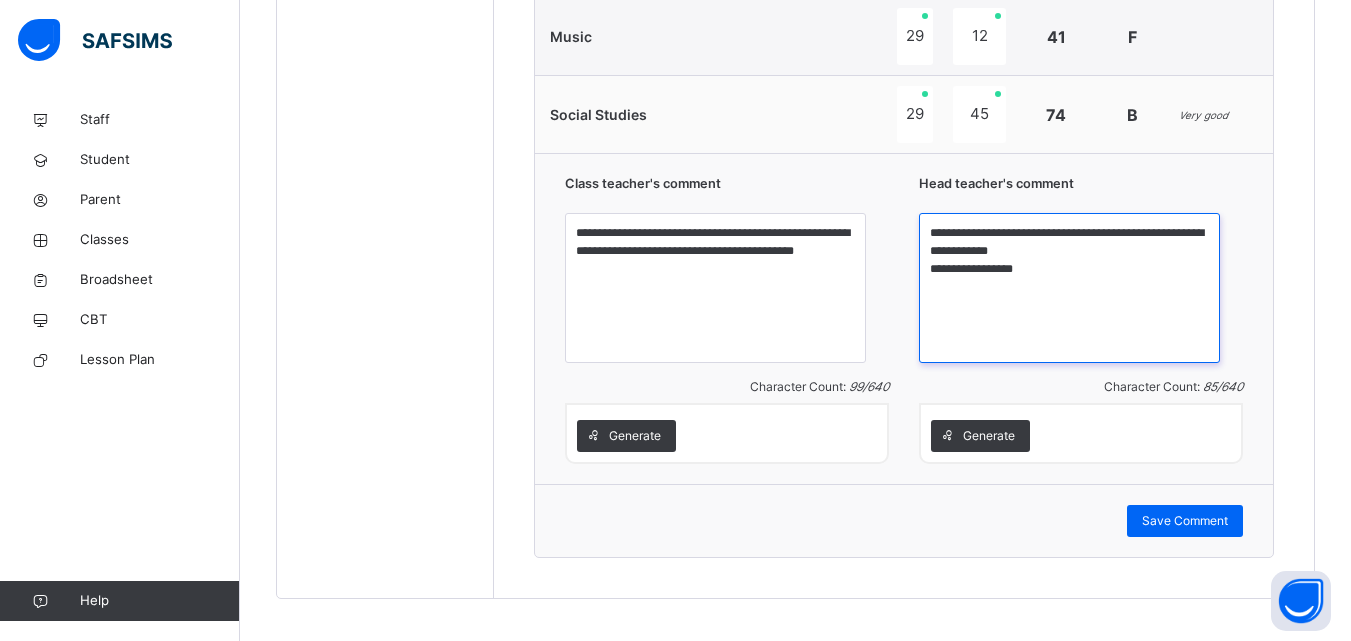 scroll, scrollTop: 2027, scrollLeft: 0, axis: vertical 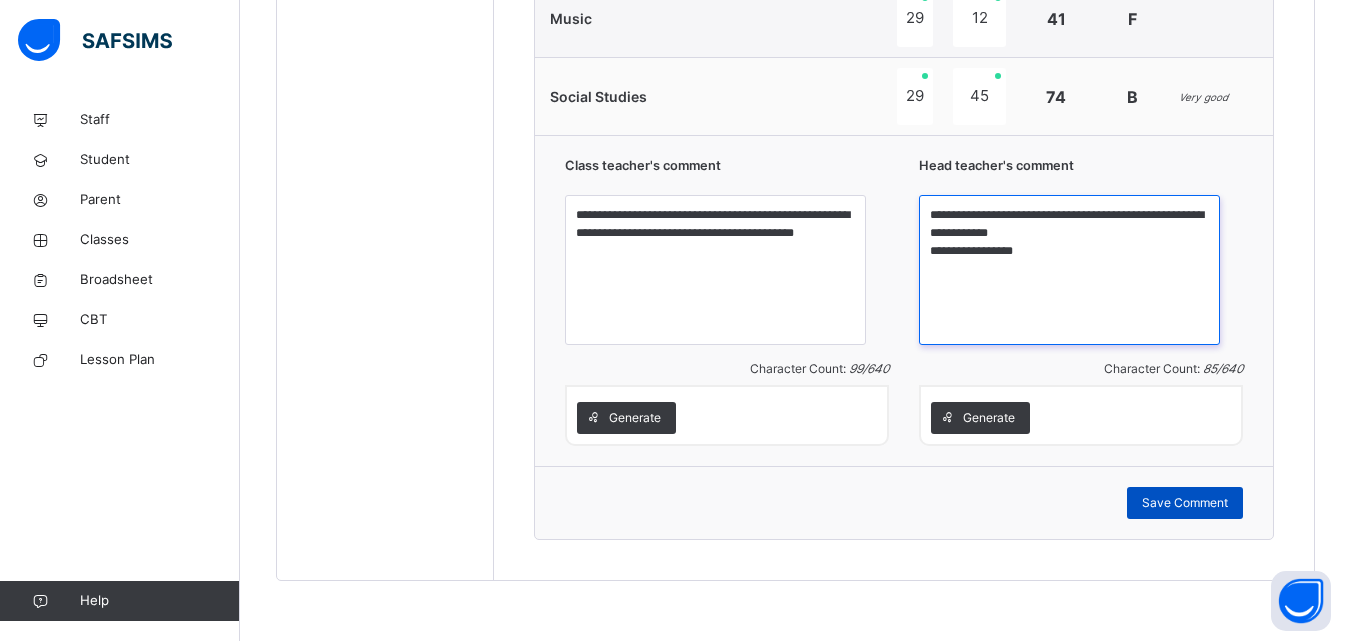 type on "**********" 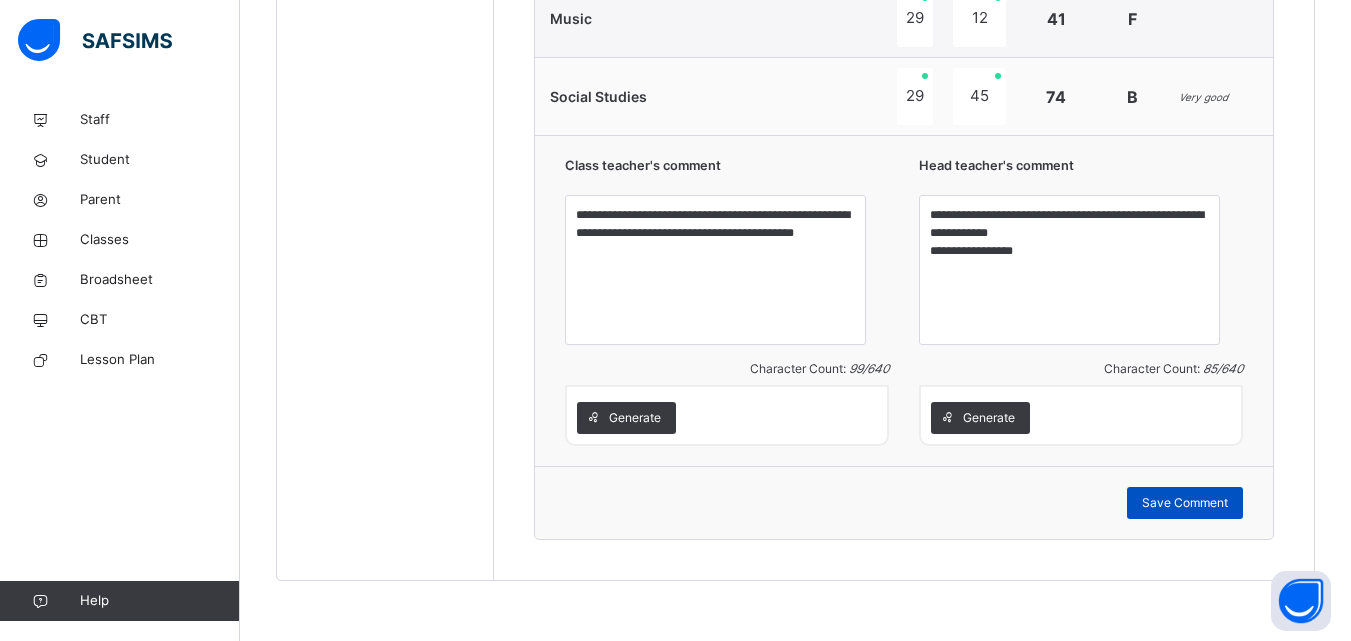 click on "Save Comment" at bounding box center (1185, 503) 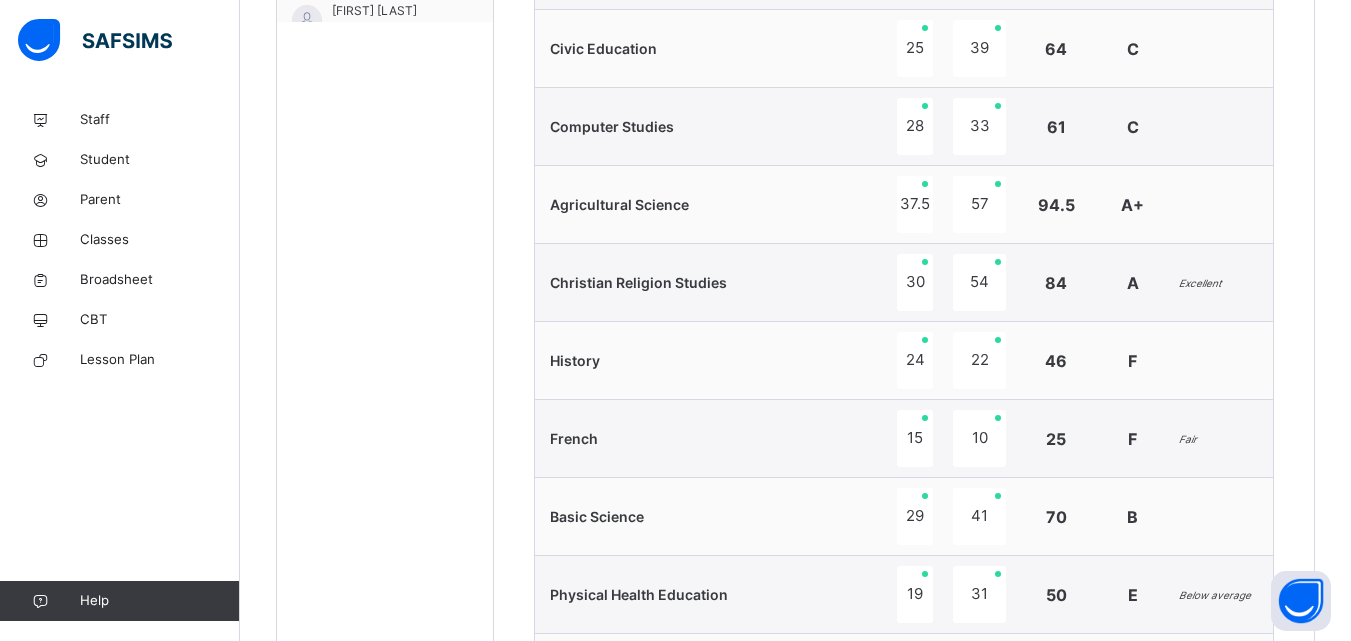 scroll, scrollTop: 965, scrollLeft: 0, axis: vertical 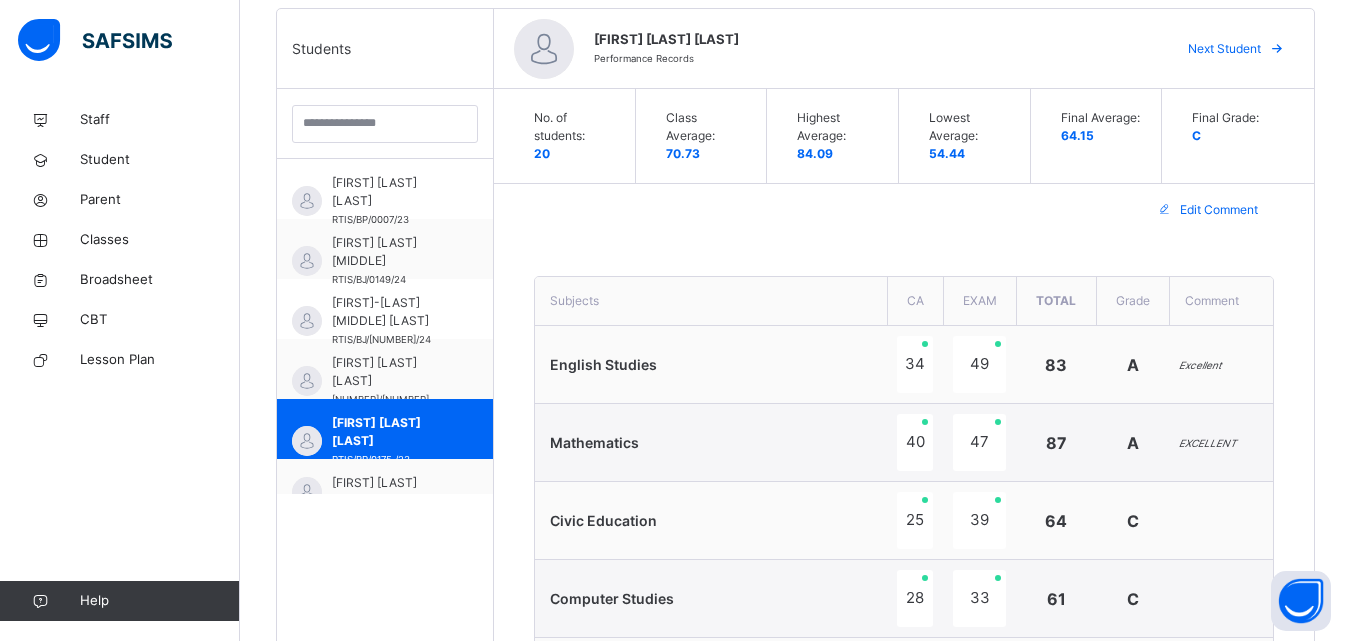 click on "Next Student" at bounding box center [1224, 49] 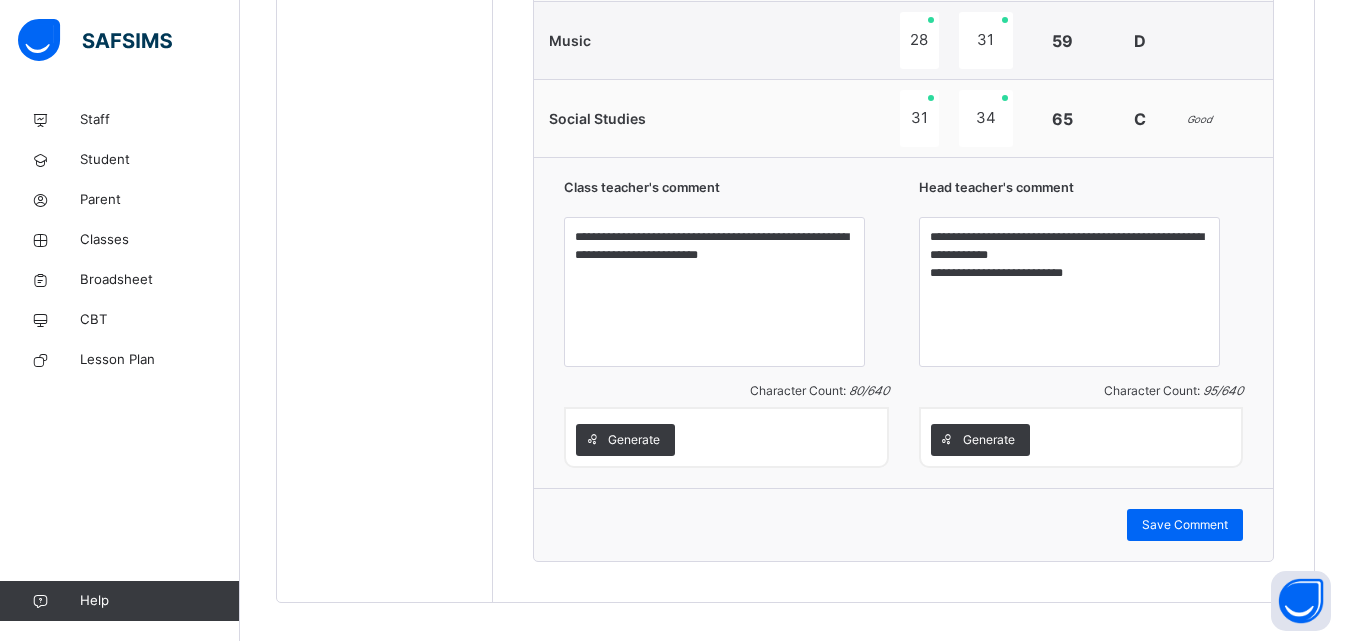 scroll, scrollTop: 2001, scrollLeft: 0, axis: vertical 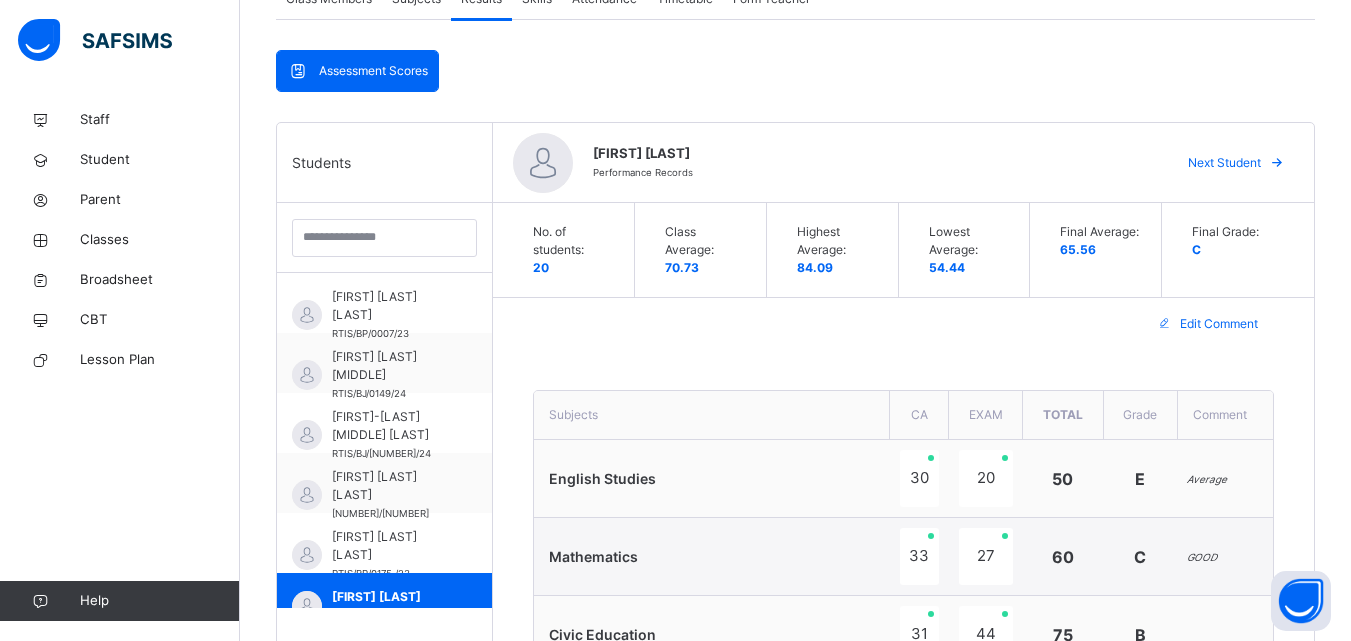 click on "Next Student" at bounding box center [1224, 163] 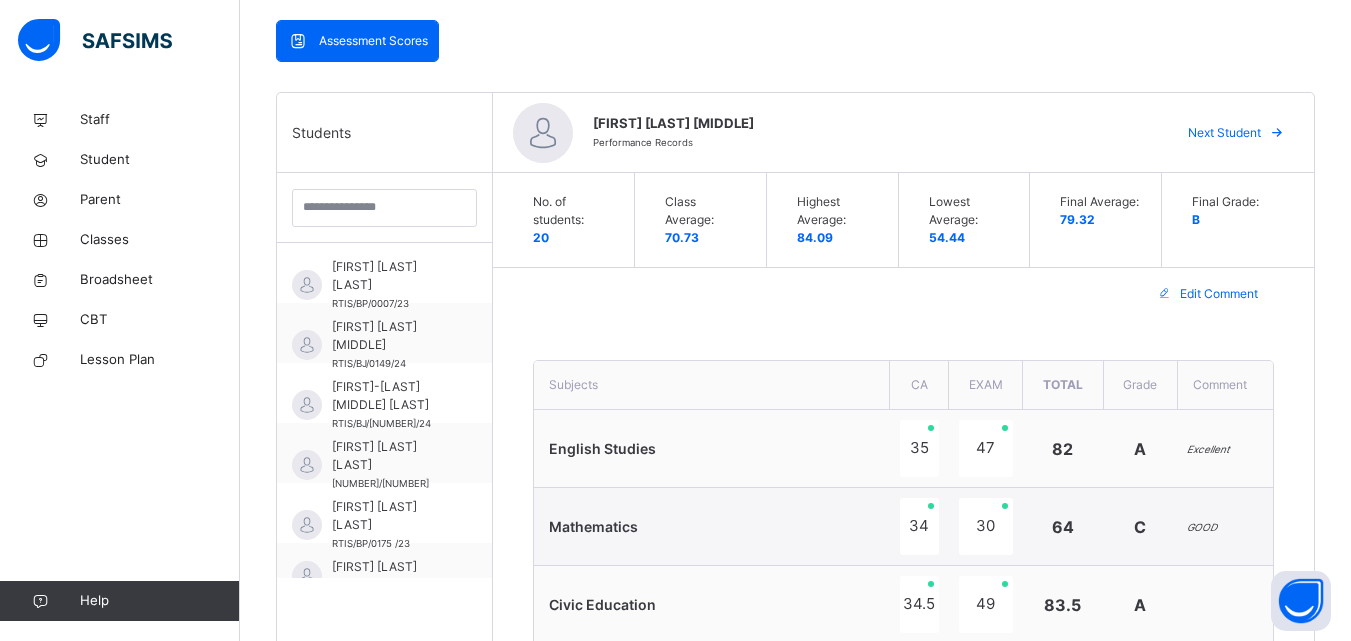 scroll, scrollTop: 441, scrollLeft: 0, axis: vertical 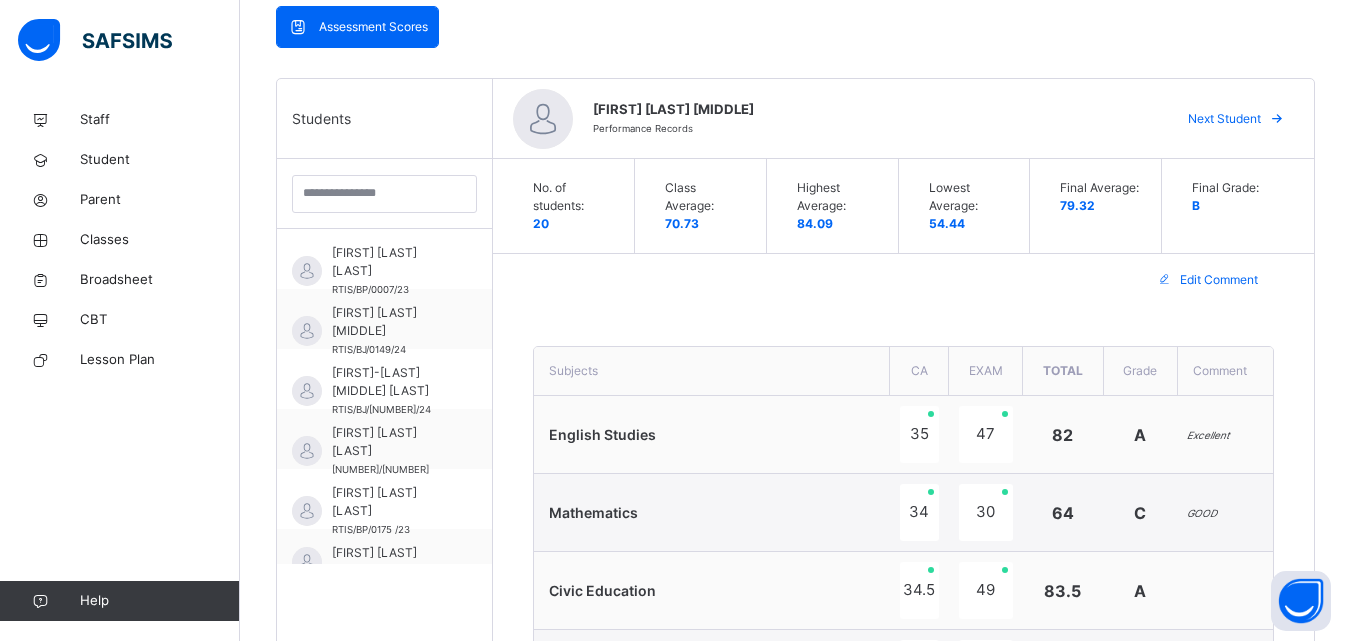 click on "Next Student" at bounding box center [1224, 119] 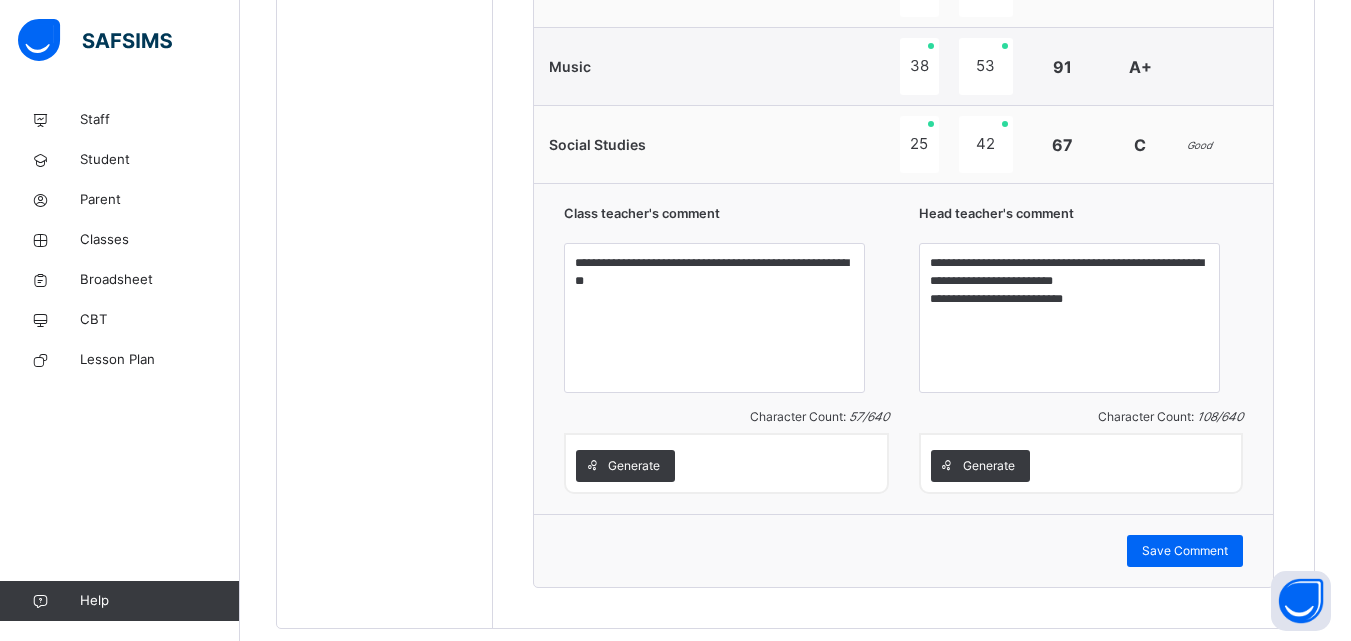 scroll, scrollTop: 2027, scrollLeft: 0, axis: vertical 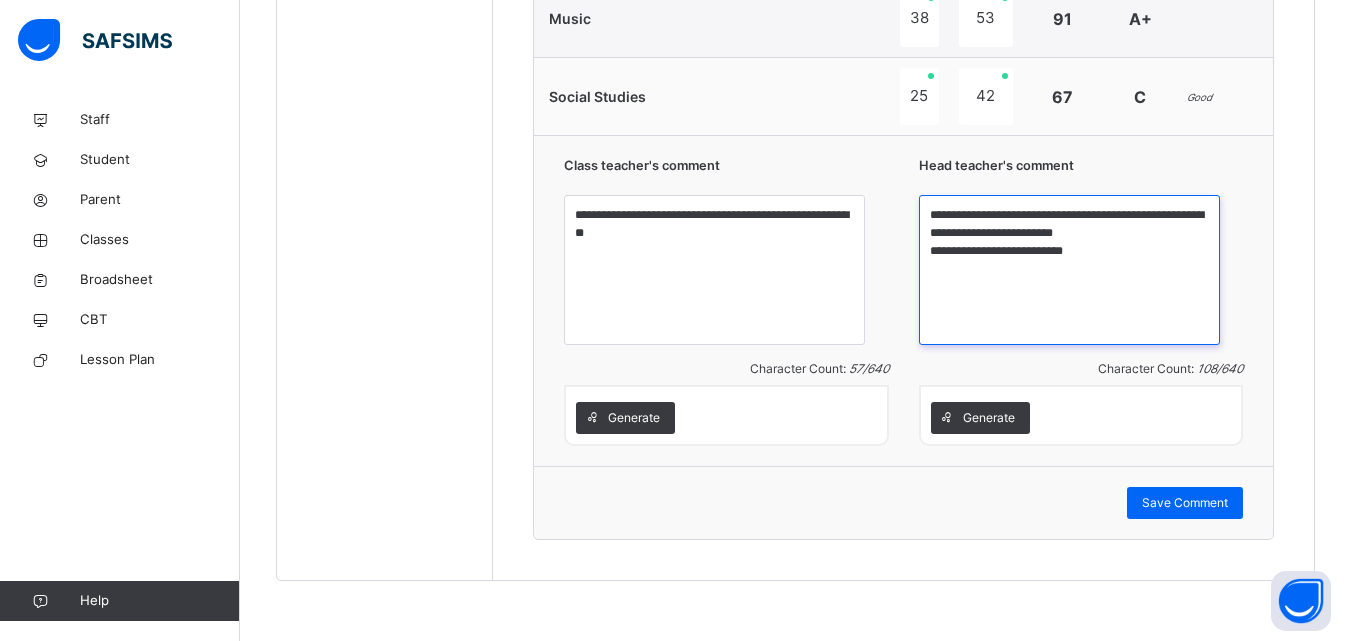 click on "**********" at bounding box center [1069, 270] 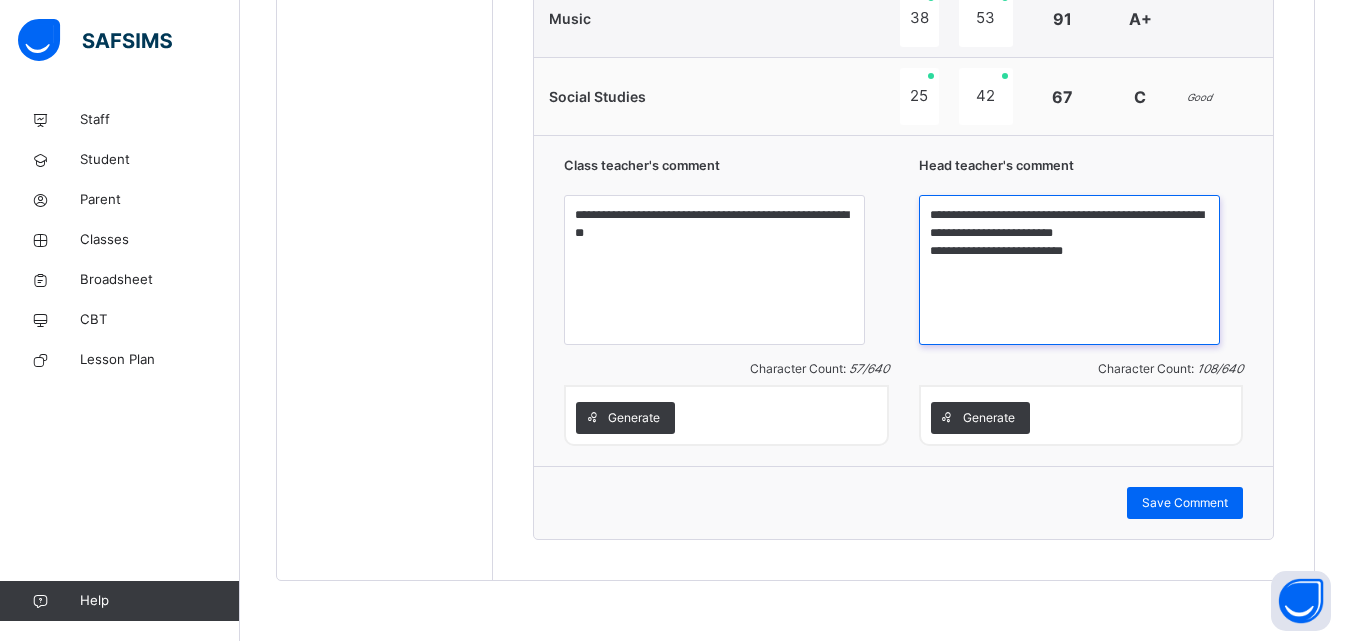 click on "**********" at bounding box center [1069, 270] 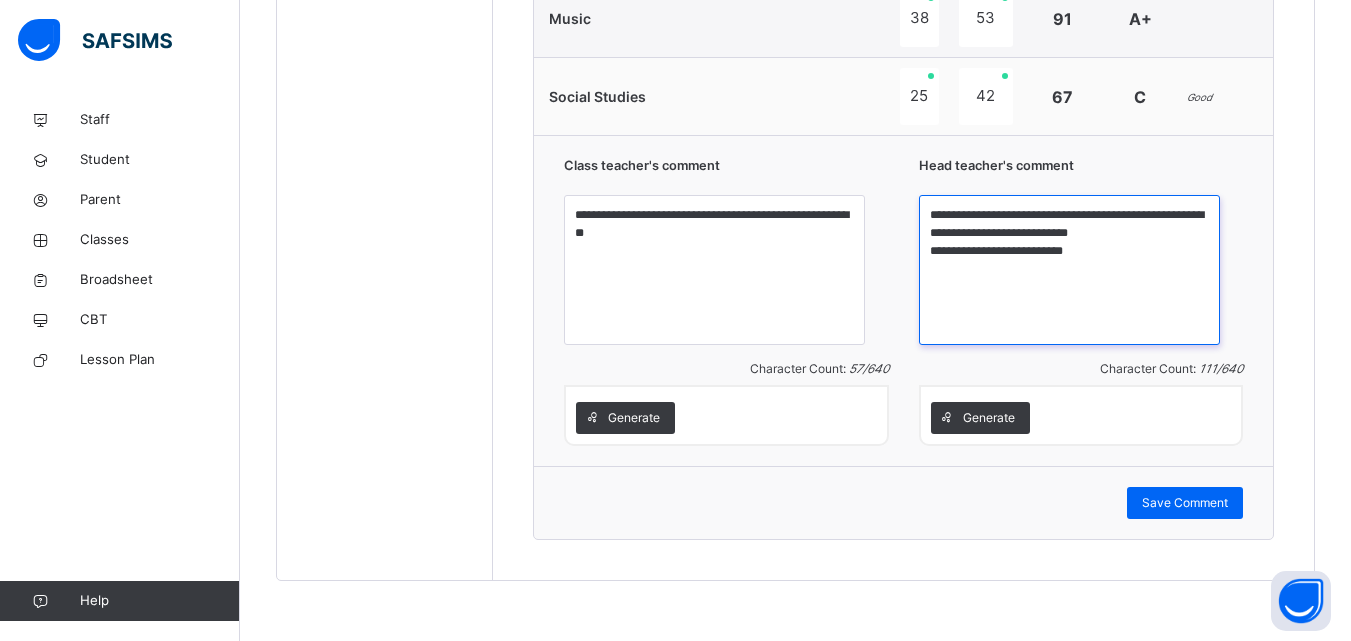 click on "**********" at bounding box center (1069, 270) 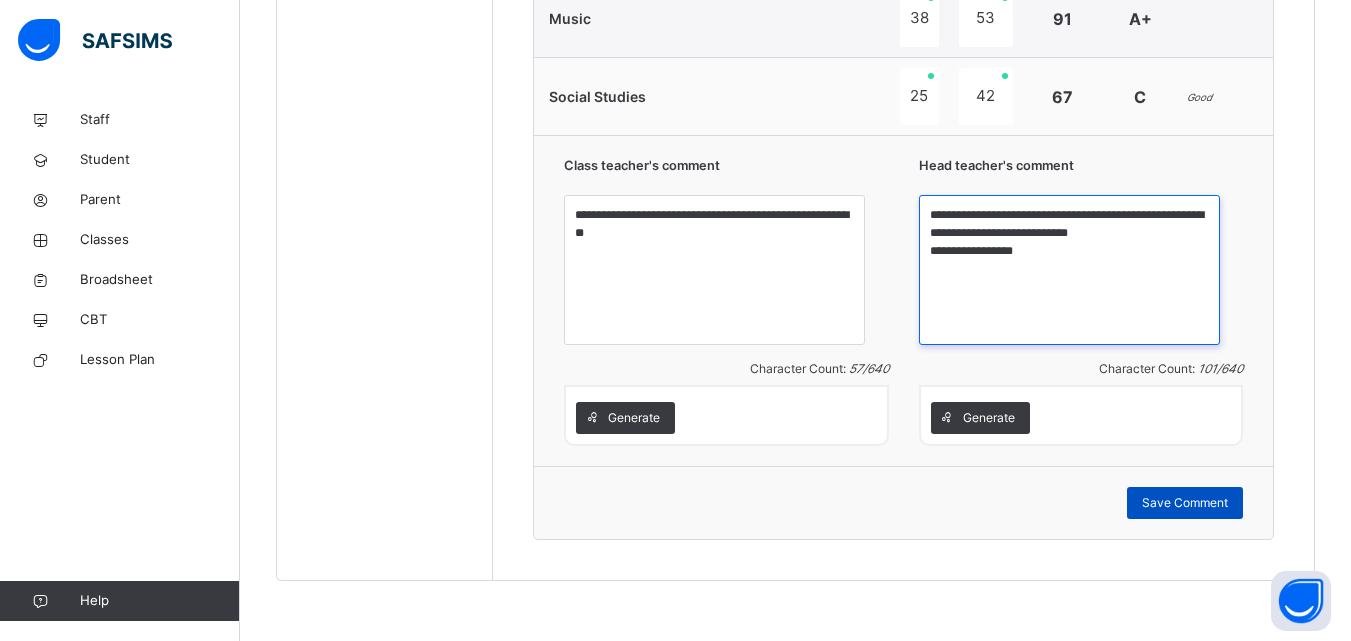 type on "**********" 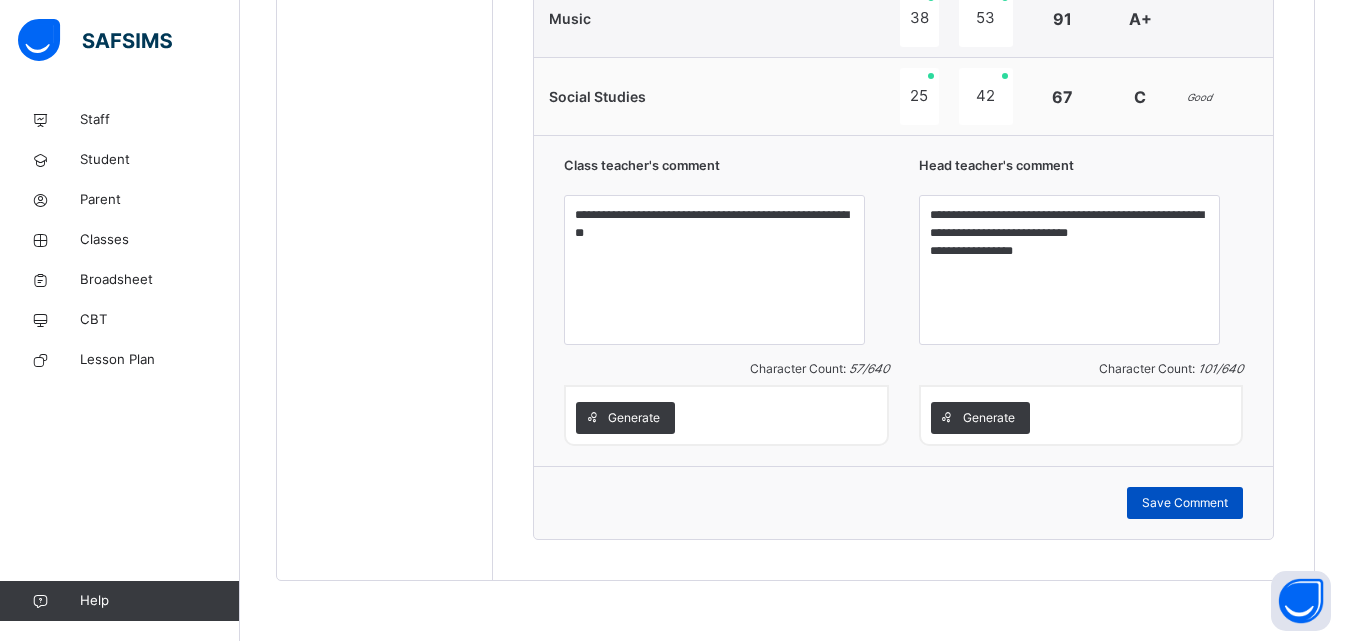 click on "Save Comment" at bounding box center [1185, 503] 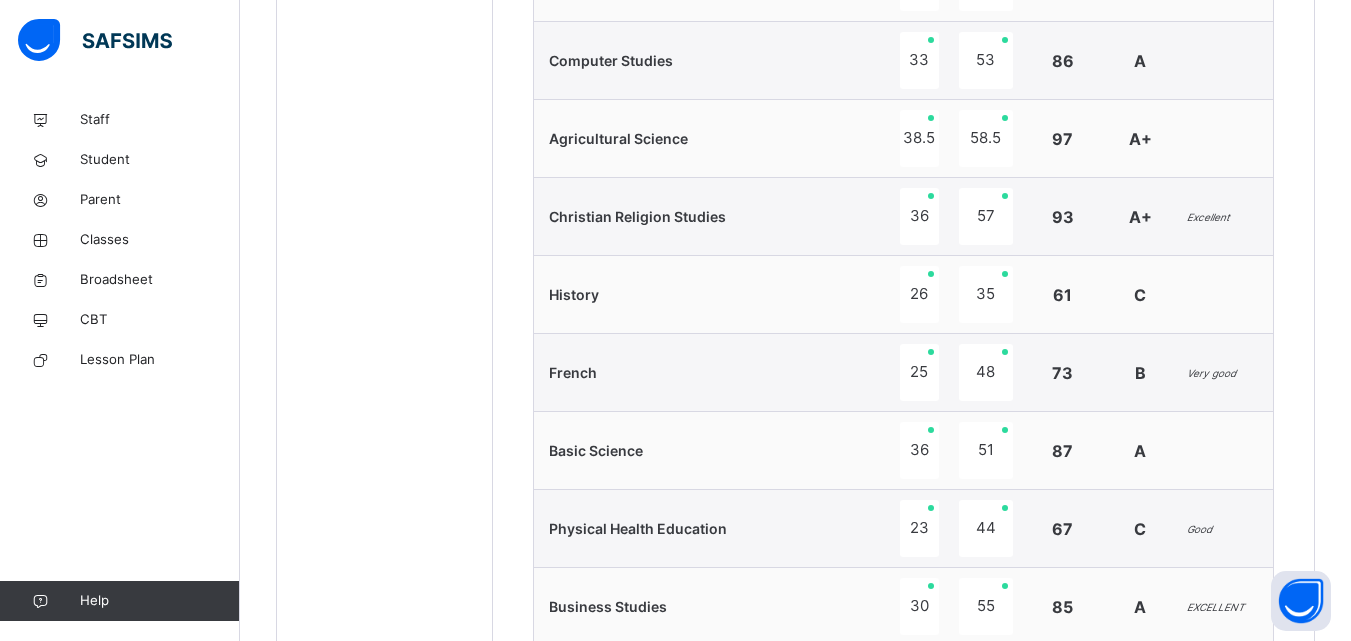 scroll, scrollTop: 1000, scrollLeft: 0, axis: vertical 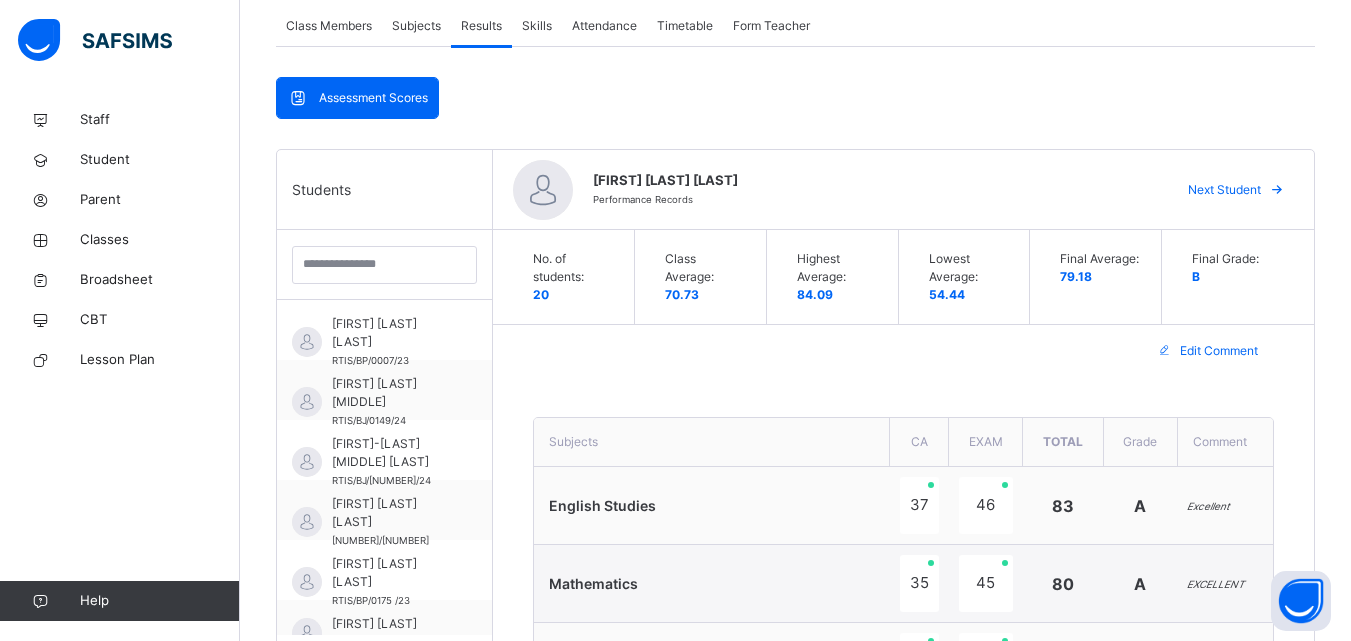 click on "Next Student" at bounding box center [1224, 190] 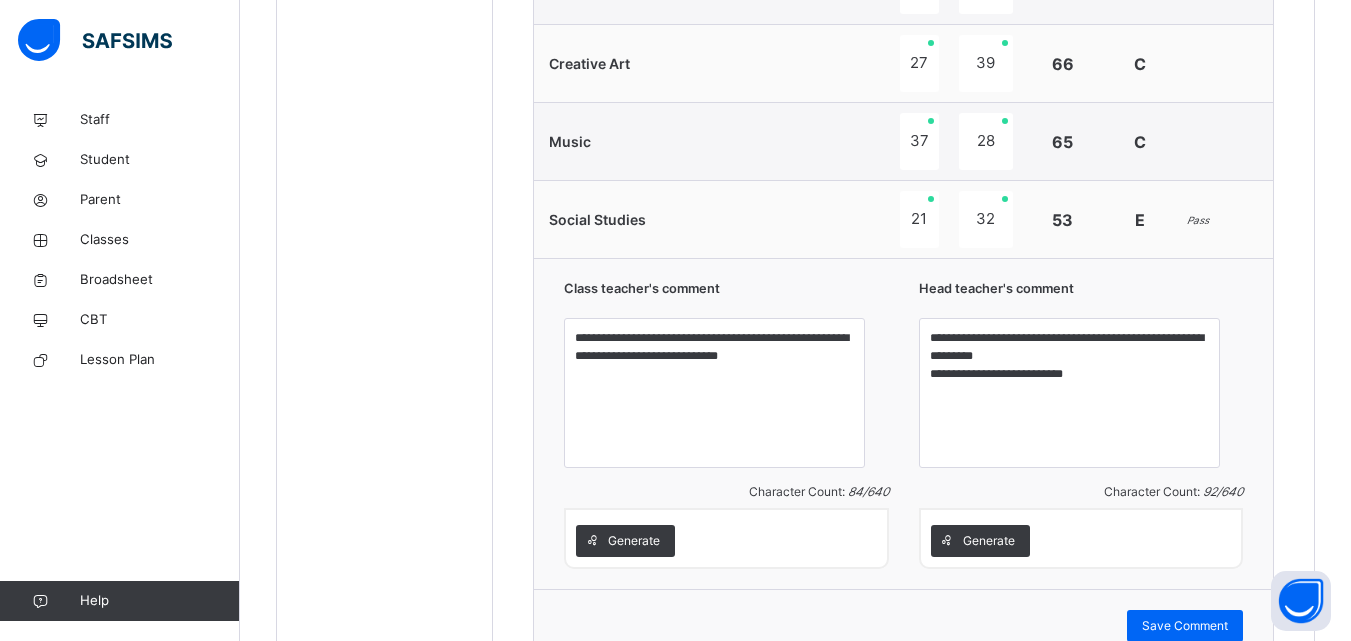 scroll, scrollTop: 2005, scrollLeft: 0, axis: vertical 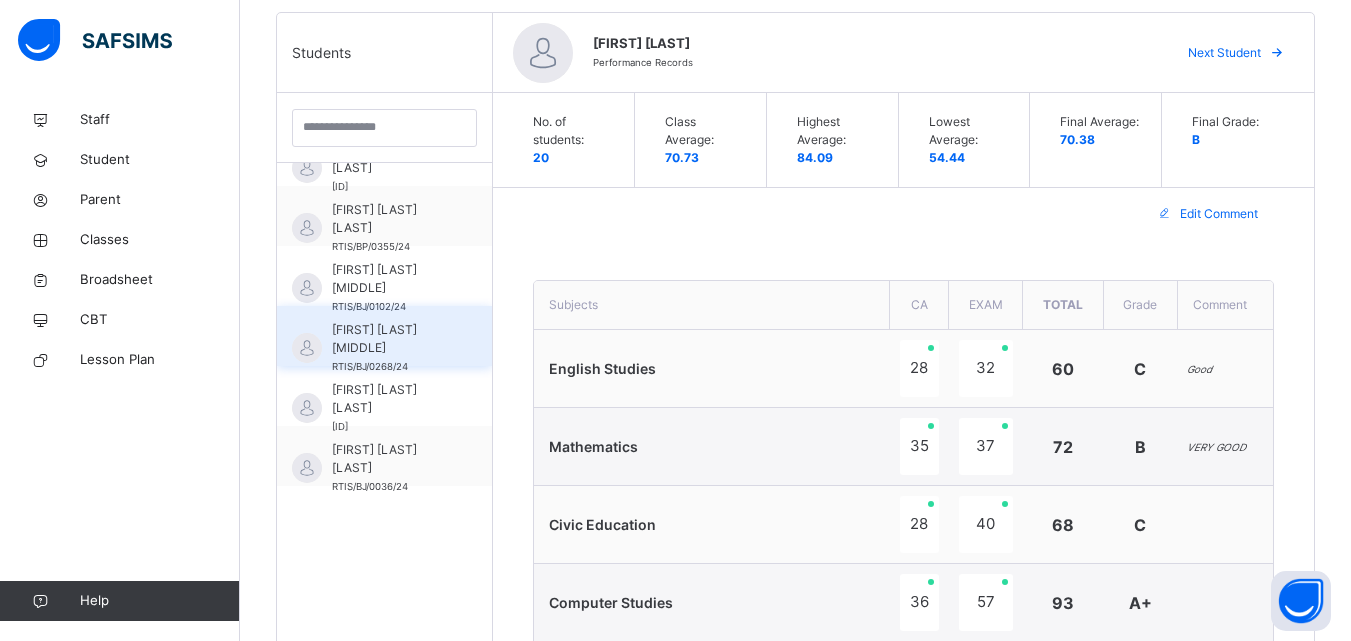 click on "[FIRST] [LAST] [MIDDLE]" at bounding box center (389, 339) 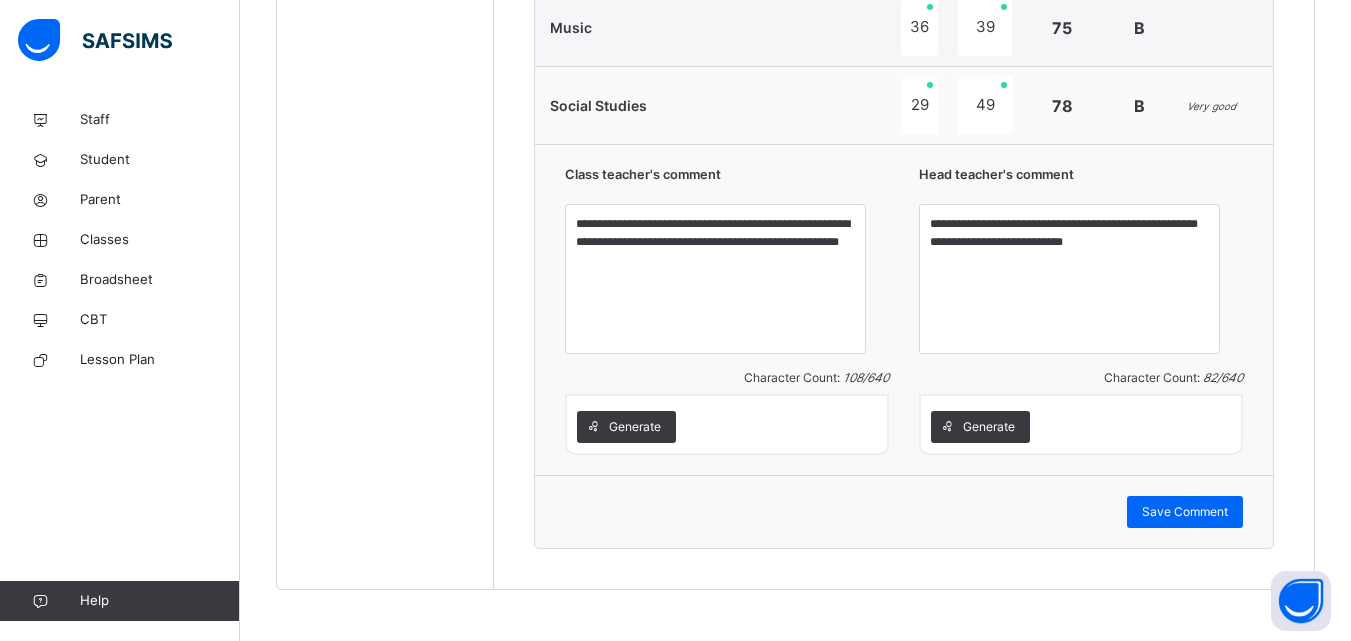 scroll, scrollTop: 2027, scrollLeft: 0, axis: vertical 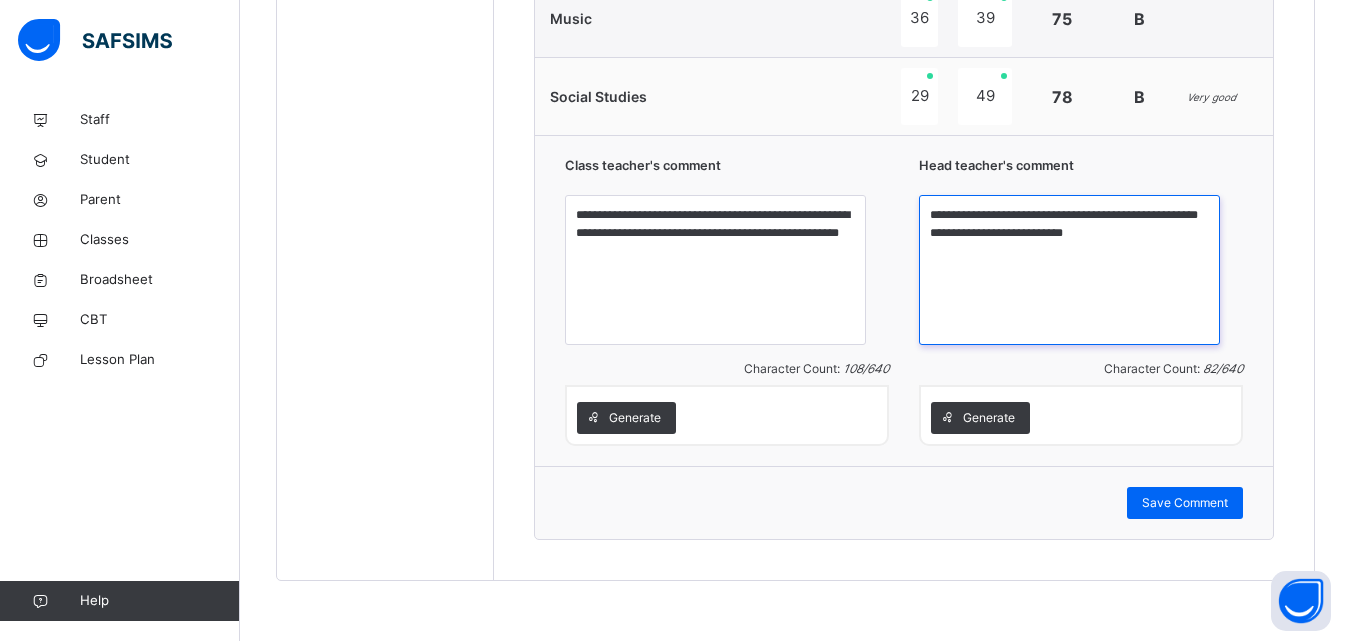 click on "**********" at bounding box center (1069, 270) 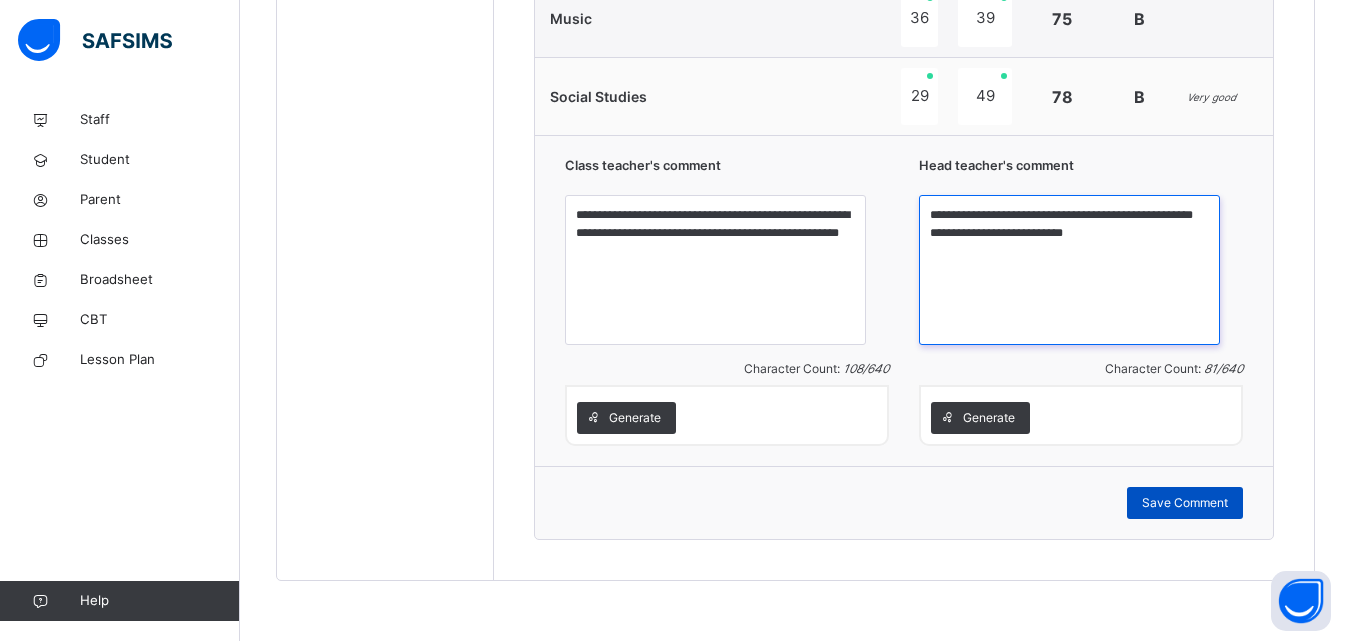 type on "**********" 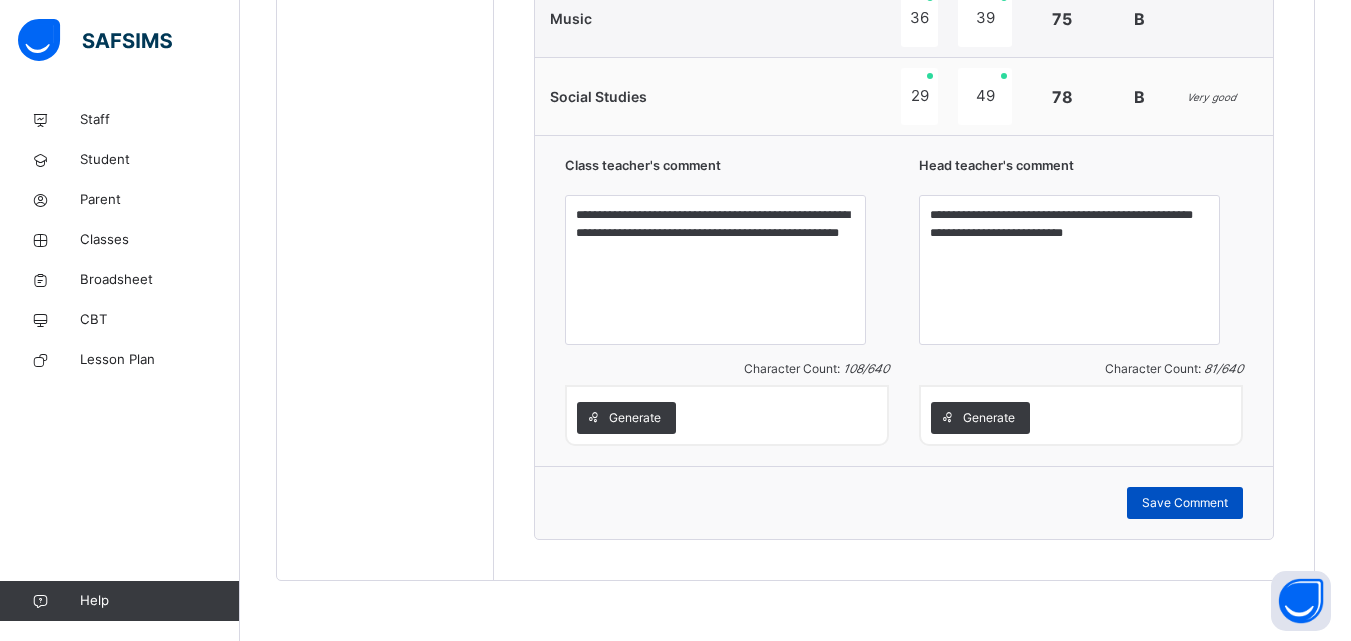 click on "Save Comment" at bounding box center (1185, 503) 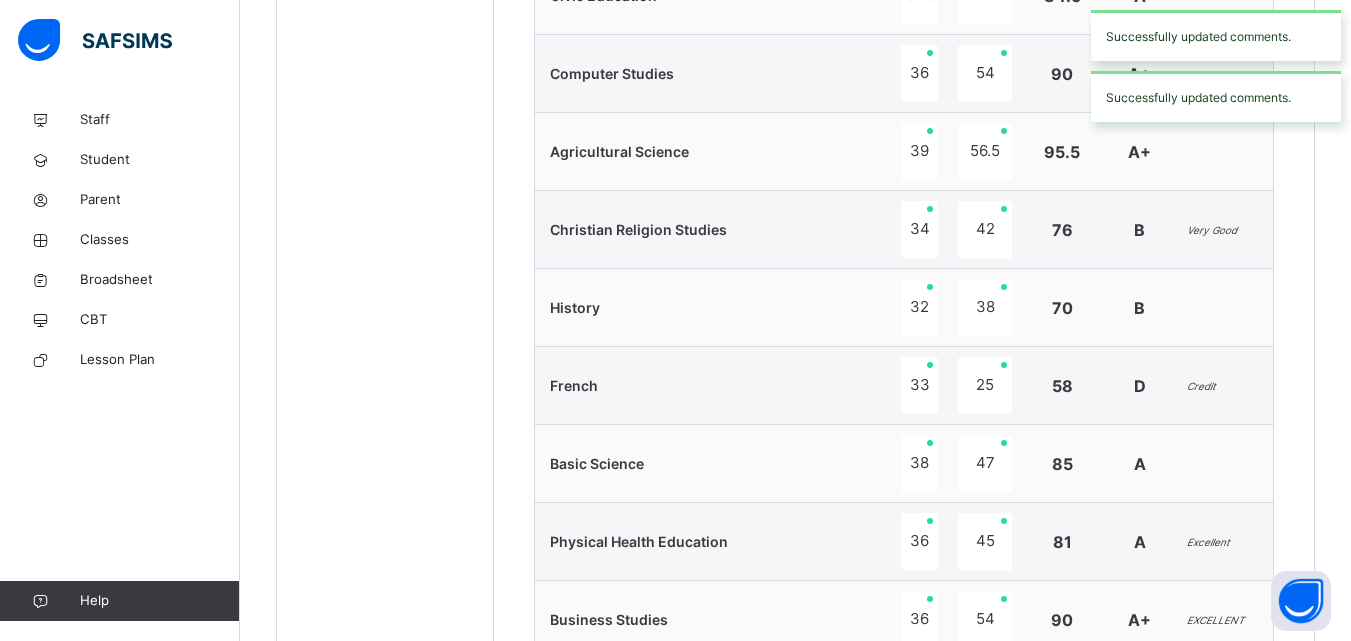 scroll, scrollTop: 934, scrollLeft: 0, axis: vertical 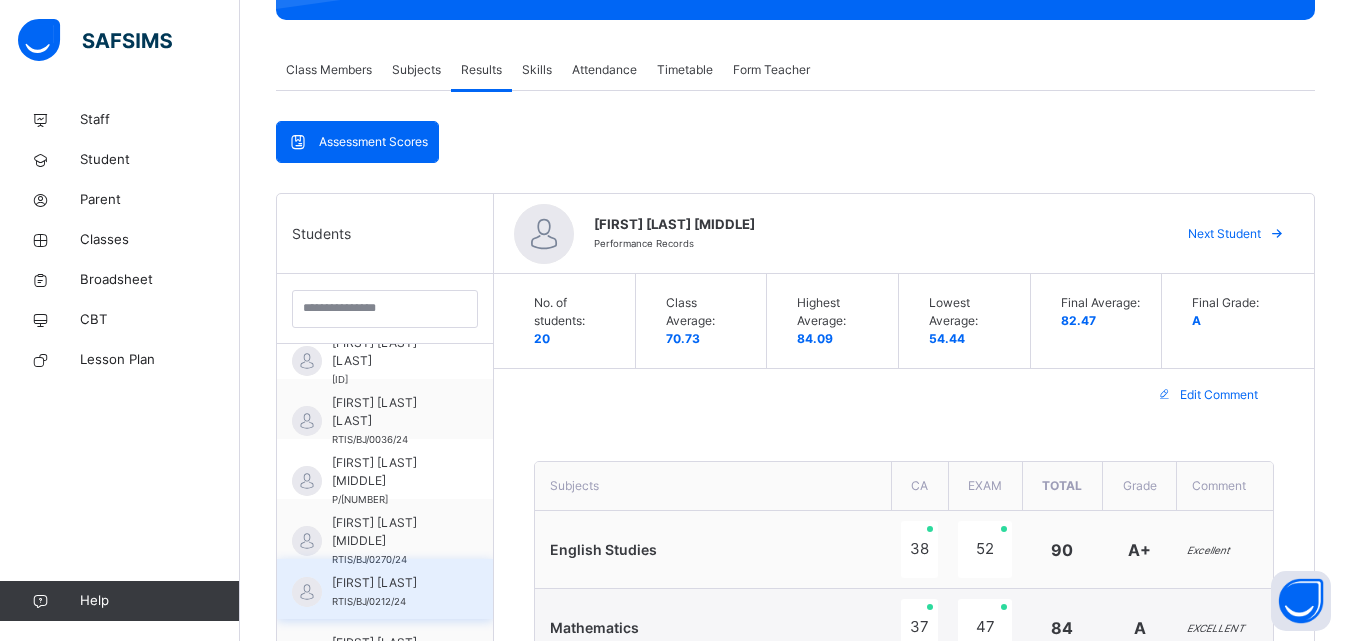 click on "[FIRST] [LAST]" at bounding box center (390, 583) 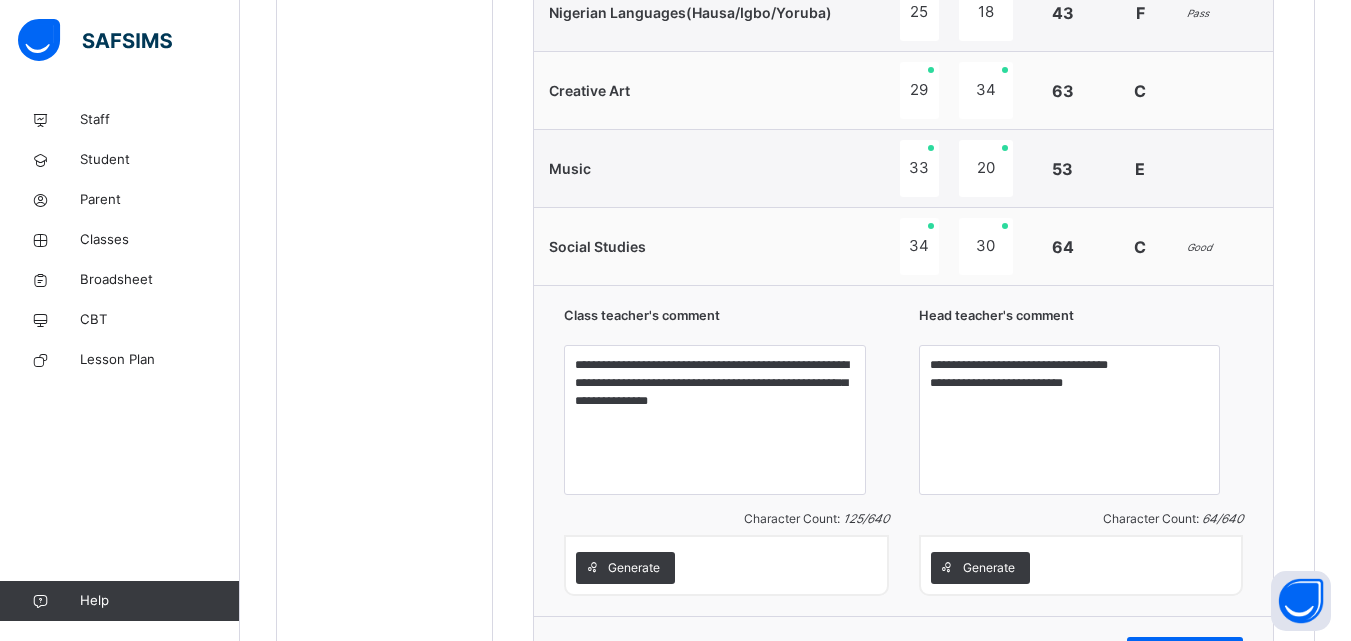 scroll, scrollTop: 2027, scrollLeft: 0, axis: vertical 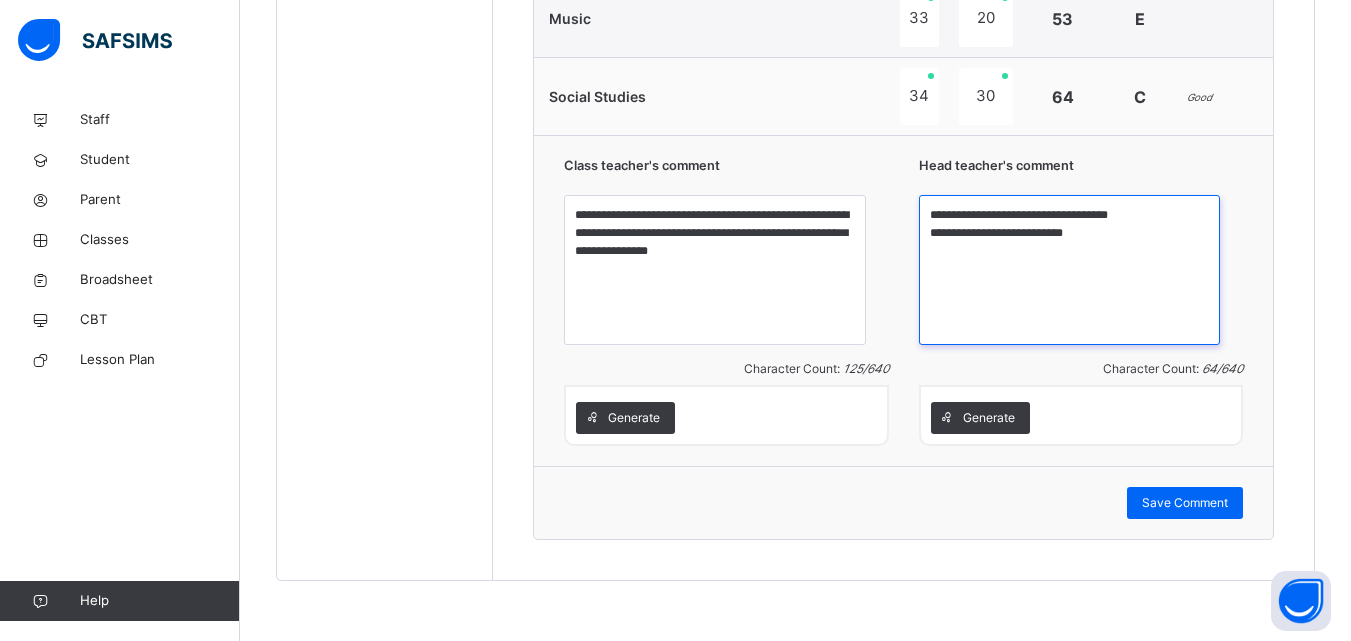 click on "**********" at bounding box center [1069, 270] 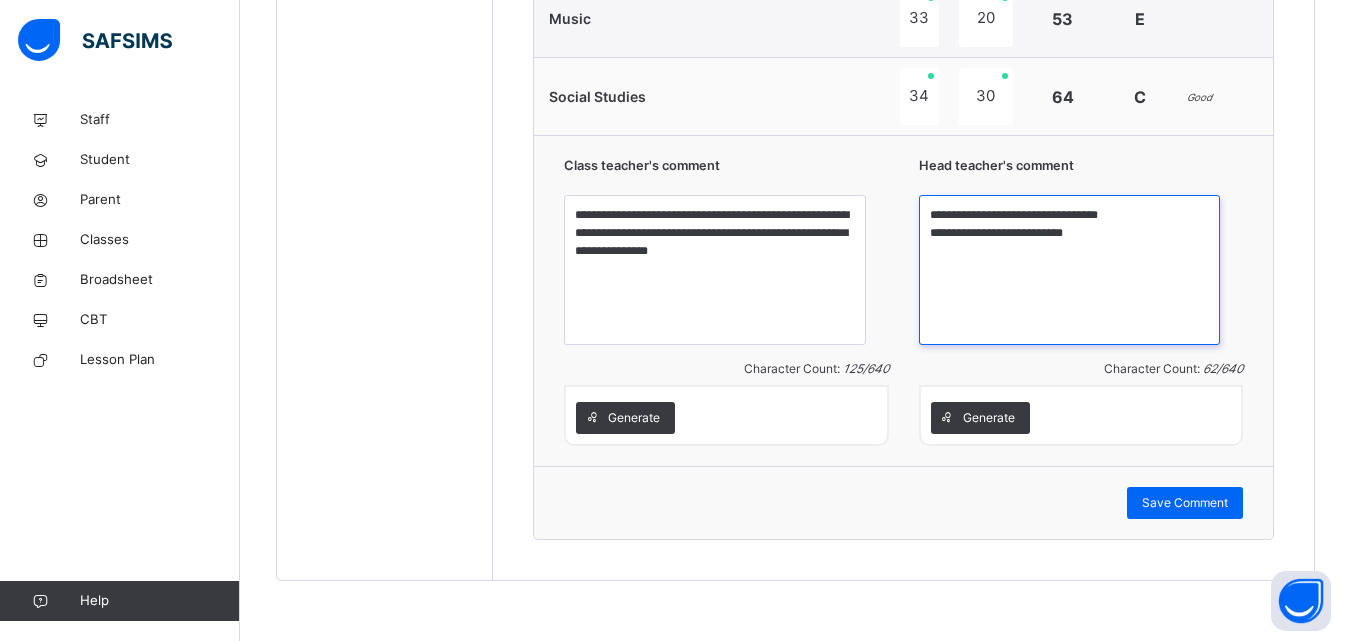 click on "**********" at bounding box center (1069, 270) 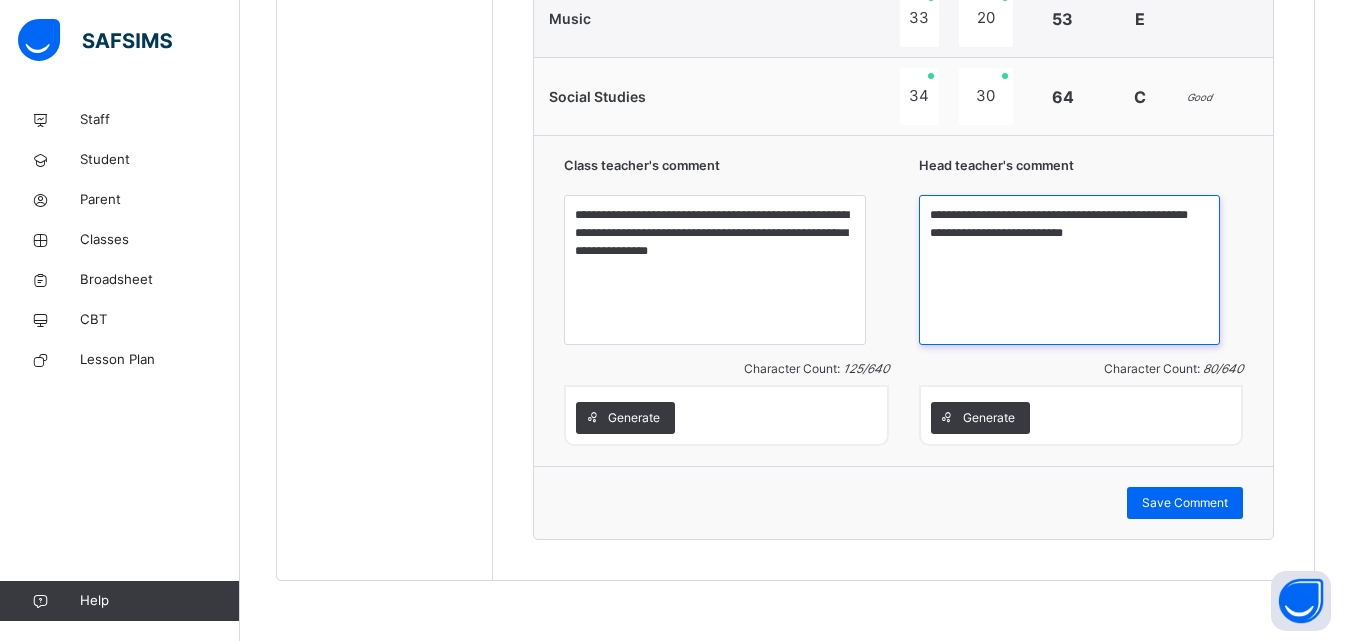 click on "**********" at bounding box center [1069, 270] 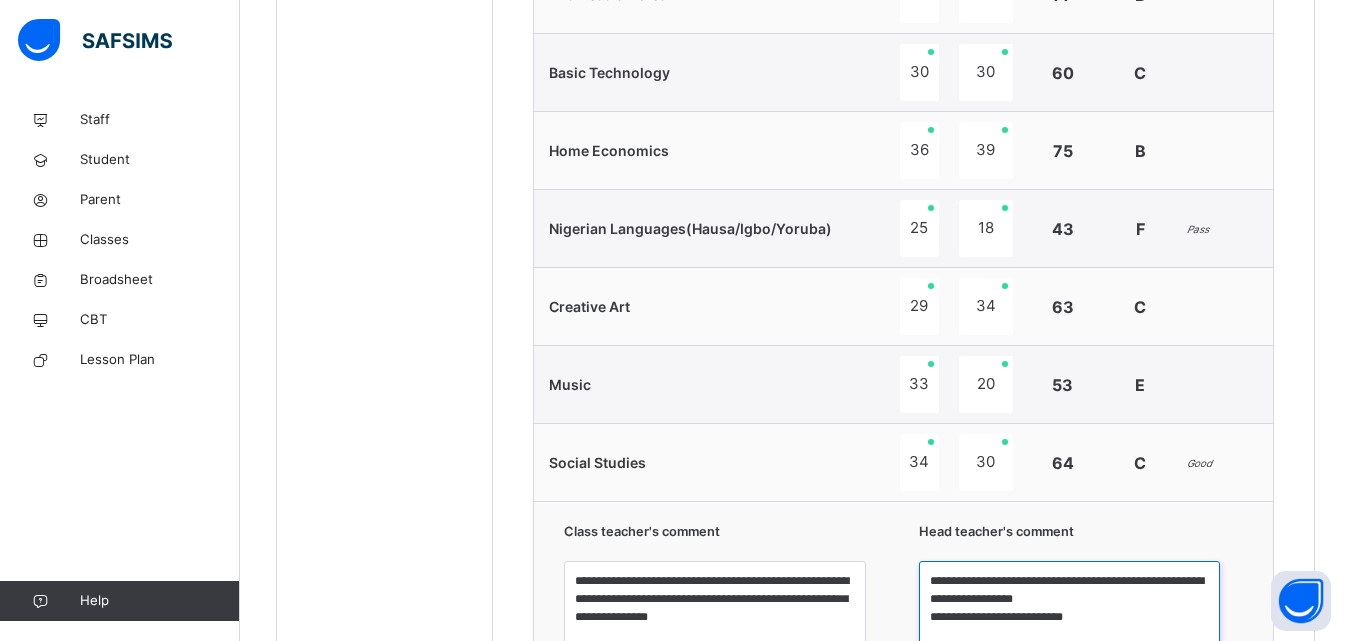 scroll, scrollTop: 1229, scrollLeft: 0, axis: vertical 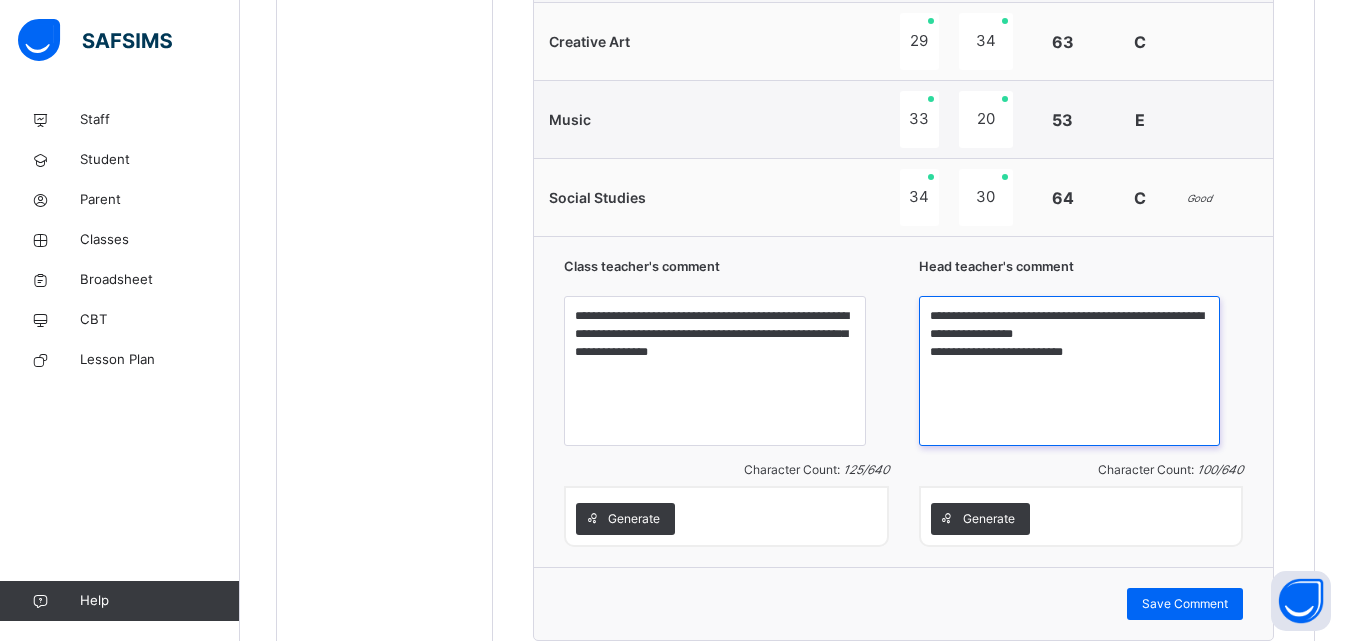 click on "**********" at bounding box center (1069, 371) 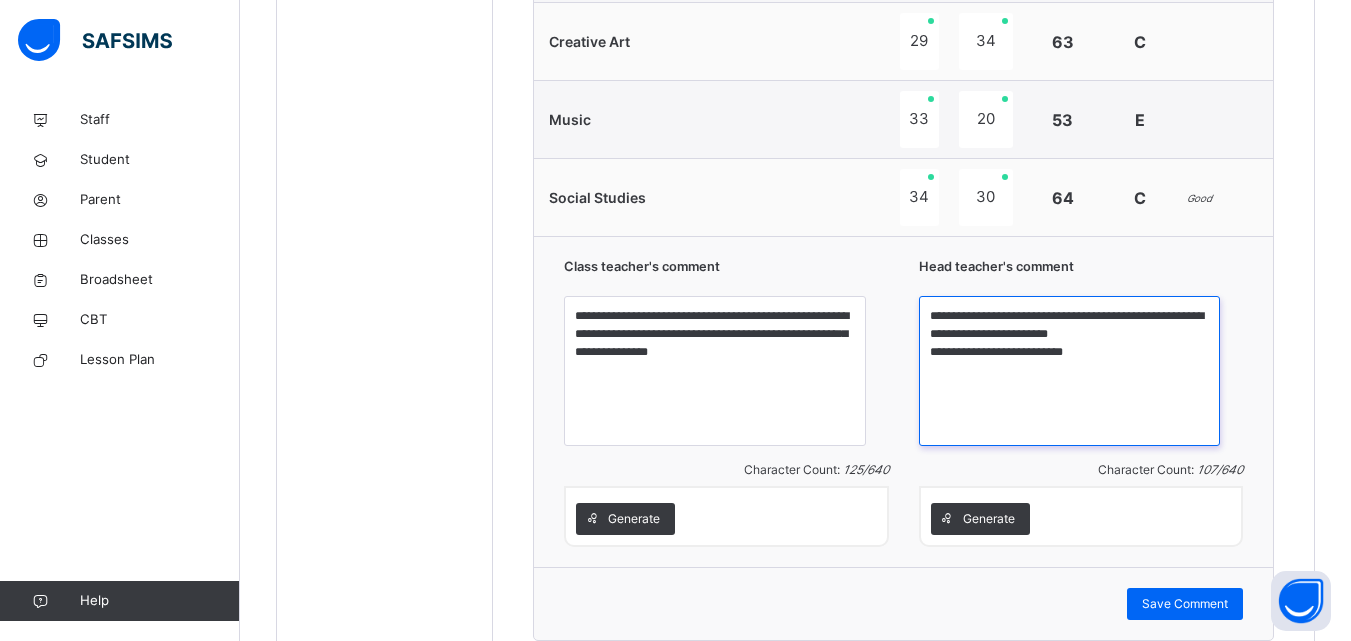click on "**********" at bounding box center [1069, 371] 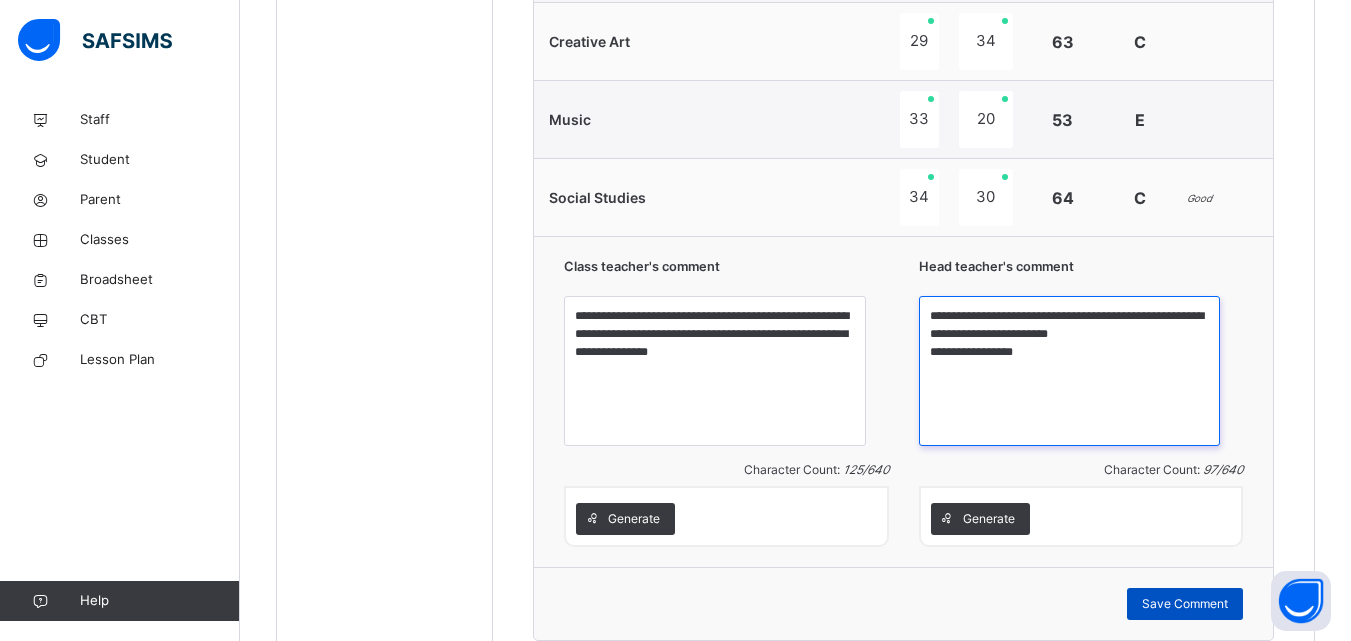 type on "**********" 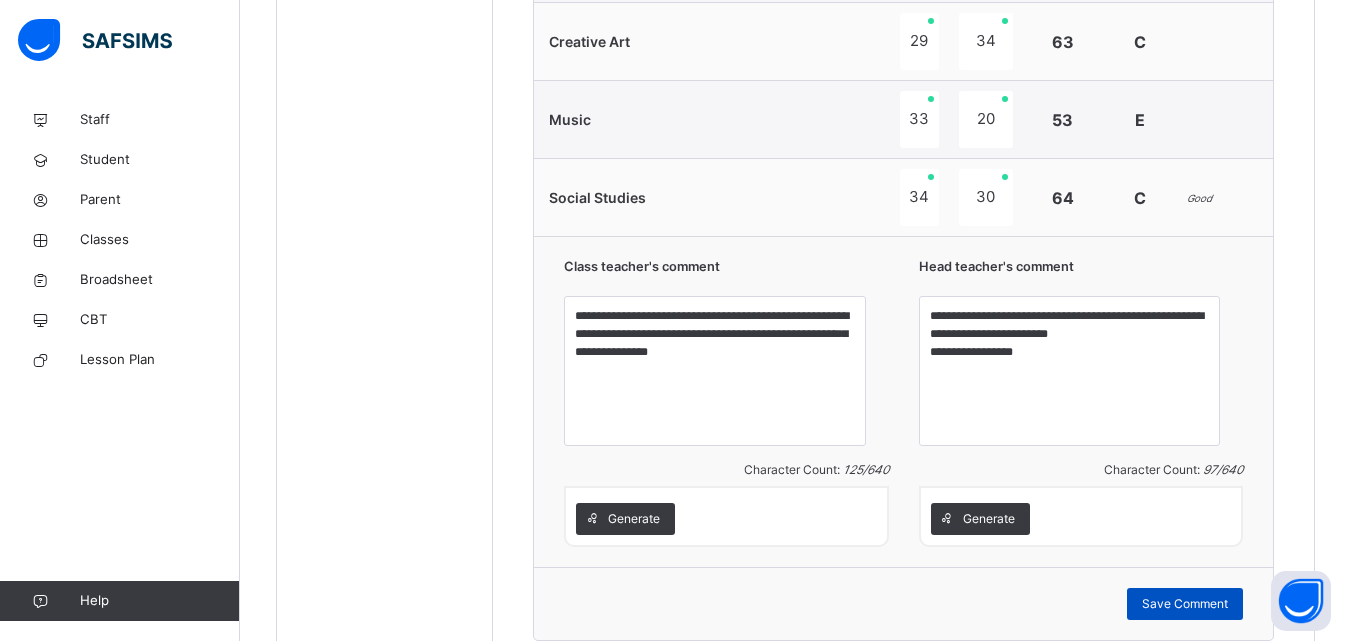 click on "Save Comment" at bounding box center [1185, 604] 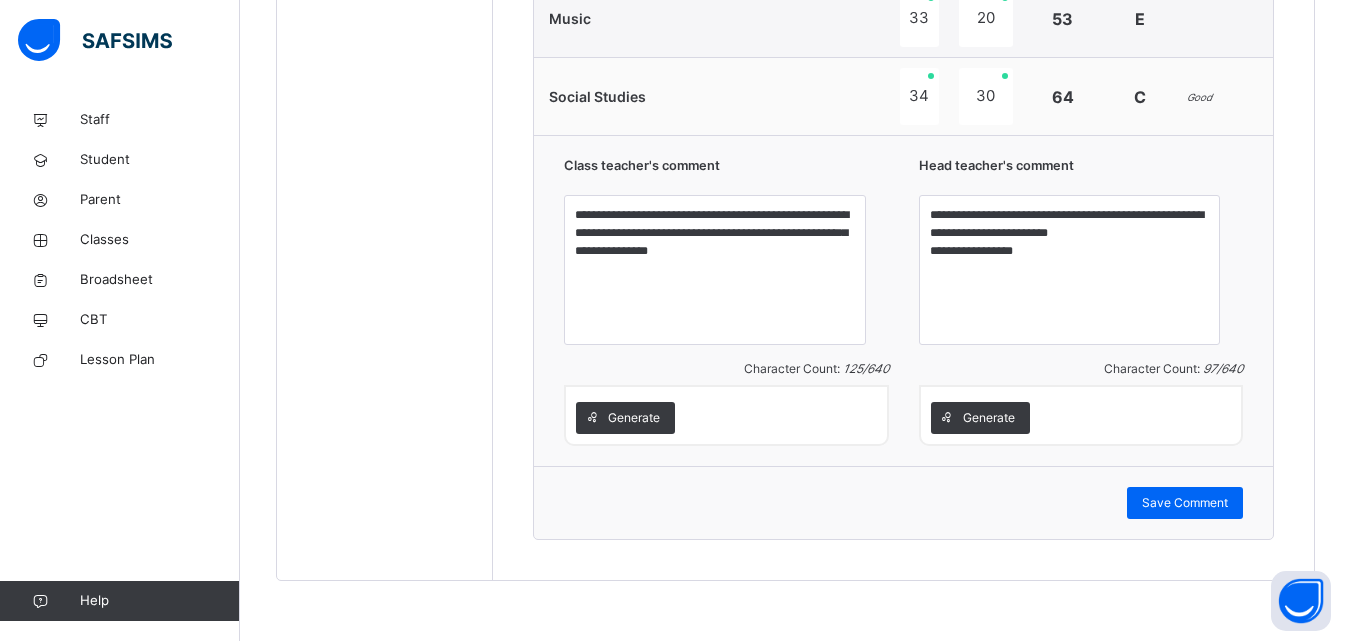 scroll, scrollTop: 2014, scrollLeft: 0, axis: vertical 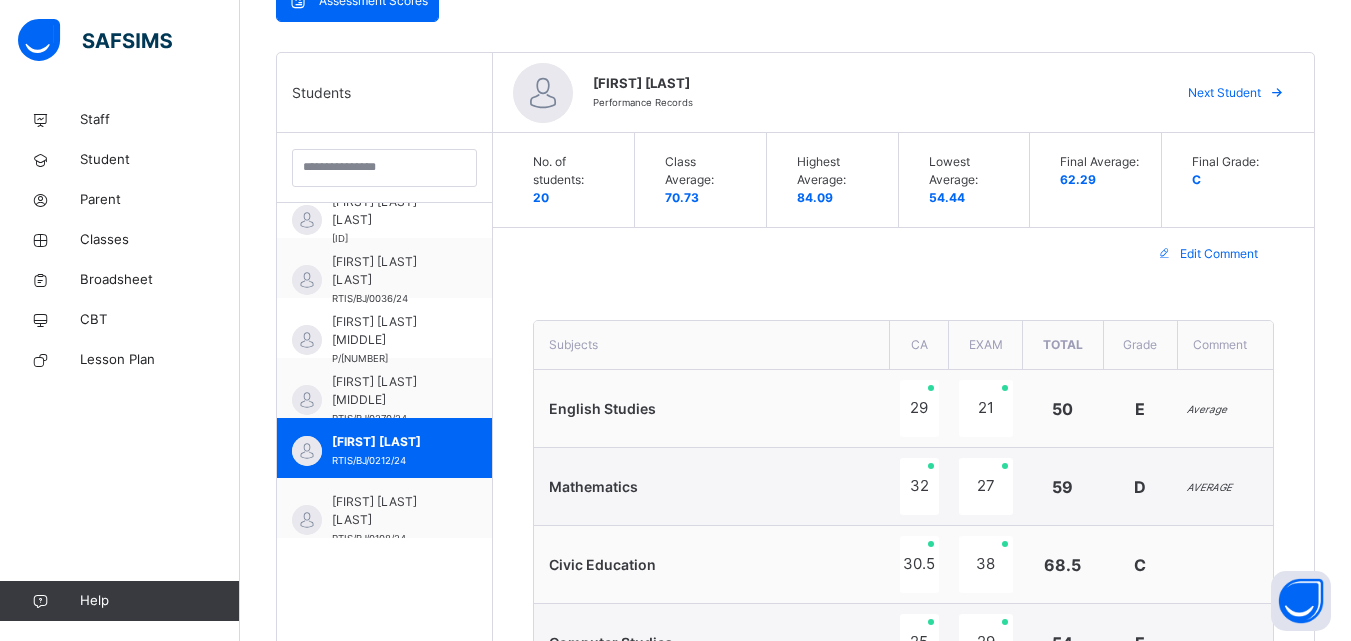 click on "Next Student" at bounding box center [1224, 93] 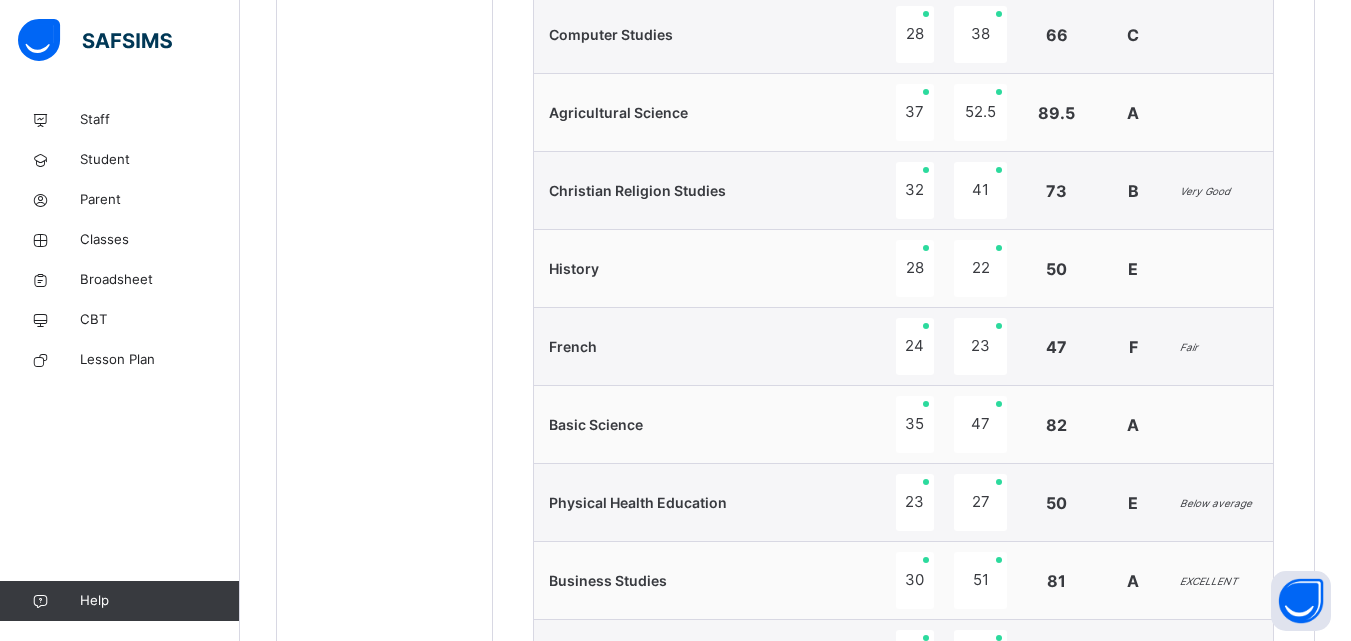 scroll, scrollTop: 1084, scrollLeft: 0, axis: vertical 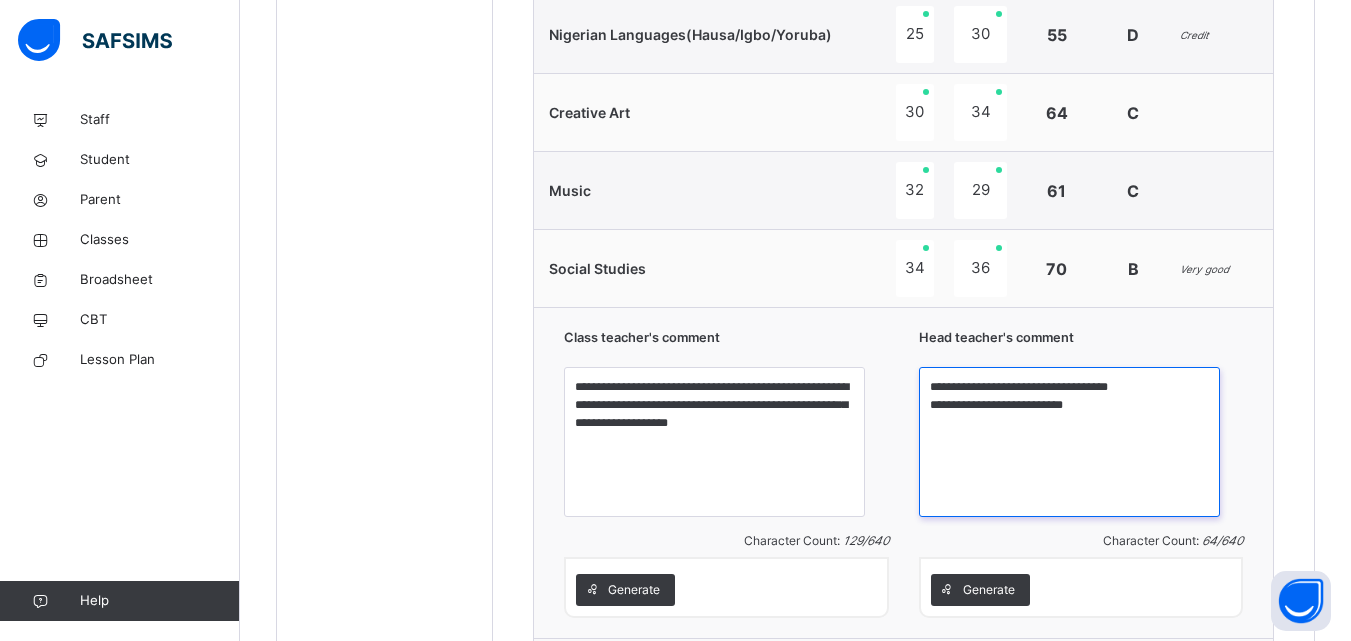 click on "**********" at bounding box center [1069, 442] 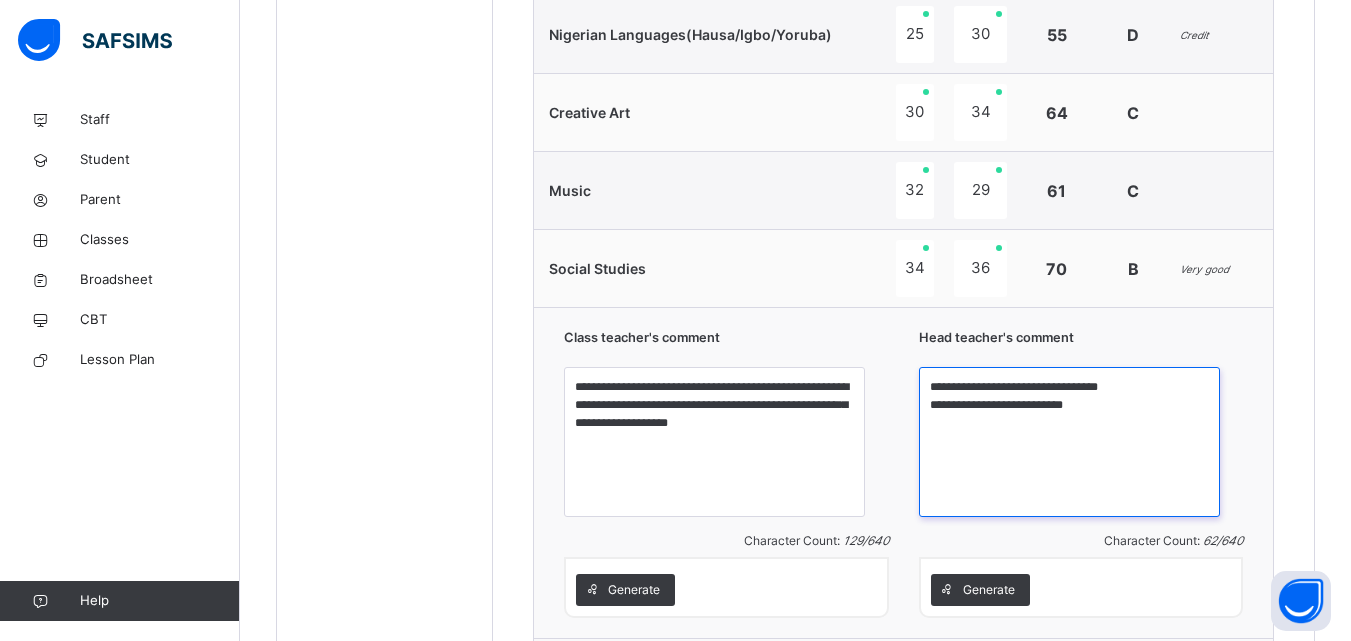 click on "**********" at bounding box center [1069, 442] 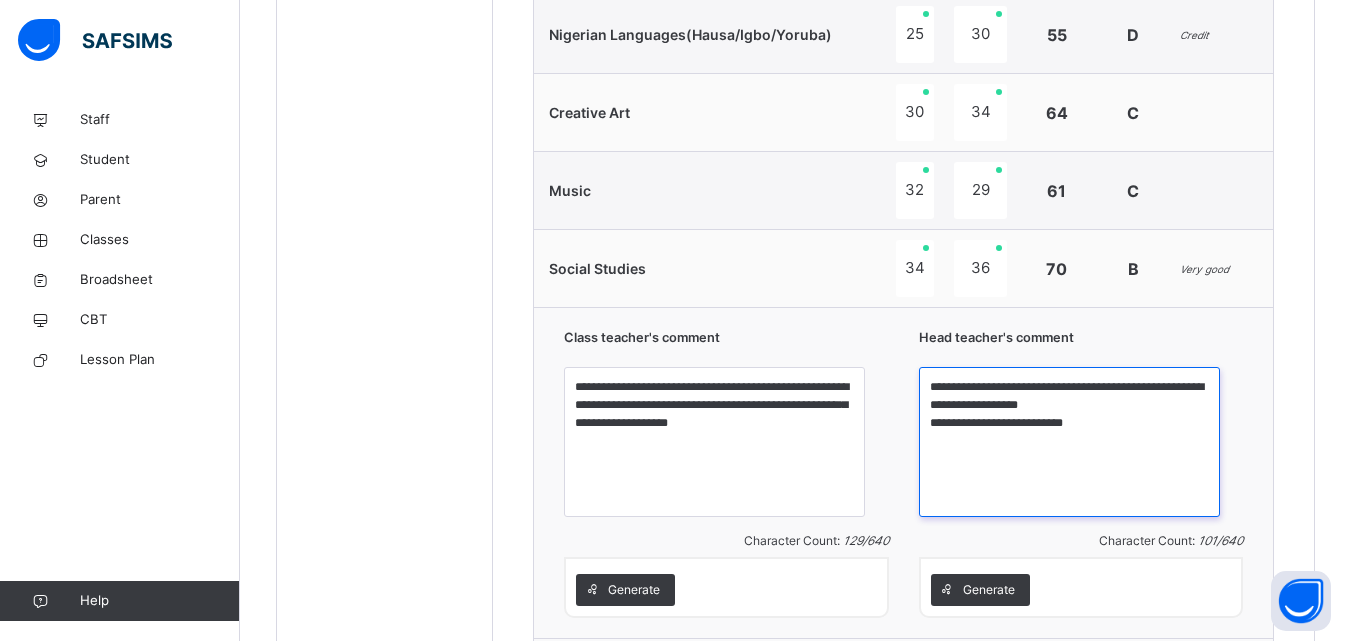 click on "**********" at bounding box center (1069, 442) 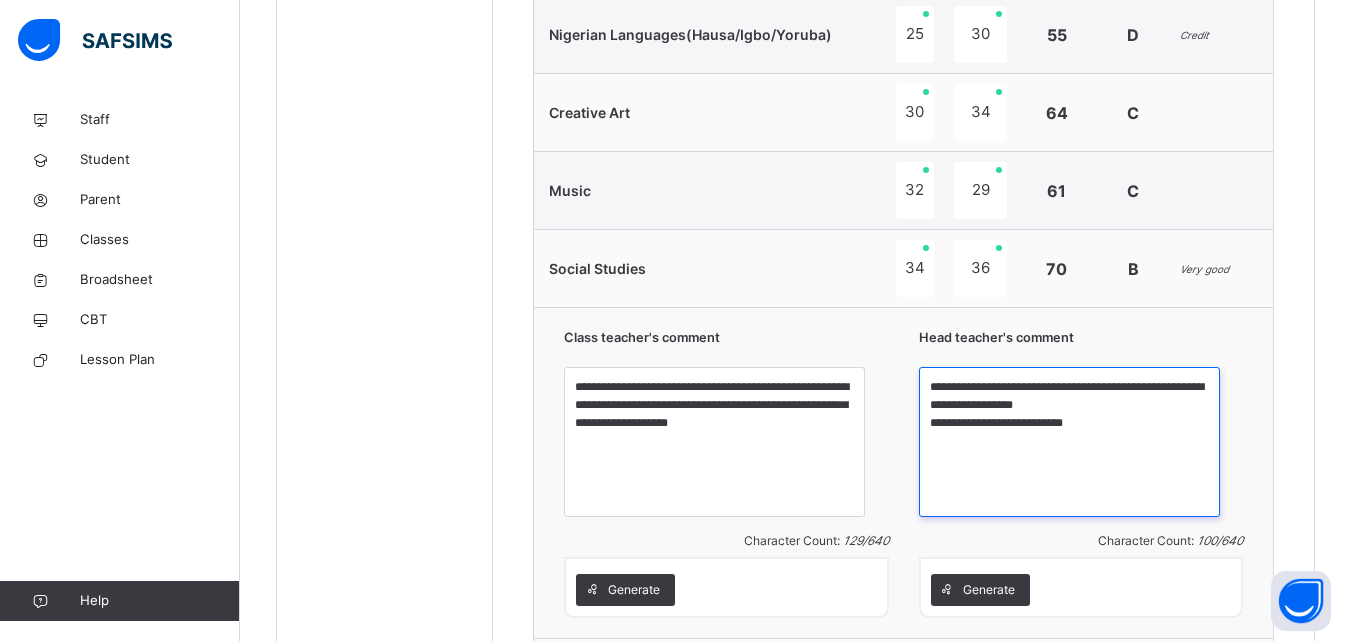 click on "**********" at bounding box center (1069, 442) 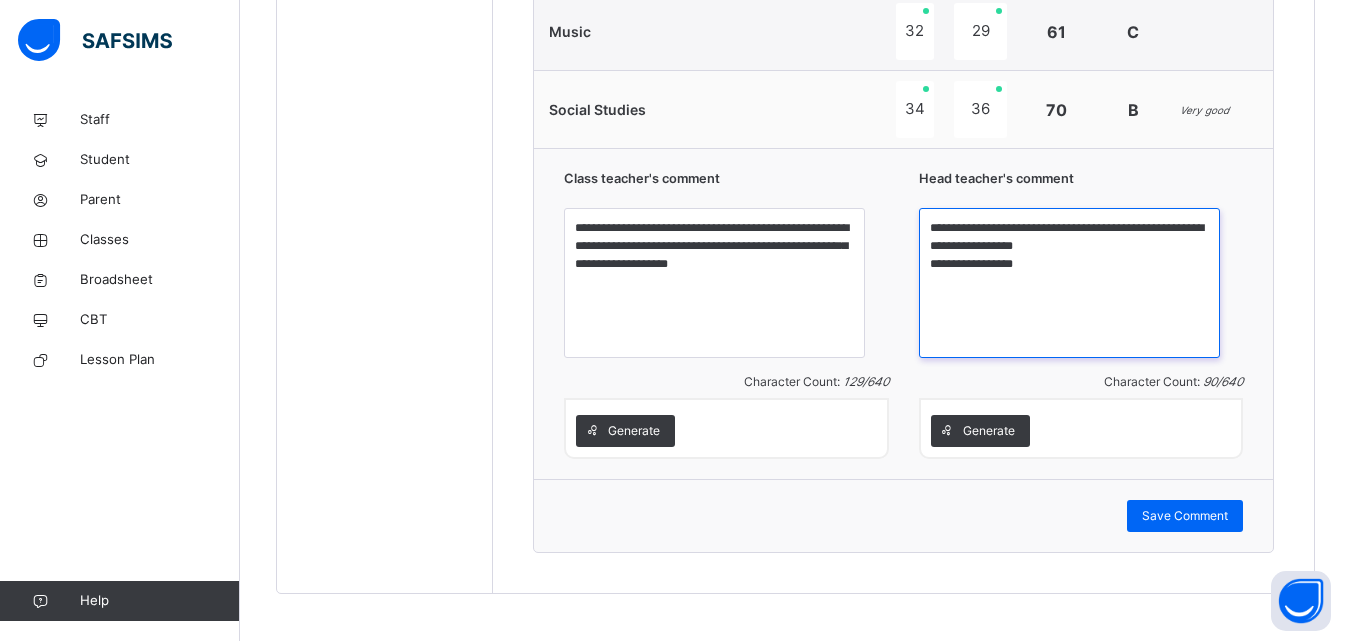 scroll, scrollTop: 2027, scrollLeft: 0, axis: vertical 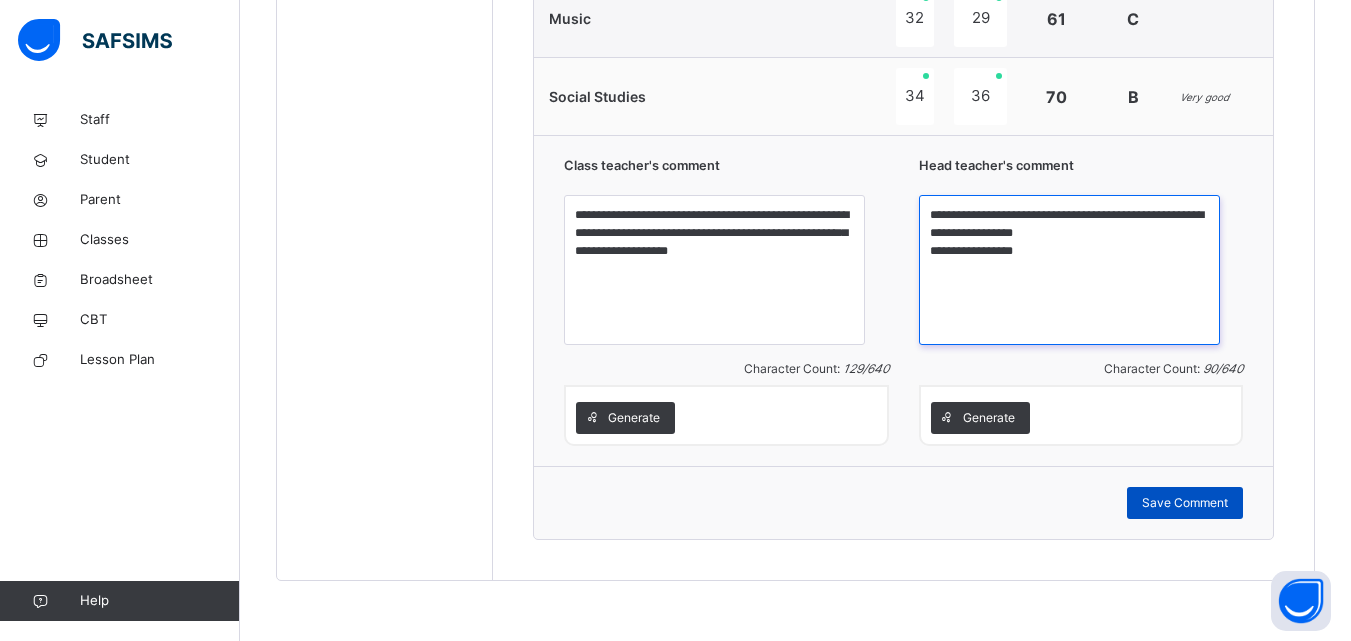 type on "**********" 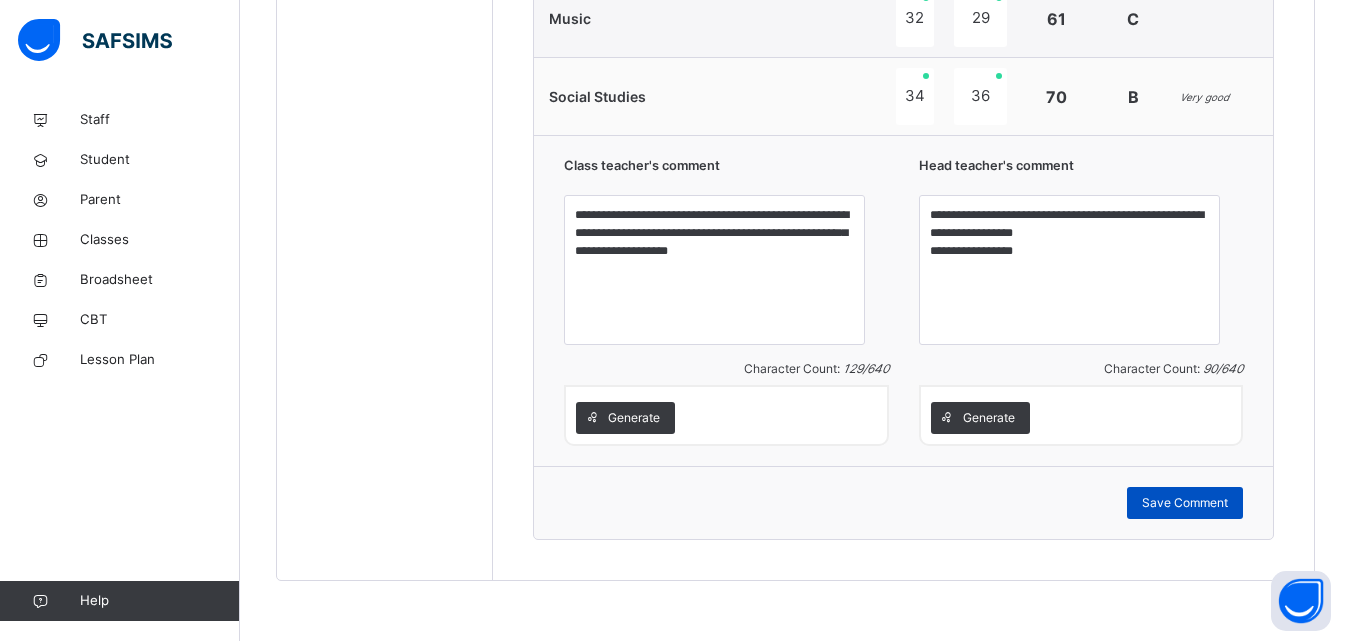 click on "Save Comment" at bounding box center [1185, 503] 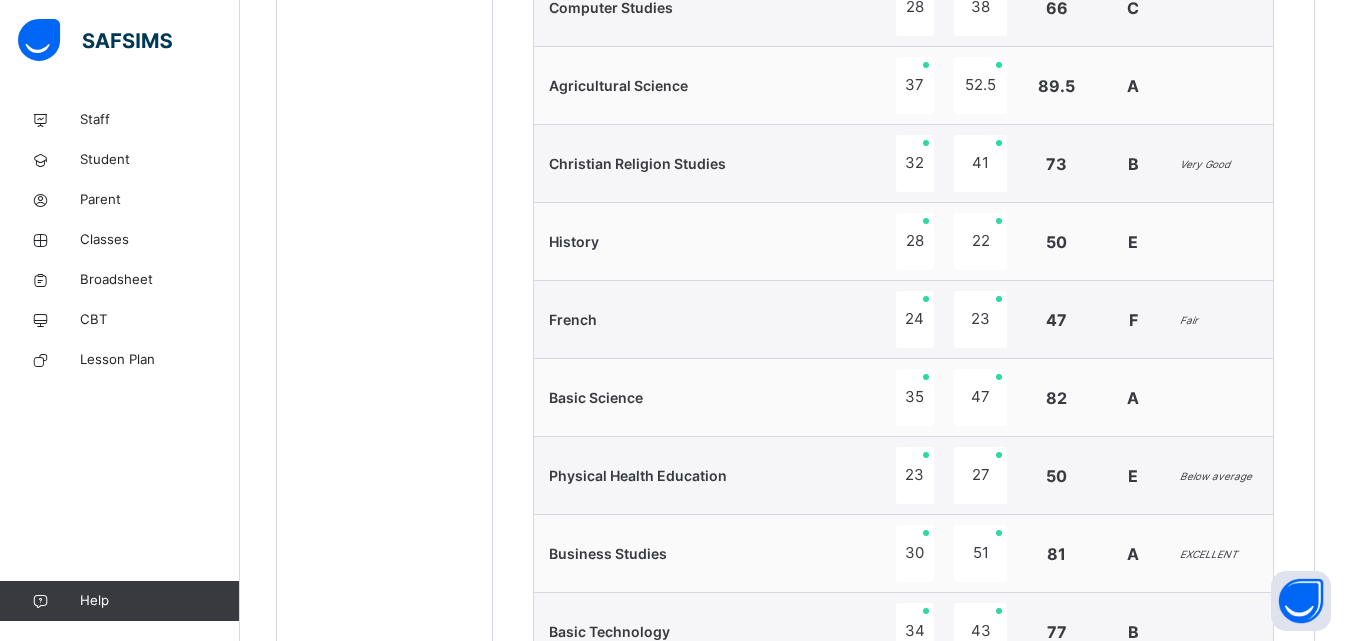 scroll, scrollTop: 1044, scrollLeft: 0, axis: vertical 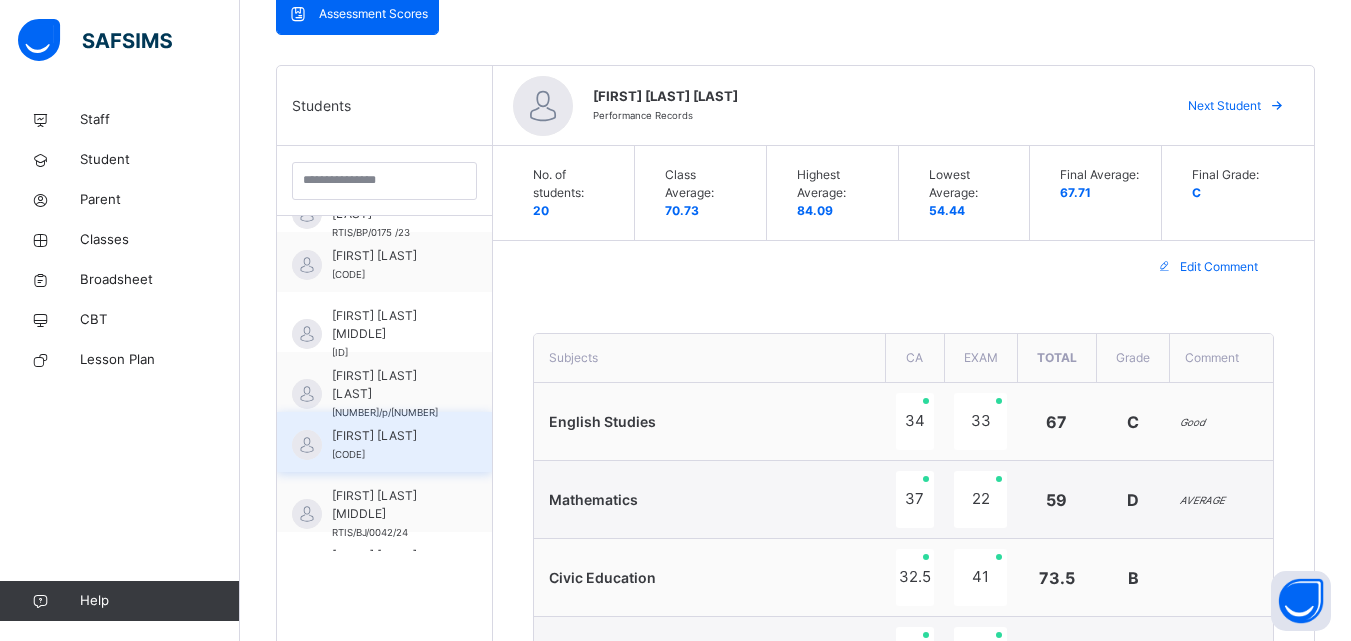 click on "[FIRST] [LAST]" at bounding box center (389, 436) 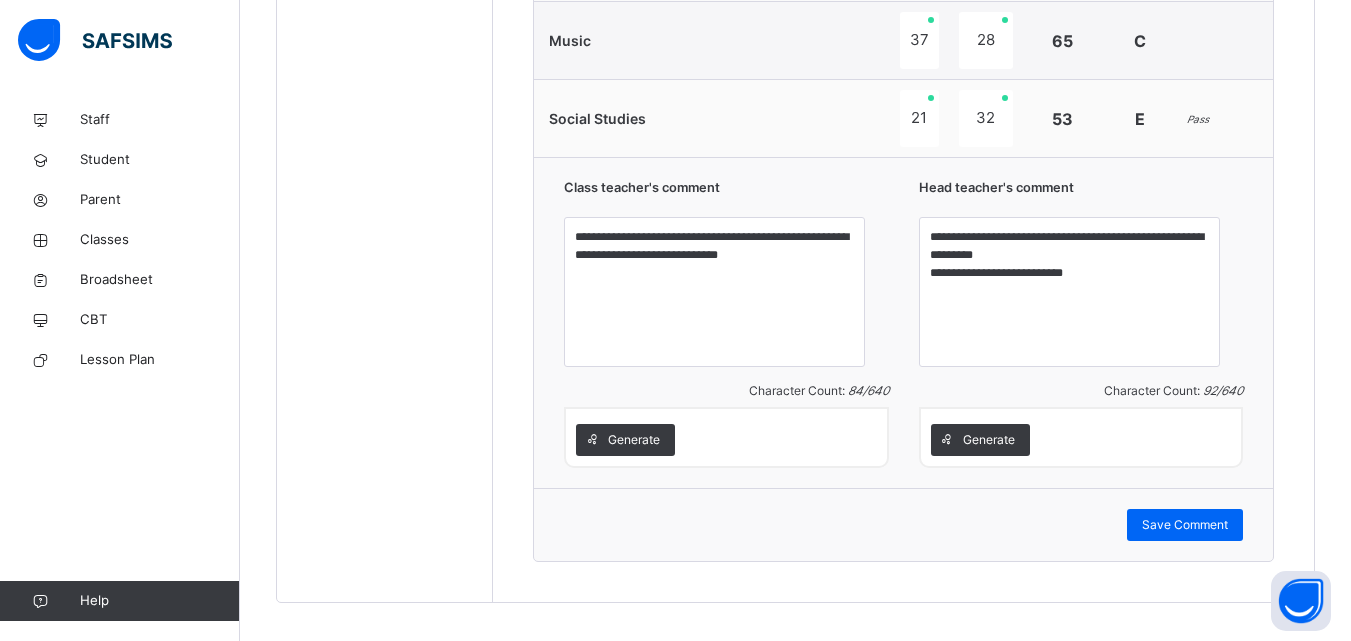 scroll, scrollTop: 2027, scrollLeft: 0, axis: vertical 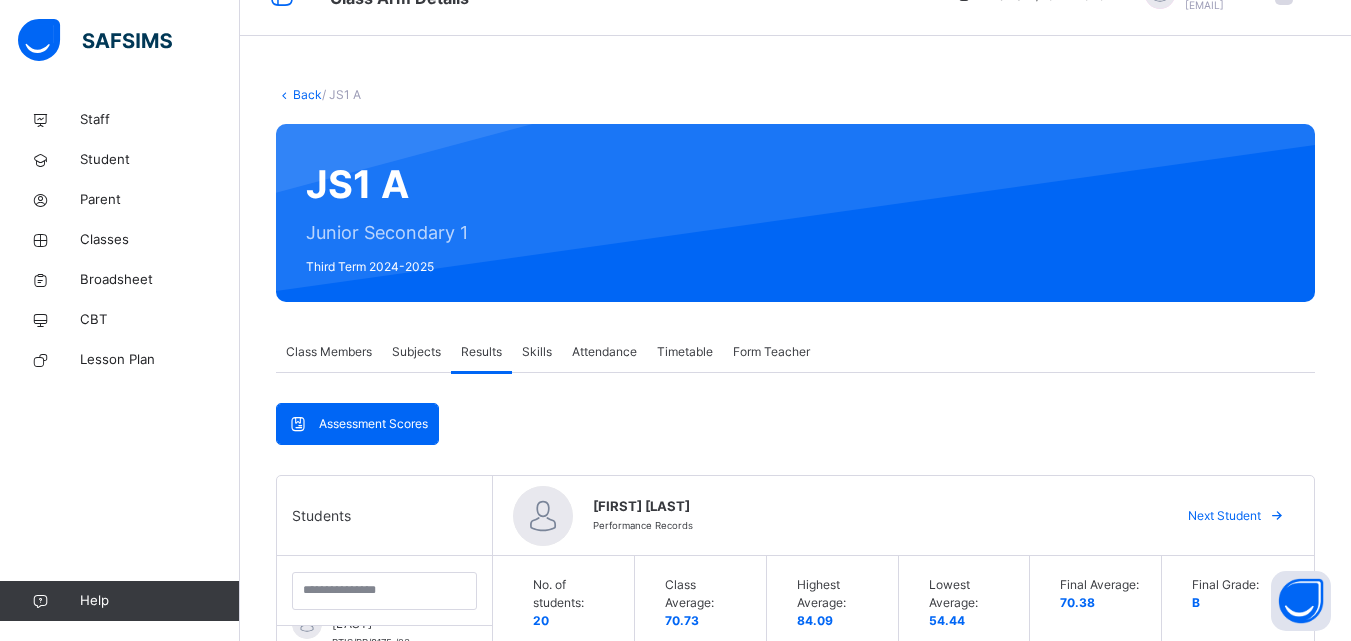 click on "Back" at bounding box center [307, 94] 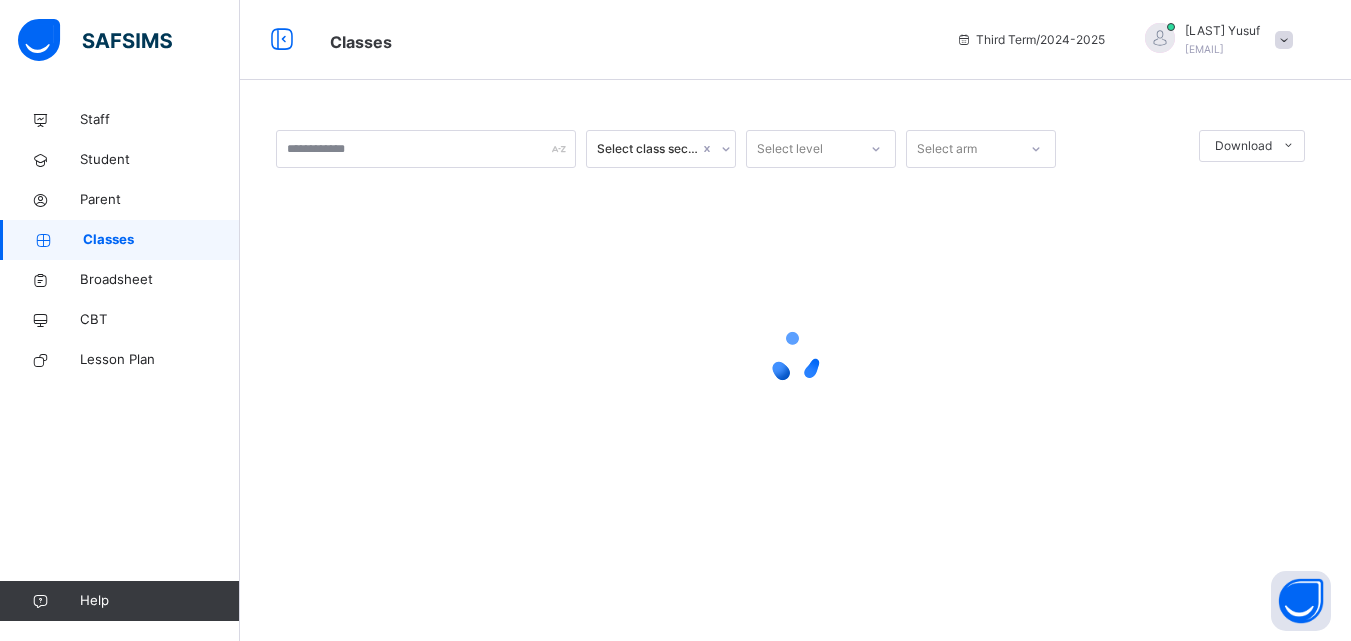 scroll, scrollTop: 0, scrollLeft: 0, axis: both 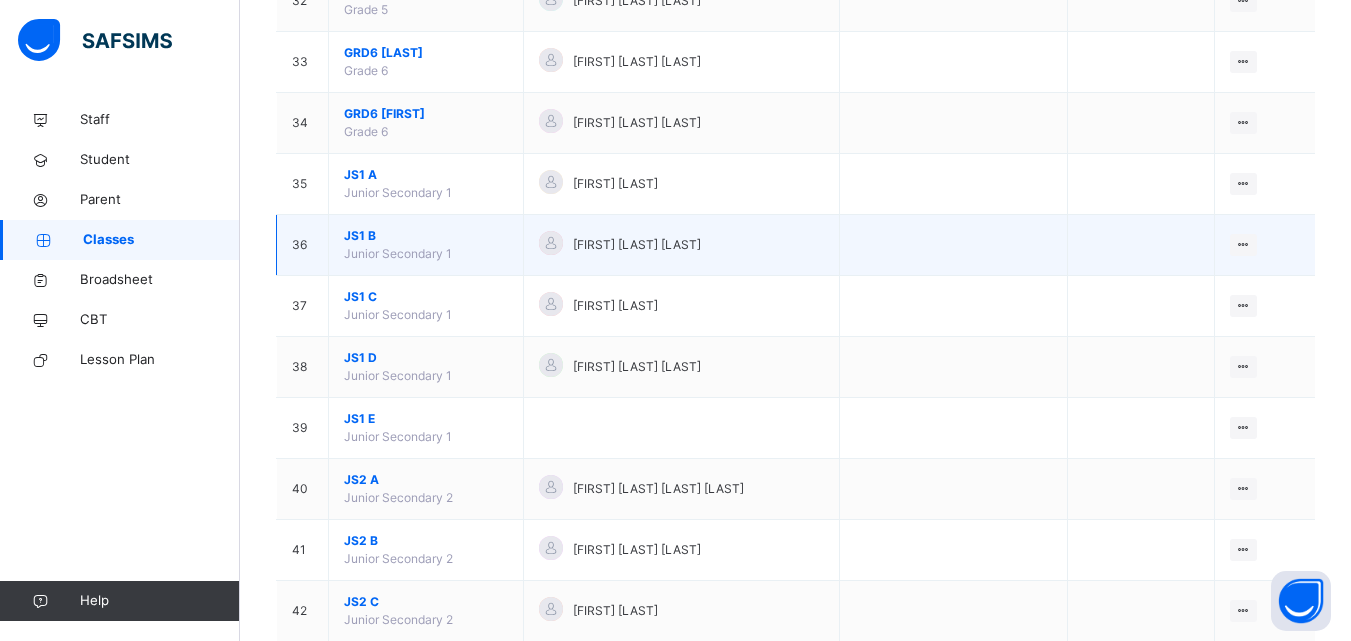 click on "JS1   B   Junior Secondary 1" at bounding box center (426, 245) 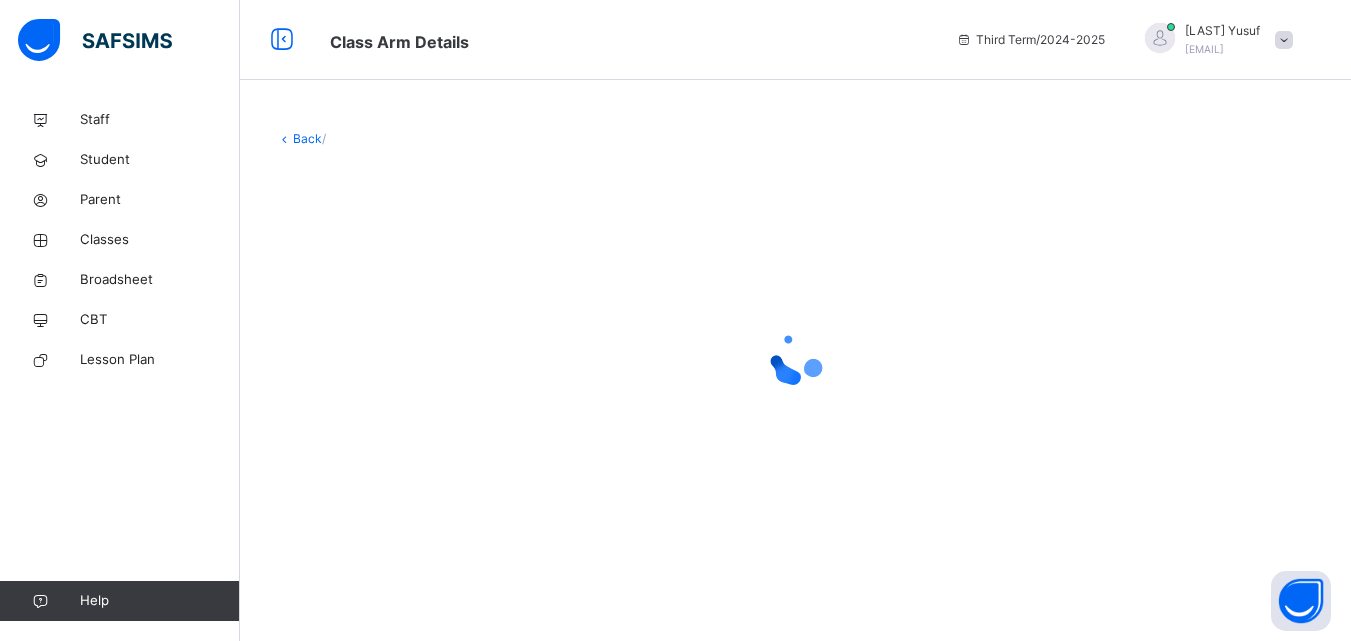 scroll, scrollTop: 0, scrollLeft: 0, axis: both 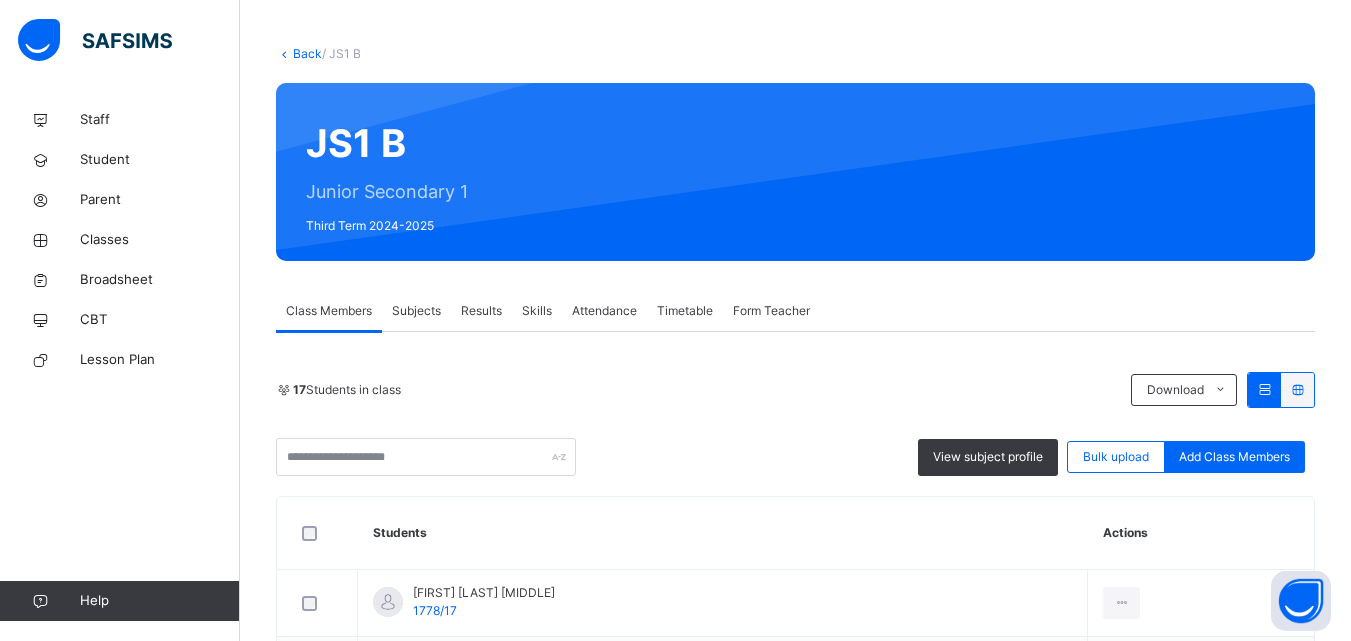 click on "Results" at bounding box center (481, 311) 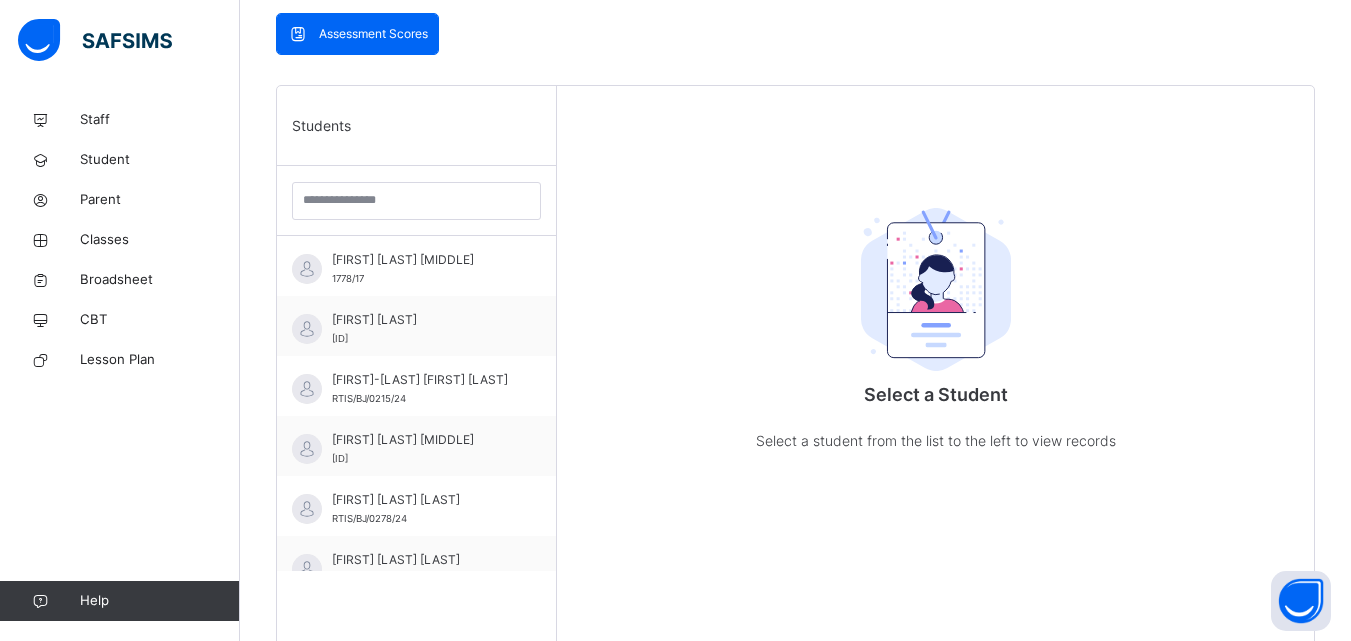 scroll, scrollTop: 452, scrollLeft: 0, axis: vertical 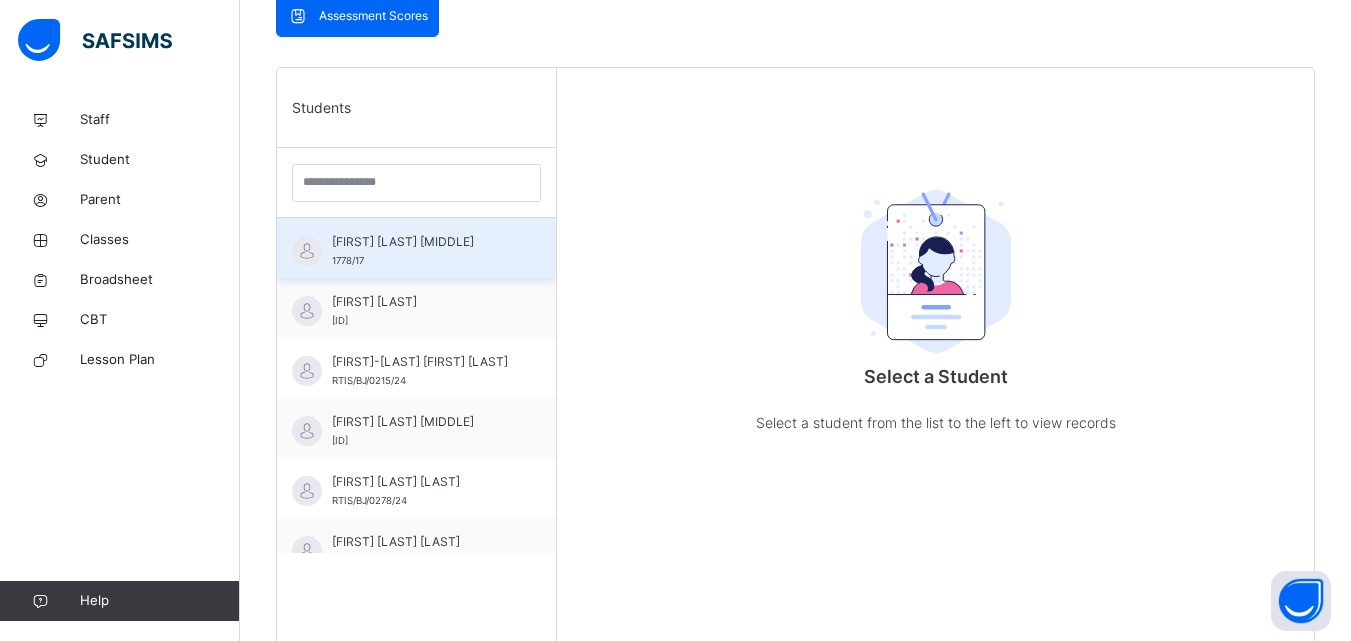click on "[FIRST] [LAST] [MIDDLE]" at bounding box center [421, 242] 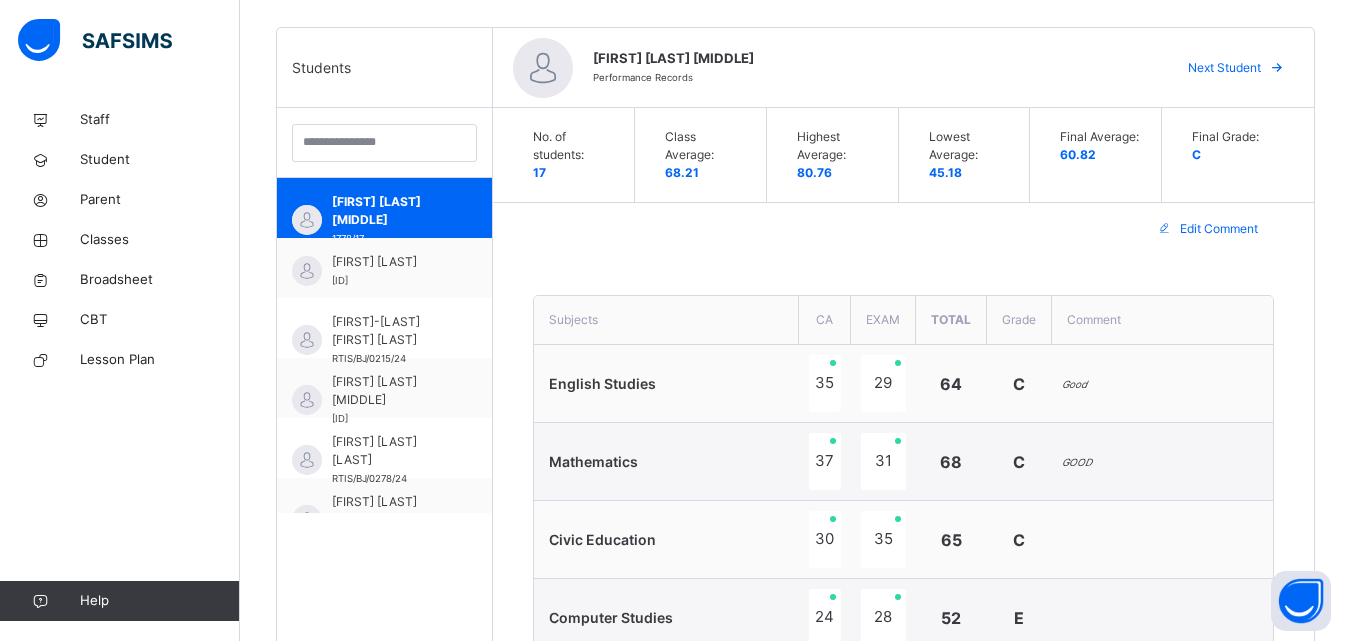 scroll, scrollTop: 479, scrollLeft: 0, axis: vertical 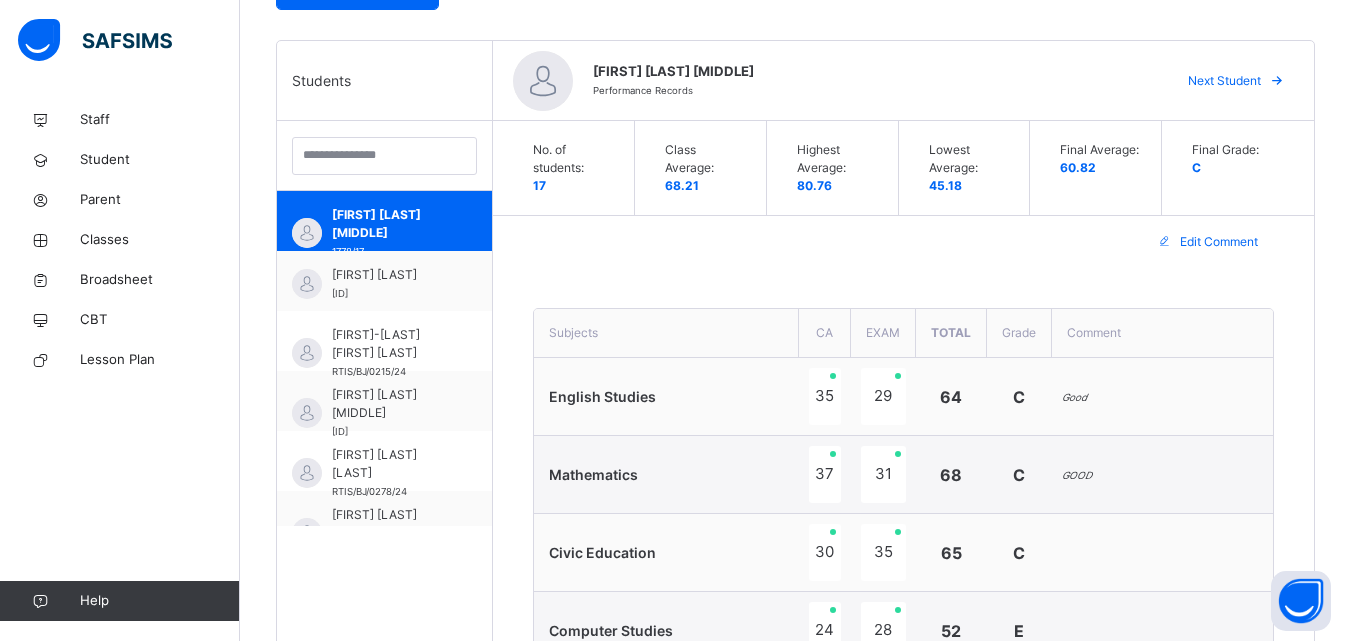 click on "Next Student" at bounding box center [1224, 81] 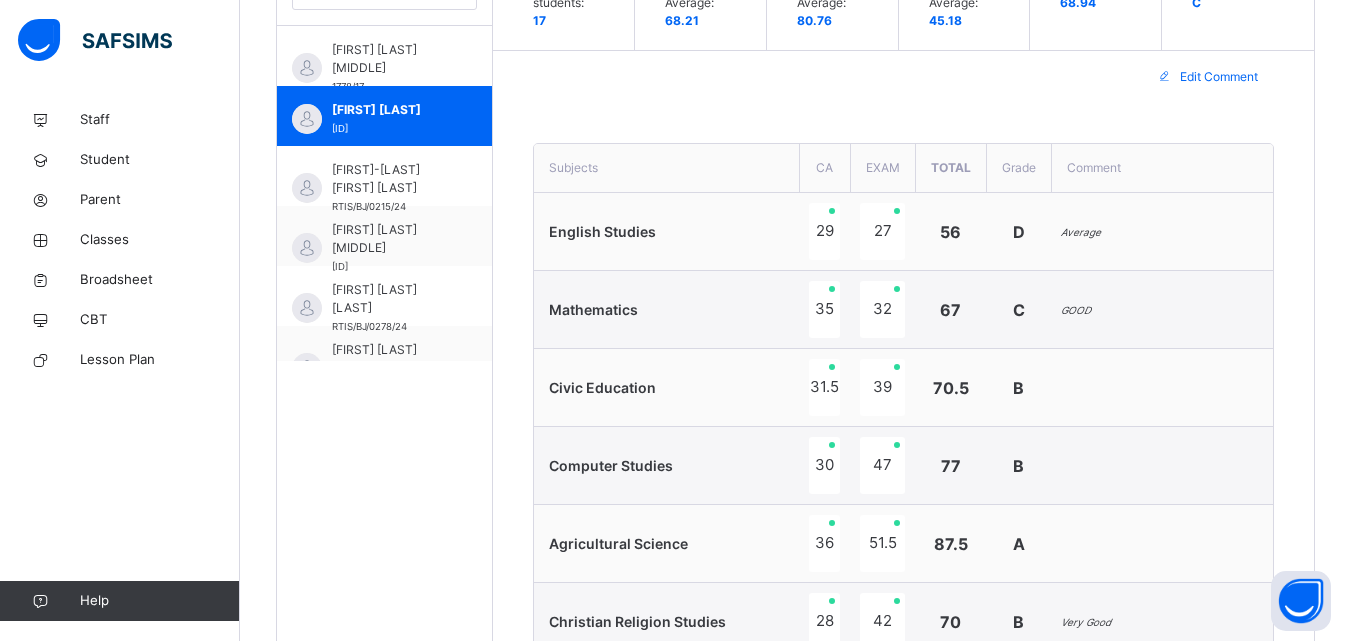 scroll, scrollTop: 595, scrollLeft: 0, axis: vertical 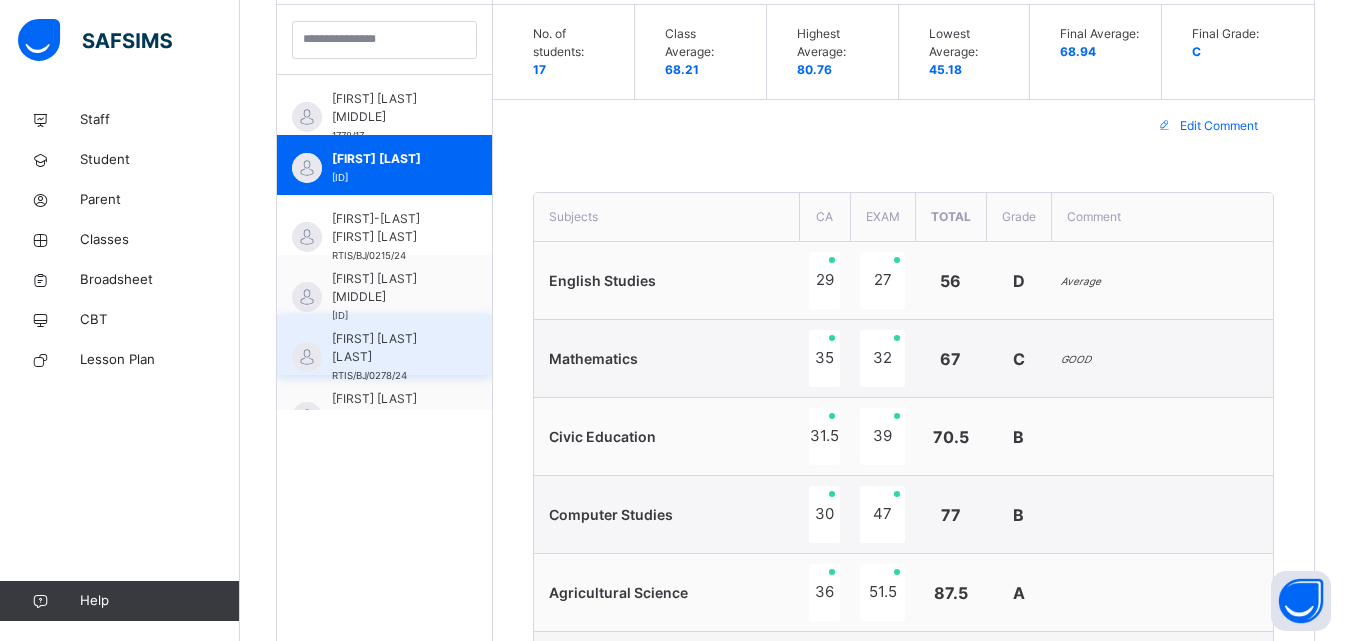 click on "[FIRST] [LAST] [LAST] RTIS/BJ/[NUMBER]/24" at bounding box center [384, 345] 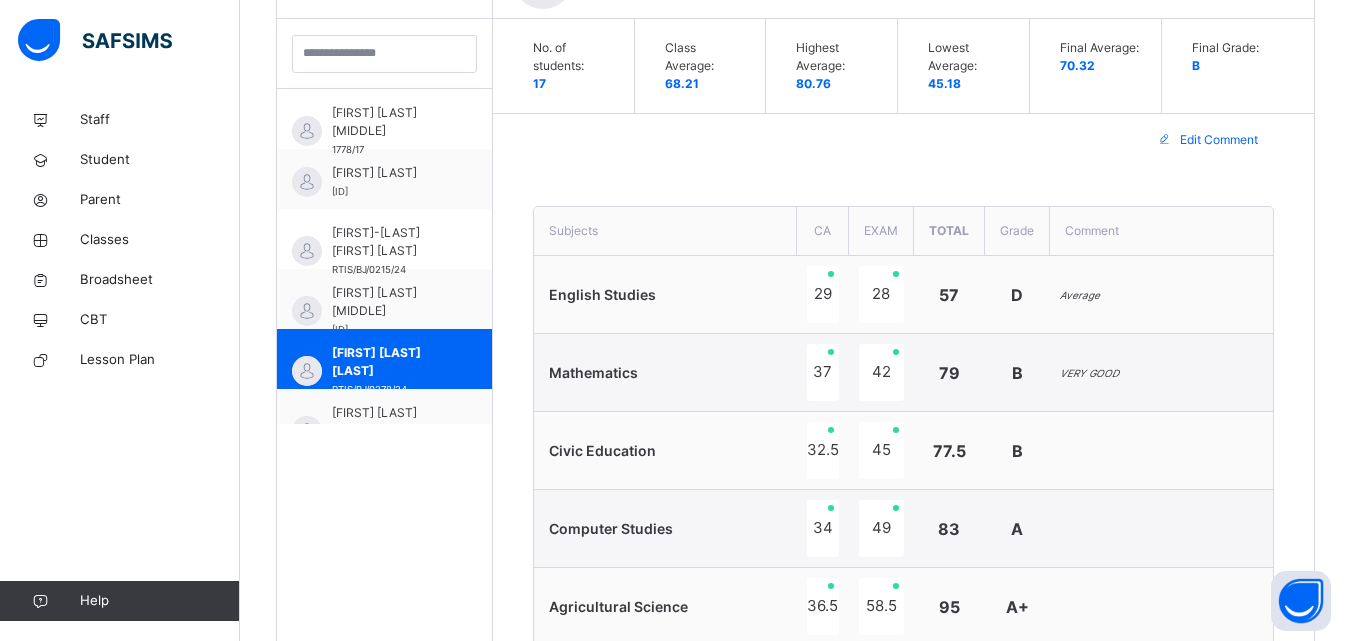 scroll, scrollTop: 595, scrollLeft: 0, axis: vertical 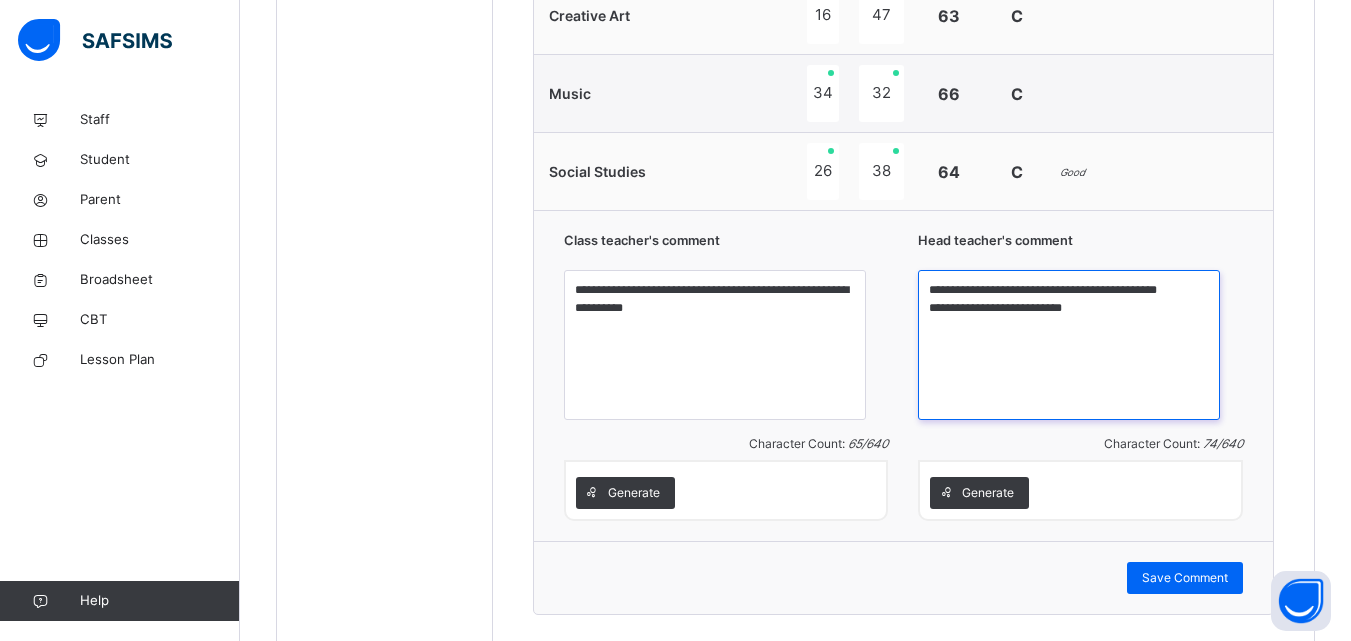 click on "**********" at bounding box center (1069, 345) 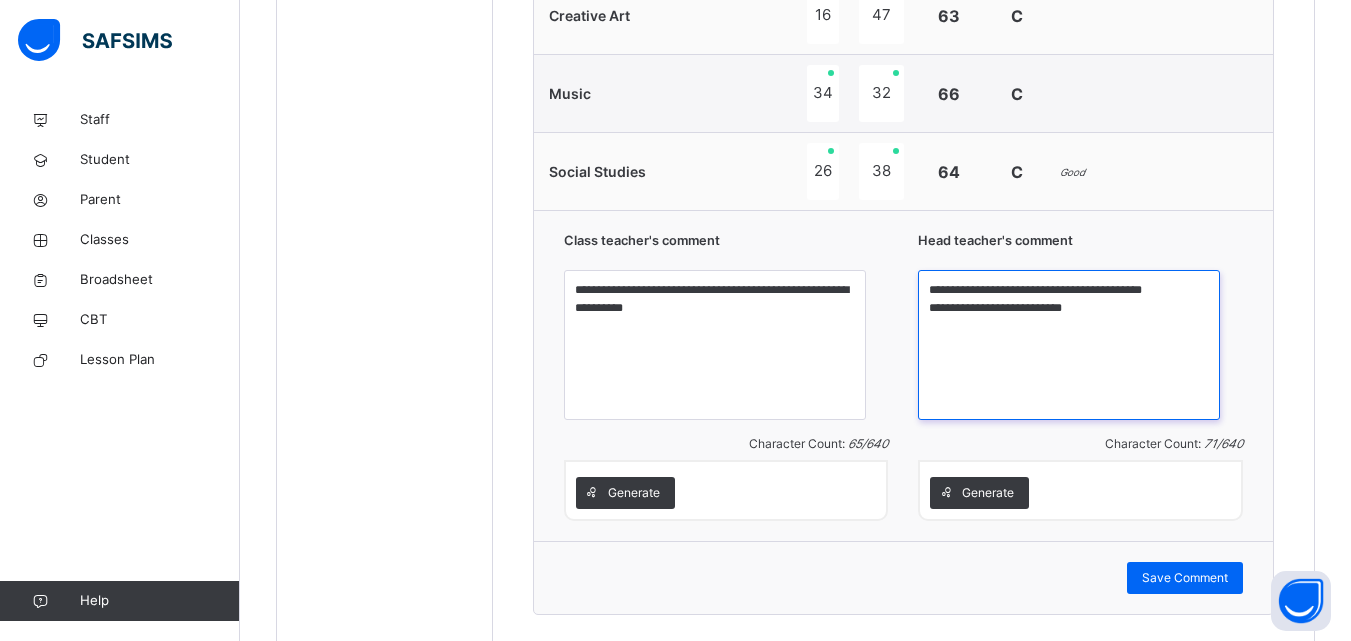 click on "**********" at bounding box center (1069, 345) 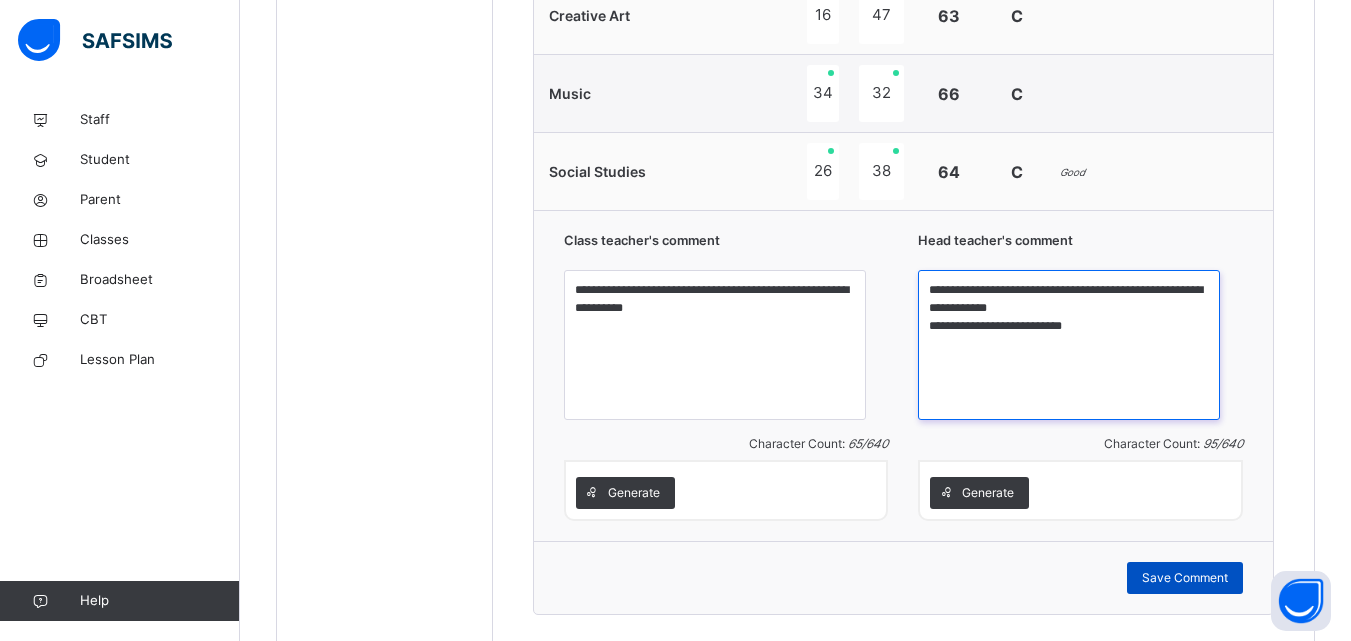 type on "**********" 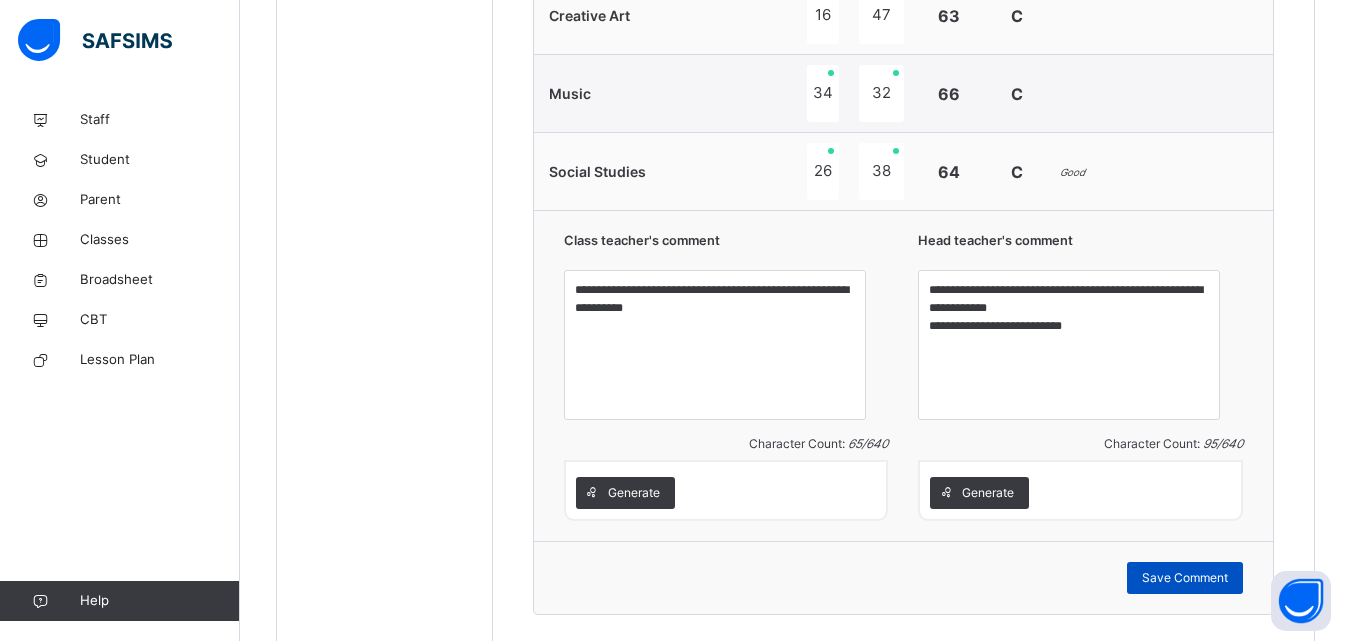 click on "Save Comment" at bounding box center [1185, 578] 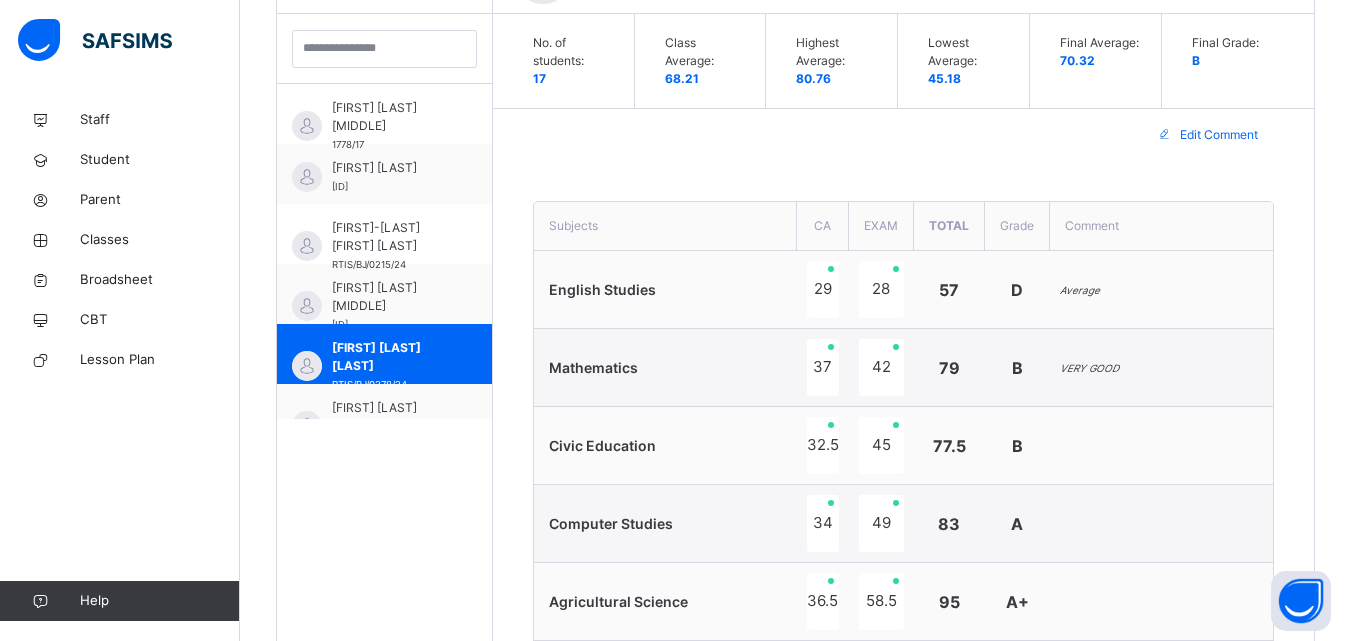 scroll, scrollTop: 712, scrollLeft: 0, axis: vertical 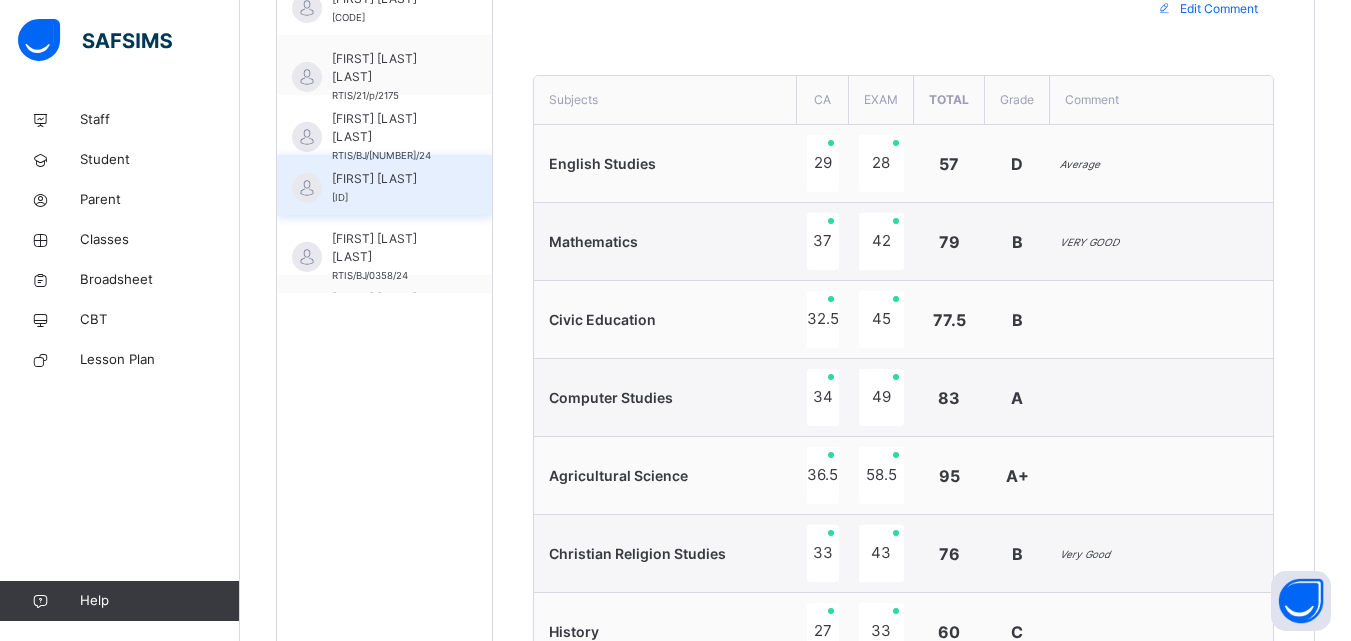 click on "[FIRST] [LAST]" at bounding box center [389, 179] 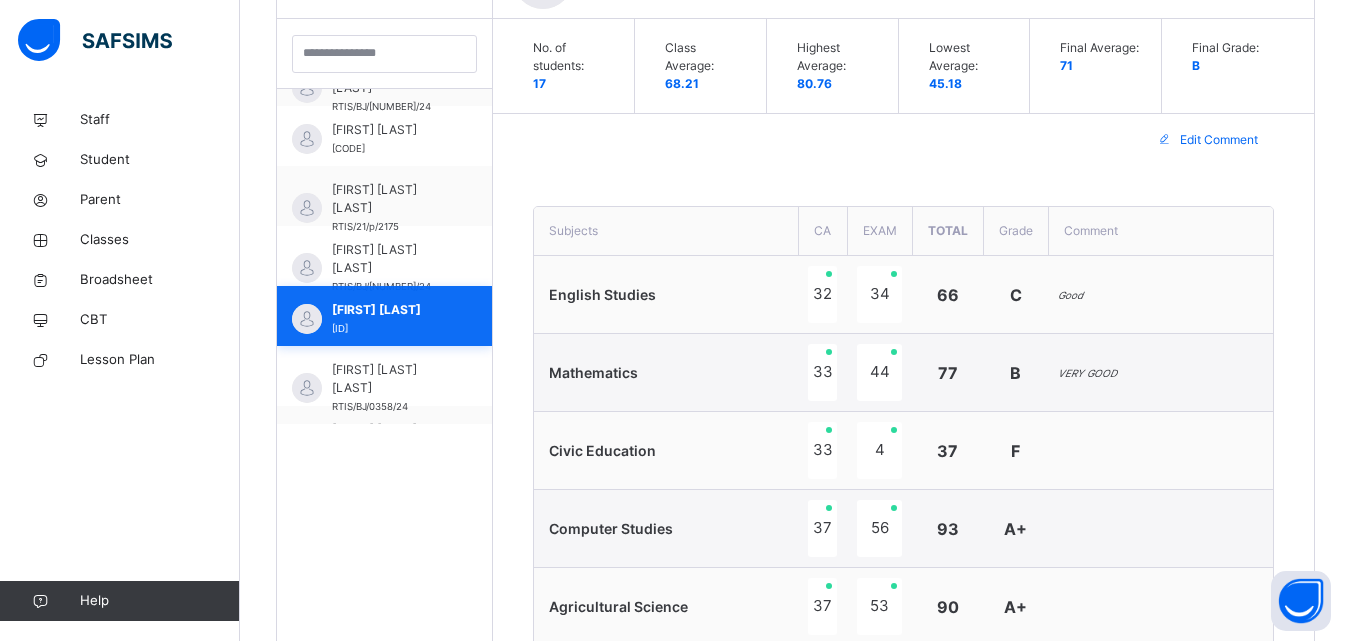 scroll, scrollTop: 712, scrollLeft: 0, axis: vertical 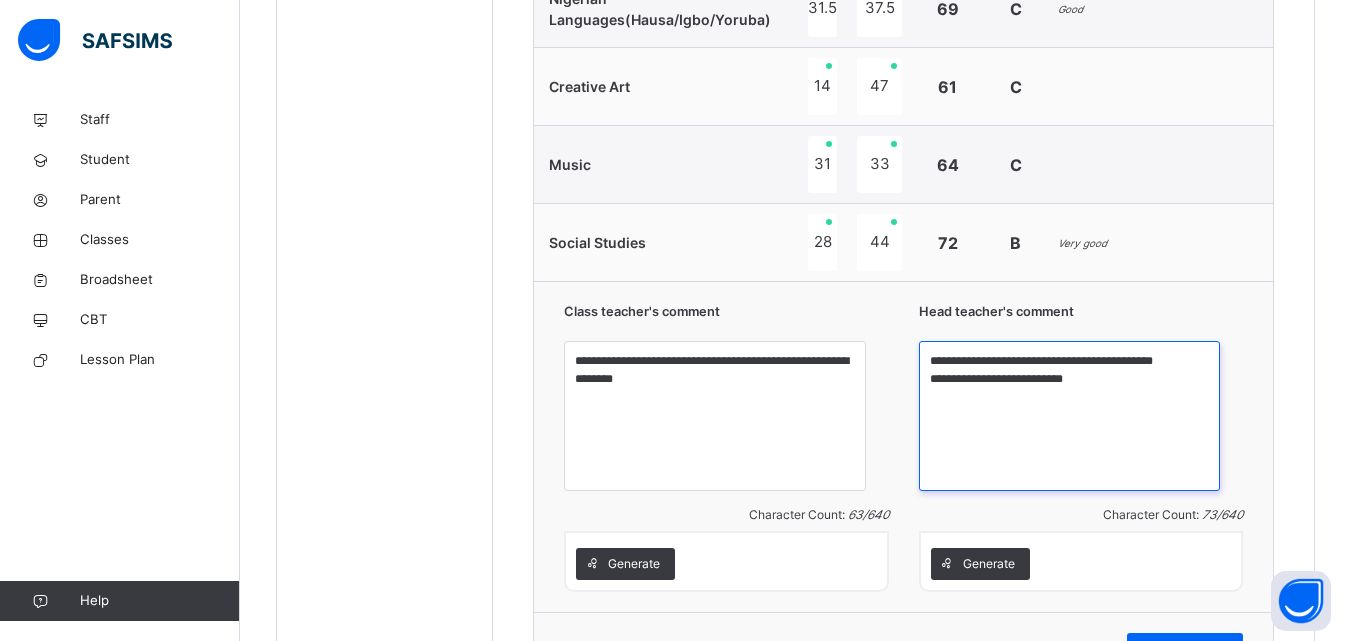 click on "**********" at bounding box center [1069, 416] 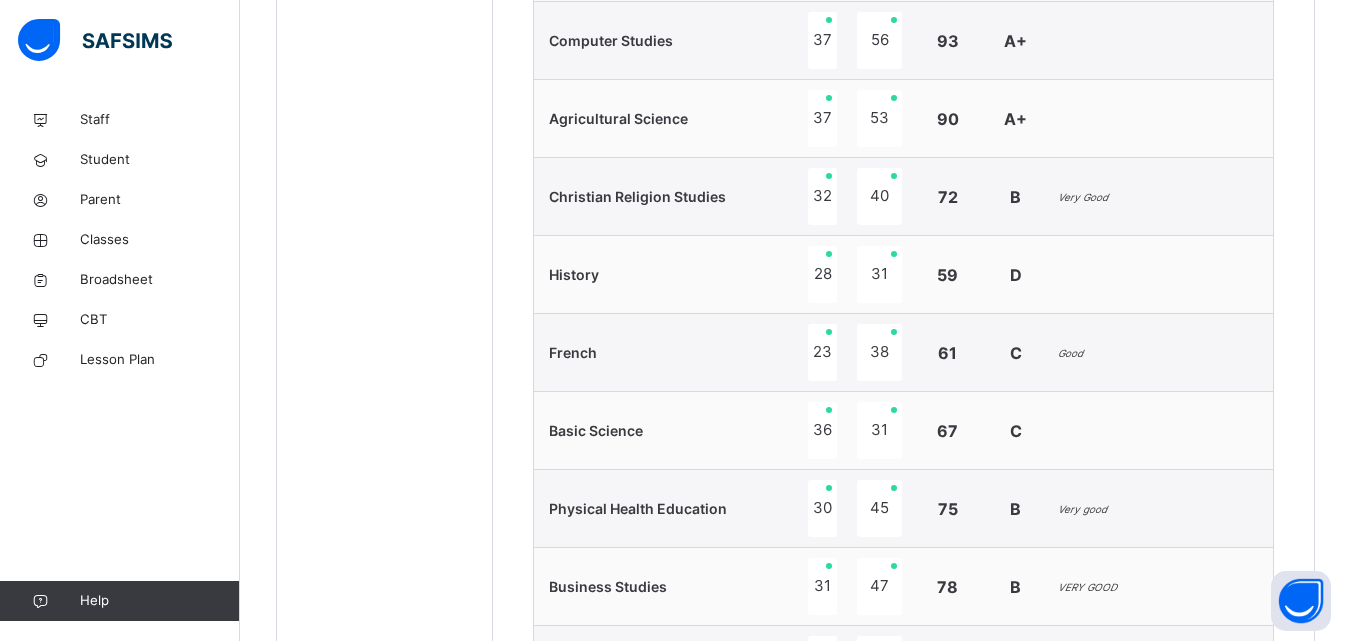 scroll, scrollTop: 1020, scrollLeft: 0, axis: vertical 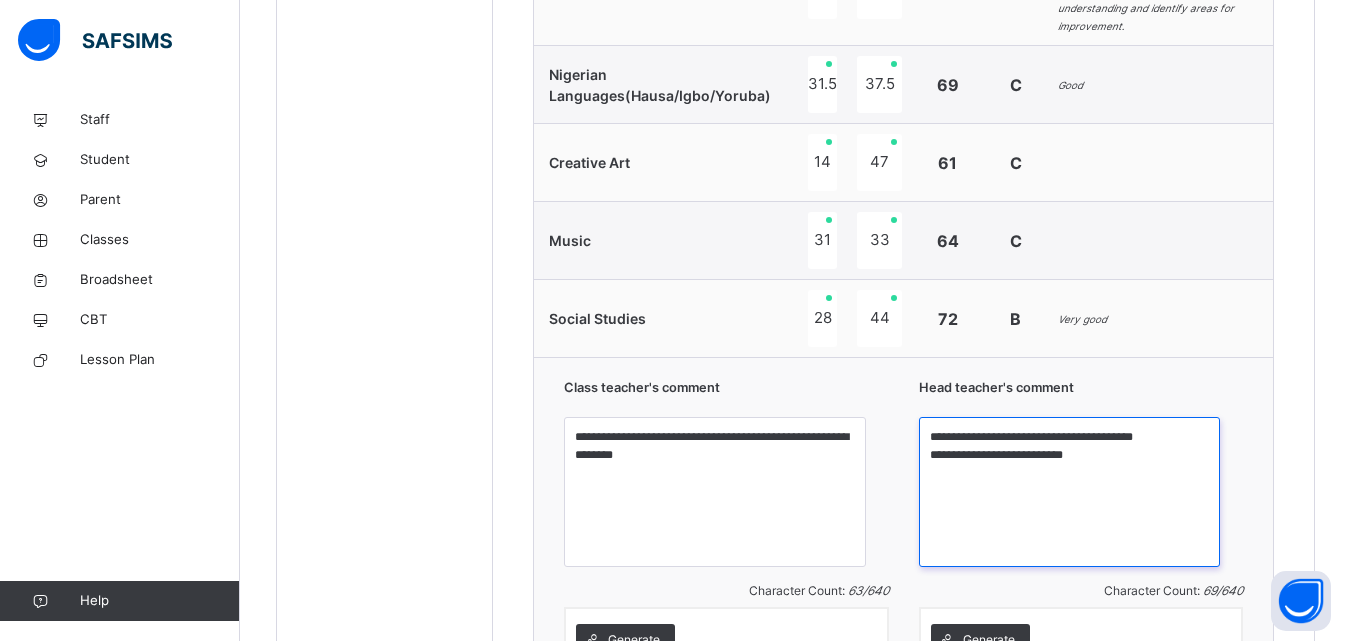 click on "**********" at bounding box center (1069, 492) 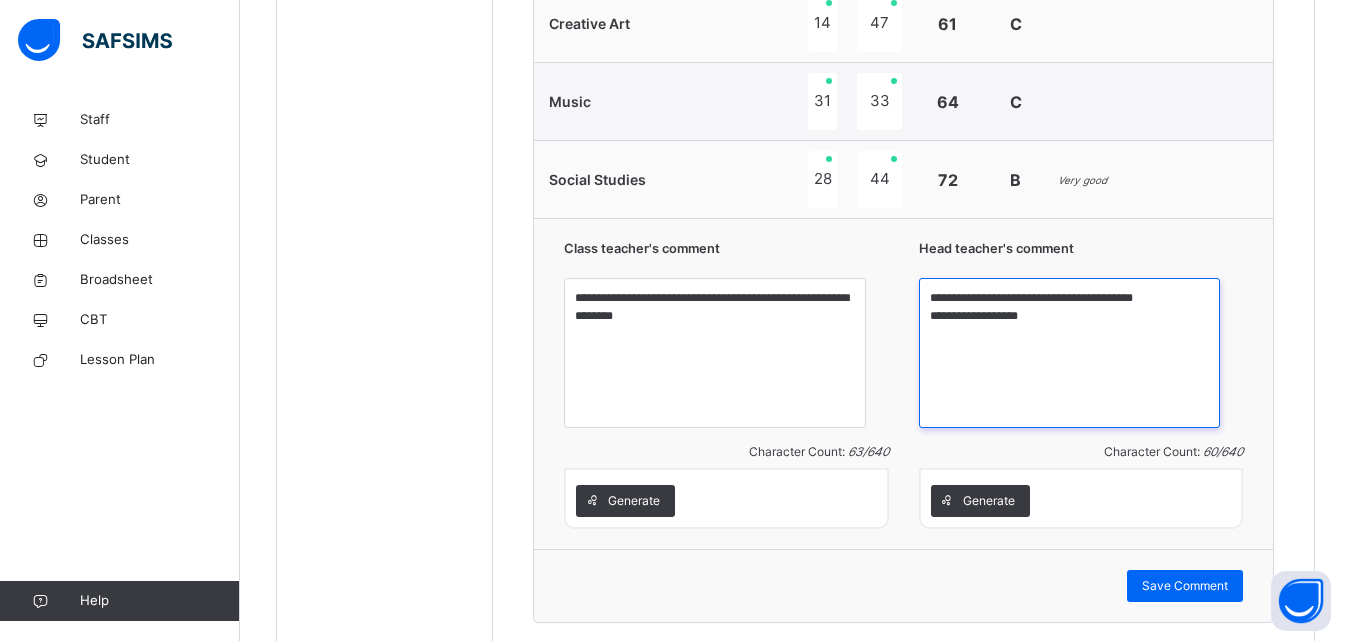 scroll, scrollTop: 1927, scrollLeft: 0, axis: vertical 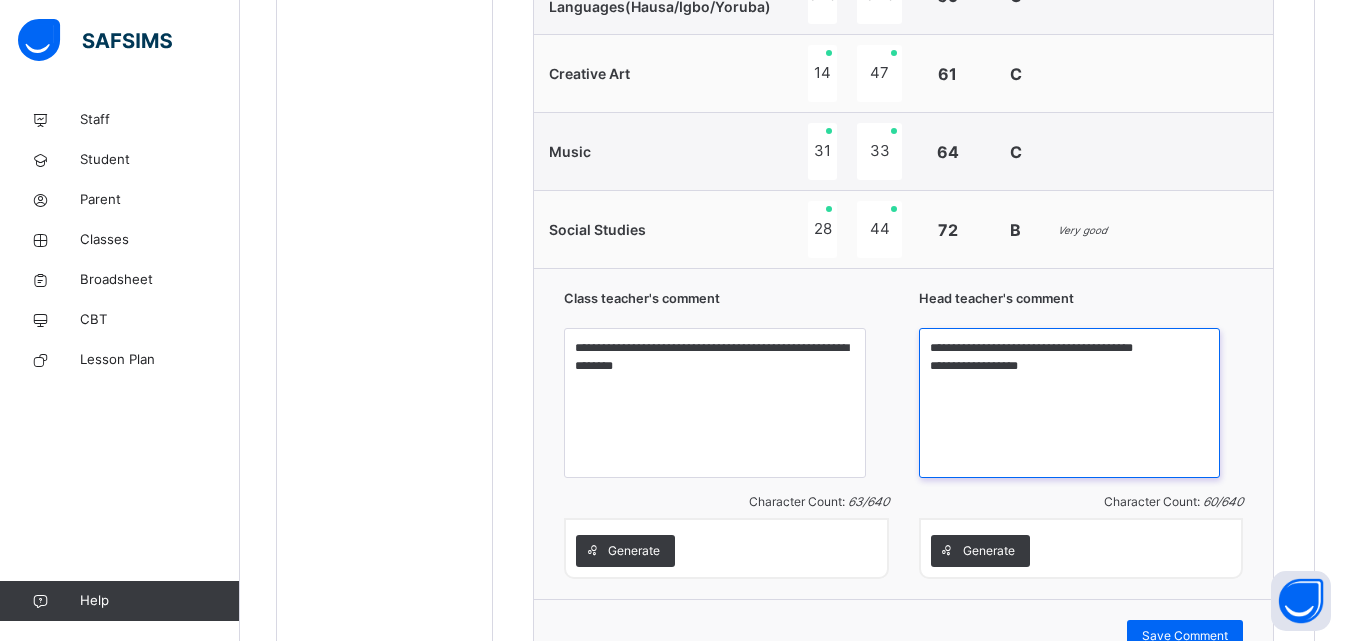 click on "**********" at bounding box center [1069, 403] 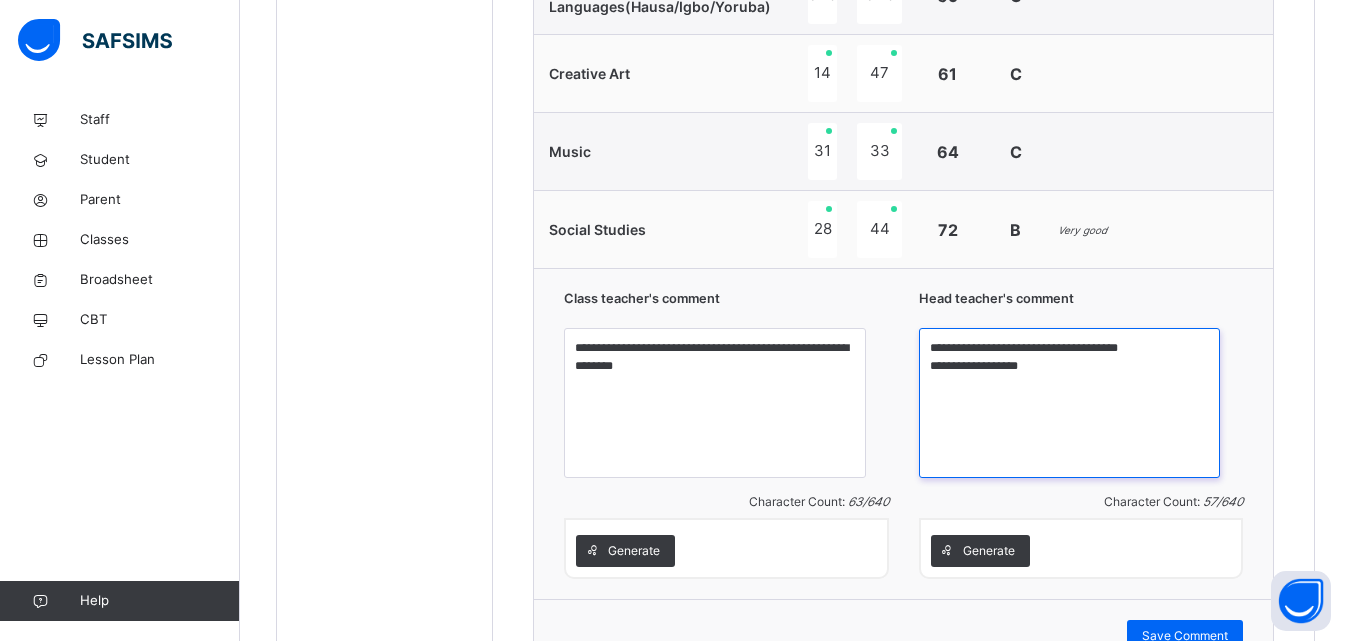 click on "**********" at bounding box center [1069, 403] 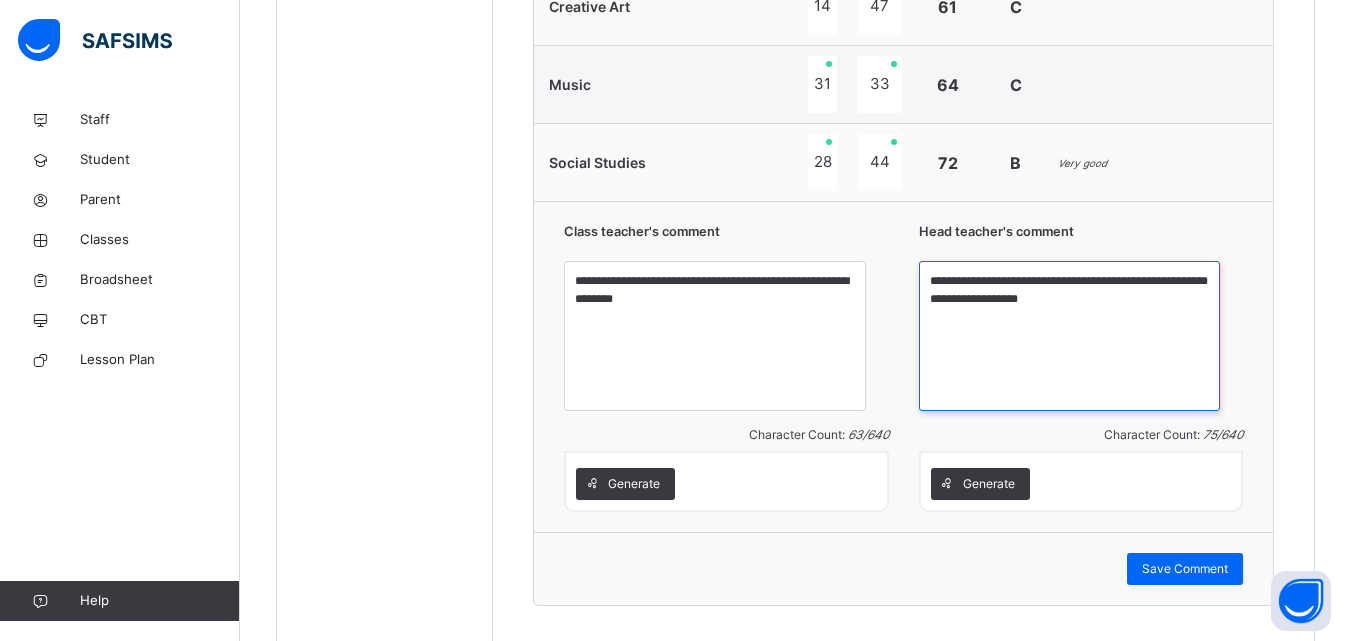 scroll, scrollTop: 2035, scrollLeft: 0, axis: vertical 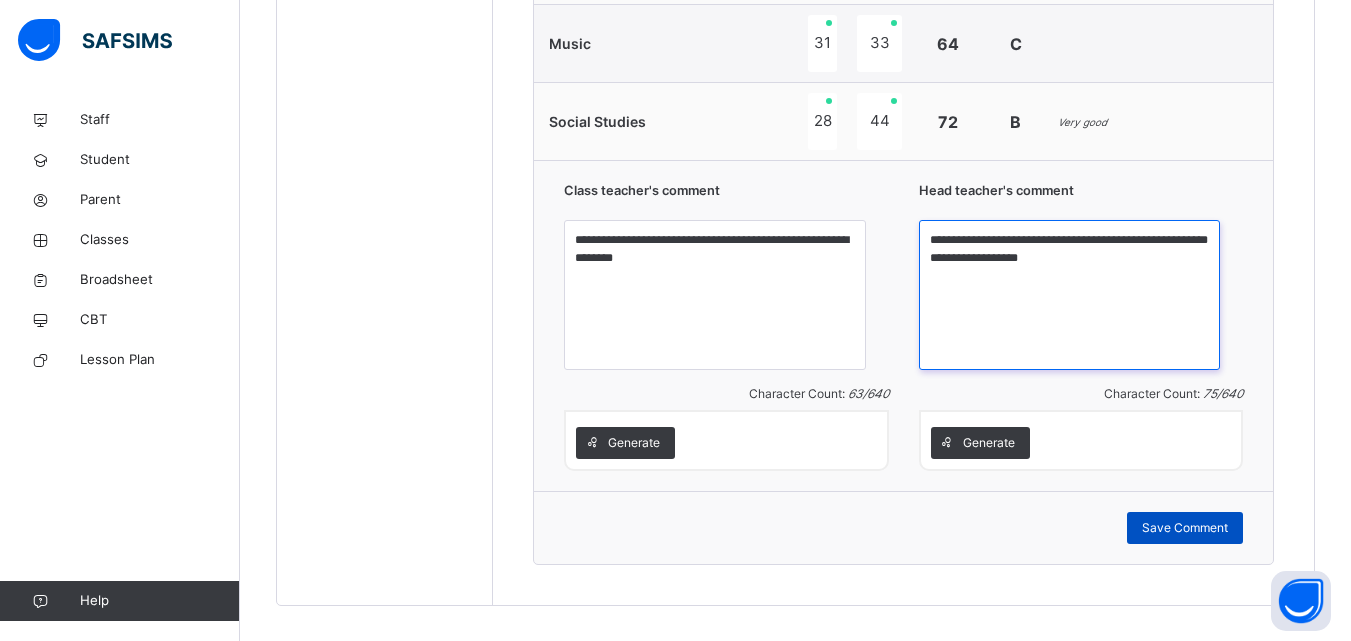 type on "**********" 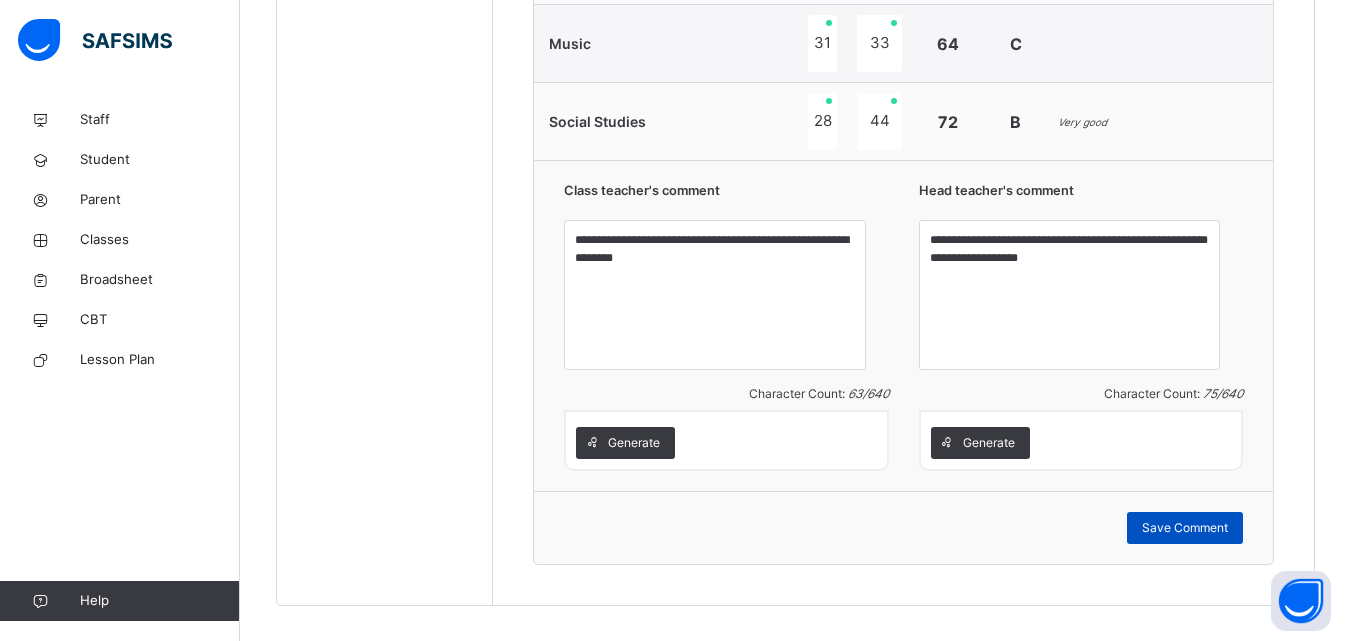 click on "Save Comment" at bounding box center (1185, 528) 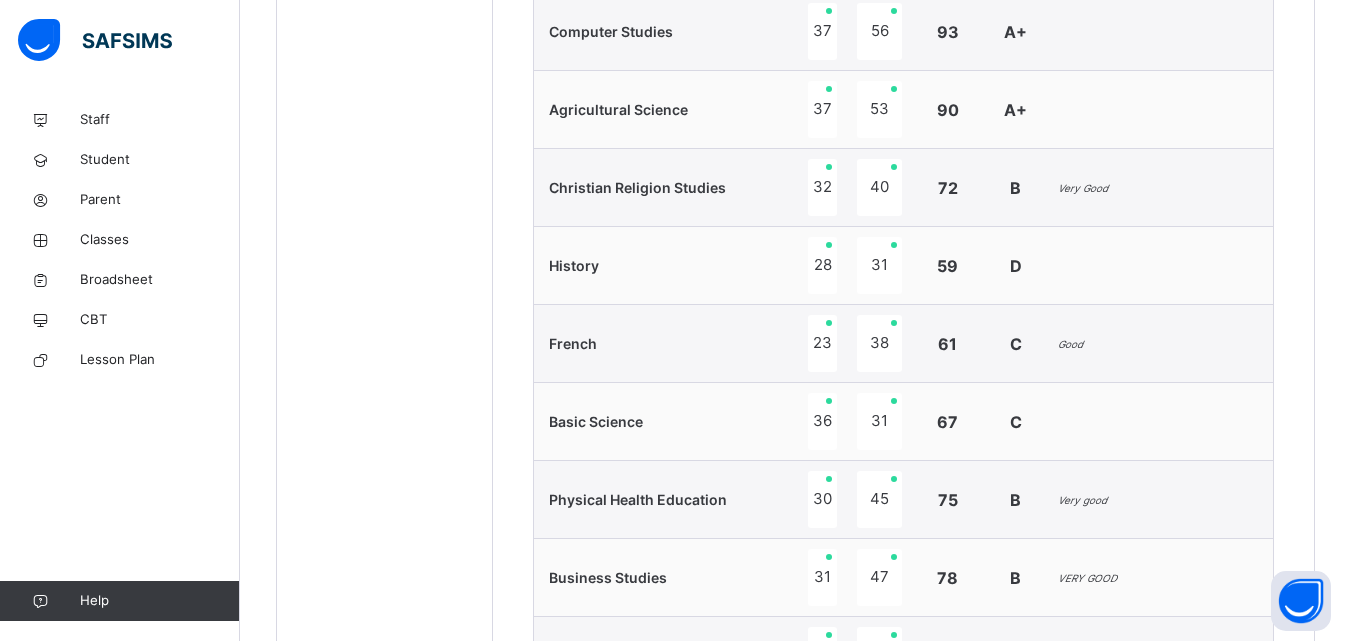 scroll, scrollTop: 1052, scrollLeft: 0, axis: vertical 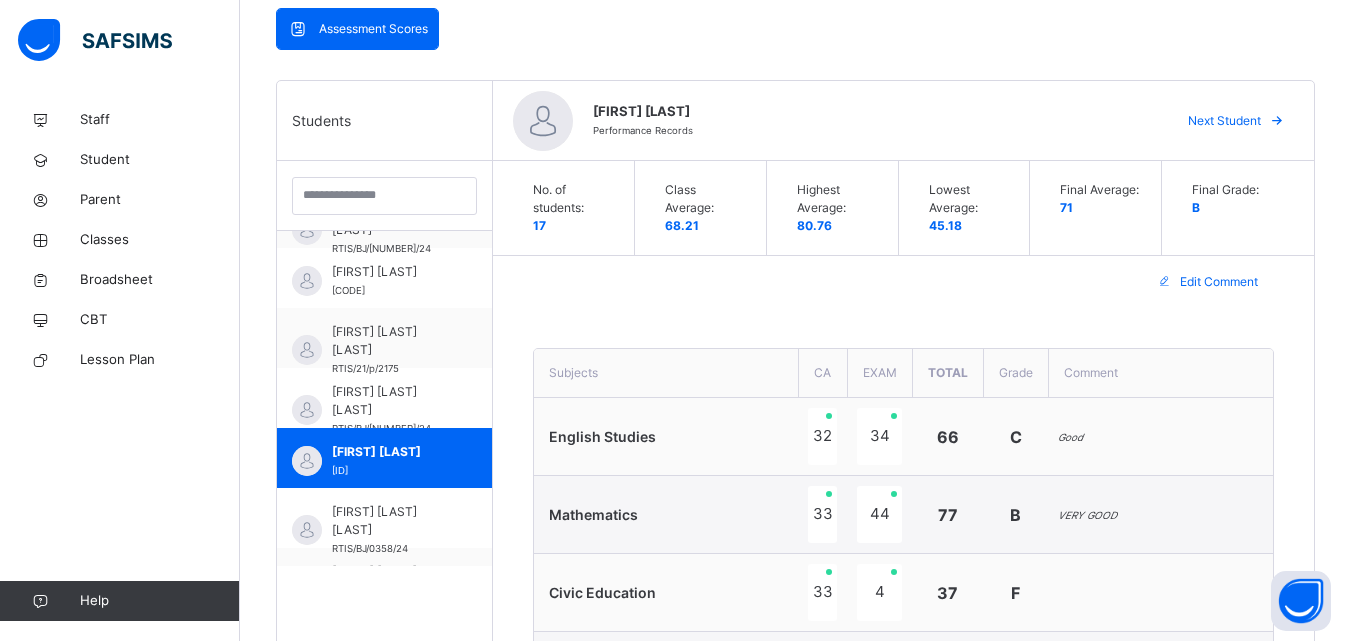click on "Next Student" at bounding box center (1224, 121) 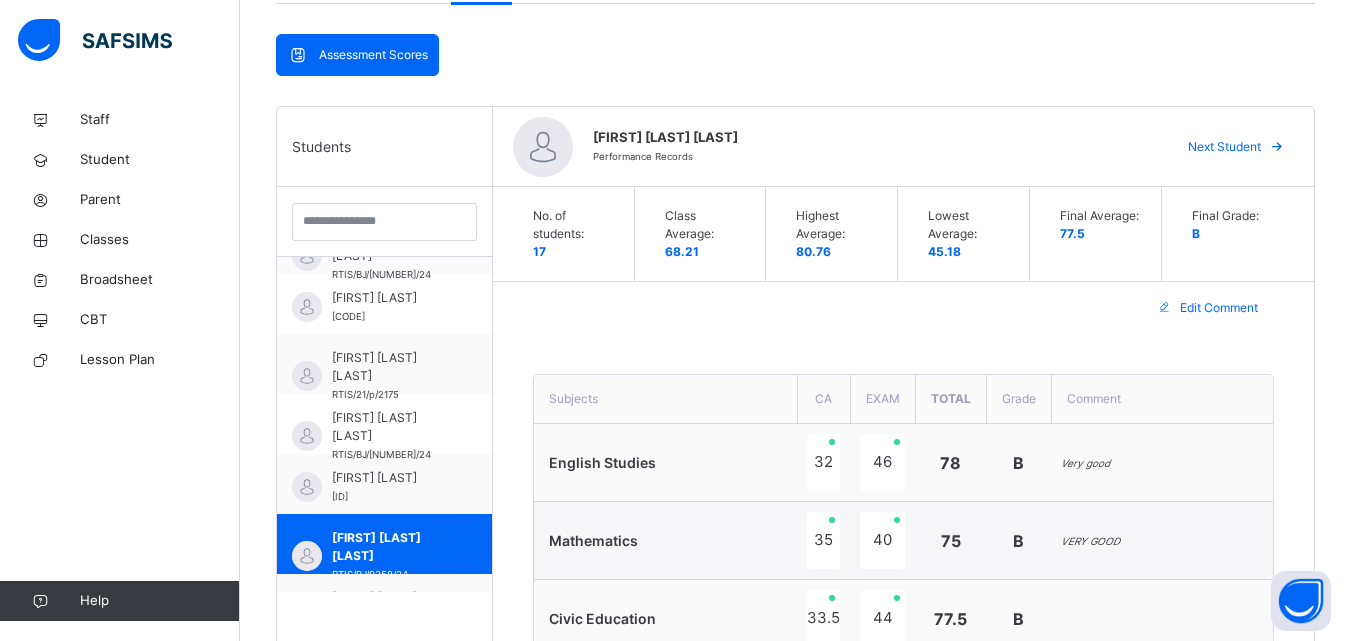 scroll, scrollTop: 417, scrollLeft: 0, axis: vertical 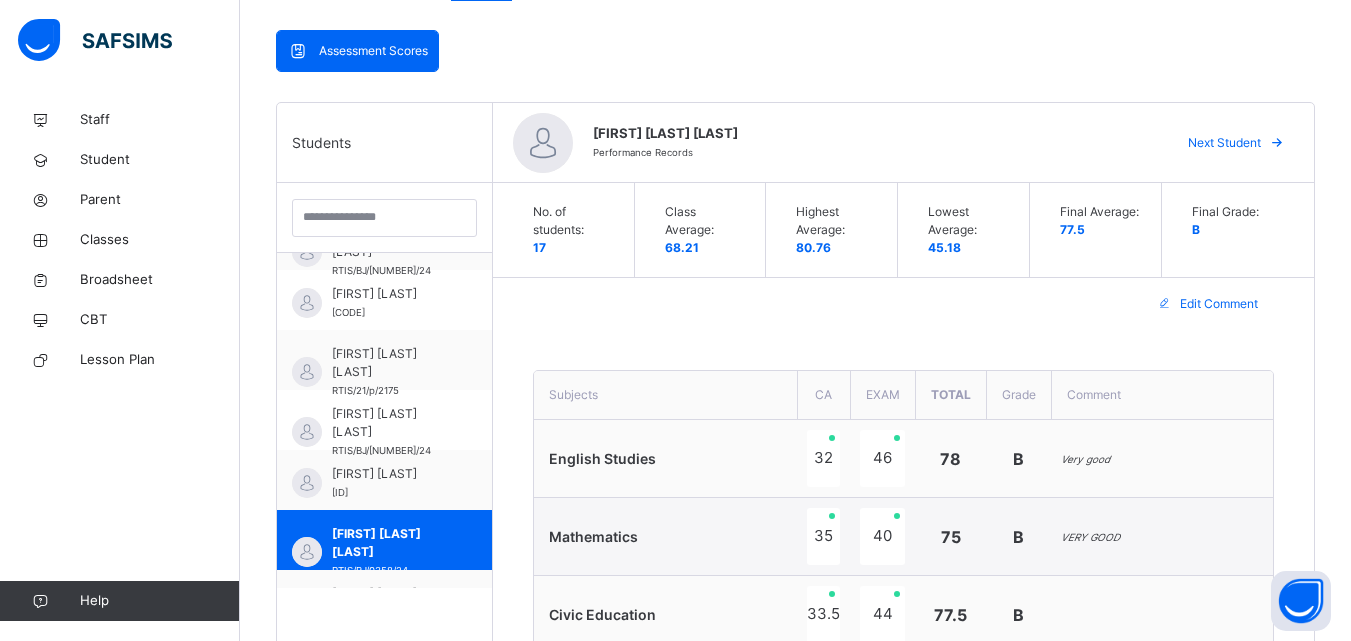 click on "Next Student" at bounding box center (1224, 143) 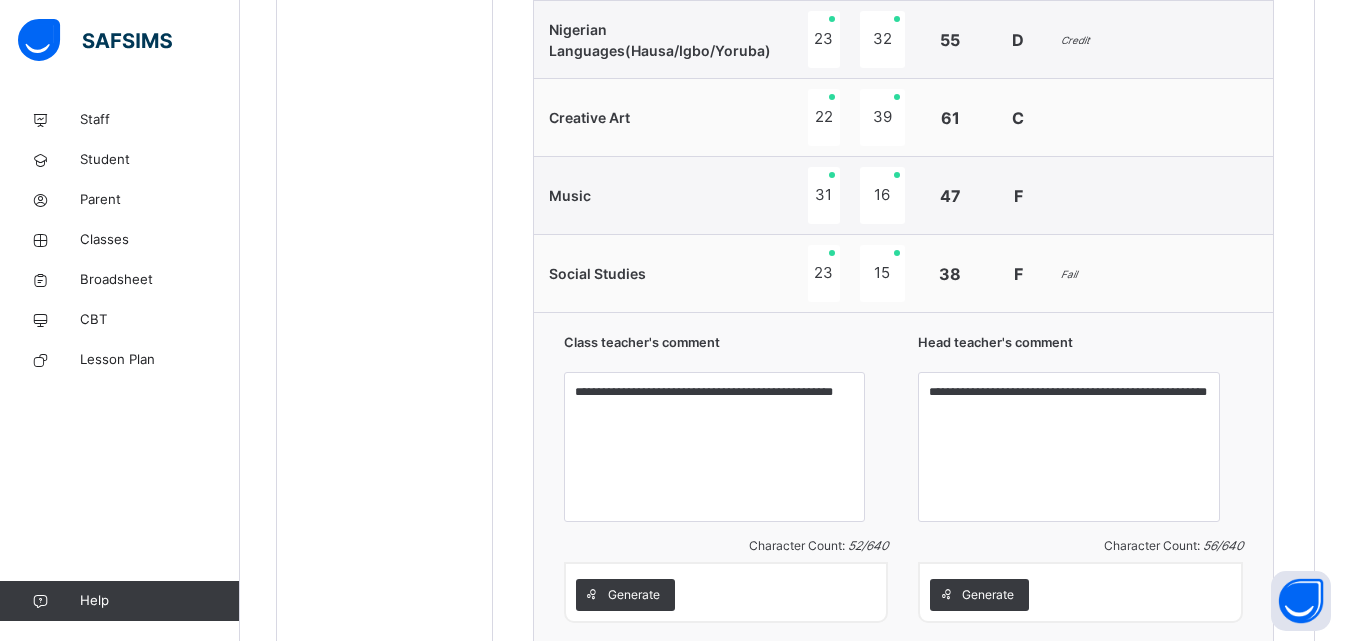 scroll, scrollTop: 1874, scrollLeft: 0, axis: vertical 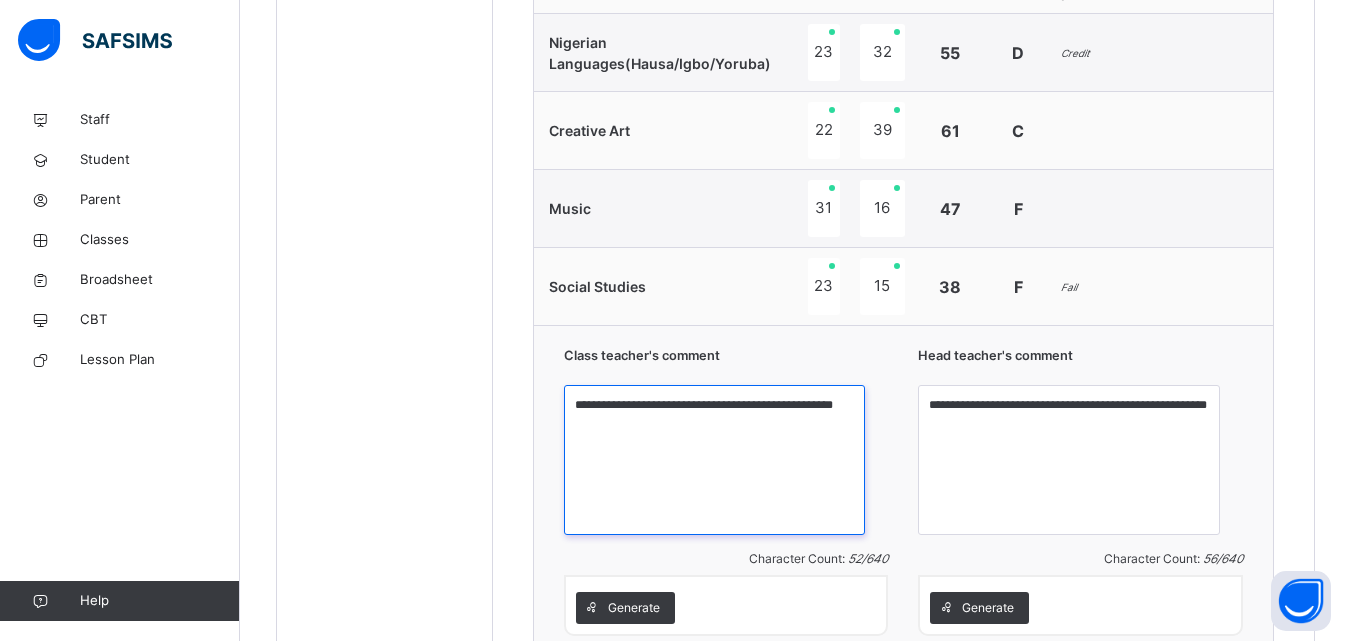 click on "**********" at bounding box center [715, 460] 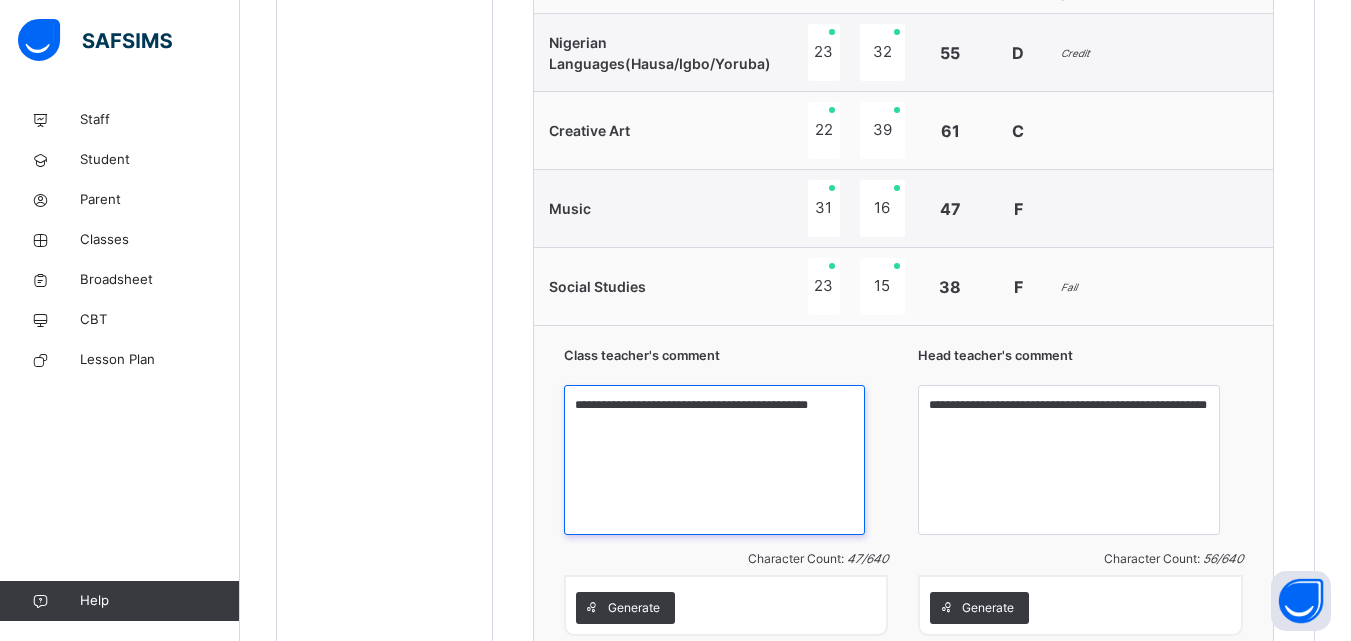 type on "**********" 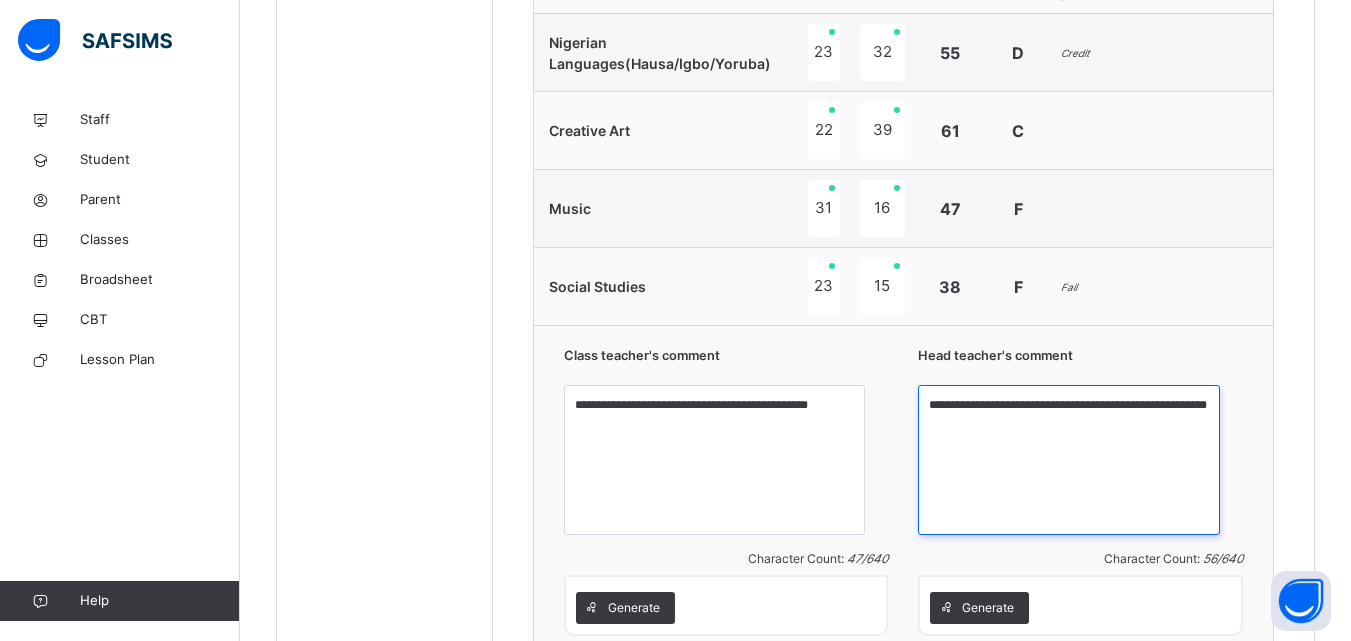 drag, startPoint x: 1128, startPoint y: 421, endPoint x: 1246, endPoint y: 429, distance: 118.270874 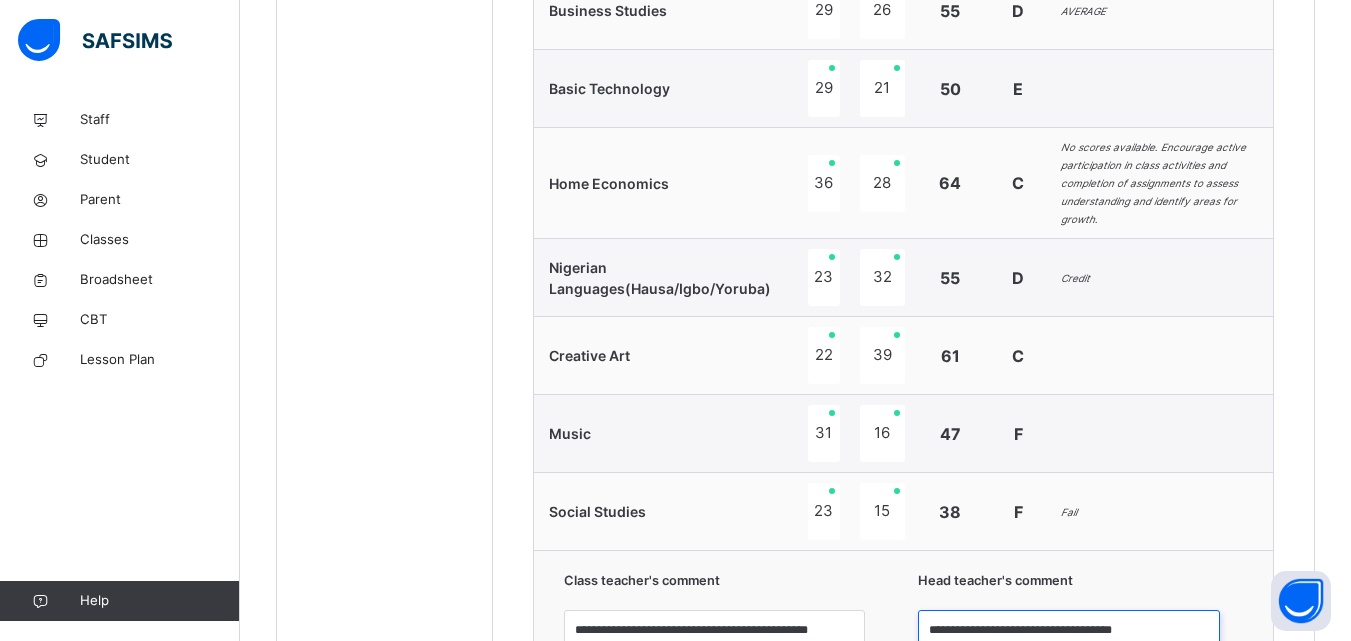 scroll, scrollTop: 1636, scrollLeft: 0, axis: vertical 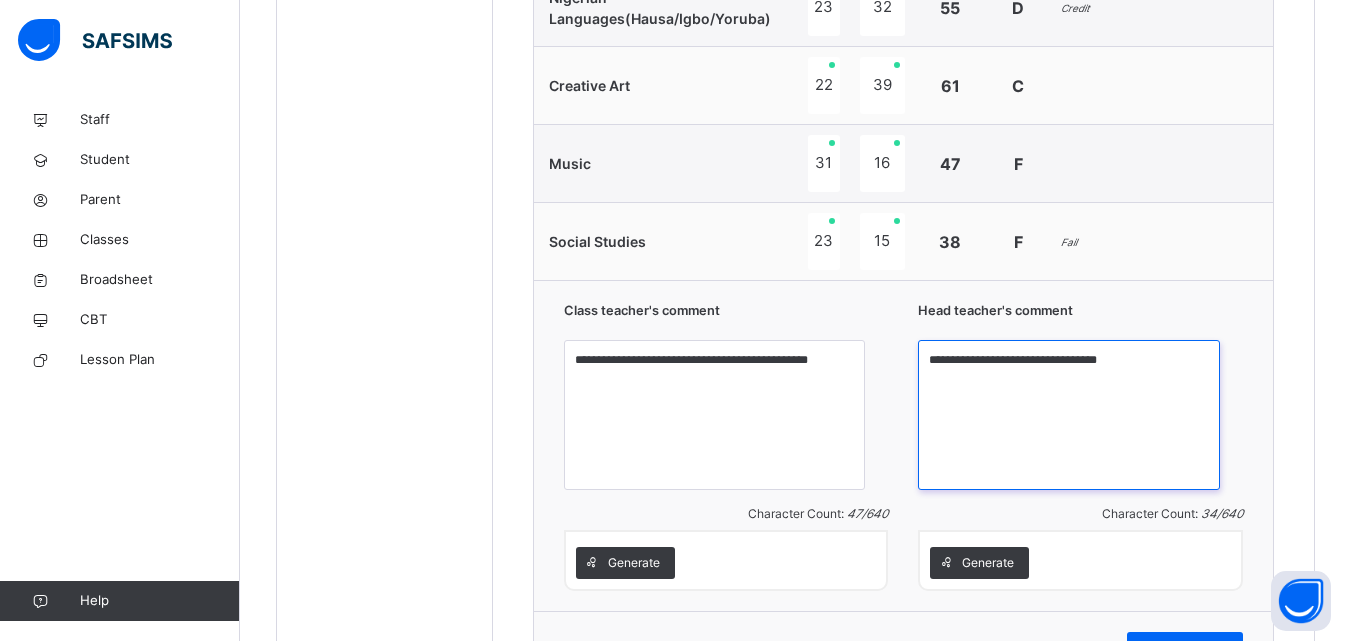 click on "**********" at bounding box center (1069, 415) 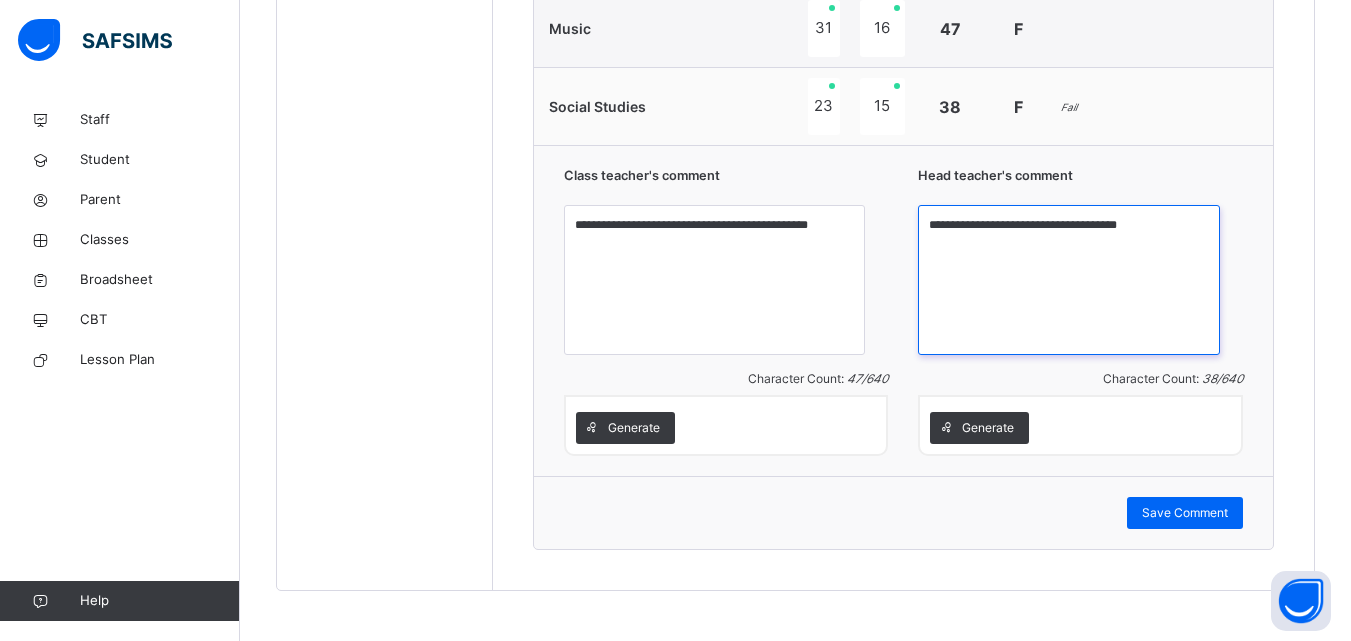 scroll, scrollTop: 2072, scrollLeft: 0, axis: vertical 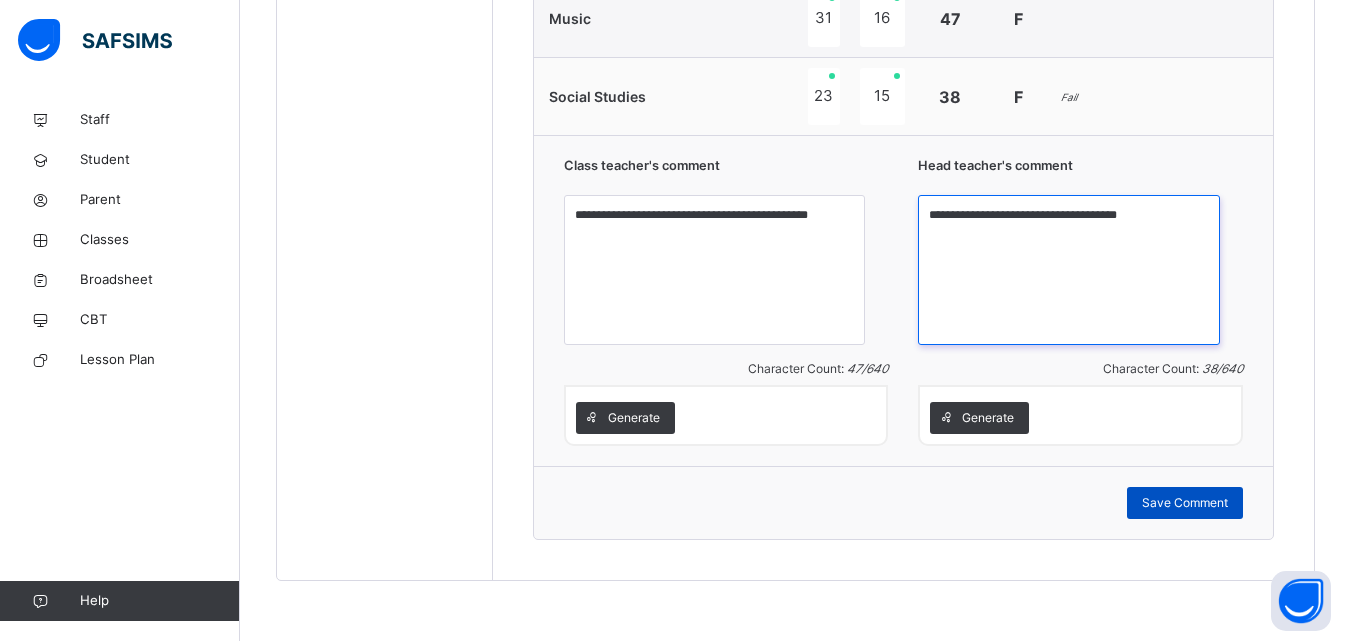 type on "**********" 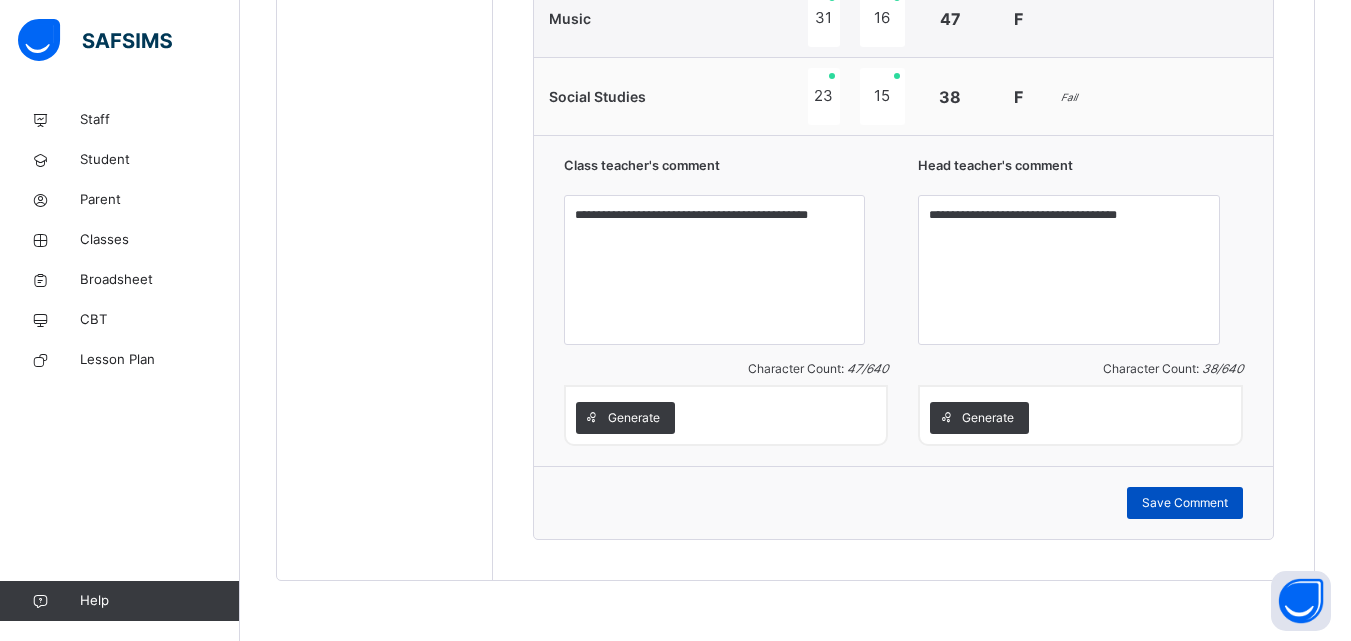 click on "Save Comment" at bounding box center (1185, 503) 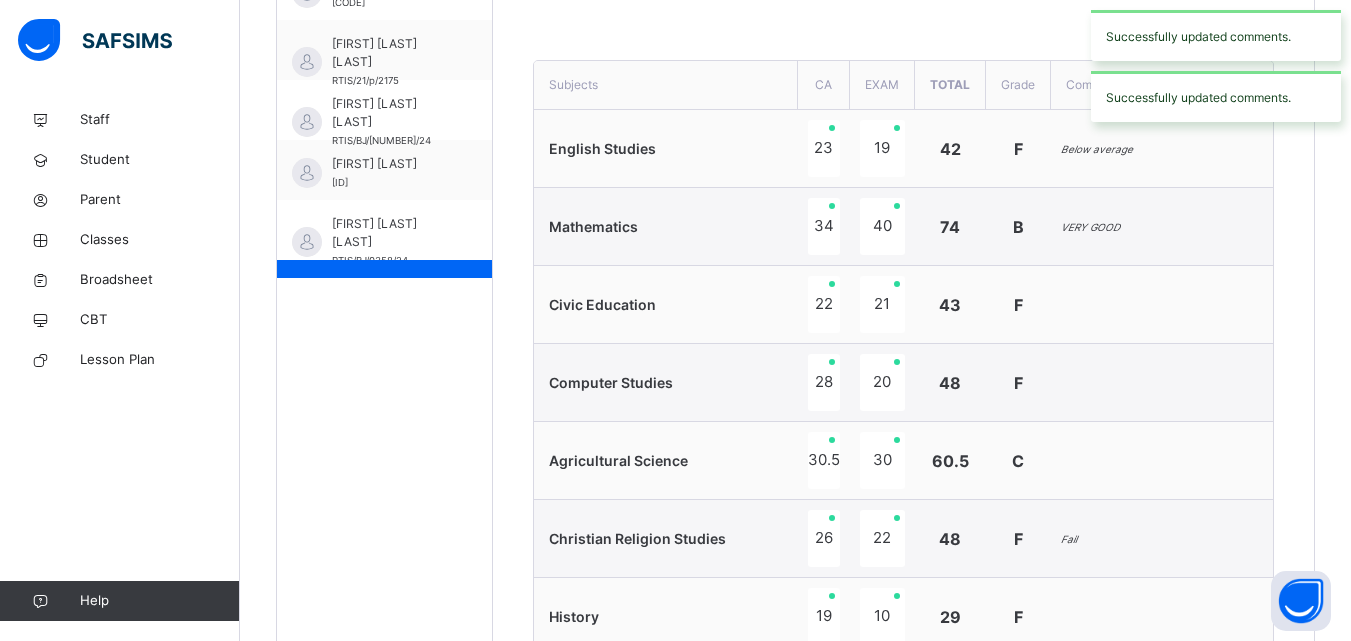 scroll, scrollTop: 655, scrollLeft: 0, axis: vertical 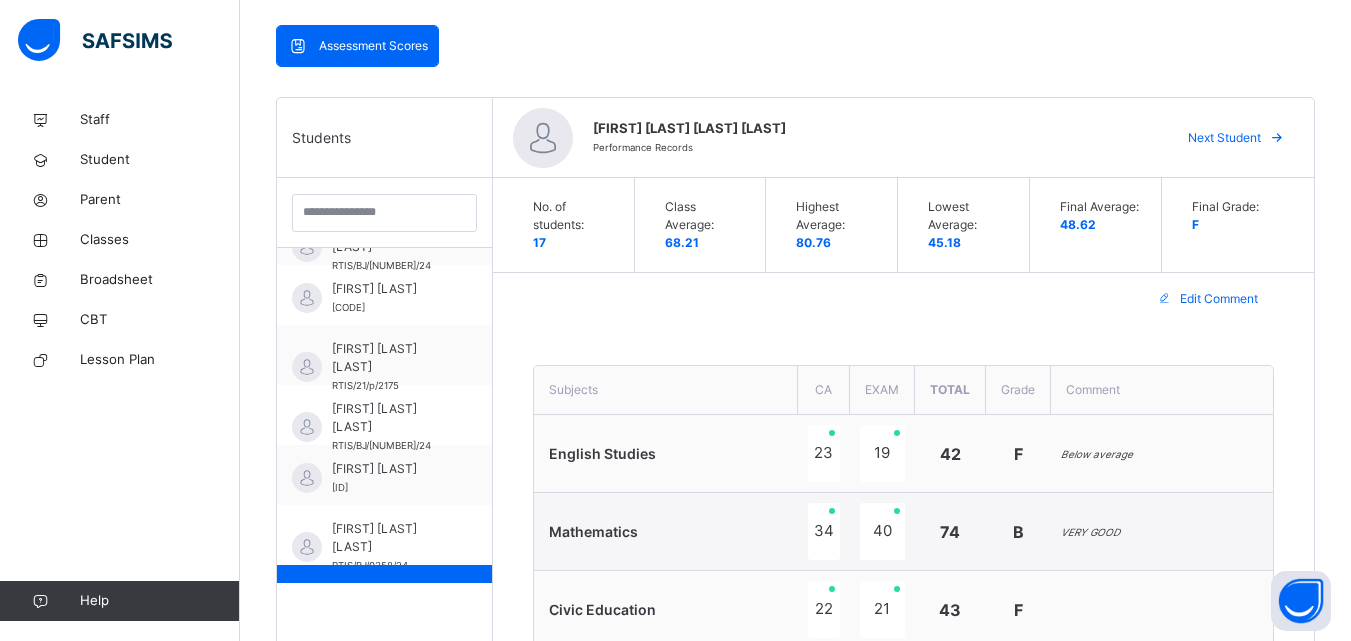 click on "Next Student" at bounding box center [1224, 138] 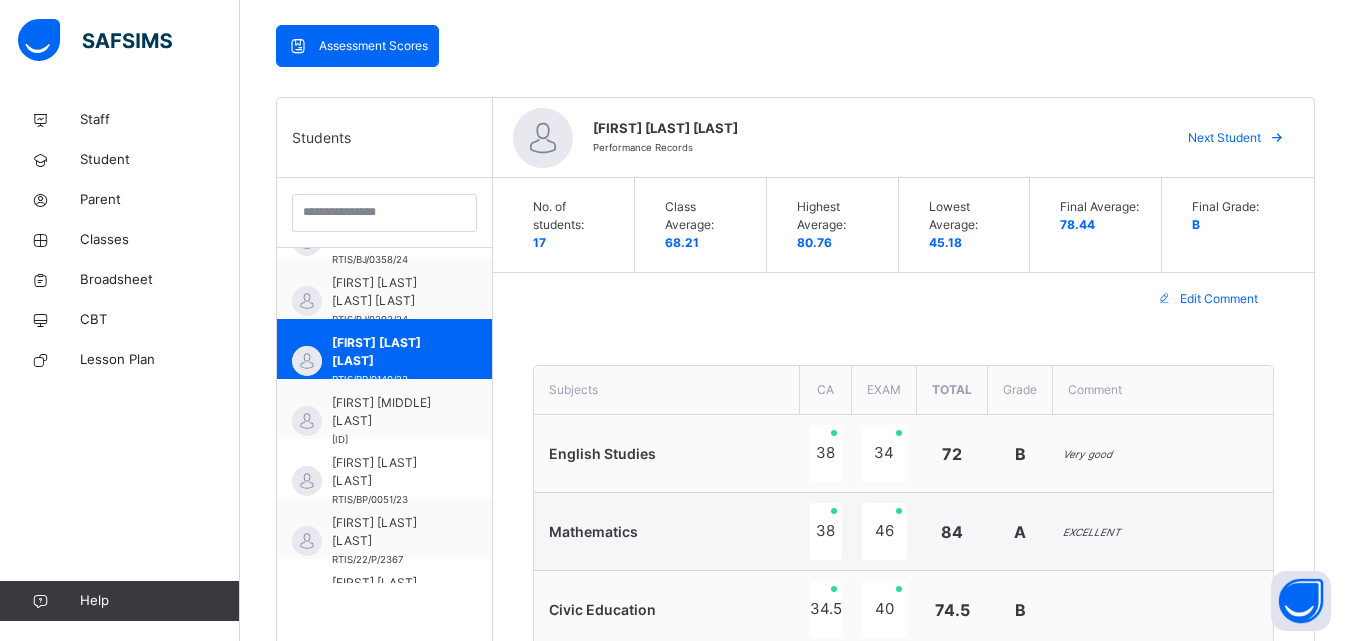 scroll, scrollTop: 649, scrollLeft: 0, axis: vertical 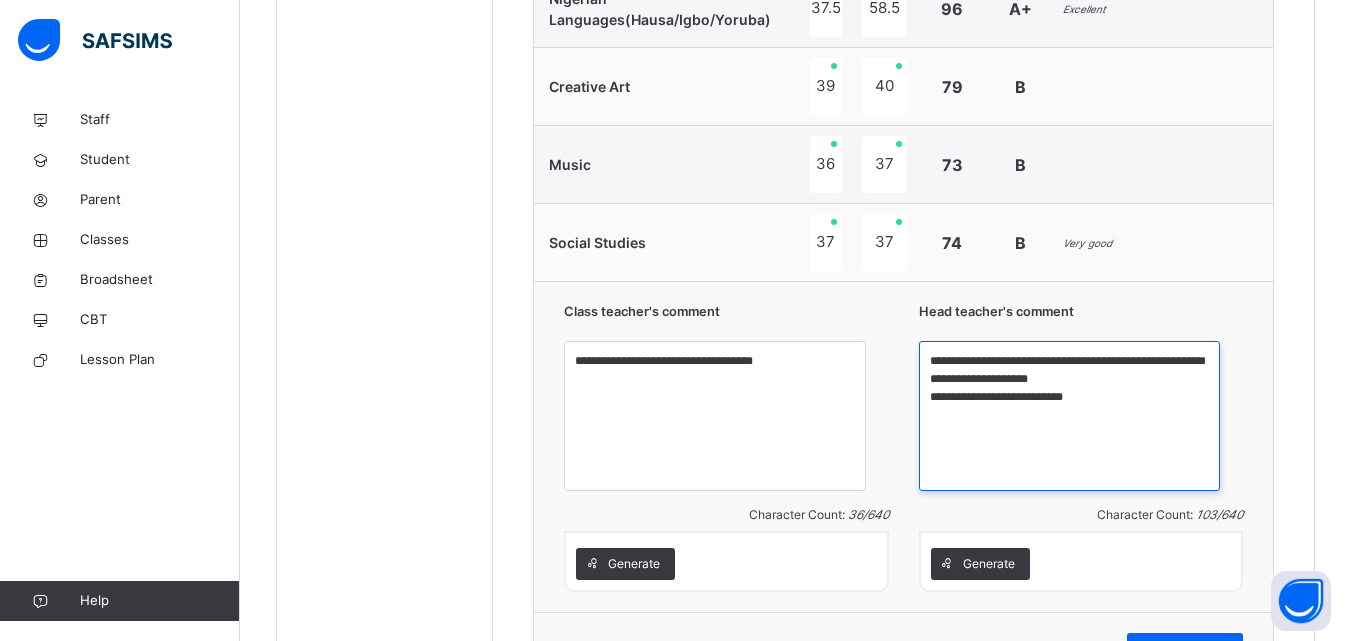 click on "**********" at bounding box center (1069, 416) 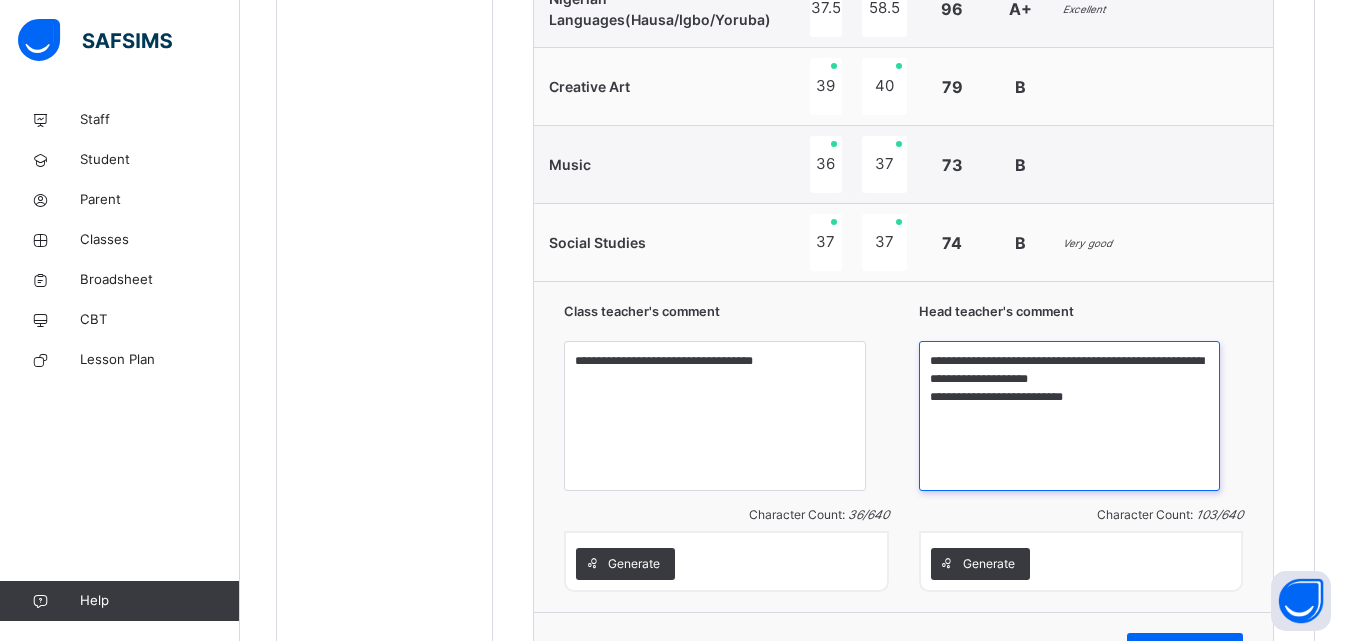click on "**********" at bounding box center [1069, 416] 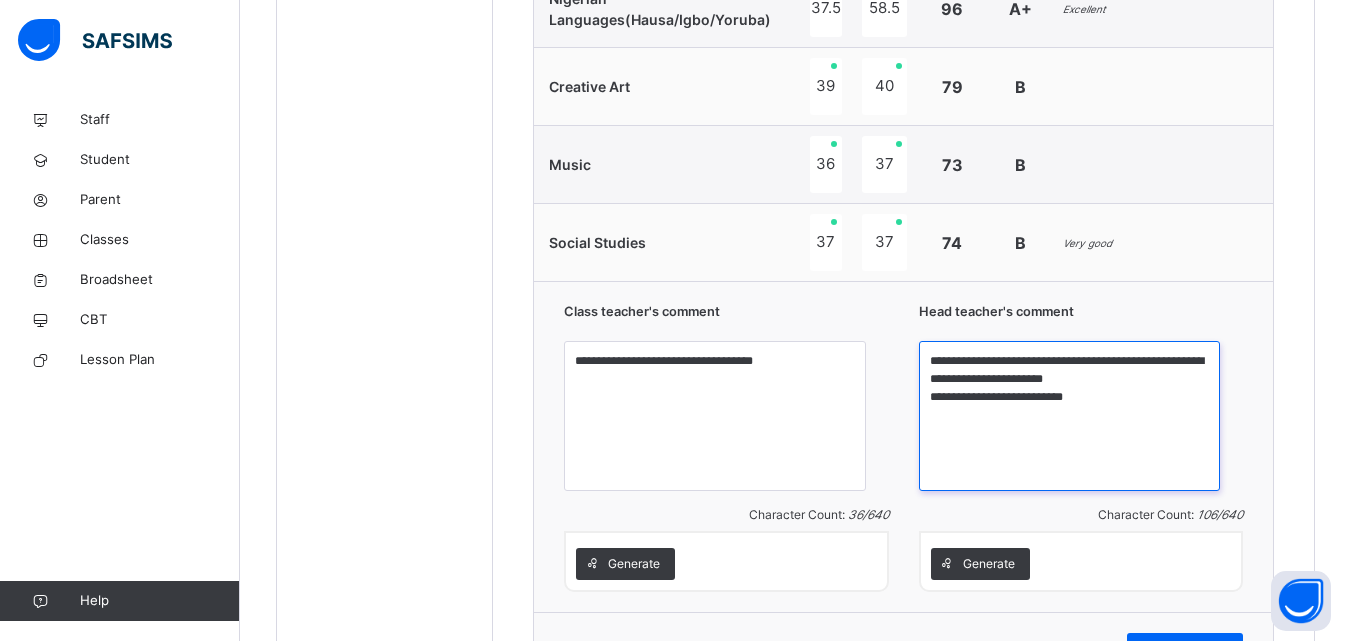 scroll, scrollTop: 2060, scrollLeft: 0, axis: vertical 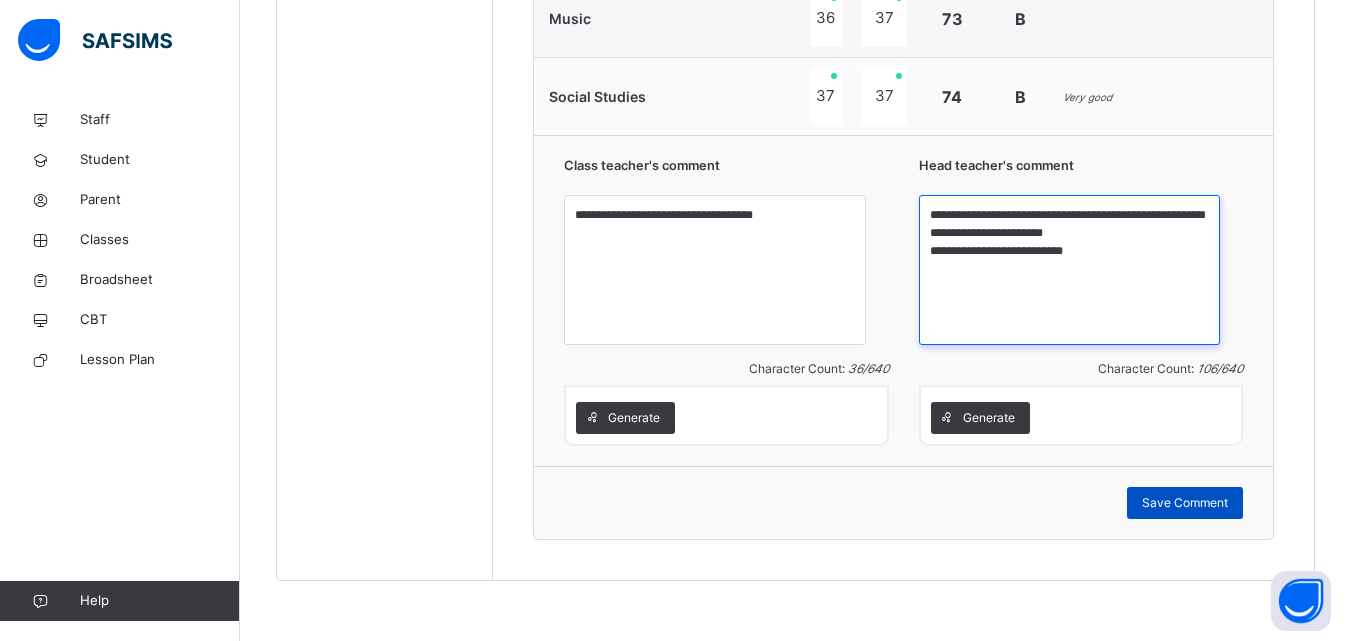 type on "**********" 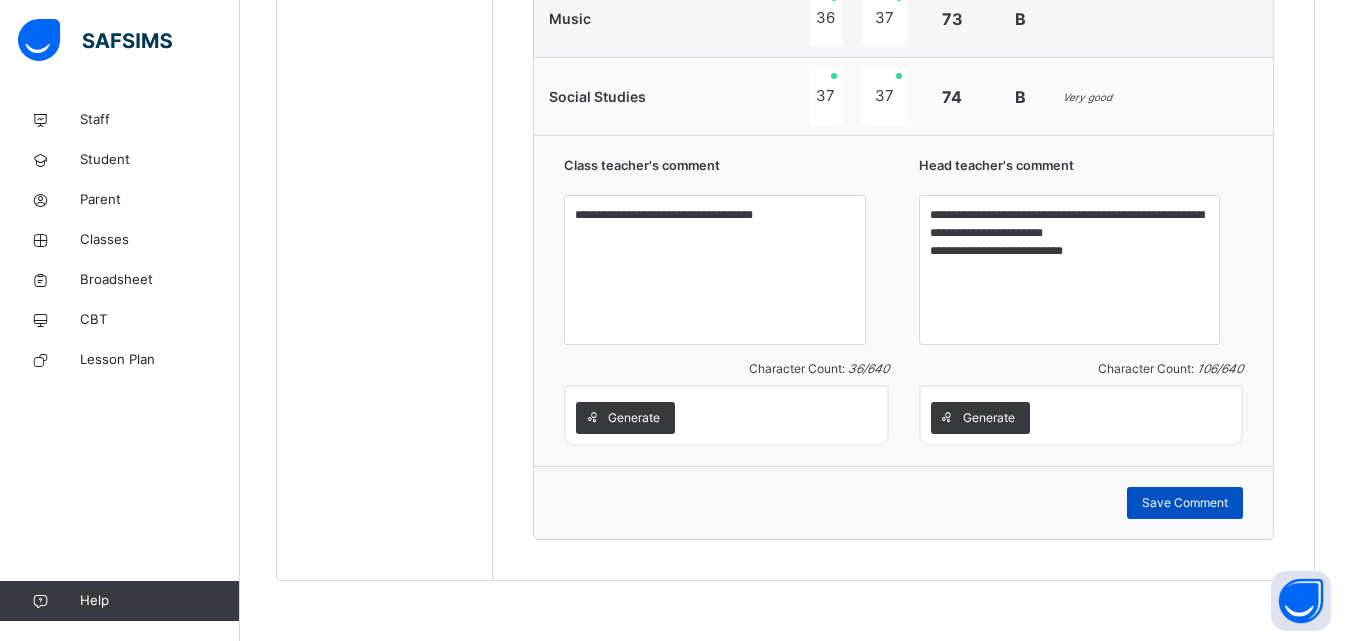click on "Save Comment" at bounding box center (1185, 503) 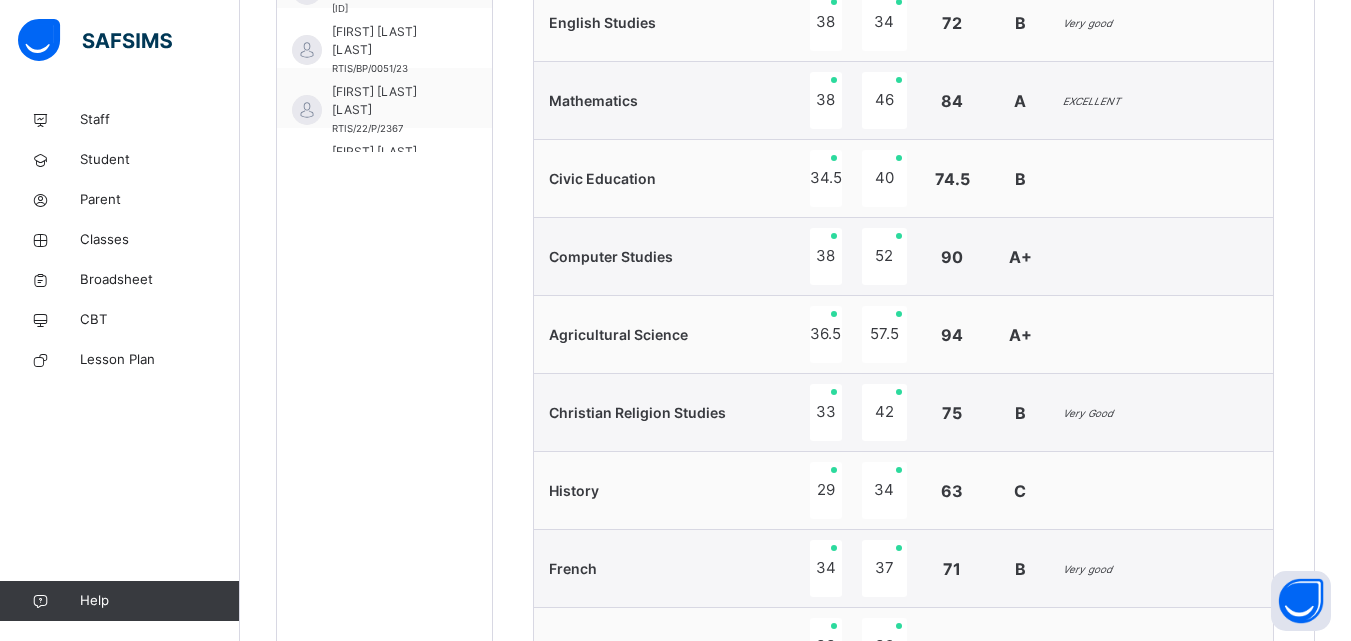 scroll, scrollTop: 840, scrollLeft: 0, axis: vertical 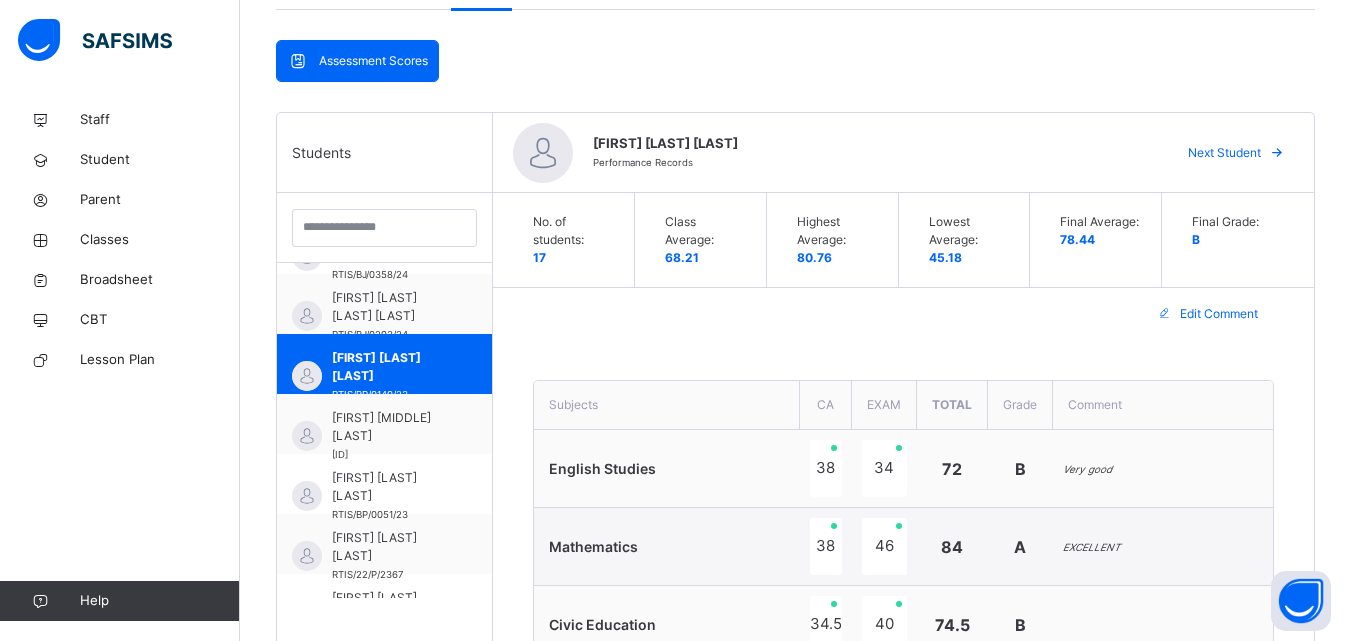 click on "Next Student" at bounding box center (1224, 153) 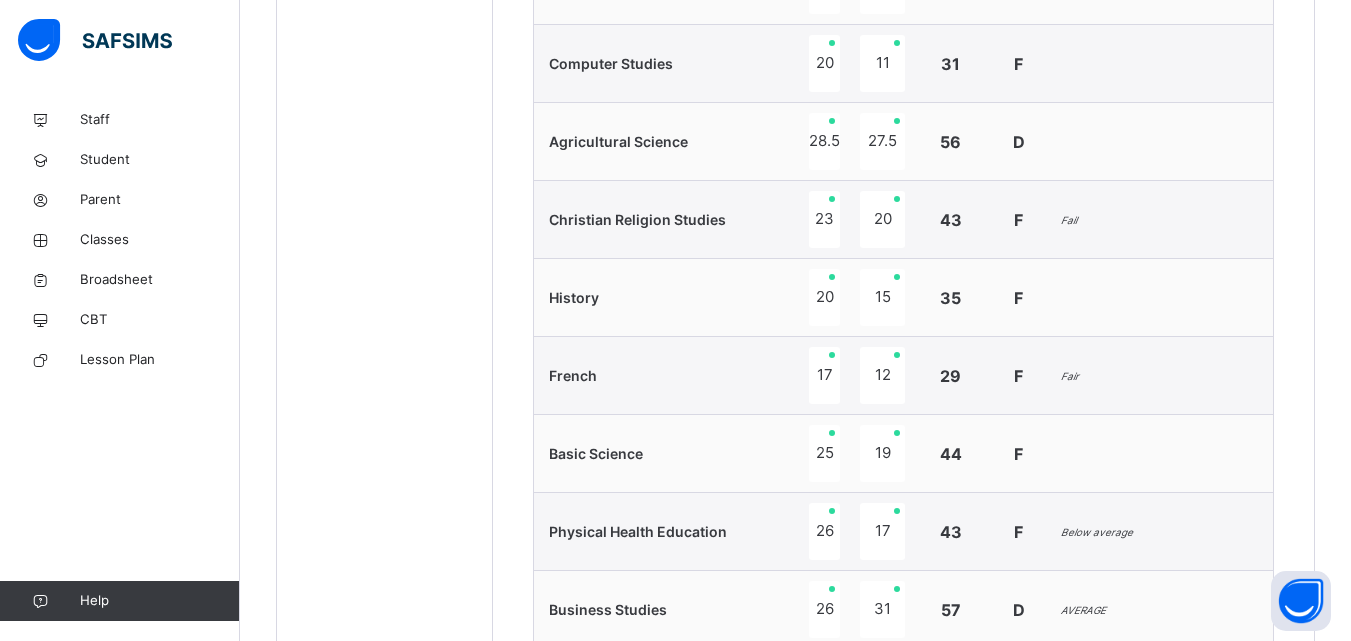 scroll, scrollTop: 1055, scrollLeft: 0, axis: vertical 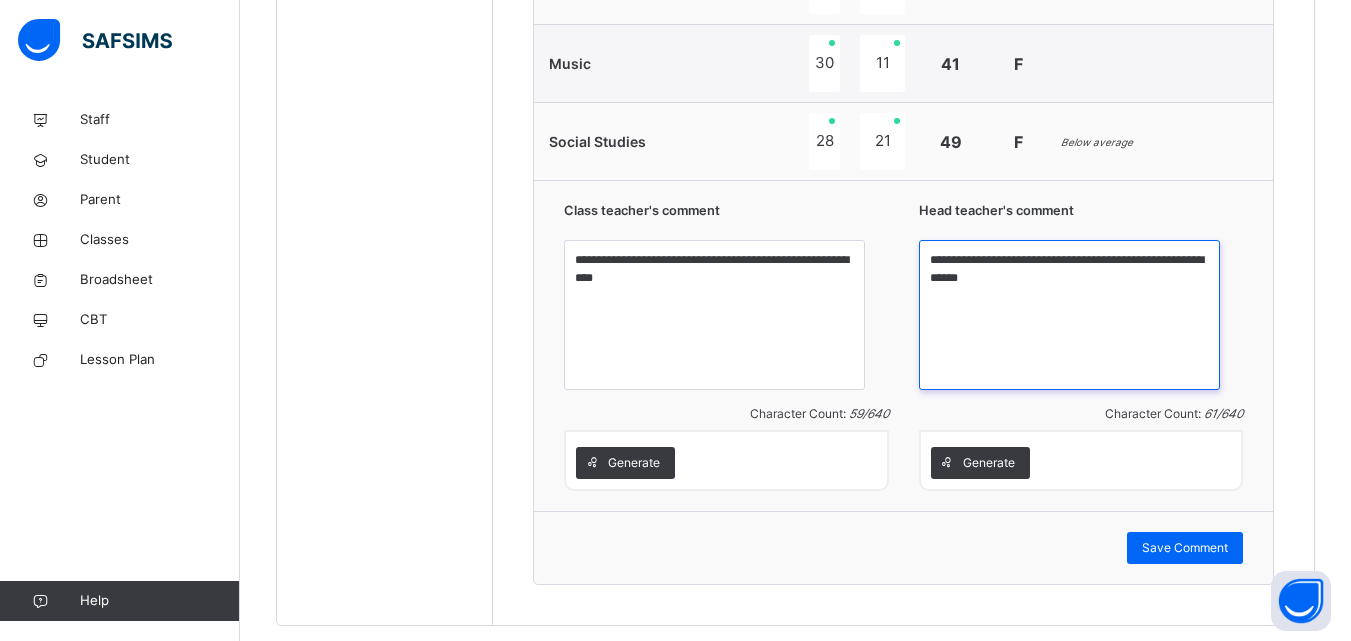 click on "**********" at bounding box center (1069, 315) 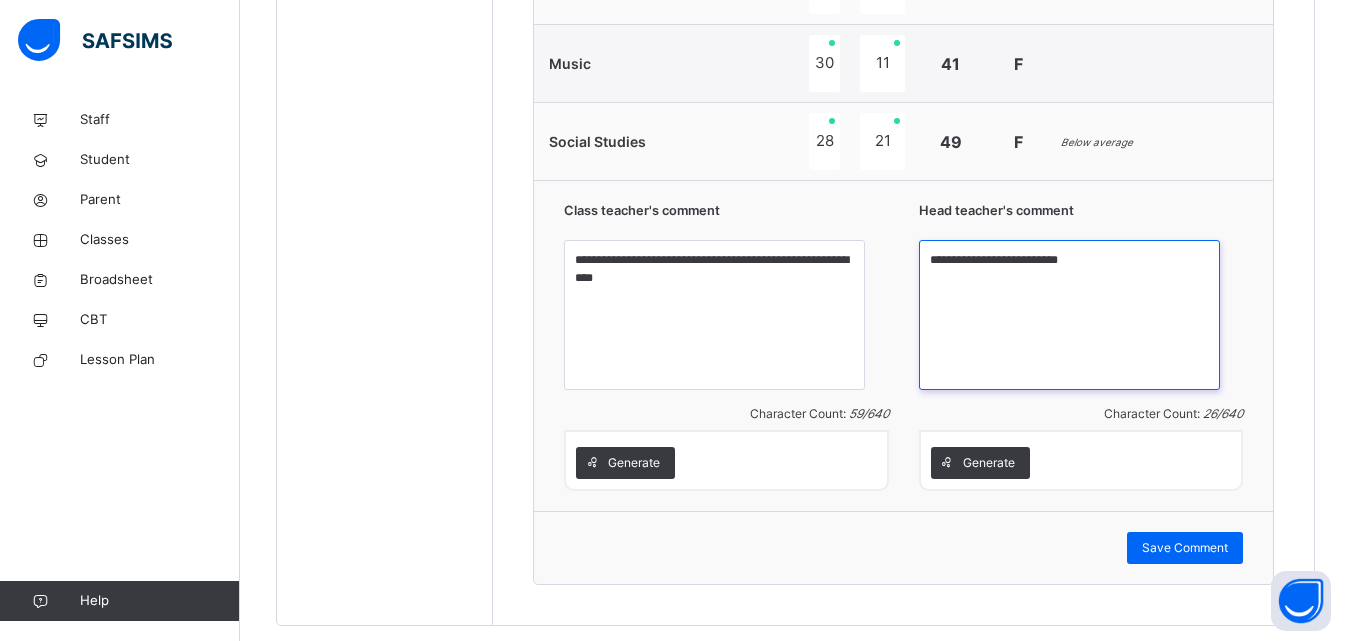 scroll, scrollTop: 2016, scrollLeft: 0, axis: vertical 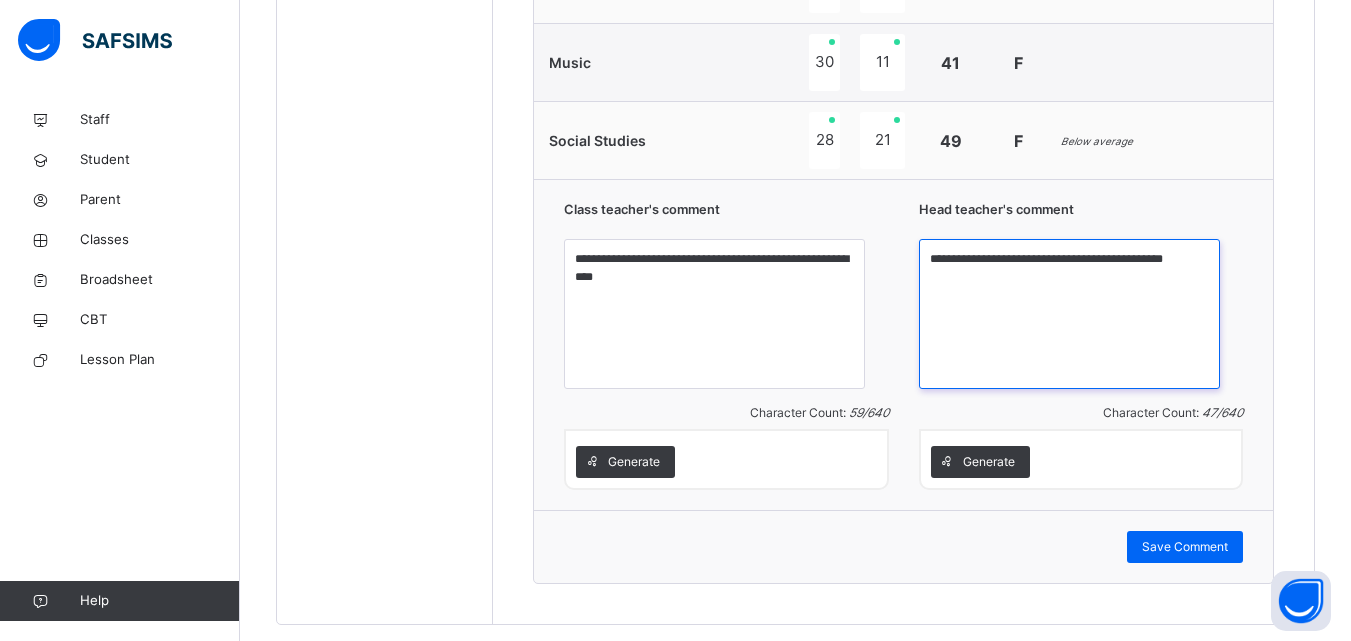 click on "**********" at bounding box center (1069, 314) 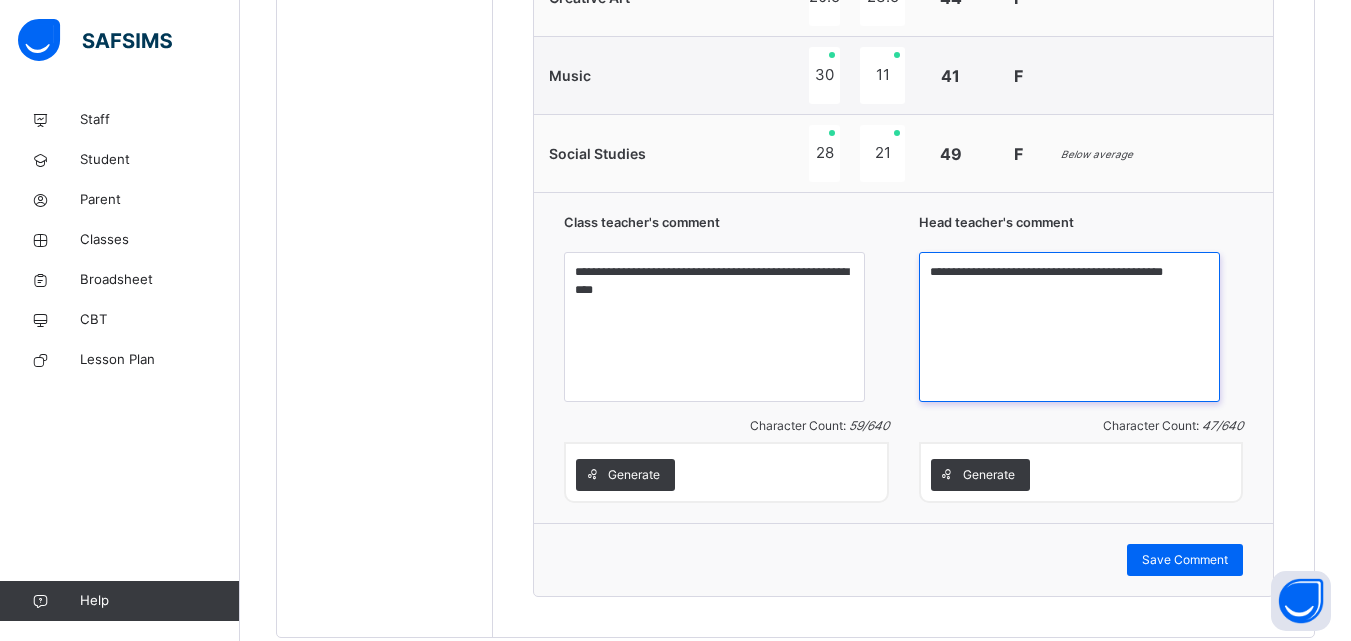 scroll, scrollTop: 1976, scrollLeft: 0, axis: vertical 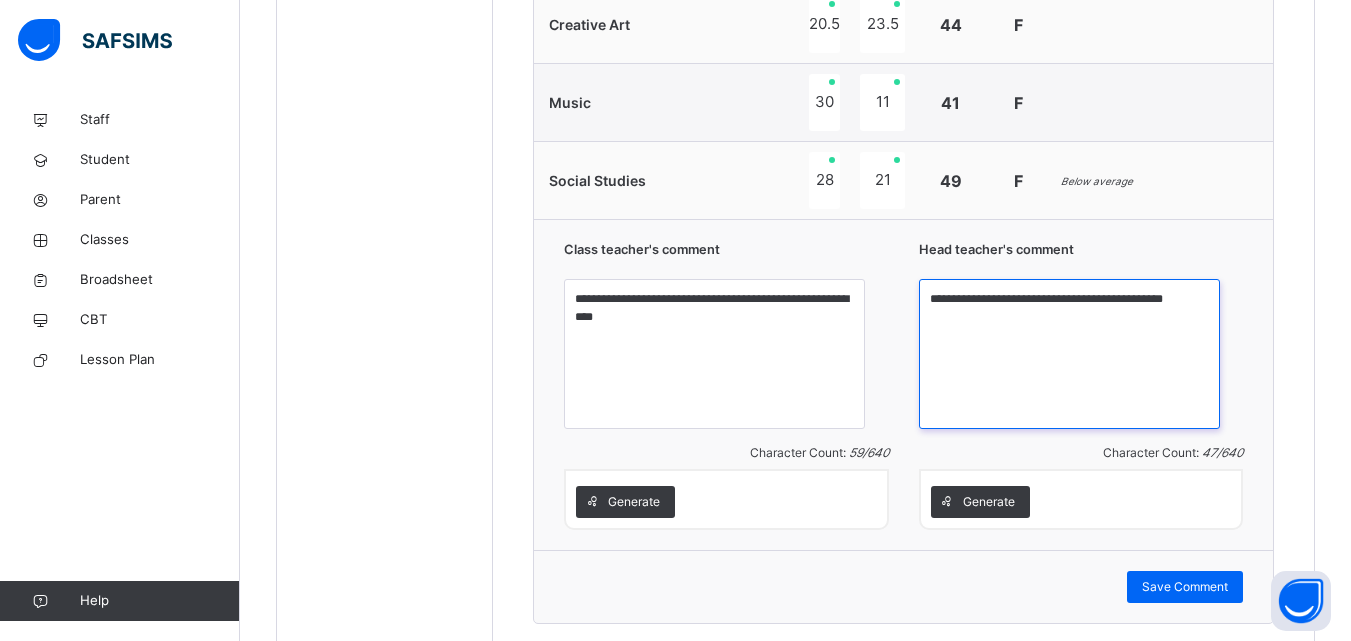 click on "**********" at bounding box center (1069, 354) 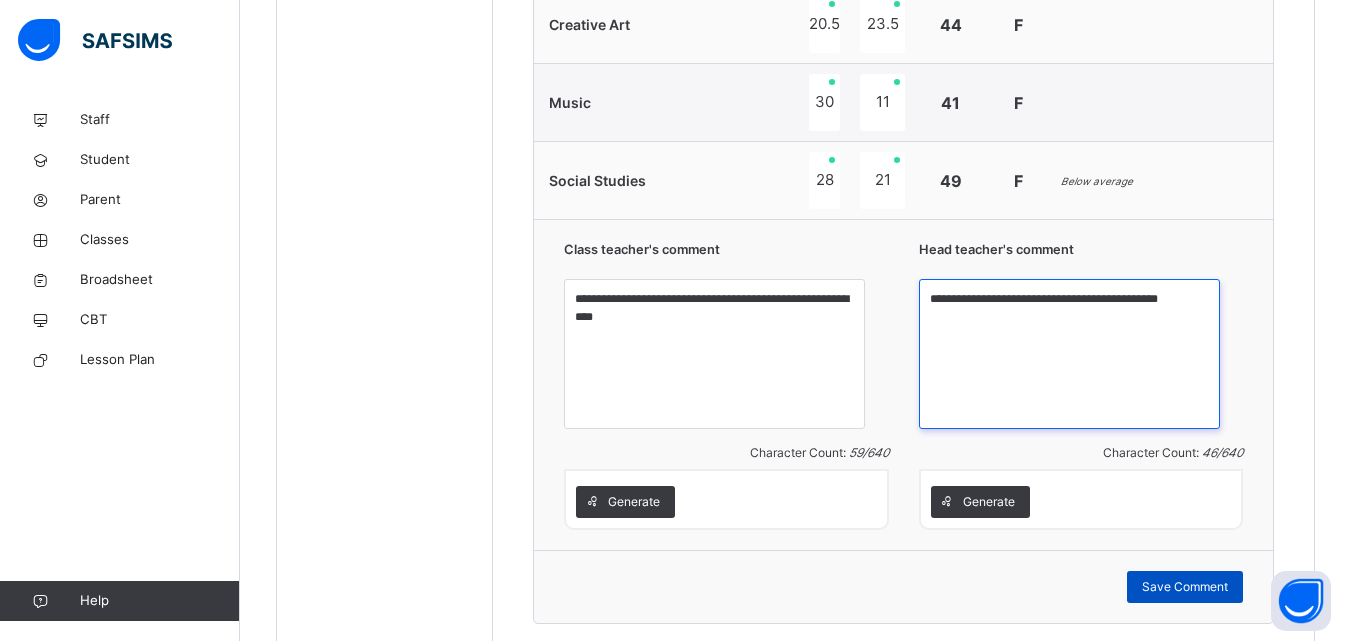 type on "**********" 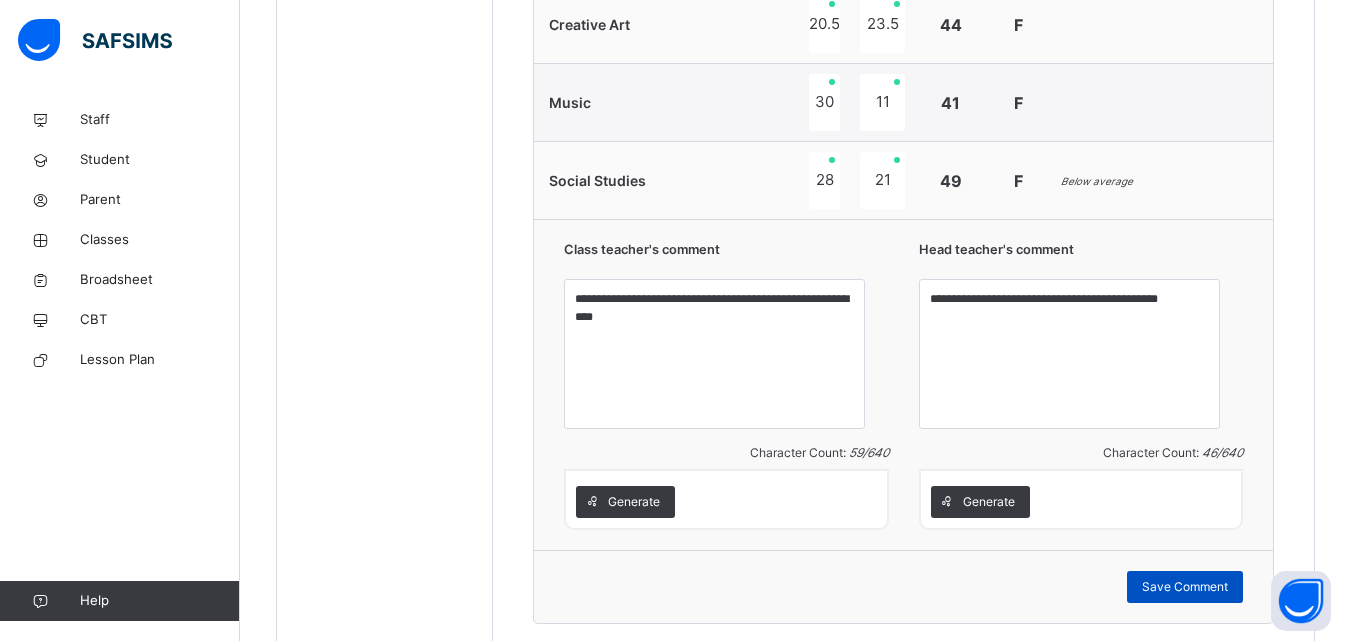 click on "Save Comment" at bounding box center (1185, 587) 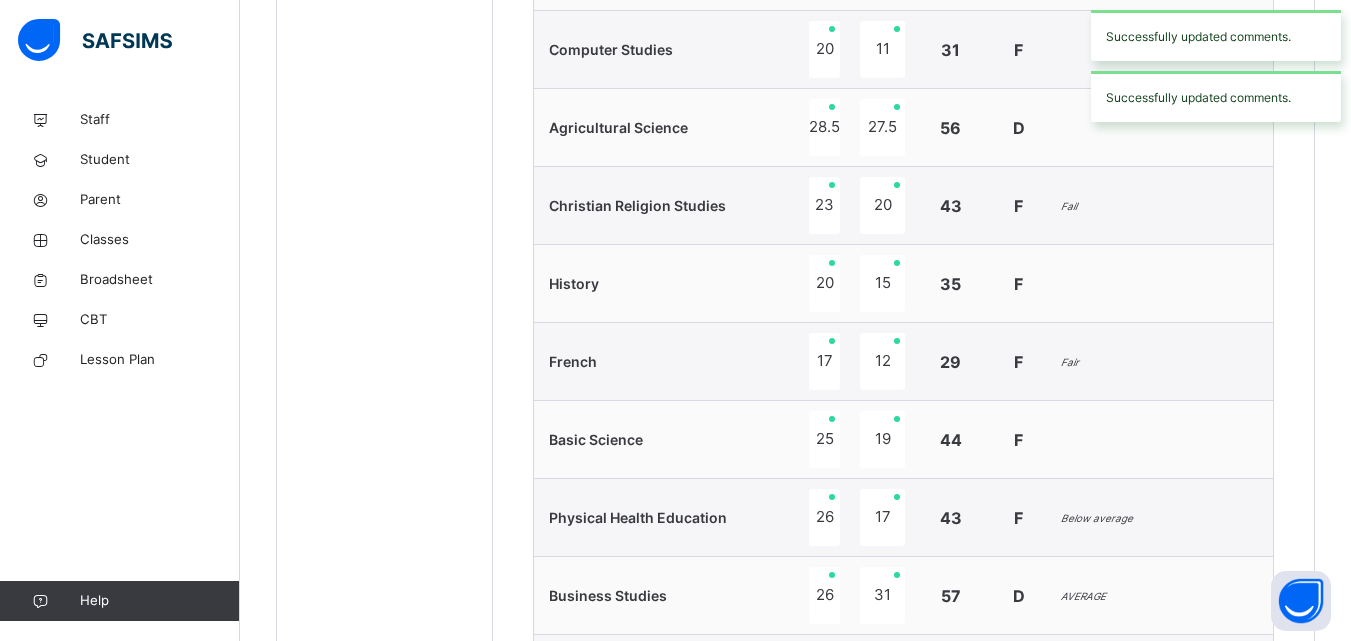 scroll, scrollTop: 743, scrollLeft: 0, axis: vertical 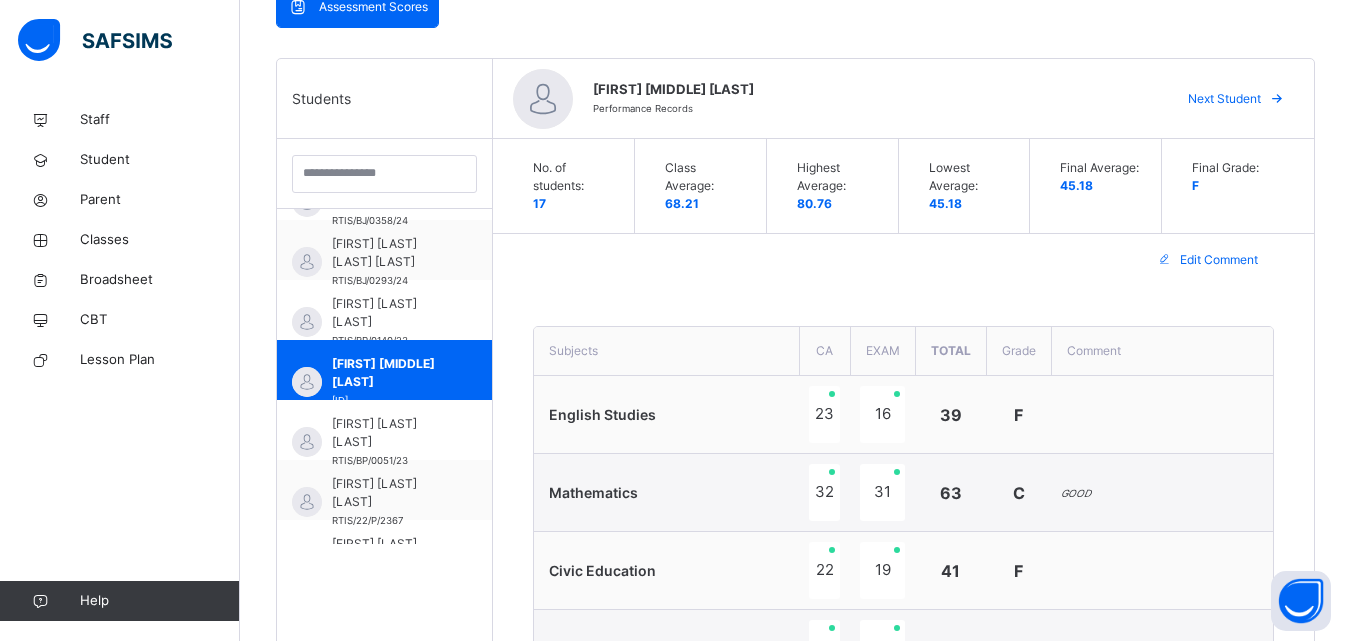 click on "Next Student" at bounding box center [1224, 99] 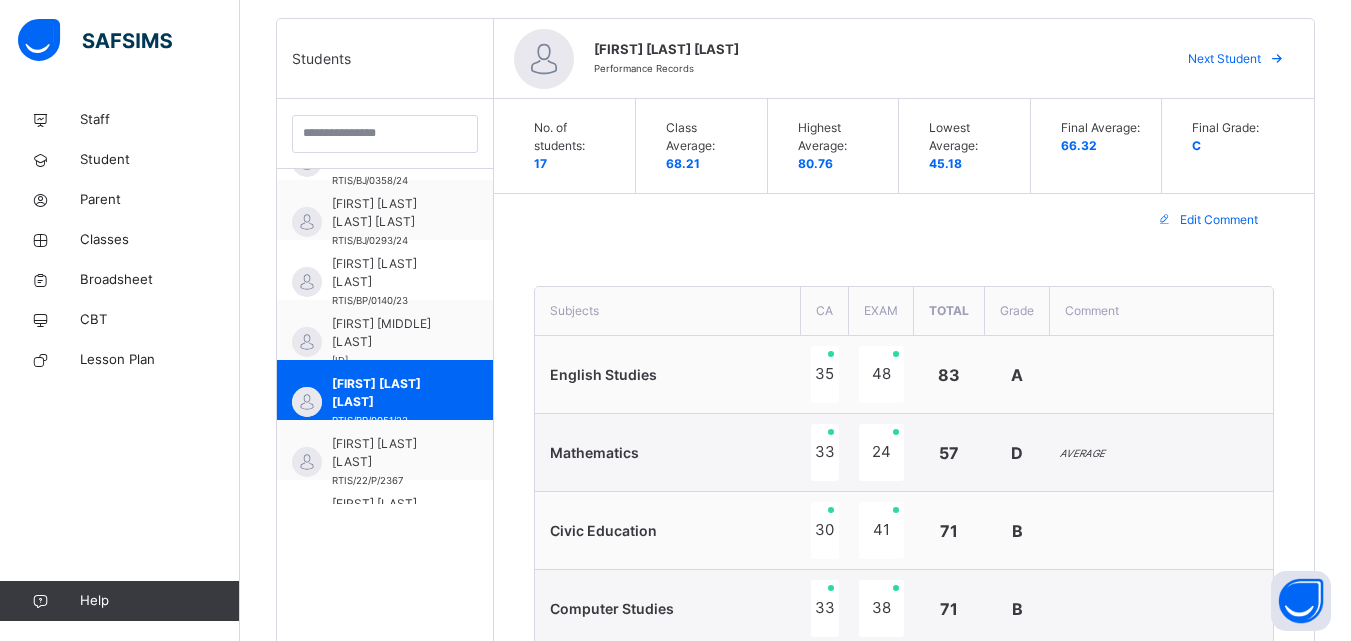 scroll, scrollTop: 493, scrollLeft: 0, axis: vertical 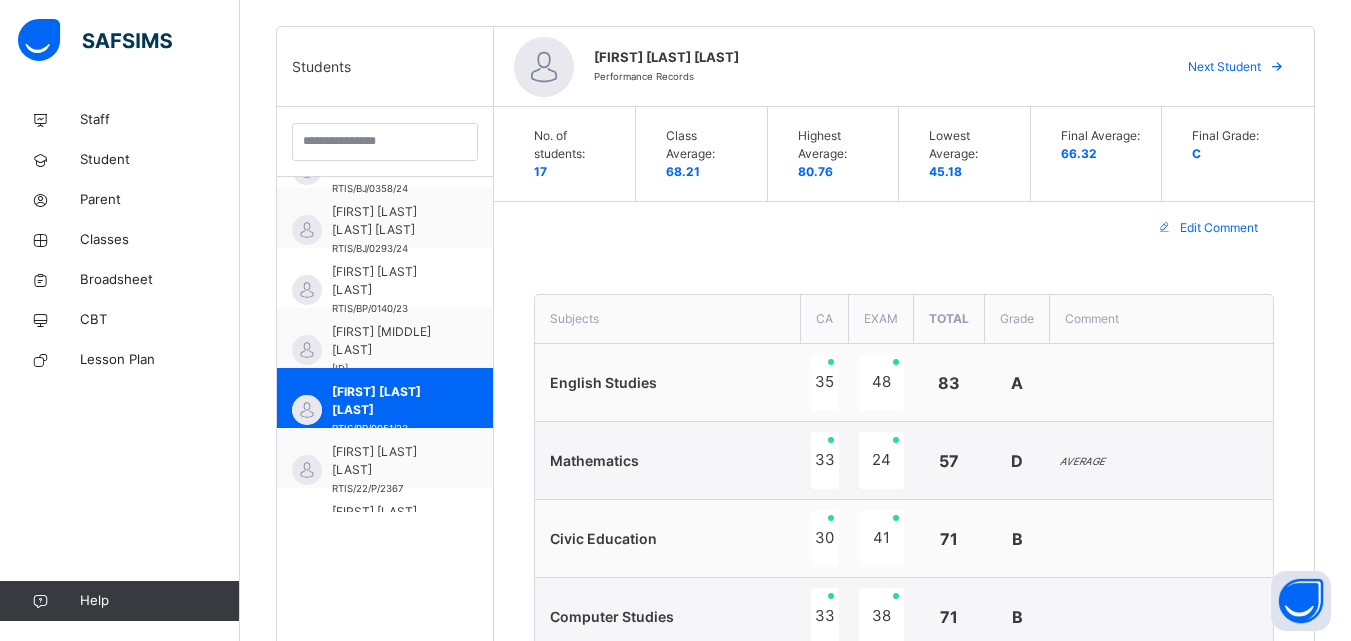 click on "Next Student" at bounding box center [1224, 67] 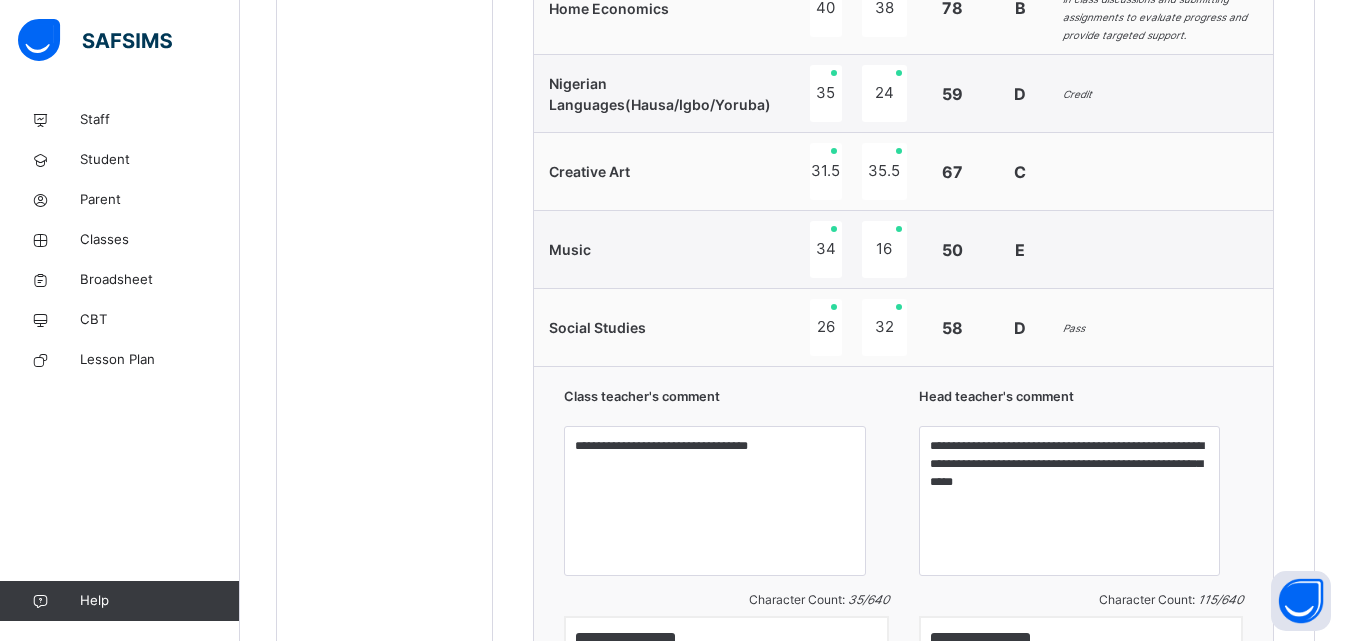 scroll, scrollTop: 1797, scrollLeft: 0, axis: vertical 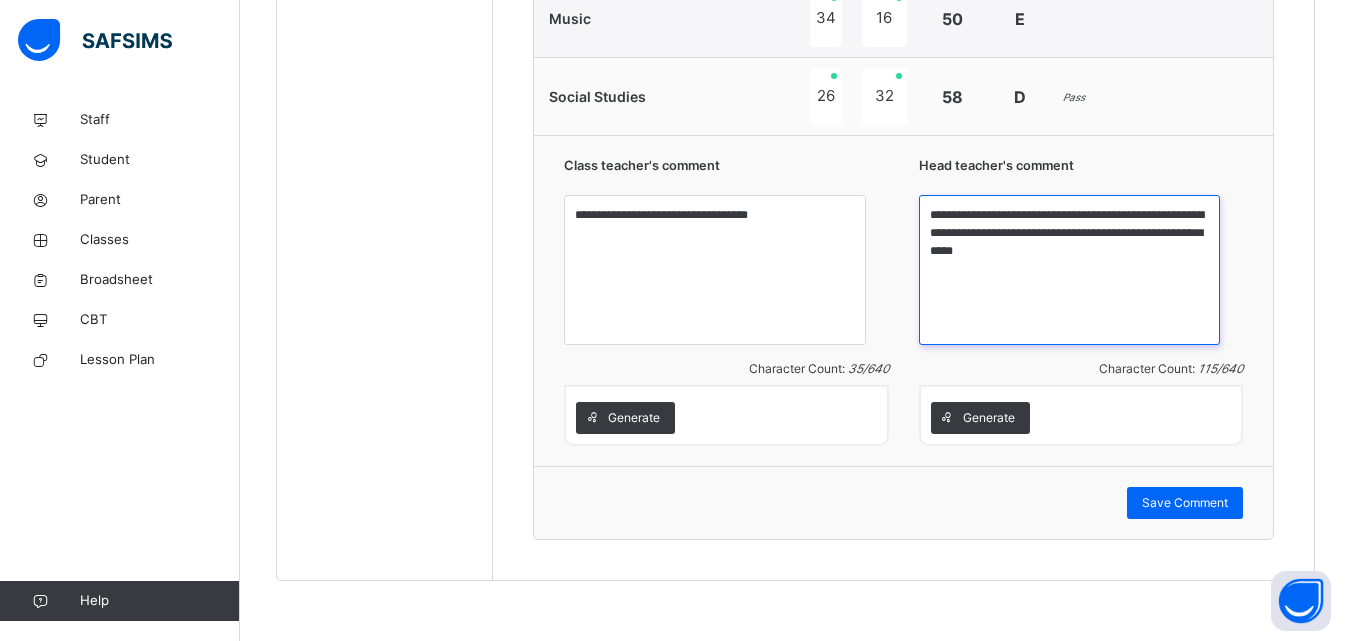 click on "**********" at bounding box center [1069, 270] 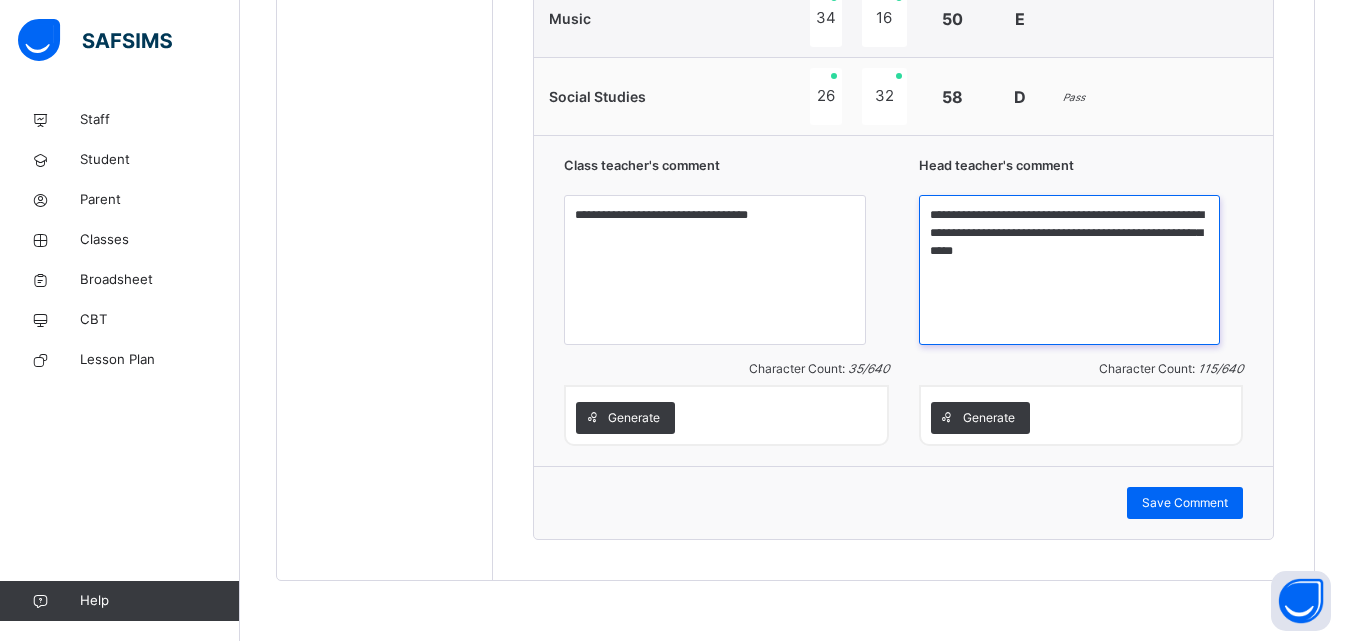 click on "**********" at bounding box center (1069, 270) 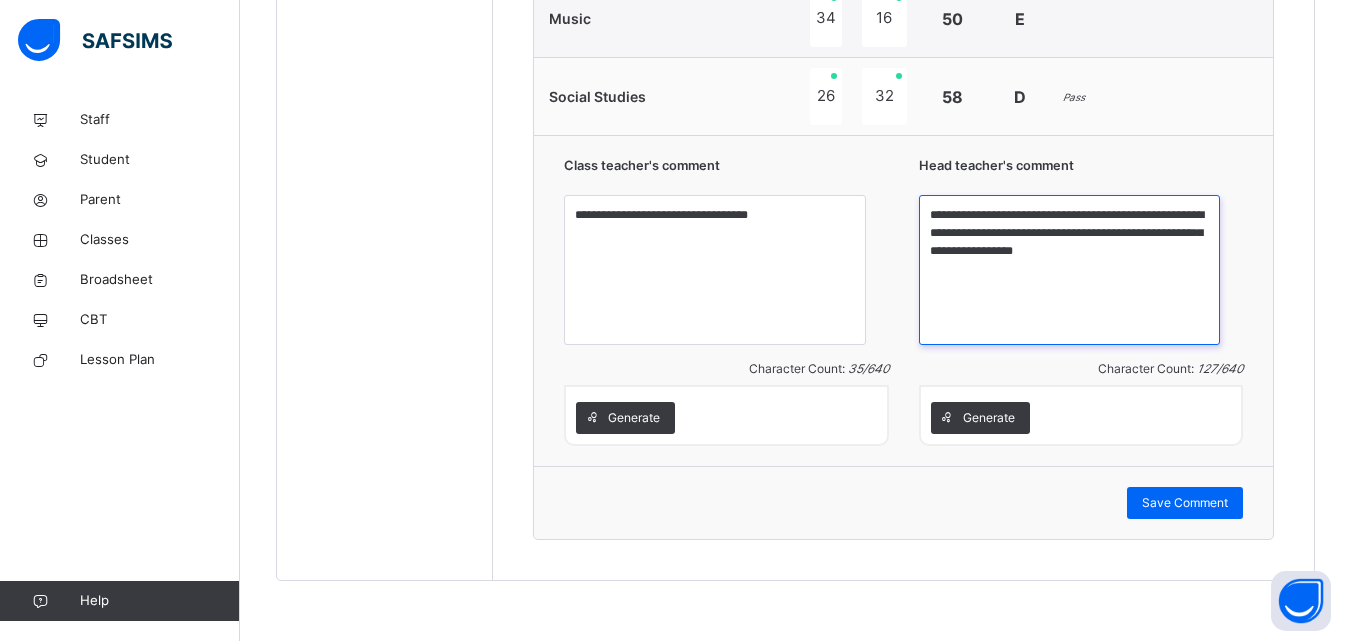 click on "**********" at bounding box center [1069, 270] 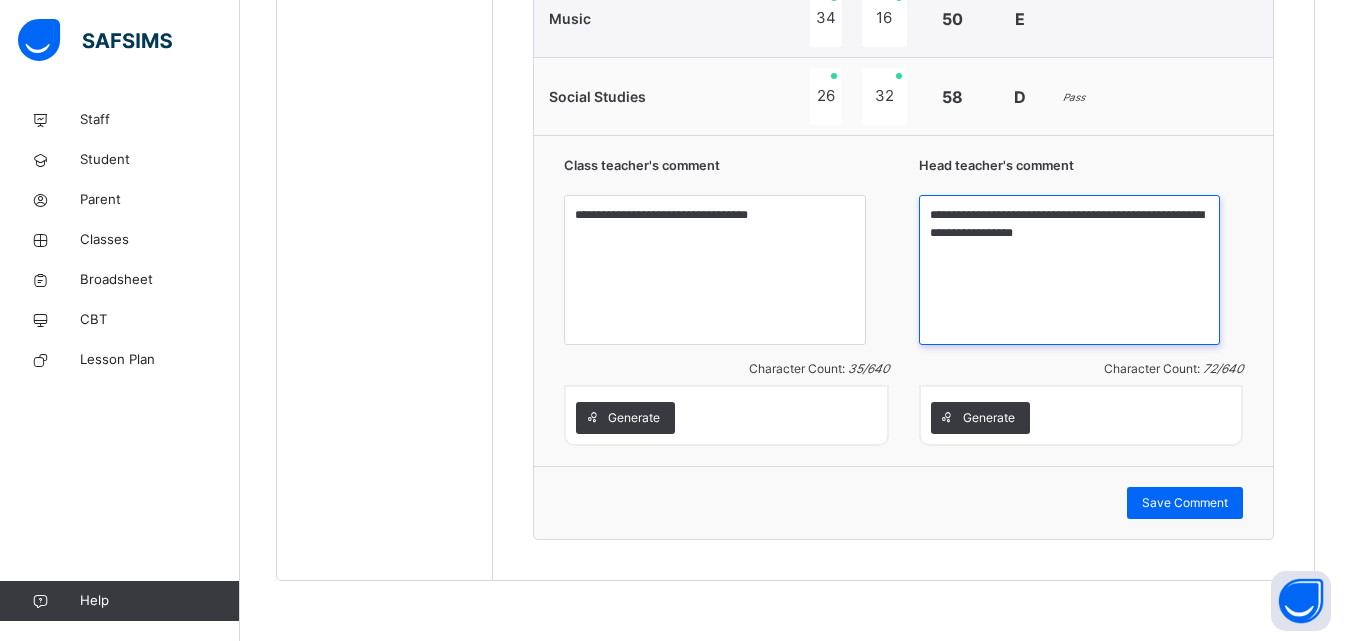 click on "**********" at bounding box center (1069, 270) 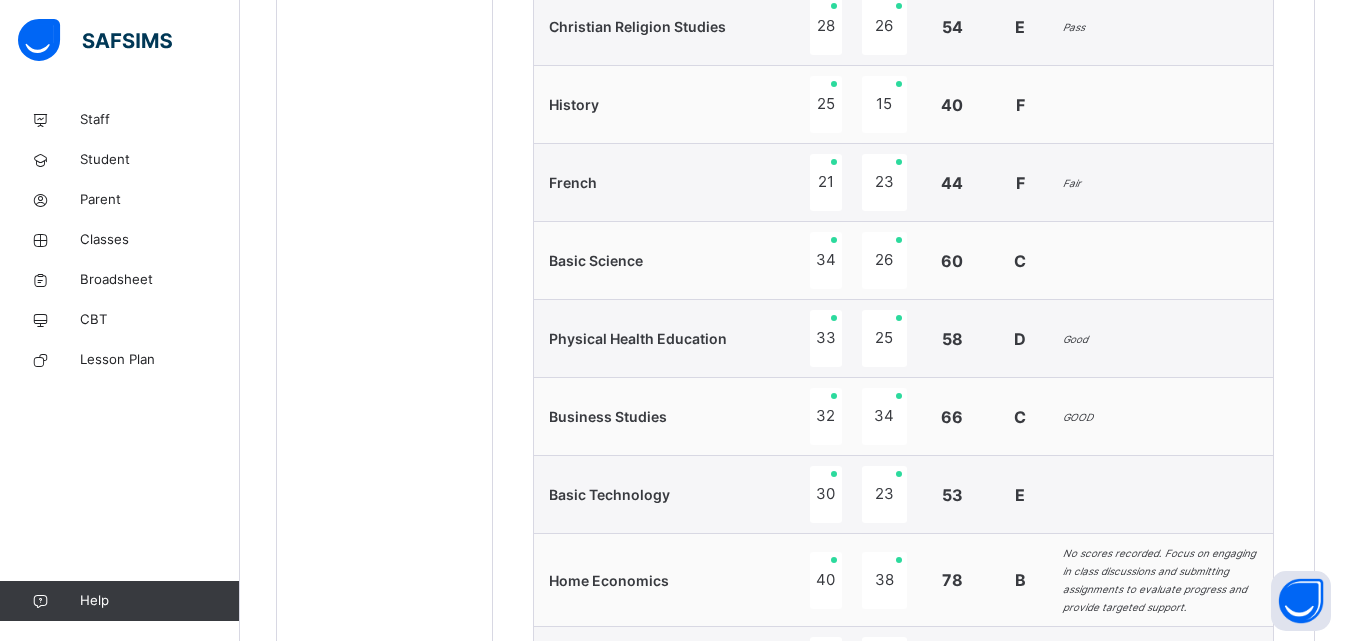 scroll, scrollTop: 1221, scrollLeft: 0, axis: vertical 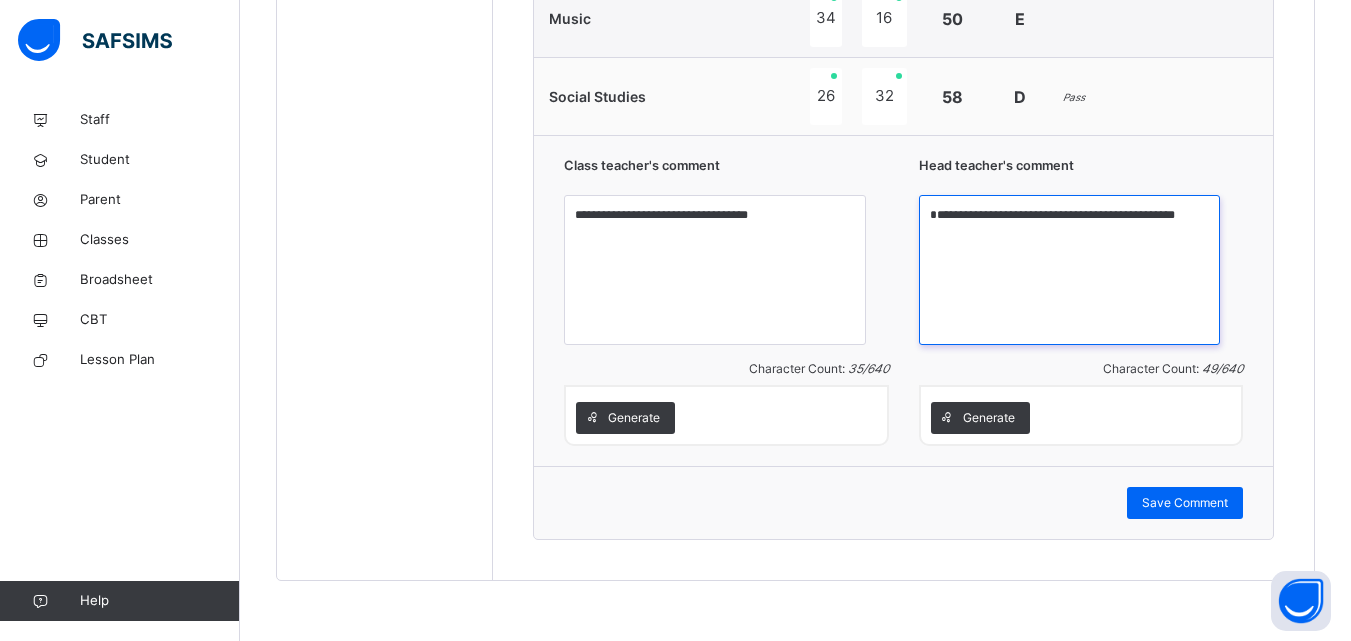 click on "**********" at bounding box center [1069, 270] 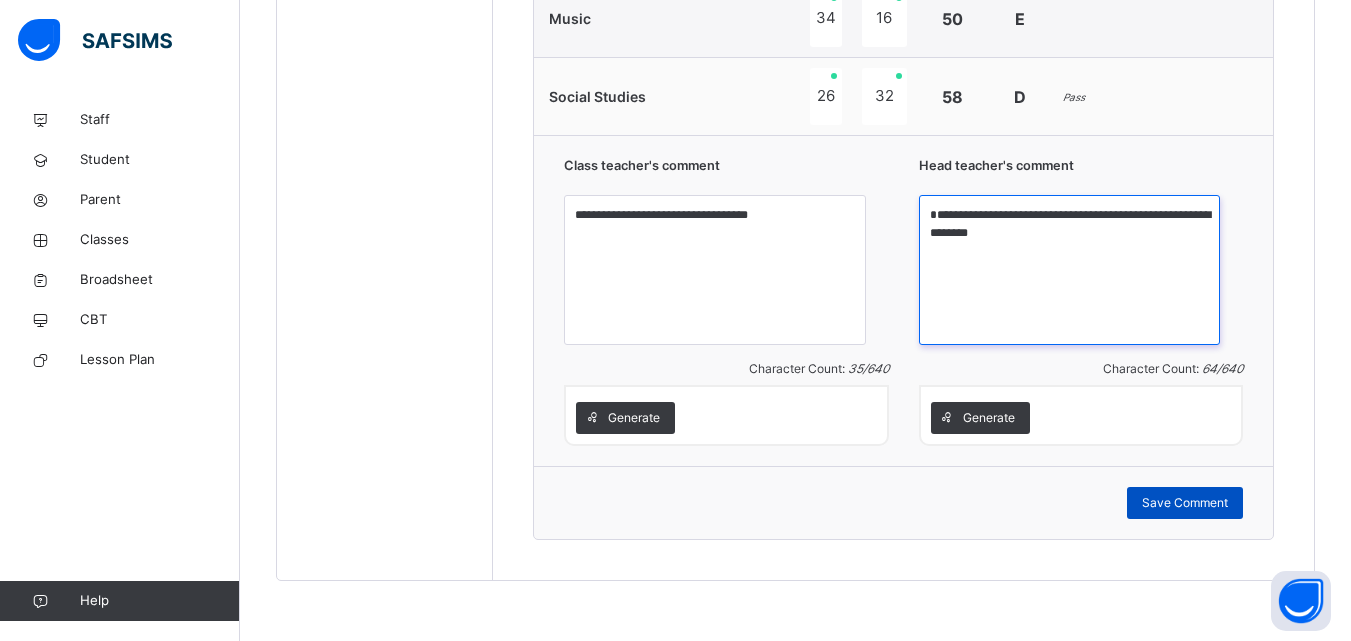 type on "**********" 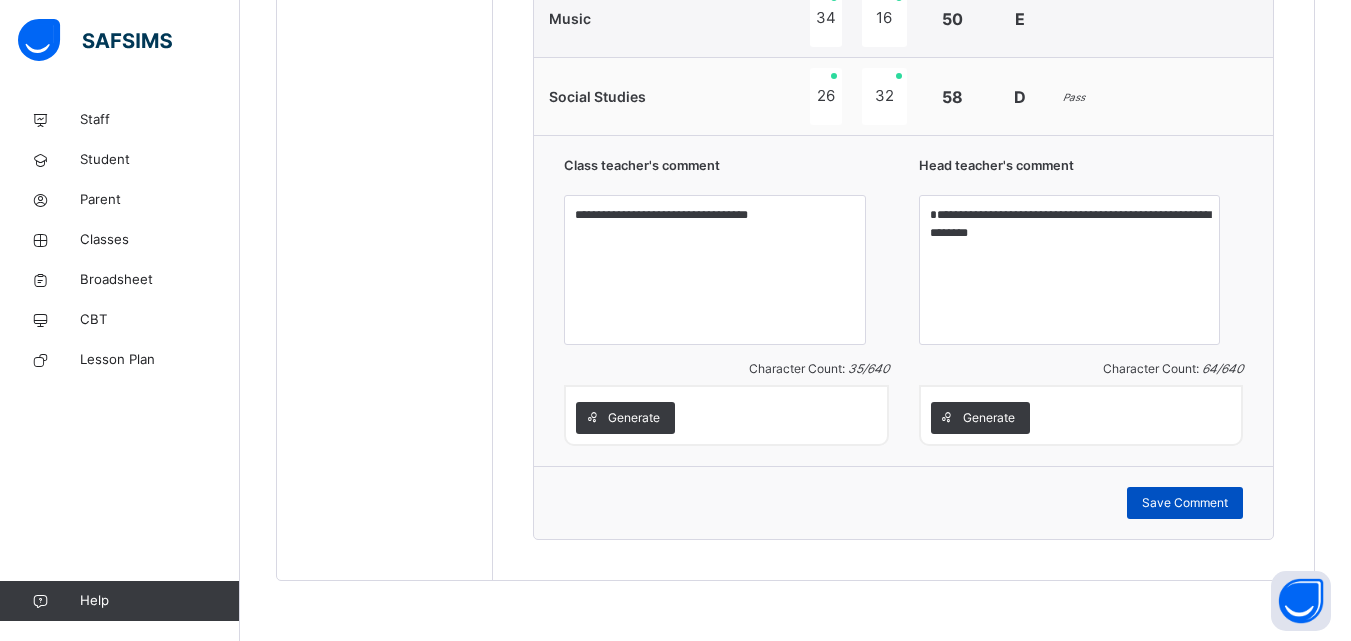 click on "Save Comment" at bounding box center [1185, 503] 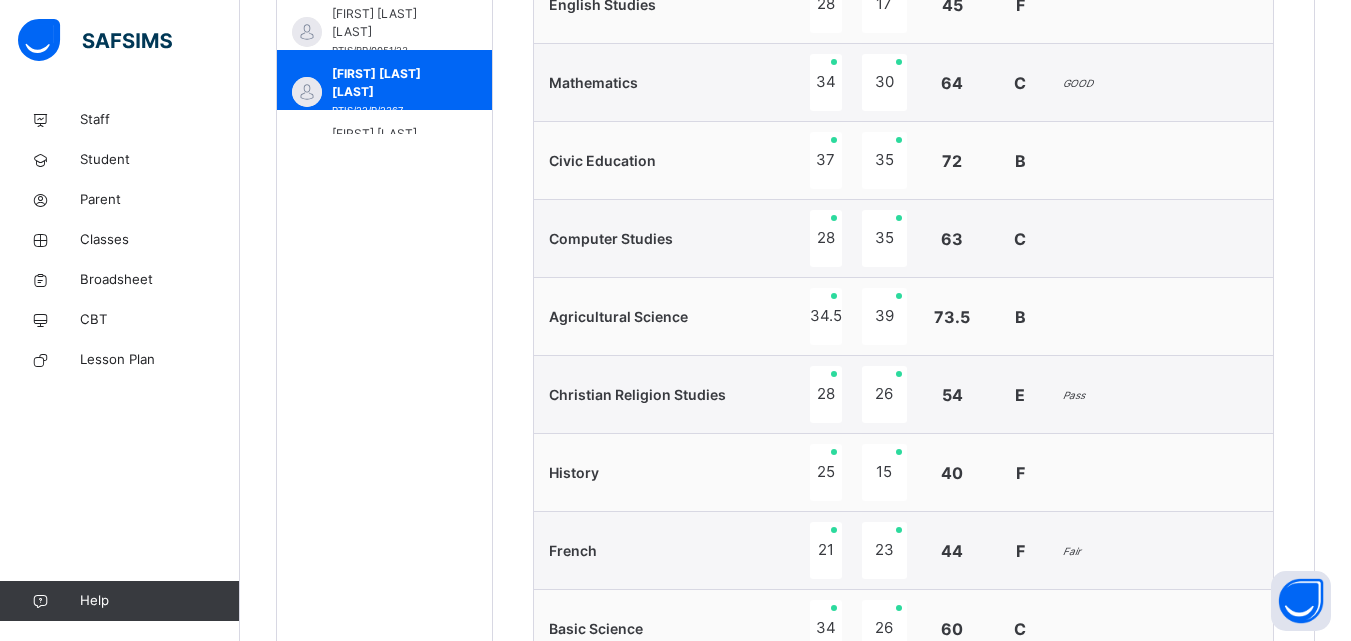 scroll, scrollTop: 760, scrollLeft: 0, axis: vertical 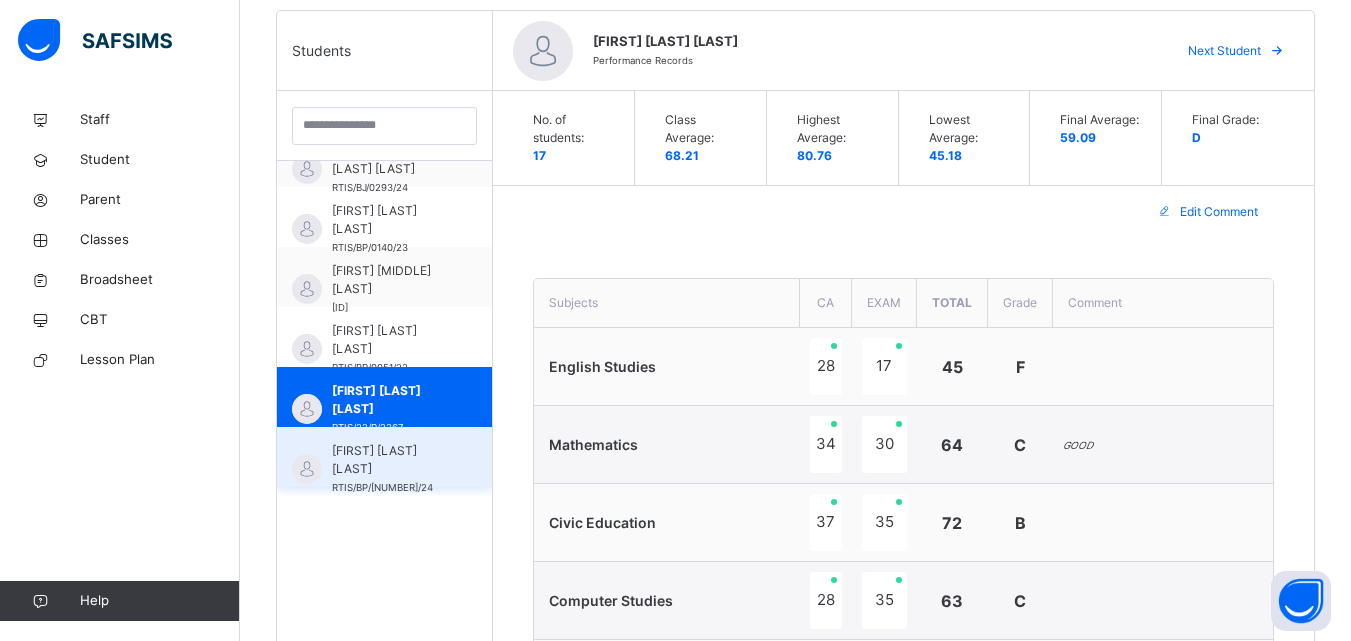 click on "[FIRST] [LAST] [LAST]" at bounding box center (389, 460) 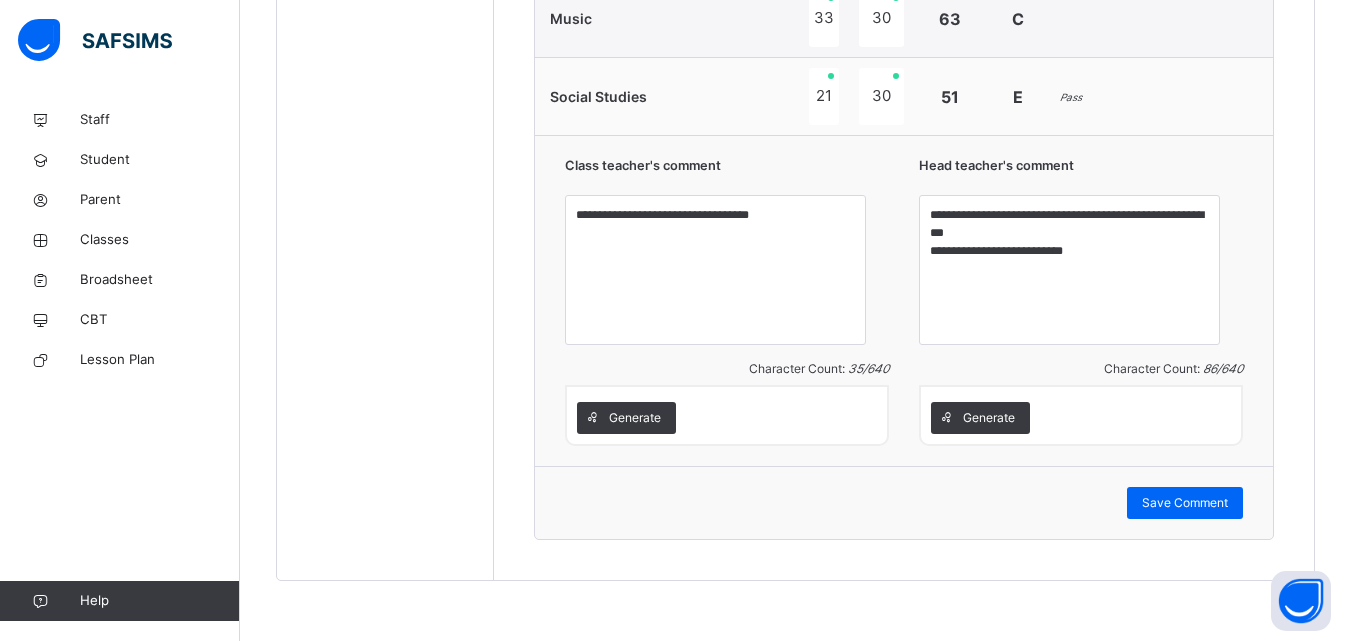 scroll, scrollTop: 2060, scrollLeft: 0, axis: vertical 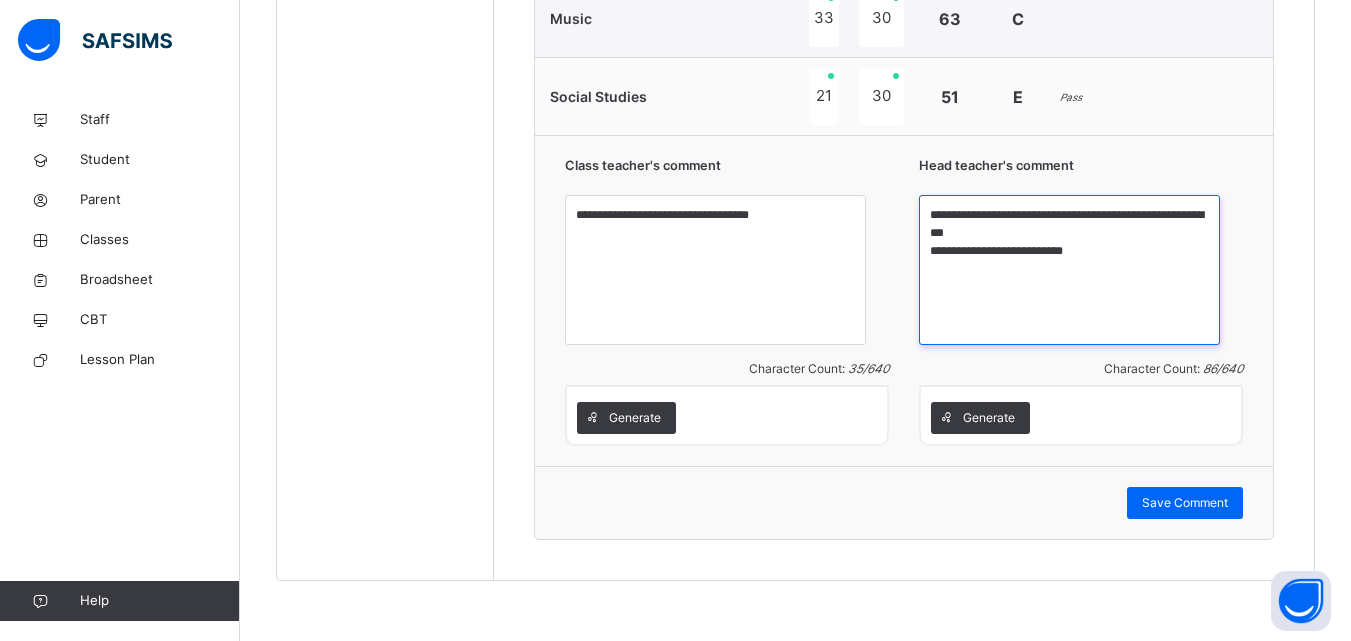 click on "**********" at bounding box center [1069, 270] 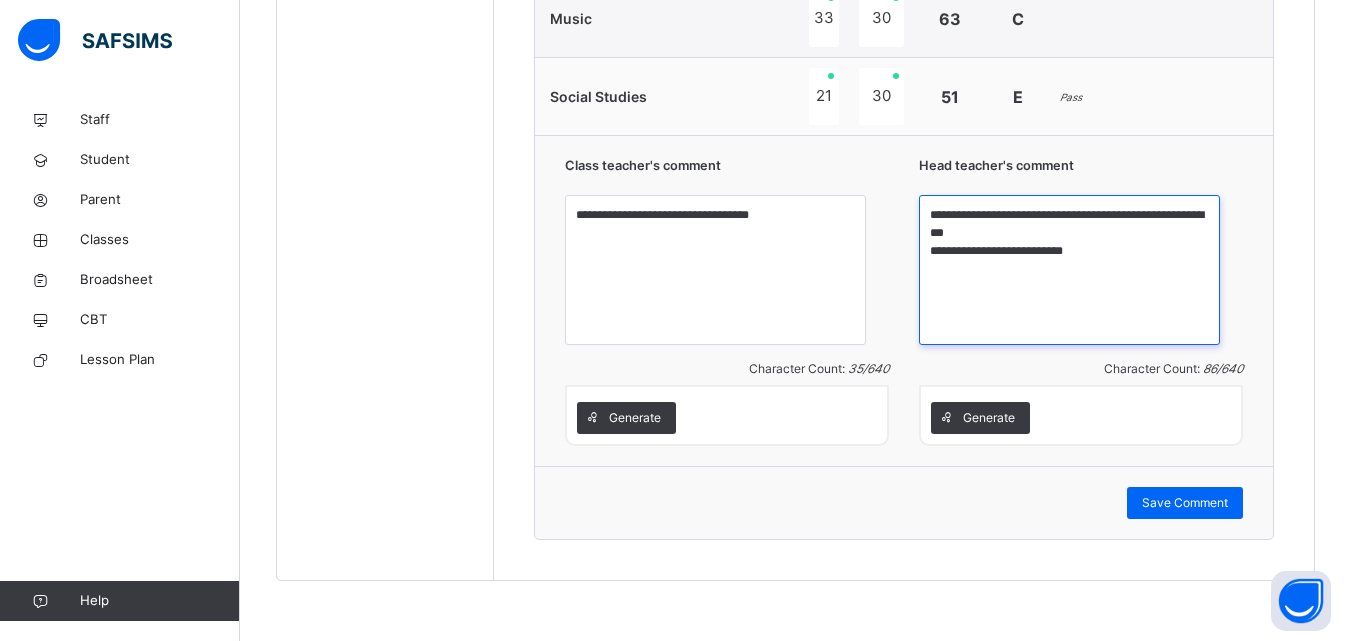 click on "**********" at bounding box center [1069, 270] 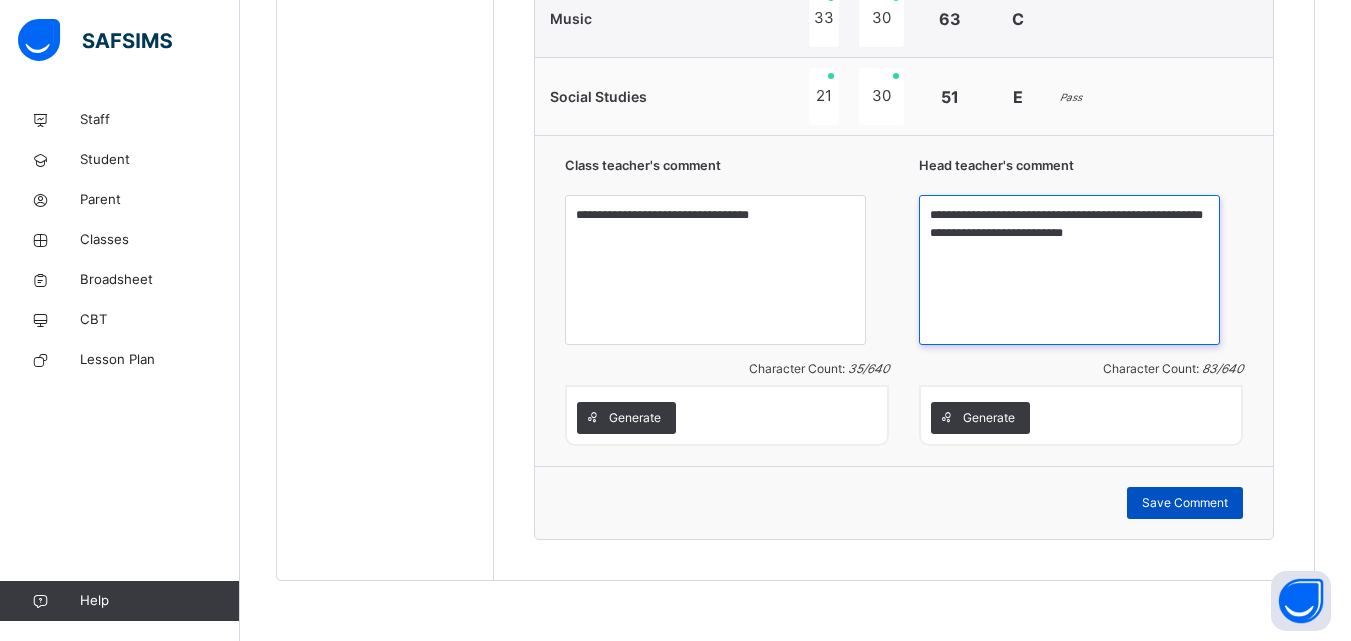 type on "**********" 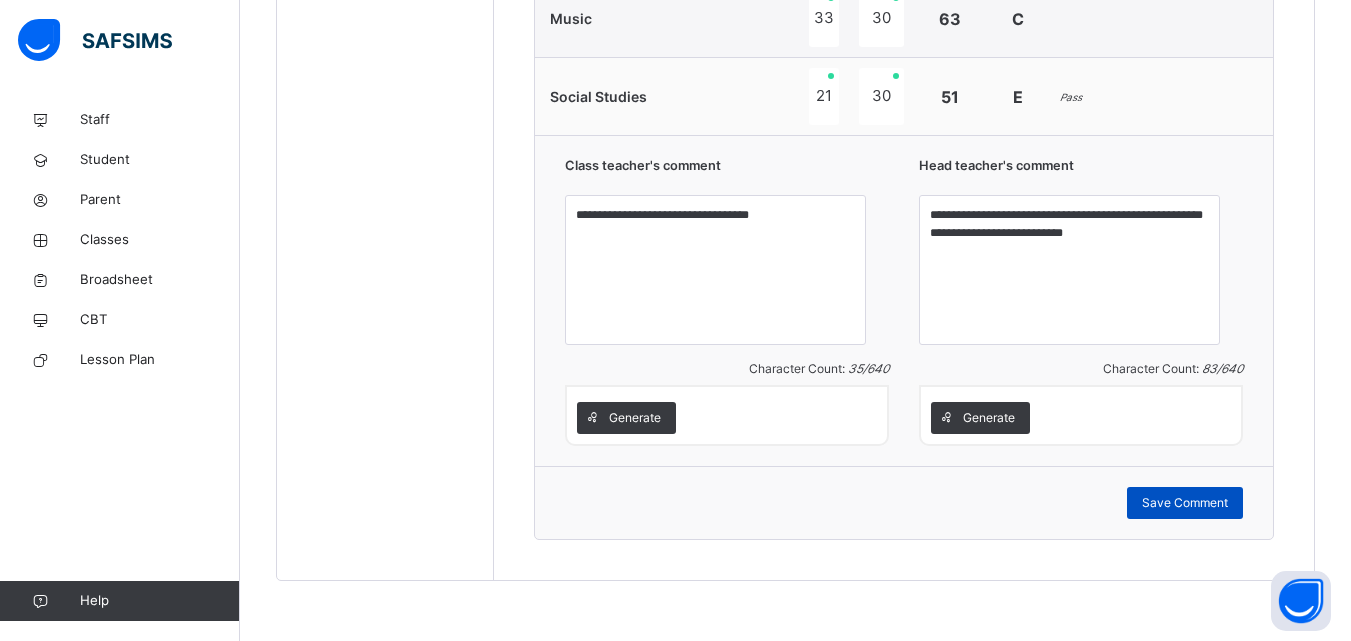 click on "Save Comment" at bounding box center (1185, 503) 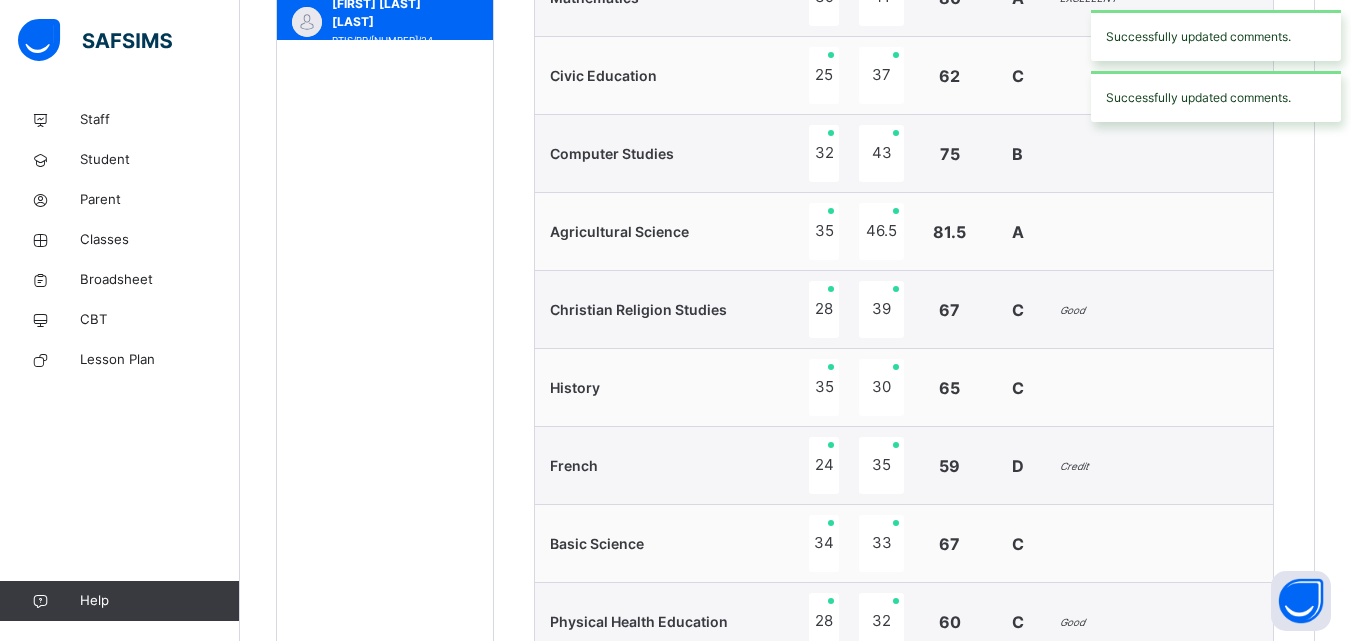 scroll, scrollTop: 907, scrollLeft: 0, axis: vertical 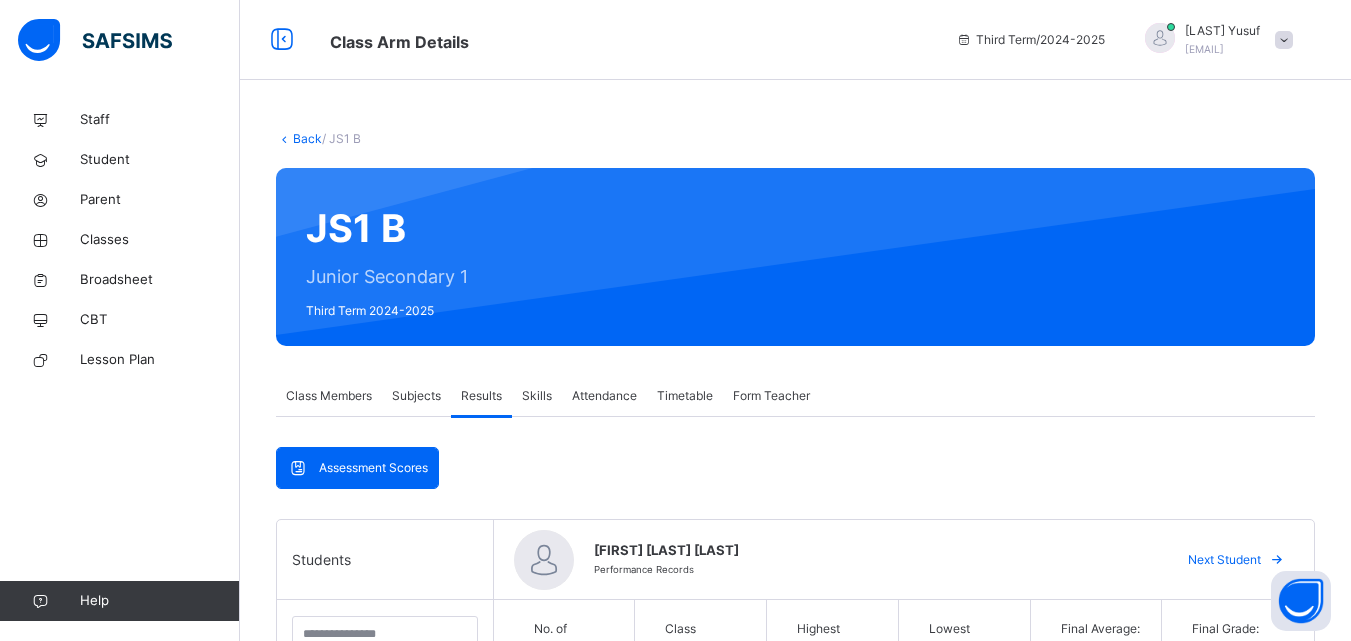 click on "Back" at bounding box center [307, 138] 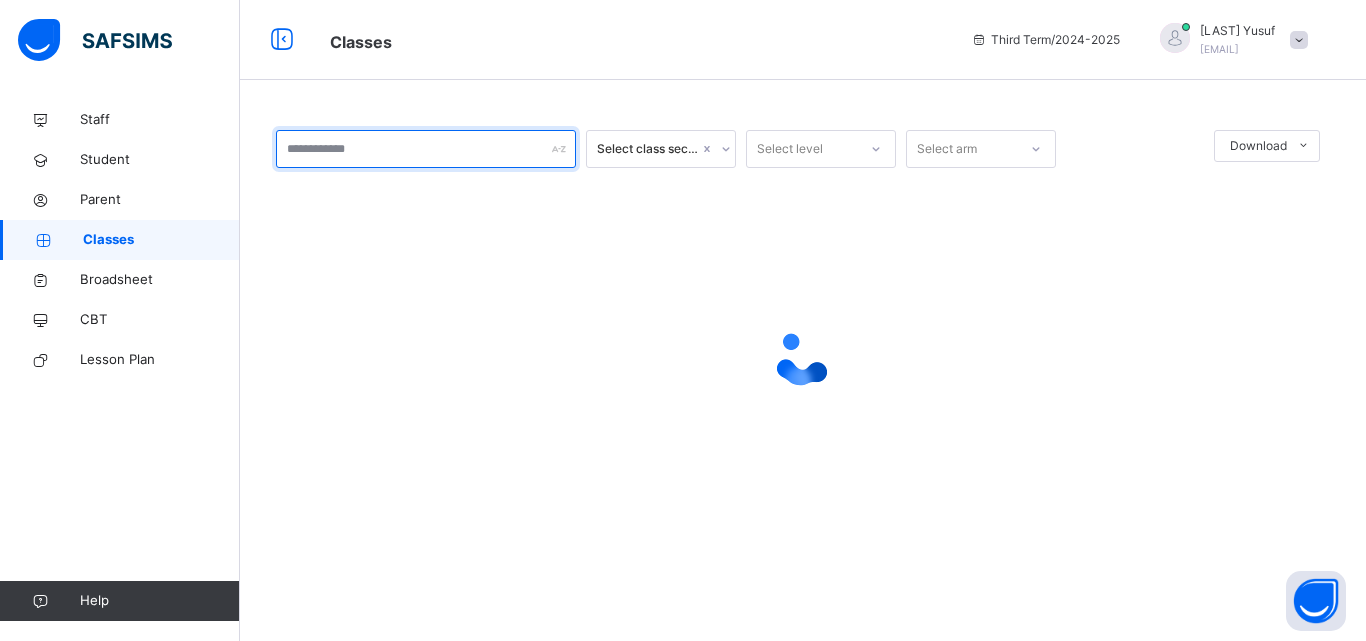 drag, startPoint x: 301, startPoint y: 139, endPoint x: 311, endPoint y: 140, distance: 10.049875 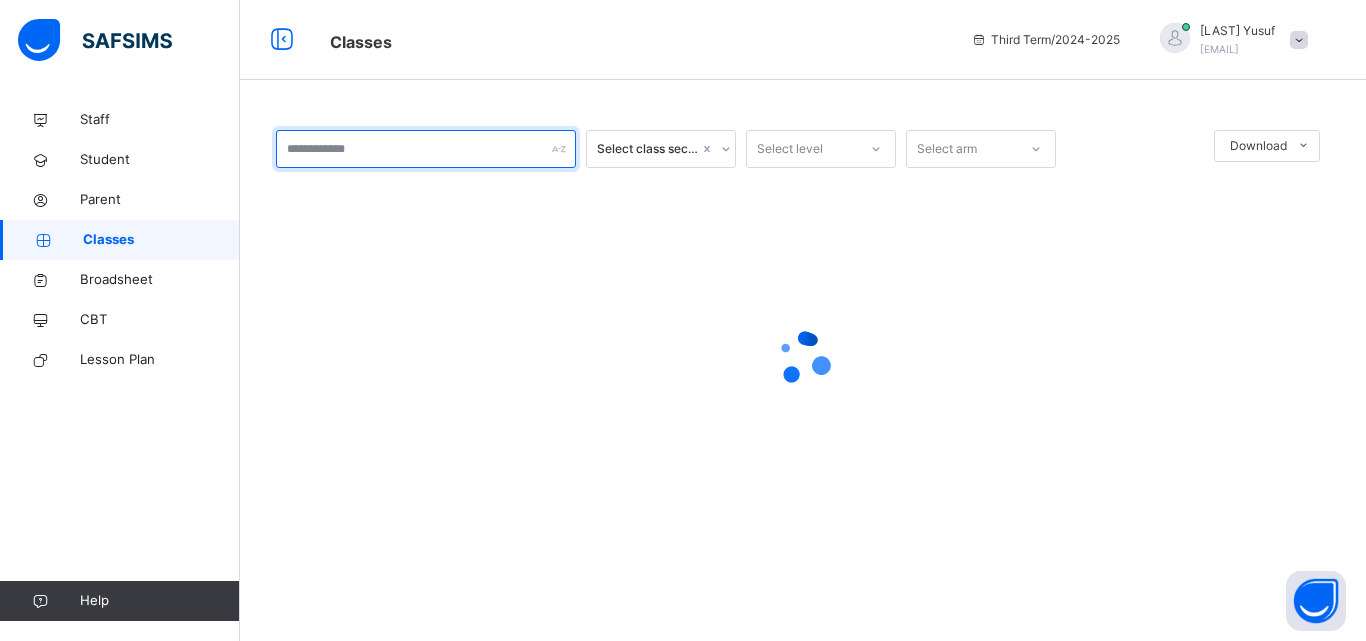 click at bounding box center [426, 149] 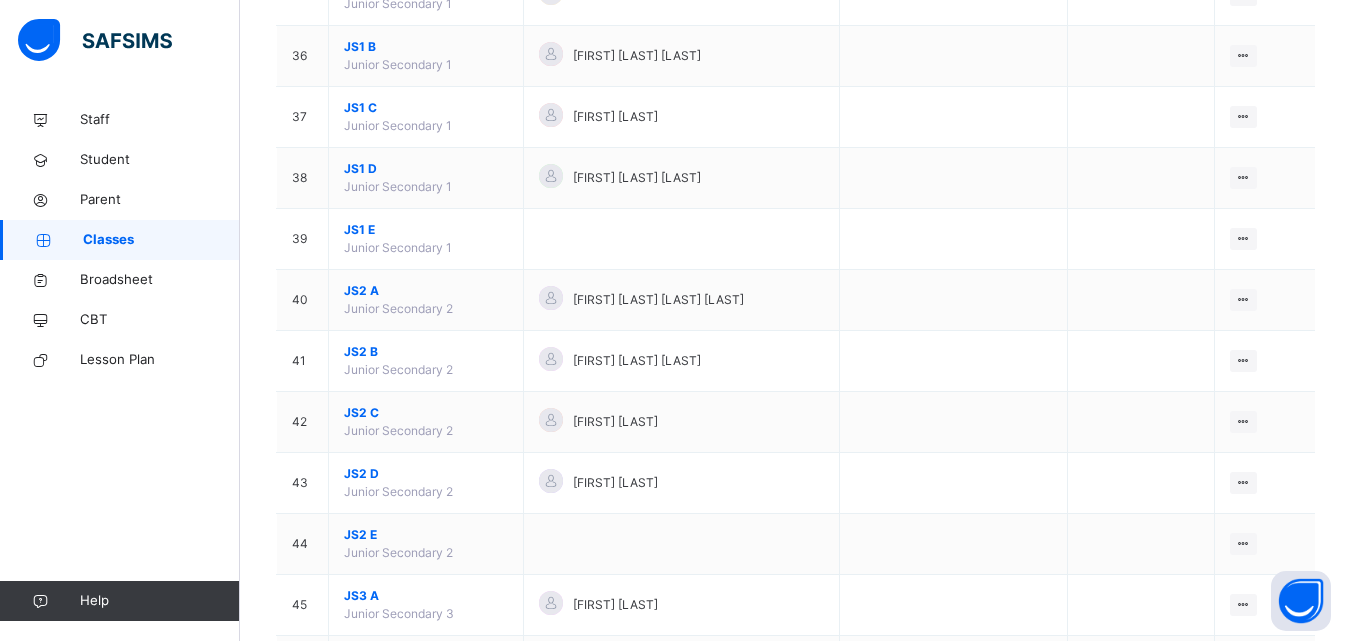 scroll, scrollTop: 2165, scrollLeft: 0, axis: vertical 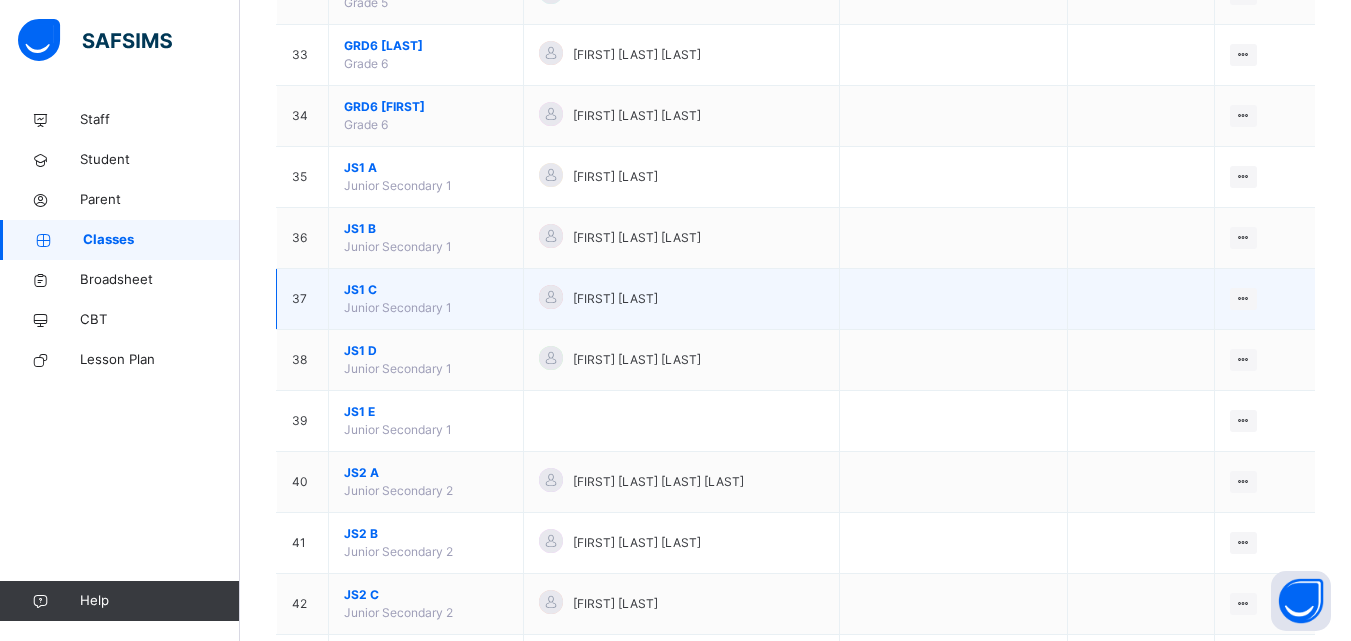 click on "JS1 C" at bounding box center (426, 290) 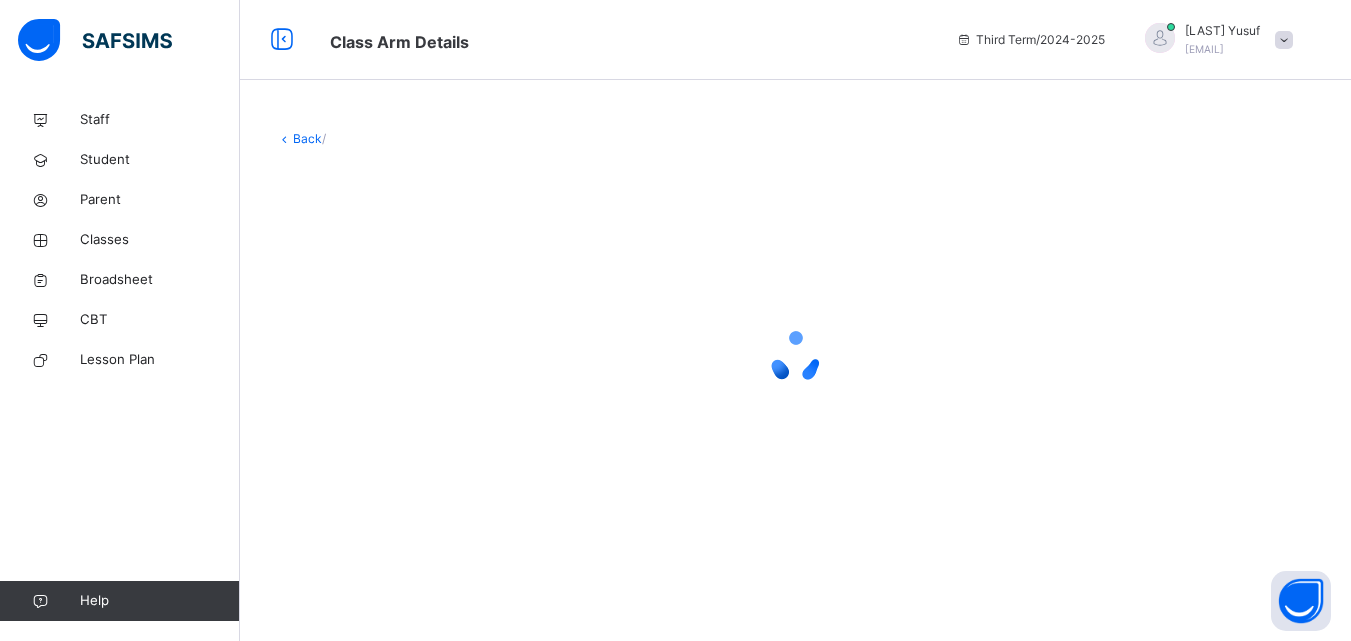 scroll, scrollTop: 0, scrollLeft: 0, axis: both 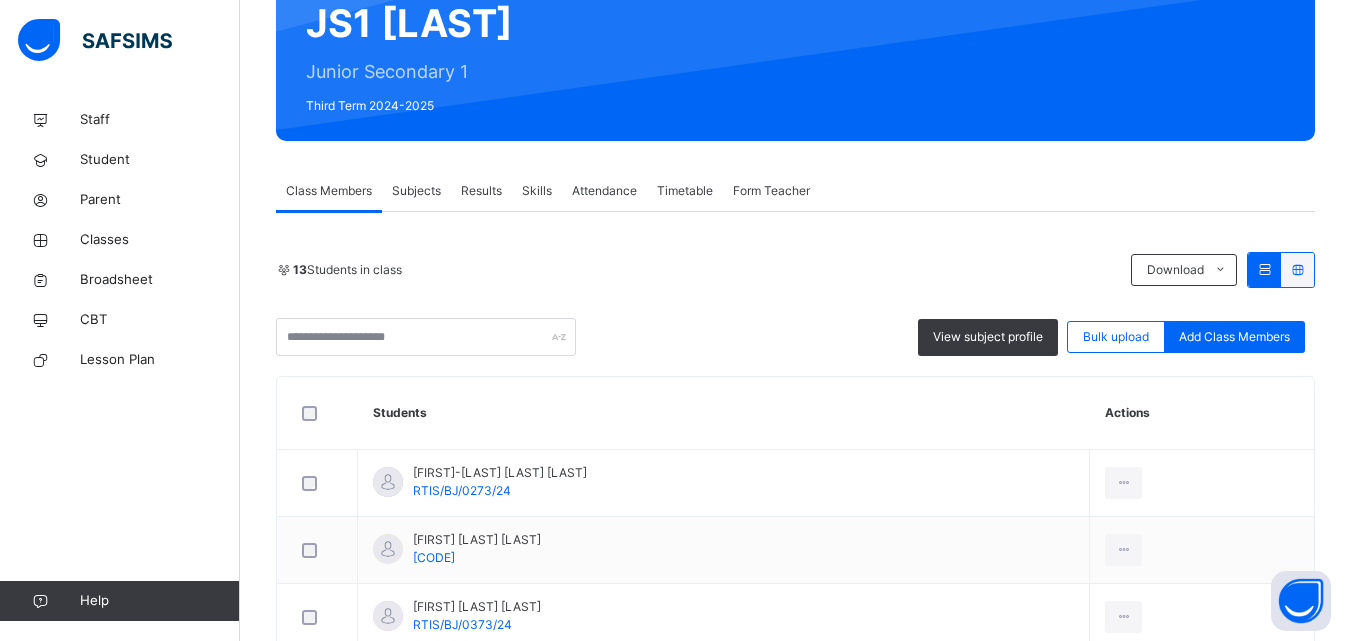 click on "Results" at bounding box center (481, 191) 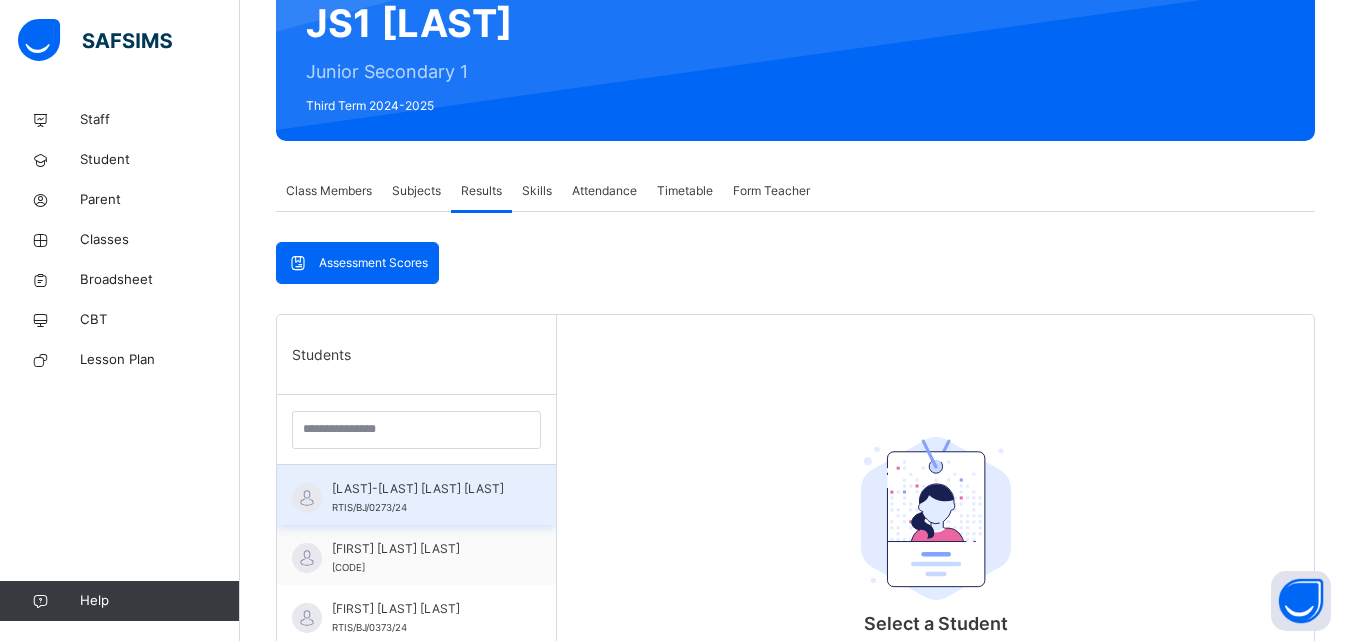 click on "[LAST]-[LAST] [LAST] [LAST]" at bounding box center (421, 489) 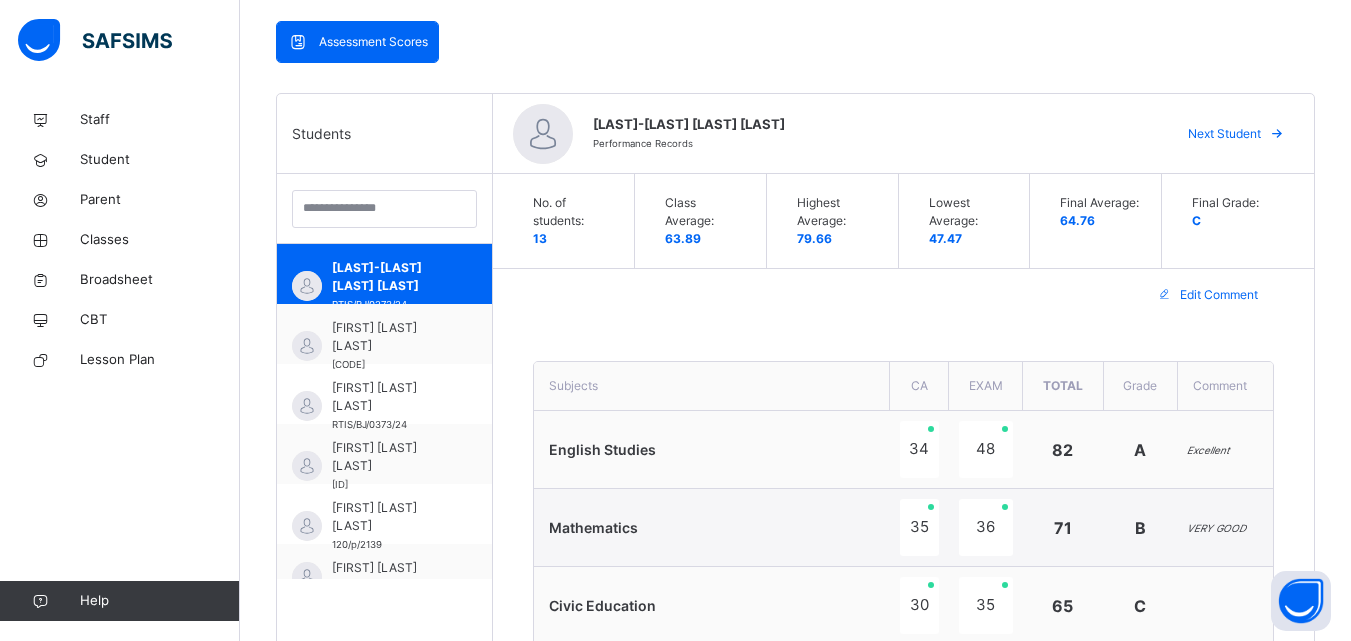 scroll, scrollTop: 505, scrollLeft: 0, axis: vertical 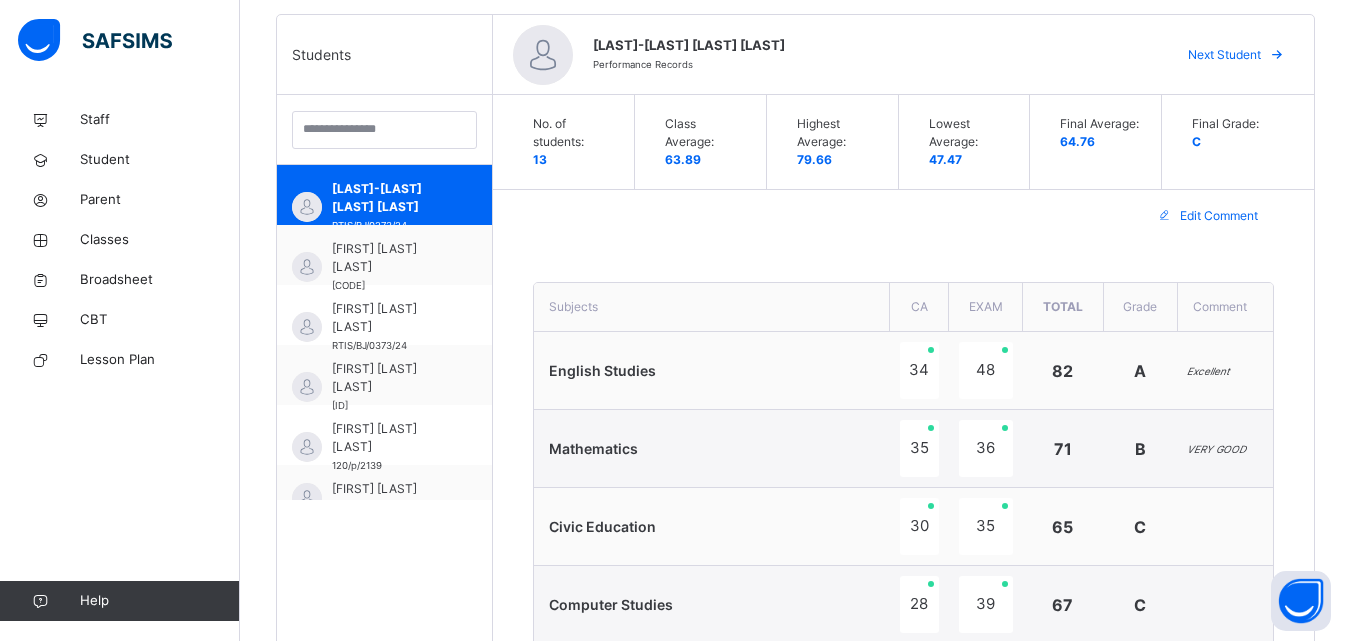 click on "Next Student" at bounding box center [1224, 55] 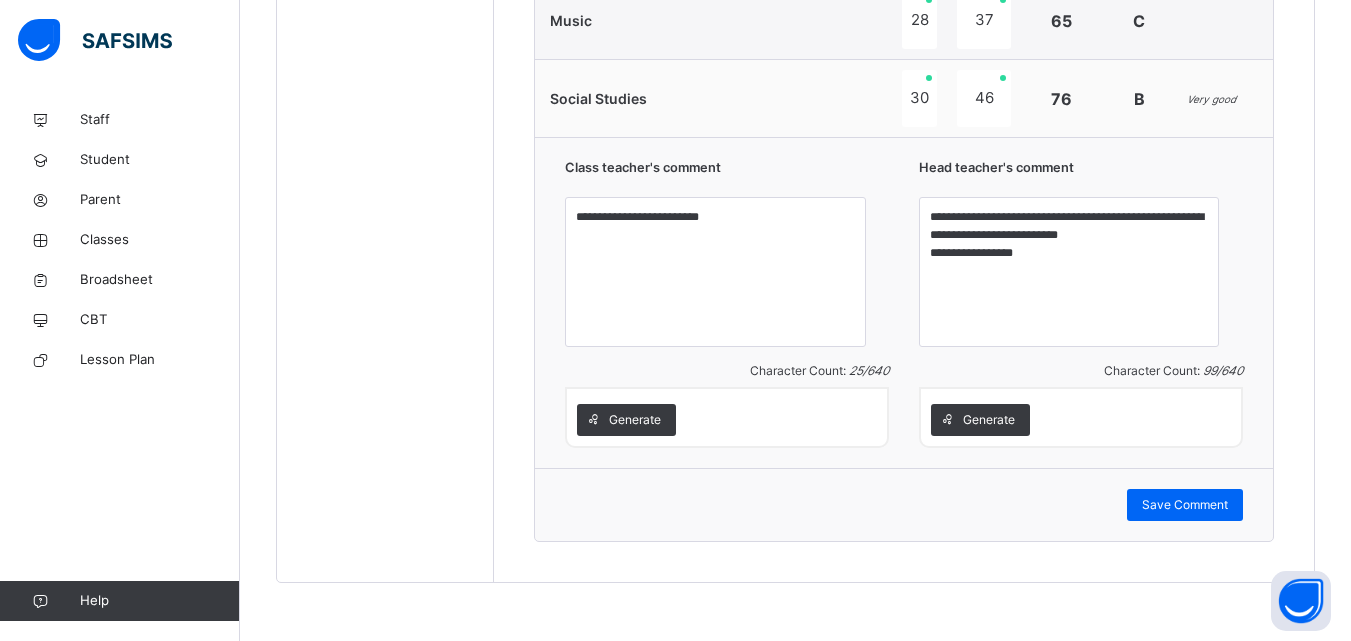 scroll, scrollTop: 2027, scrollLeft: 0, axis: vertical 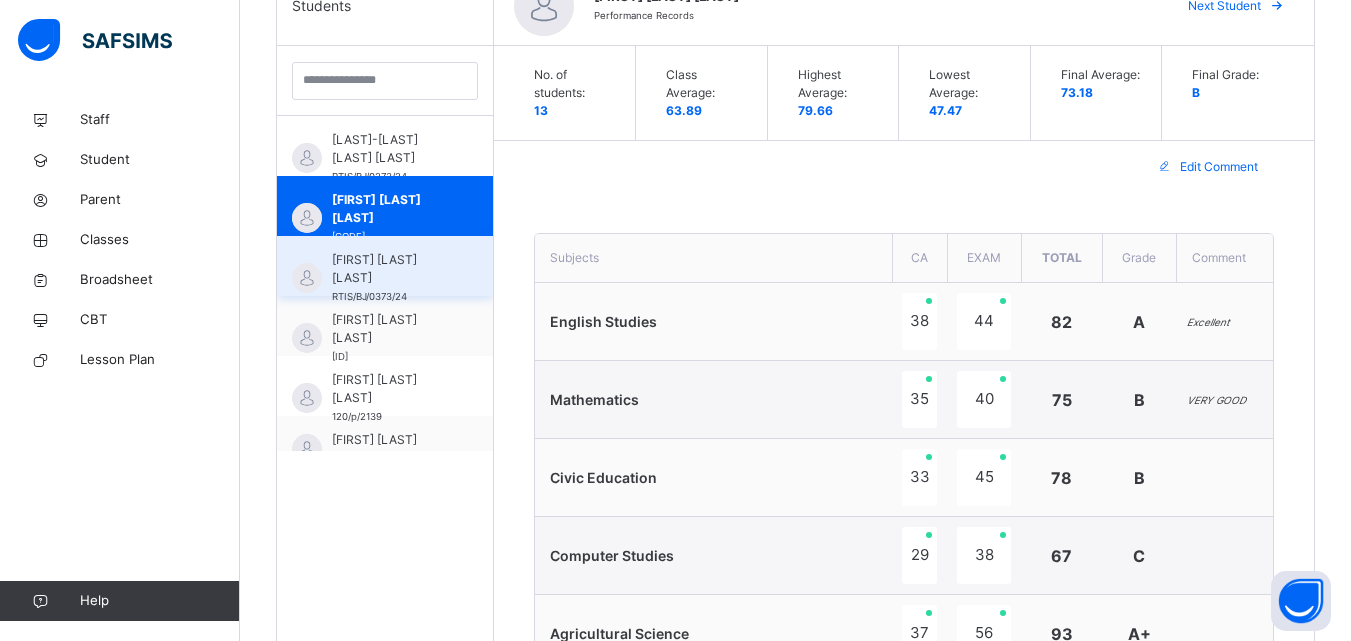 click on "[FIRST] [LAST] [LAST]" at bounding box center [390, 269] 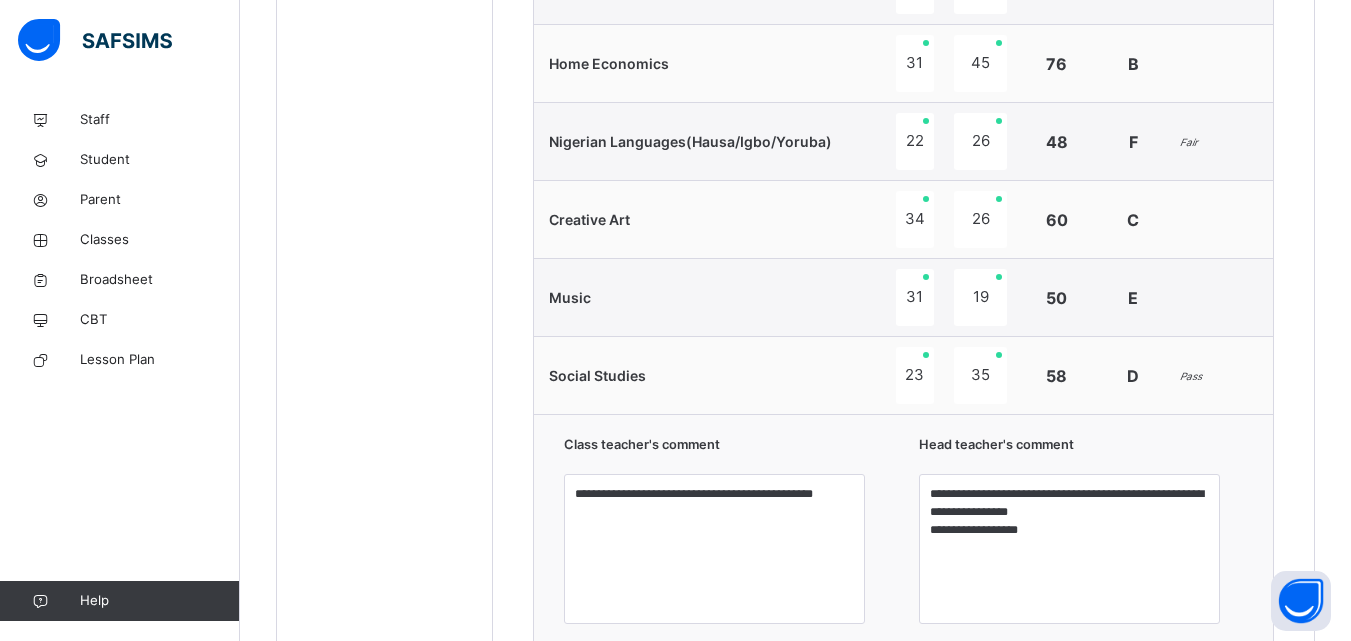 scroll, scrollTop: 1783, scrollLeft: 0, axis: vertical 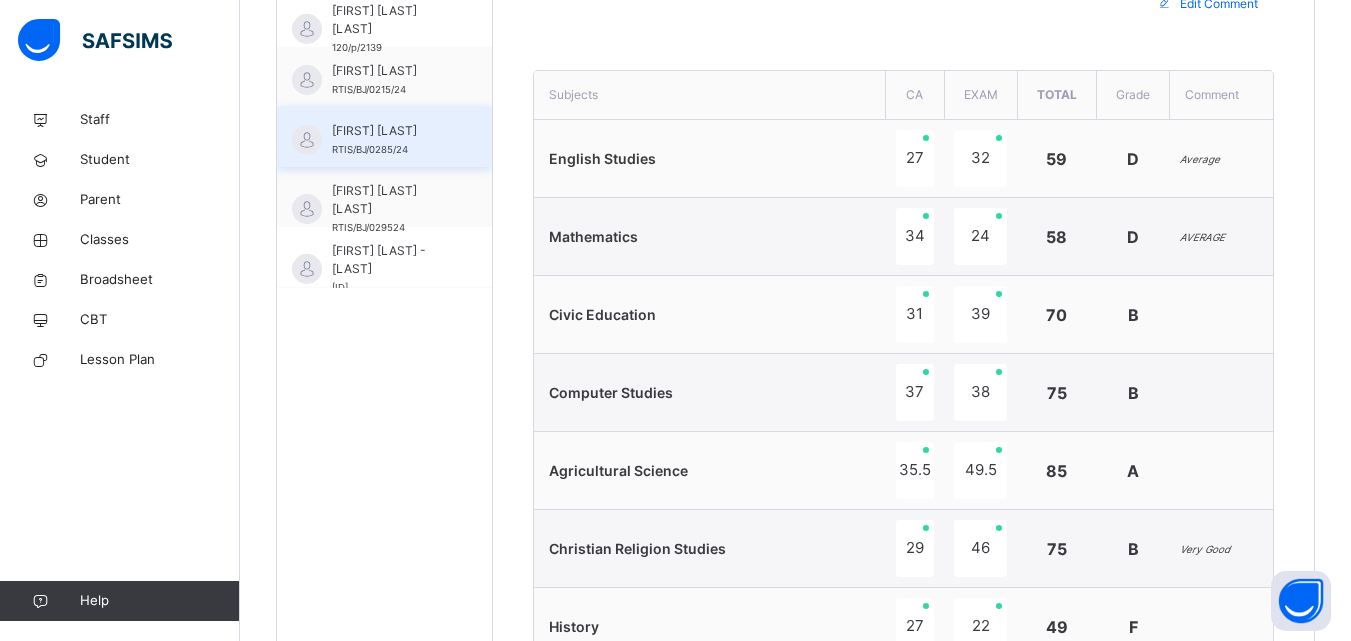 click on "[FIRST] [LAST]" at bounding box center [389, 131] 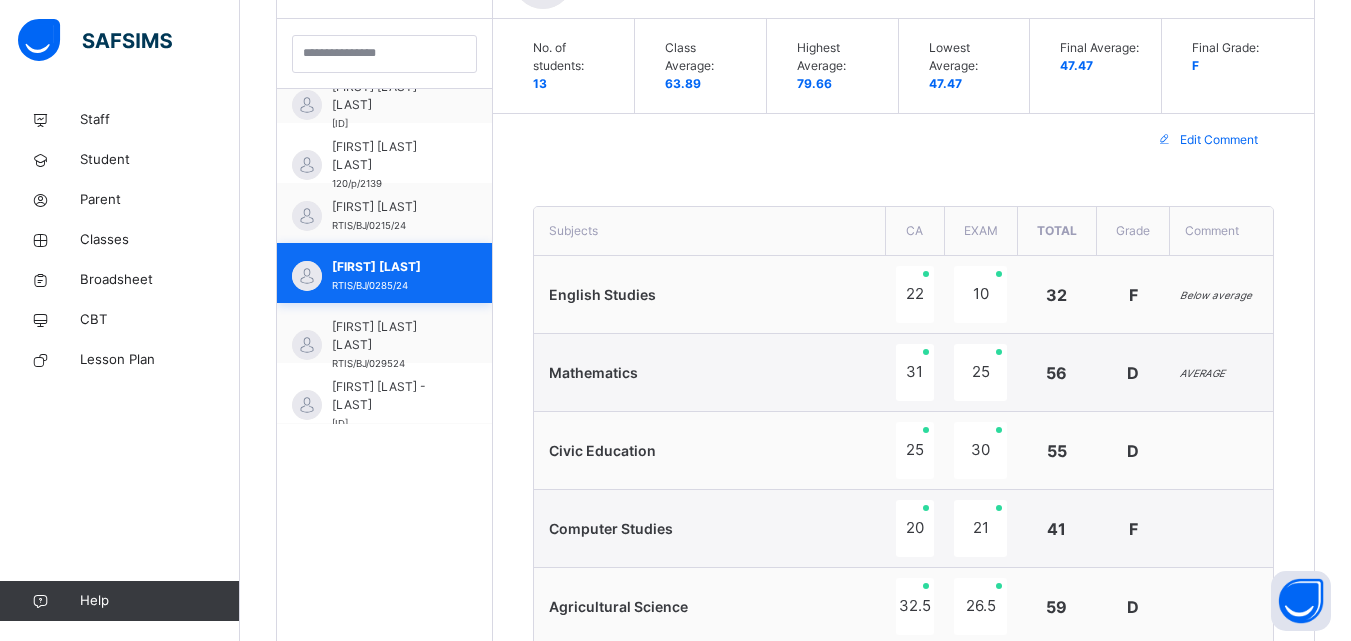 scroll, scrollTop: 717, scrollLeft: 0, axis: vertical 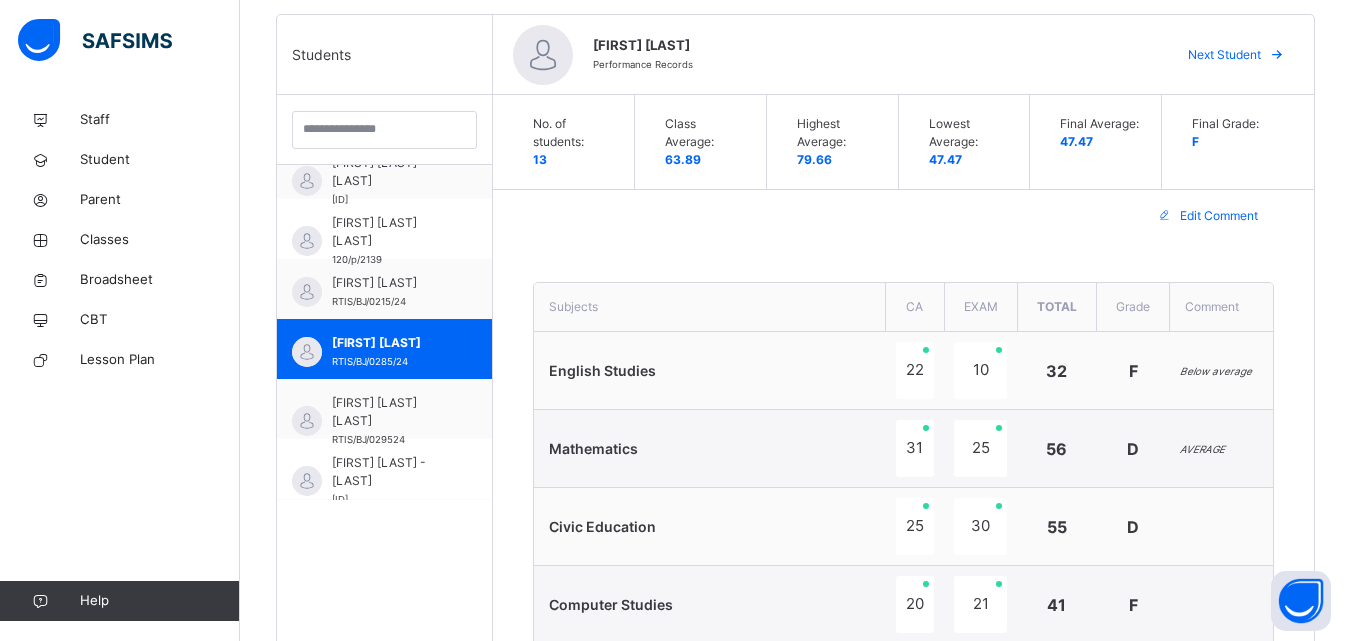 click on "Next Student" at bounding box center (1224, 55) 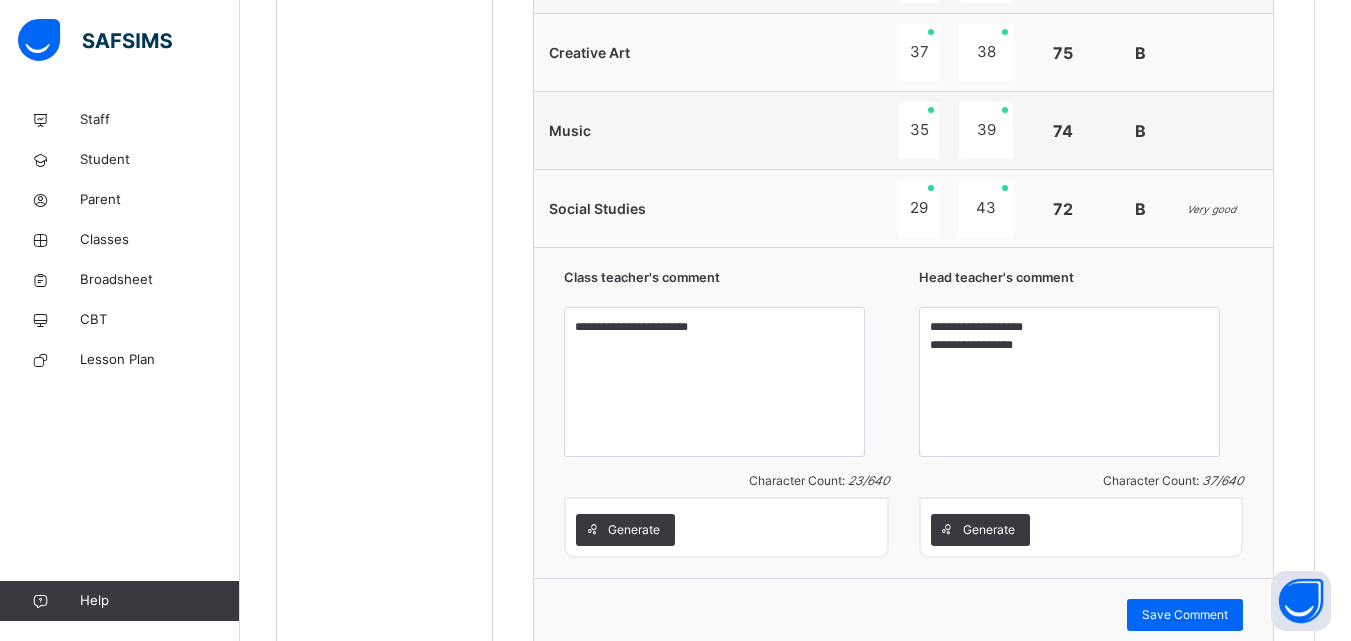 scroll, scrollTop: 1906, scrollLeft: 0, axis: vertical 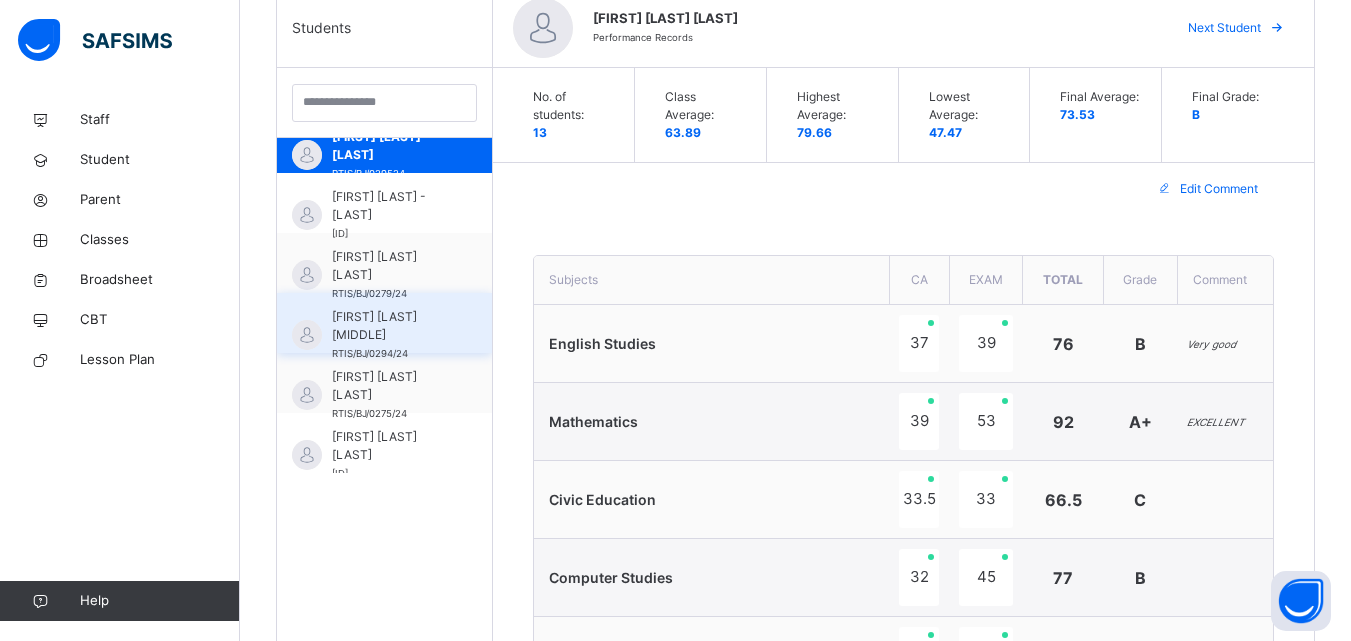 click on "[FIRST] [LAST] [MIDDLE]" at bounding box center (389, 326) 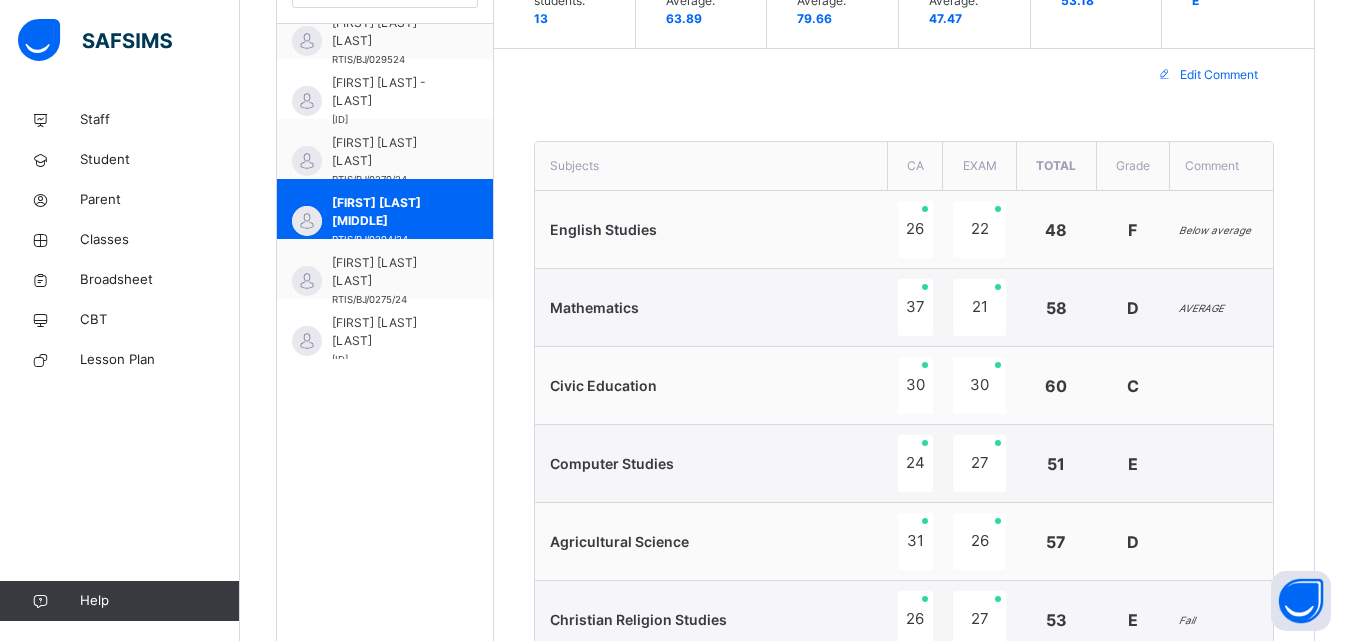 scroll, scrollTop: 655, scrollLeft: 0, axis: vertical 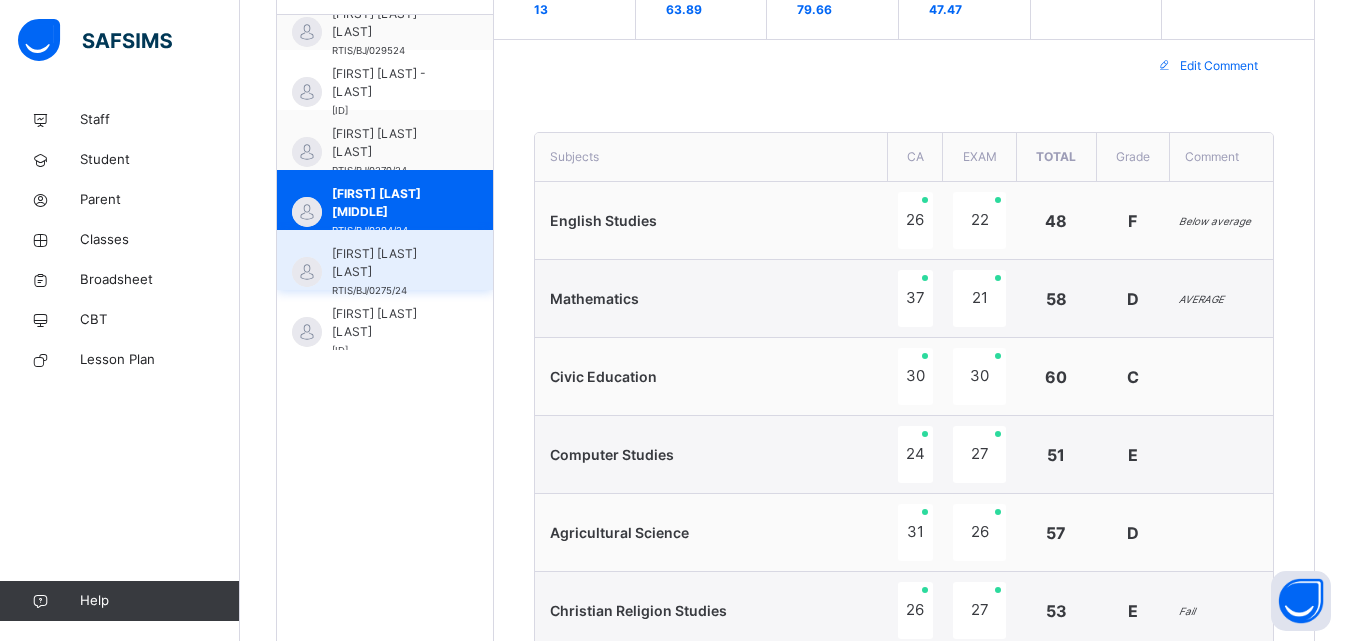 click on "[FIRST] [LAST] [LAST]" at bounding box center (390, 263) 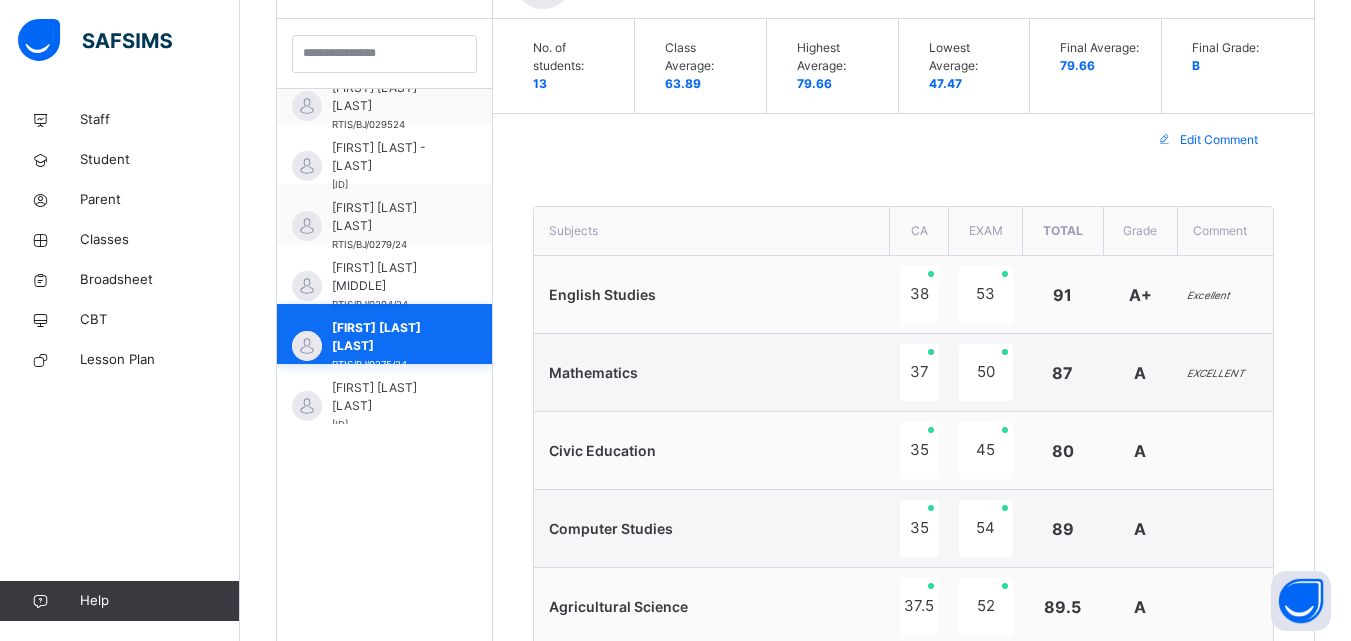 scroll, scrollTop: 655, scrollLeft: 0, axis: vertical 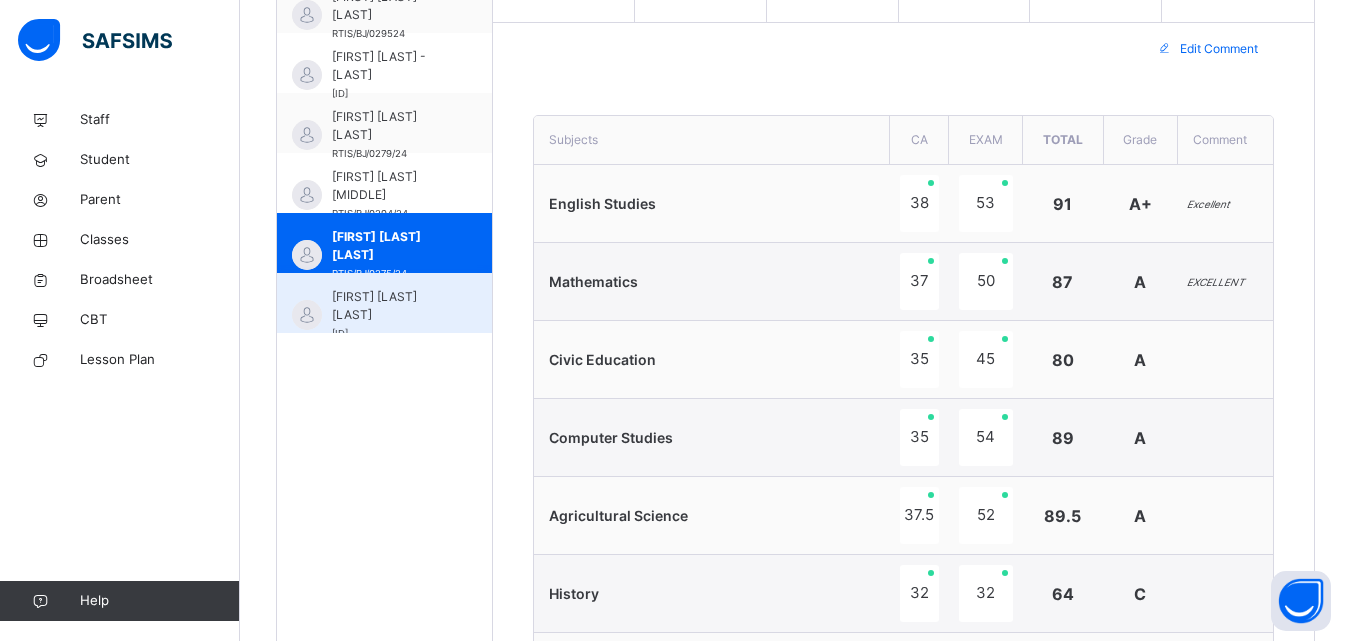 click on "[FIRST] [LAST] [LAST] RTIS/BJ/0287/24" at bounding box center (389, 315) 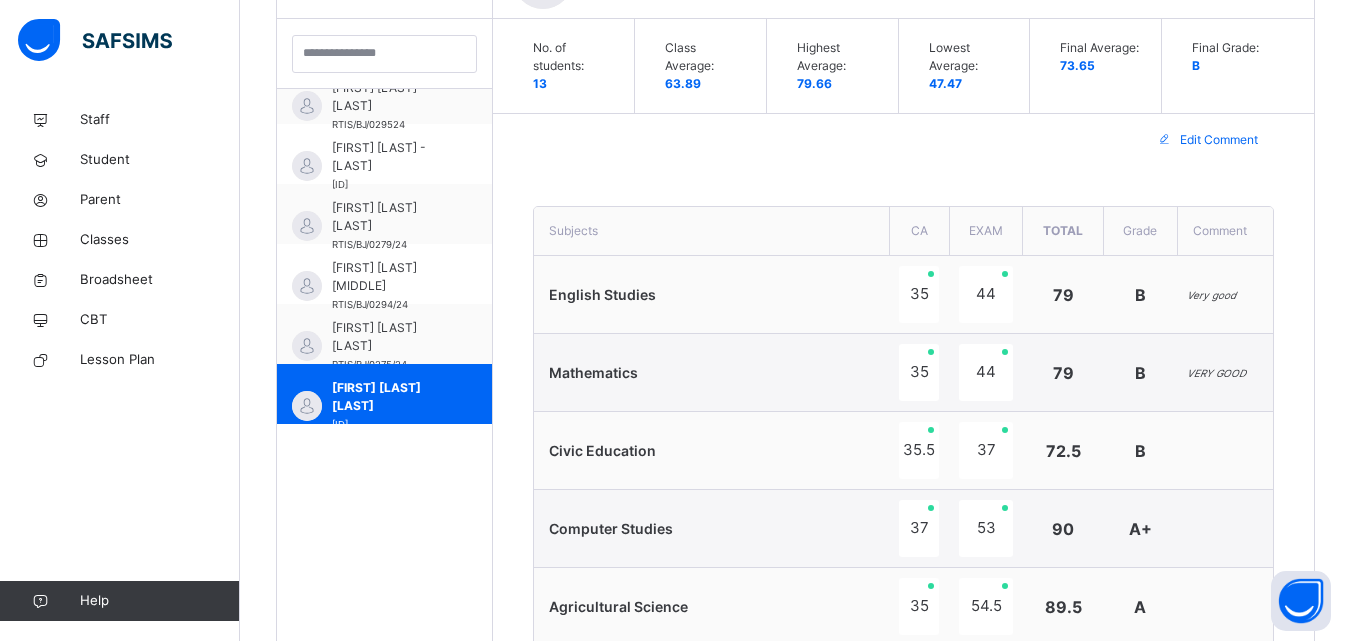 scroll, scrollTop: 672, scrollLeft: 0, axis: vertical 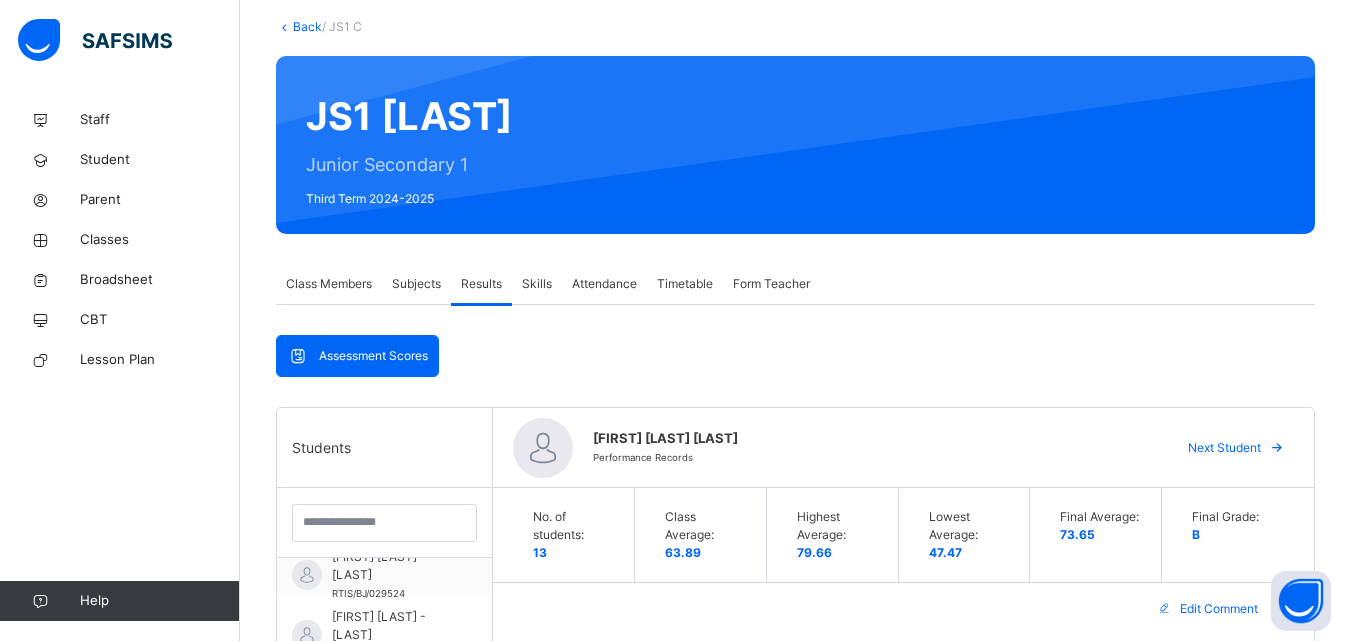 click on "Back" at bounding box center [307, 26] 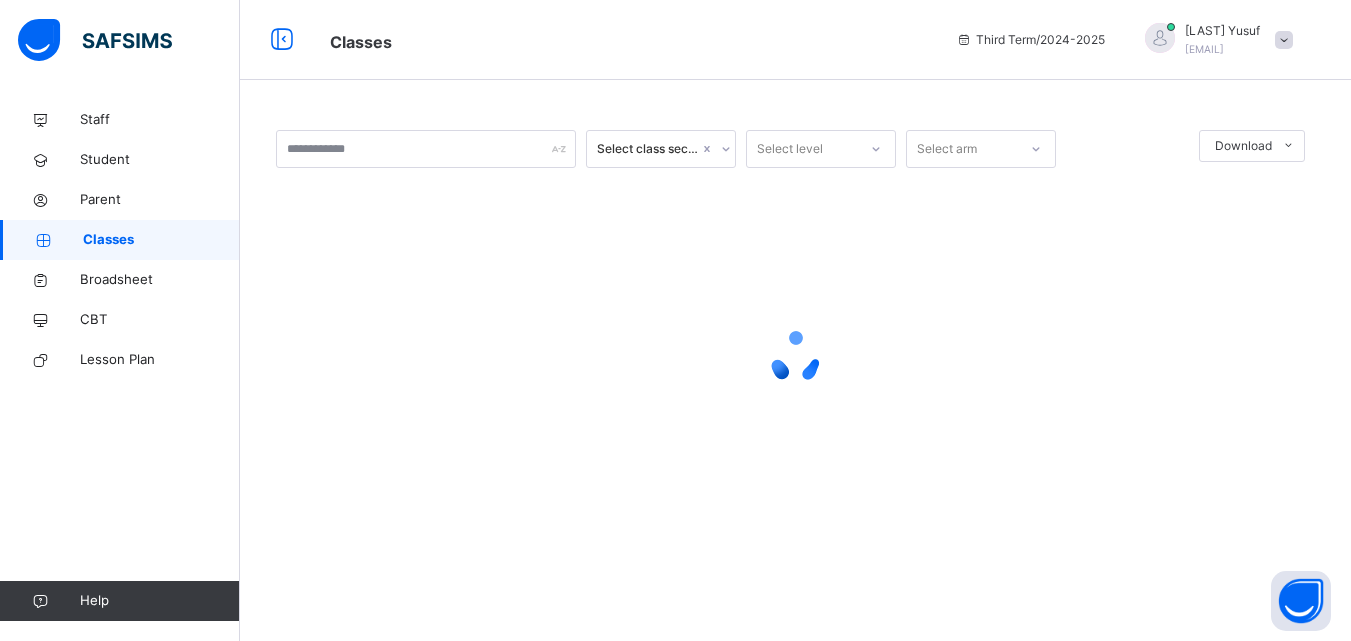 scroll, scrollTop: 0, scrollLeft: 0, axis: both 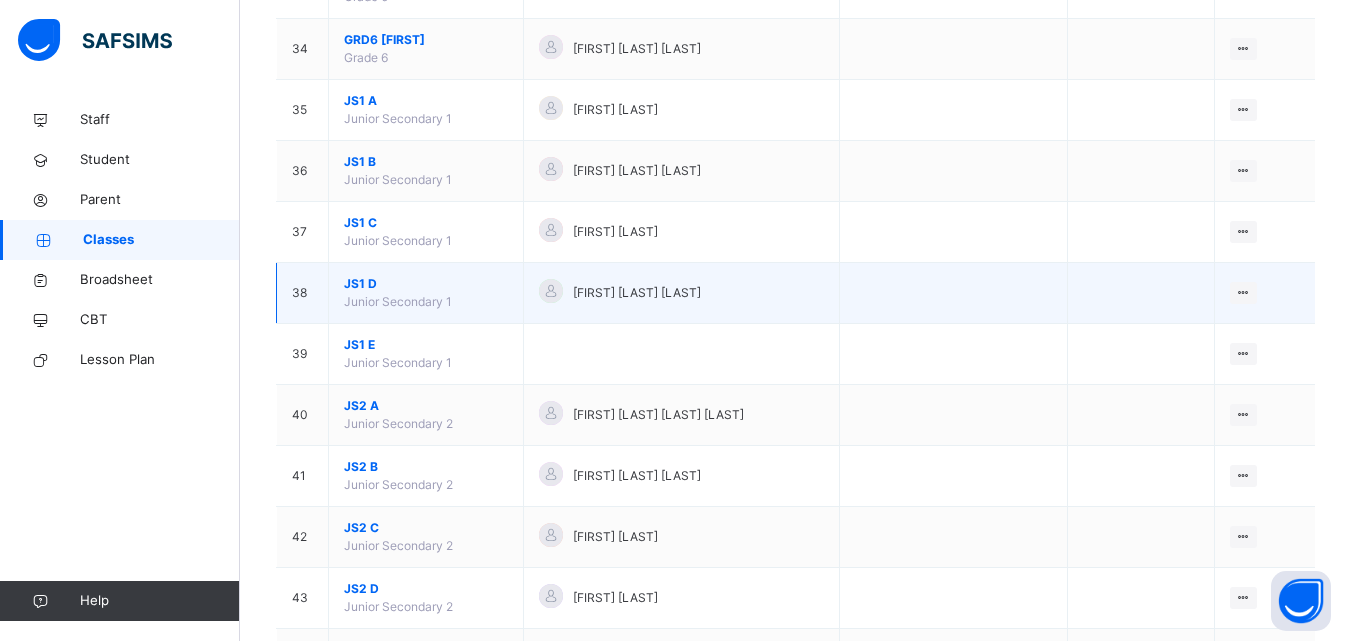 click on "JS1   D" at bounding box center (426, 284) 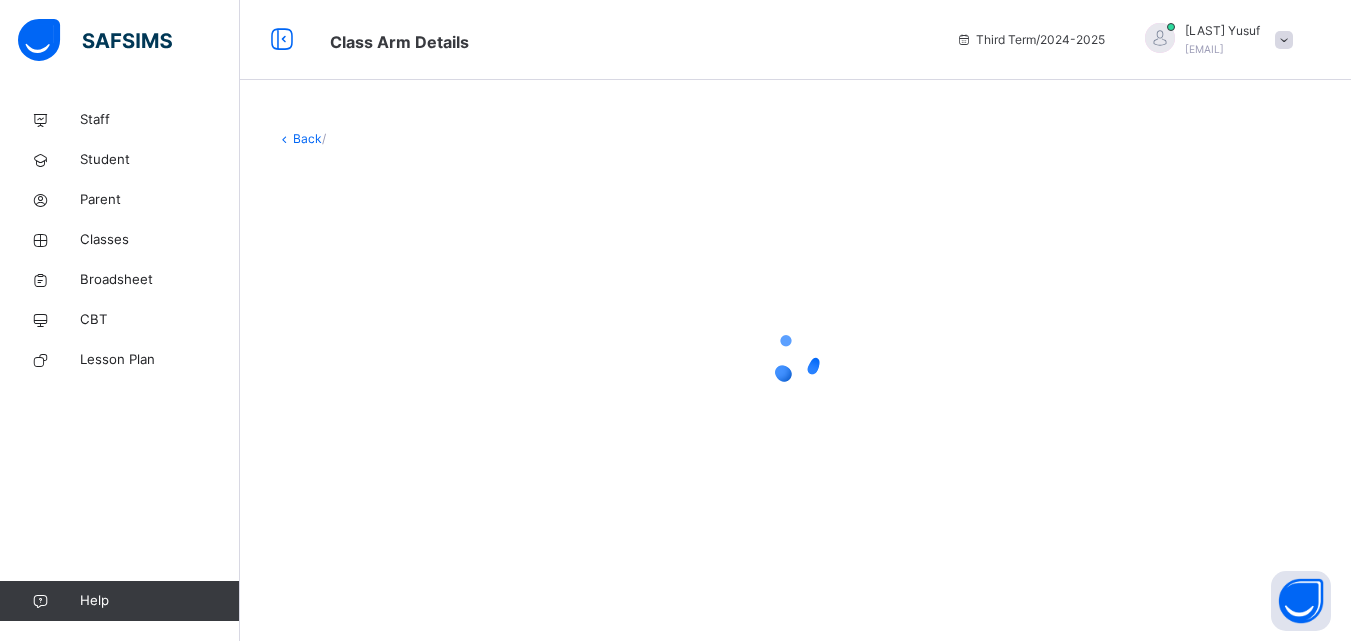 scroll, scrollTop: 0, scrollLeft: 0, axis: both 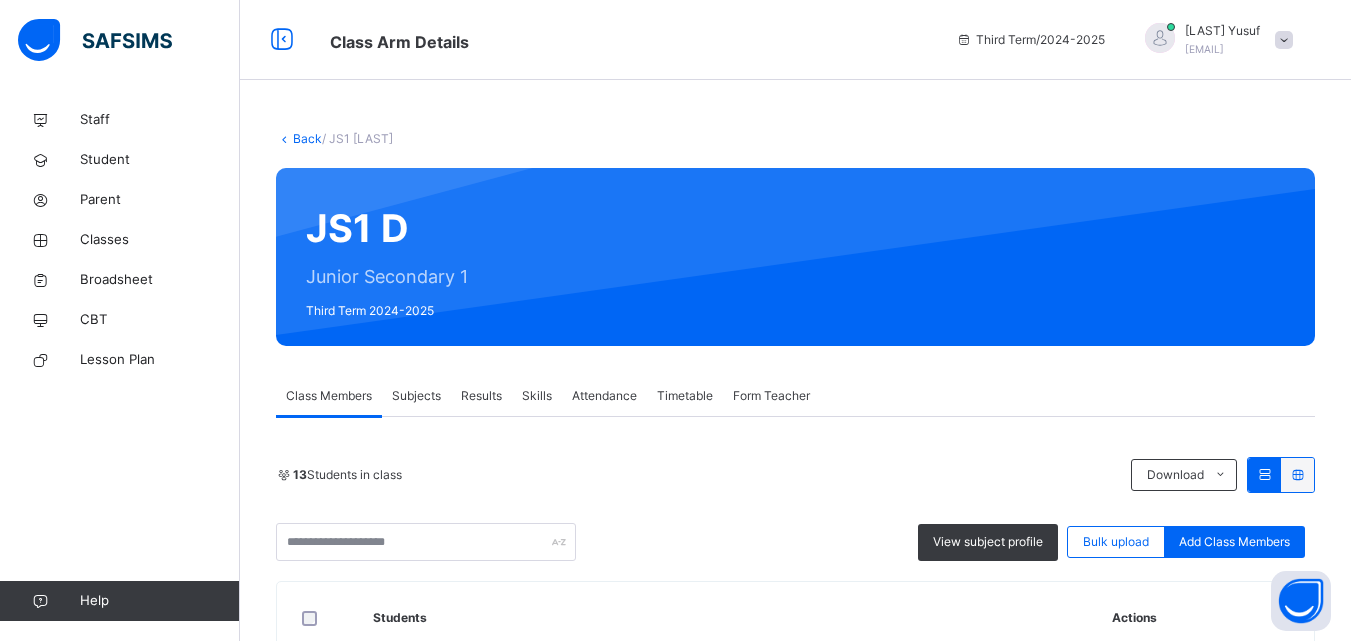 click on "Results" at bounding box center [481, 396] 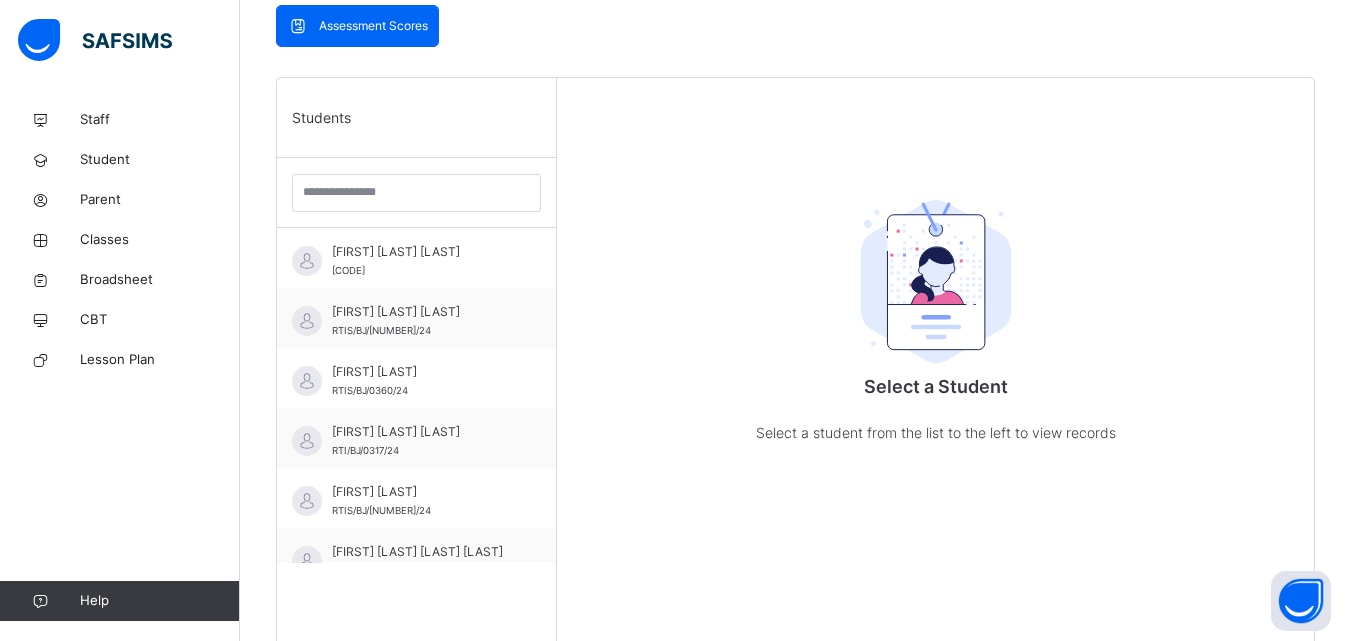 scroll, scrollTop: 444, scrollLeft: 0, axis: vertical 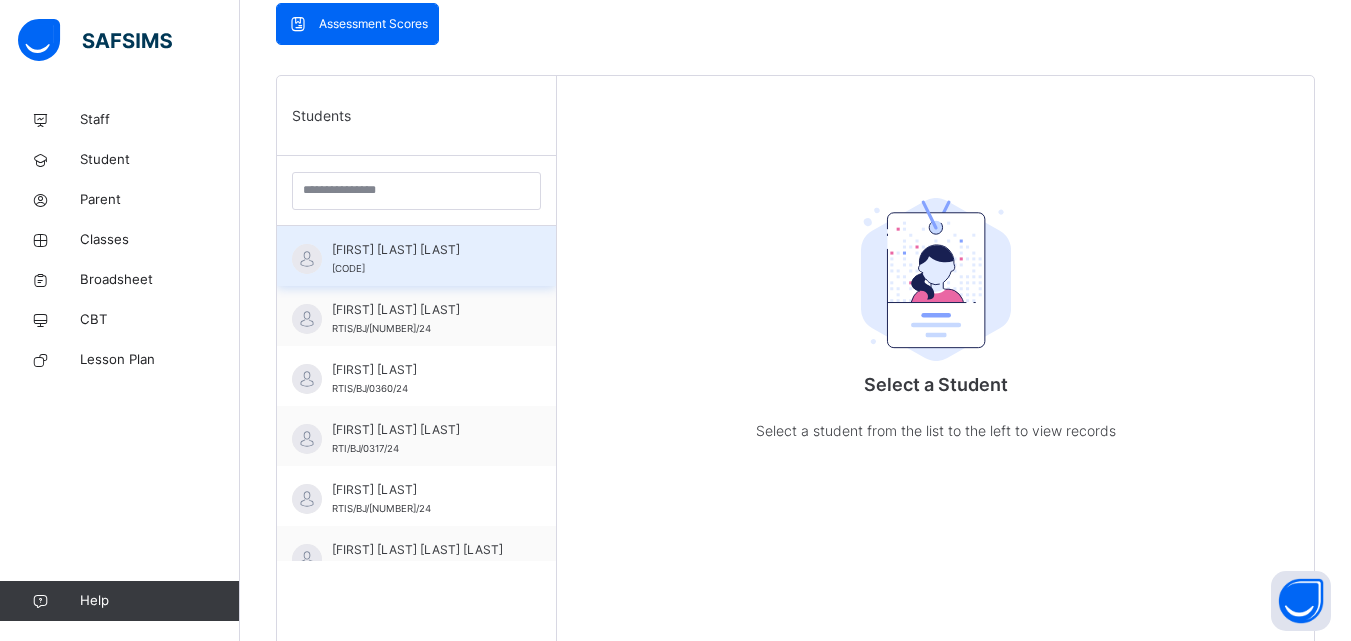 click on "[FIRST] [LAST] [LAST] RTIS/BJ/0276/24" at bounding box center (421, 259) 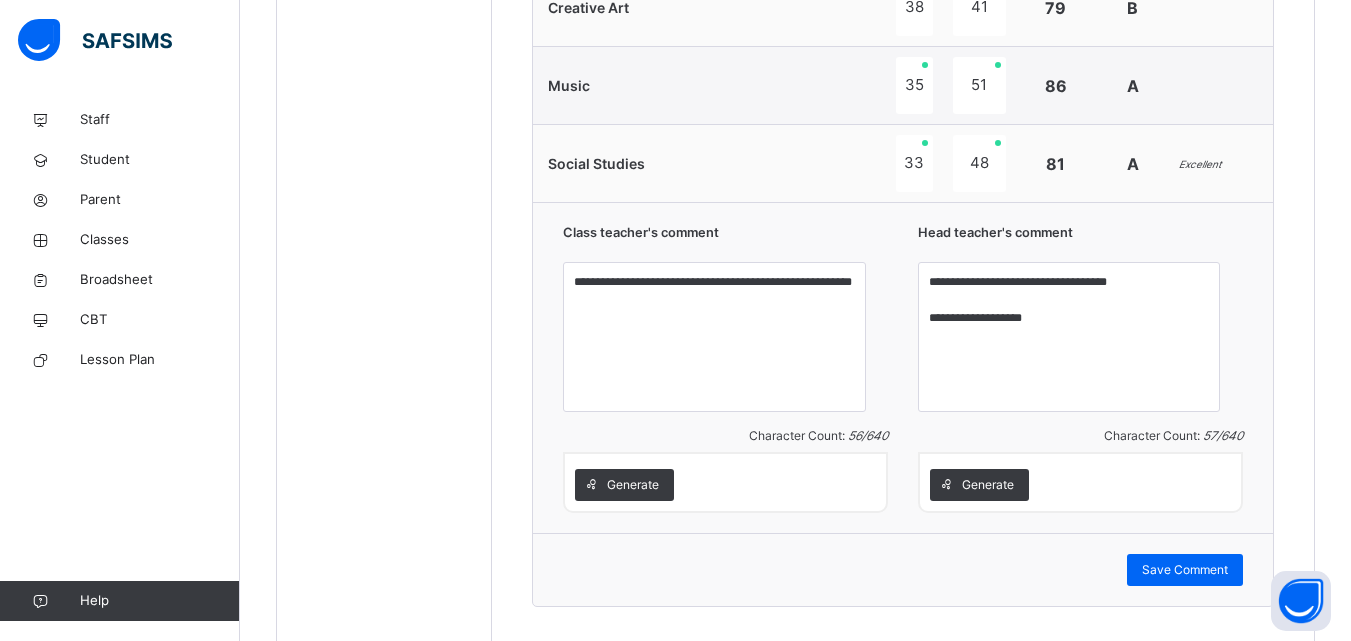 scroll, scrollTop: 2027, scrollLeft: 0, axis: vertical 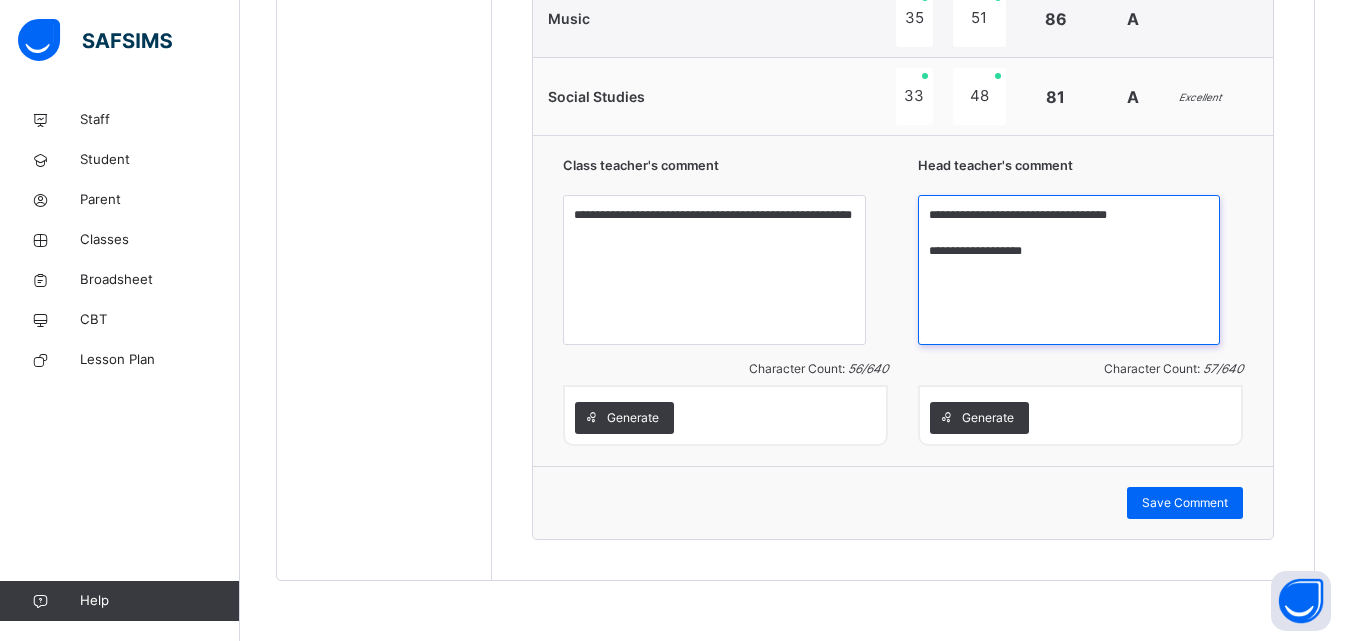 click on "**********" at bounding box center (1069, 270) 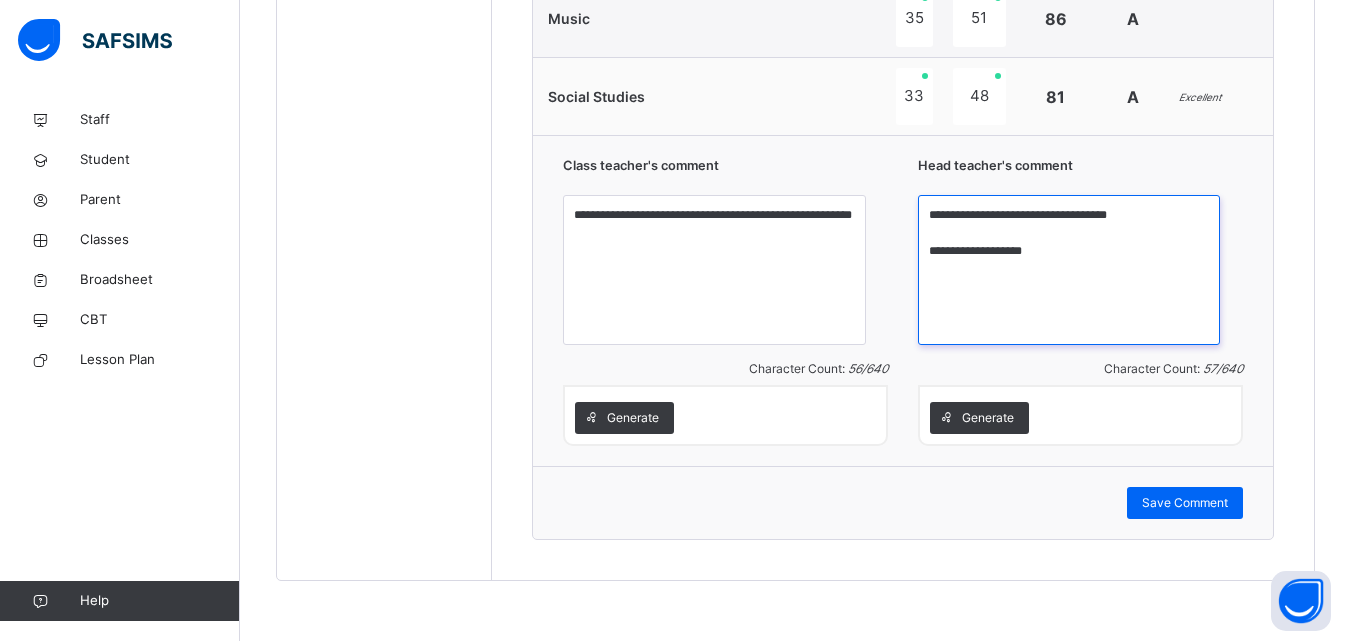 click on "**********" at bounding box center [1069, 270] 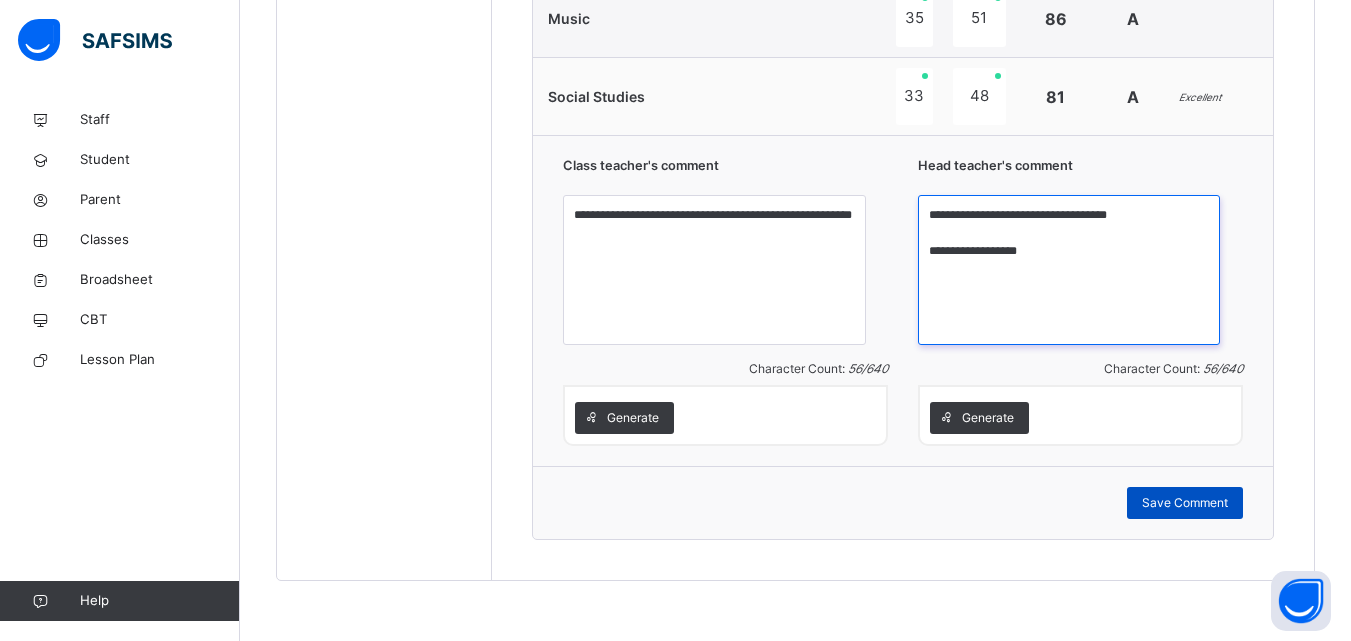 type on "**********" 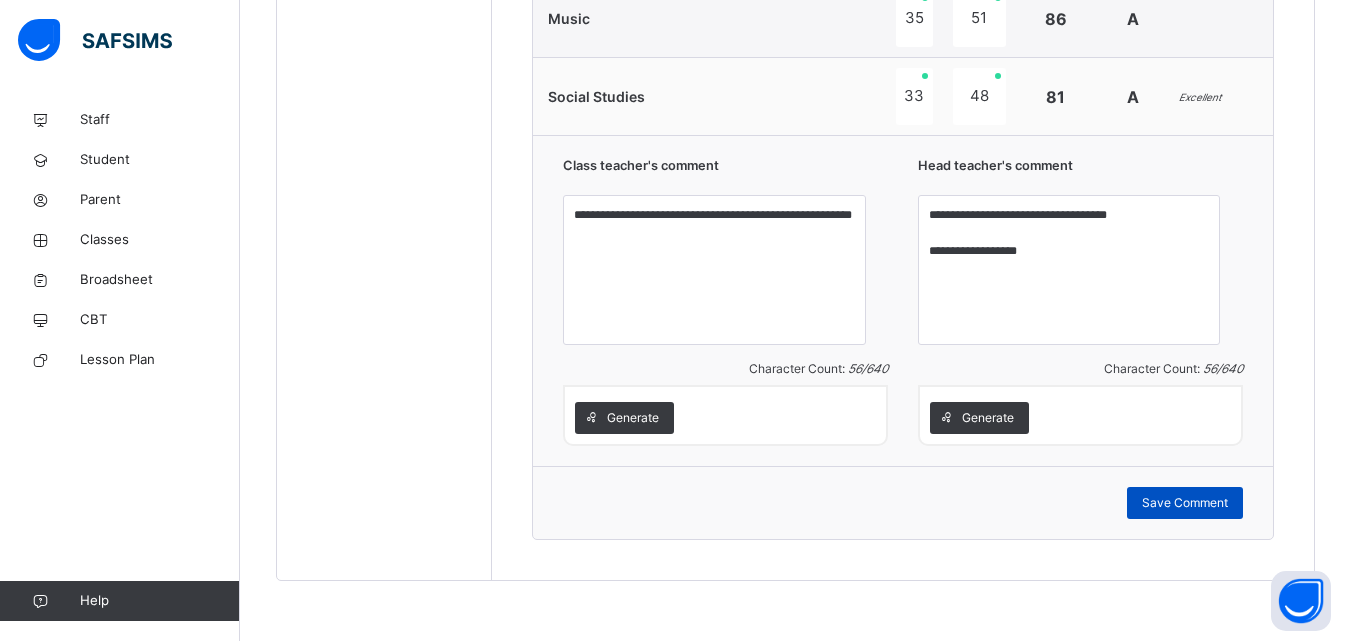 click on "Save Comment" at bounding box center [1185, 503] 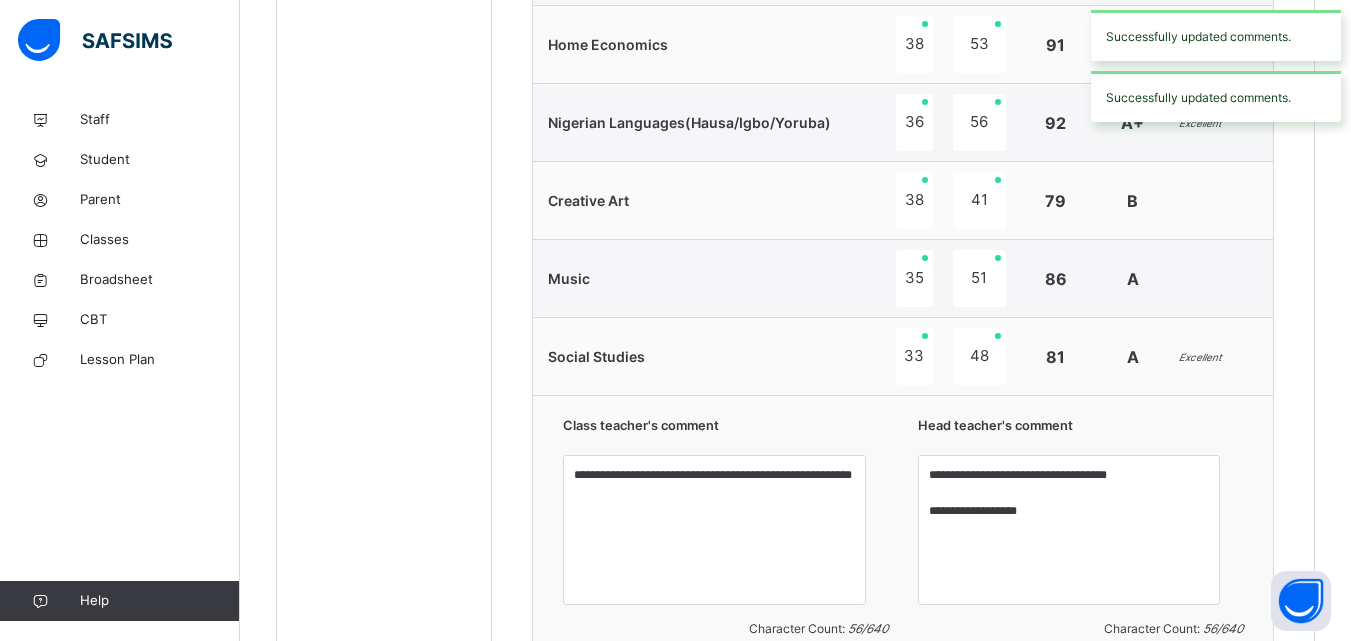scroll, scrollTop: 1745, scrollLeft: 0, axis: vertical 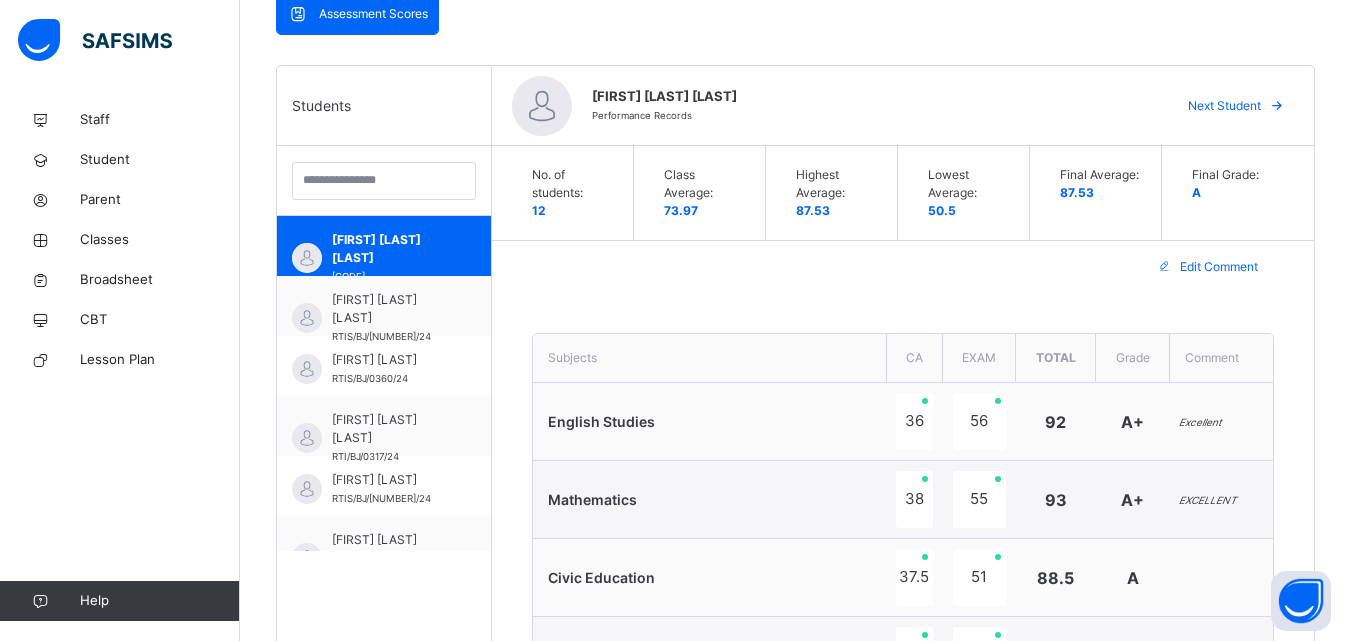 click on "Next Student" at bounding box center (1224, 106) 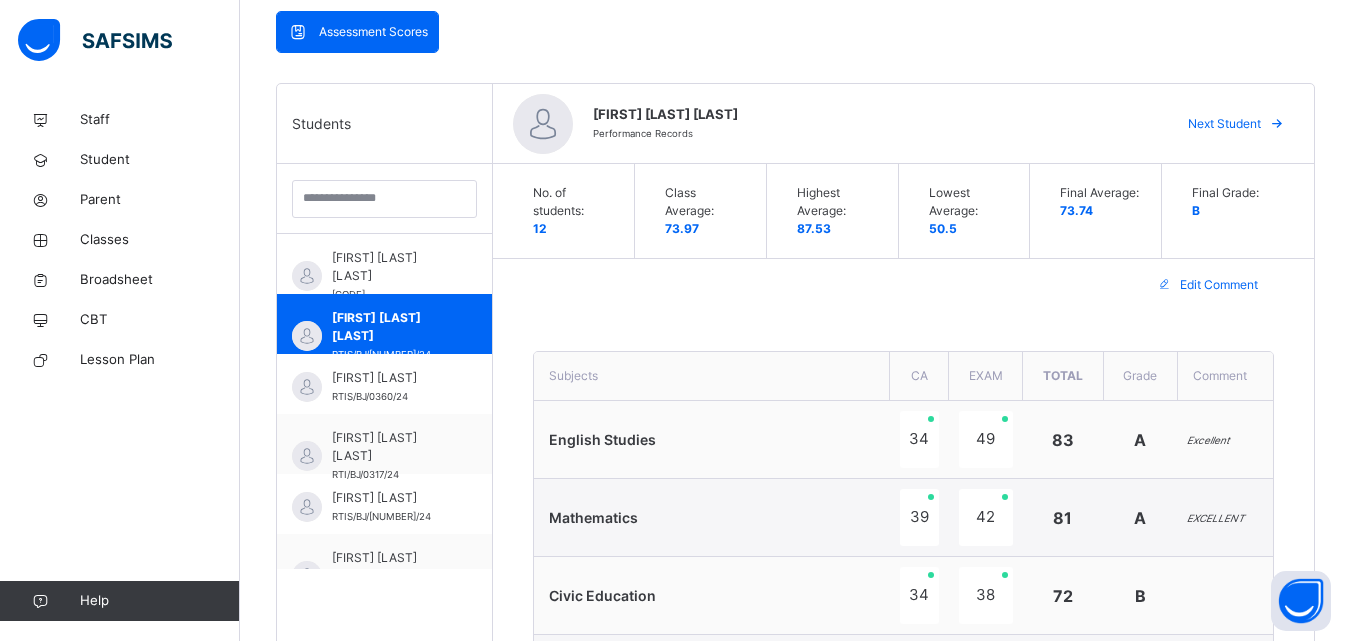 scroll, scrollTop: 445, scrollLeft: 0, axis: vertical 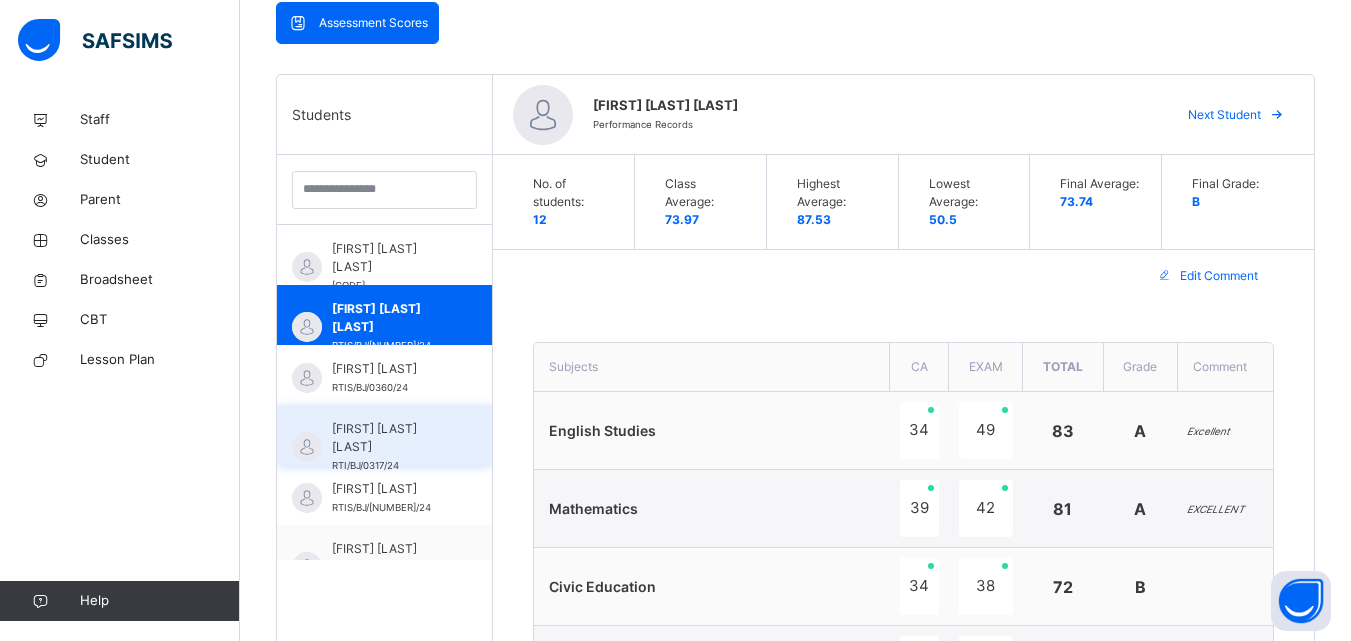 click on "[FIRST] [LAST] [LAST]" at bounding box center [389, 438] 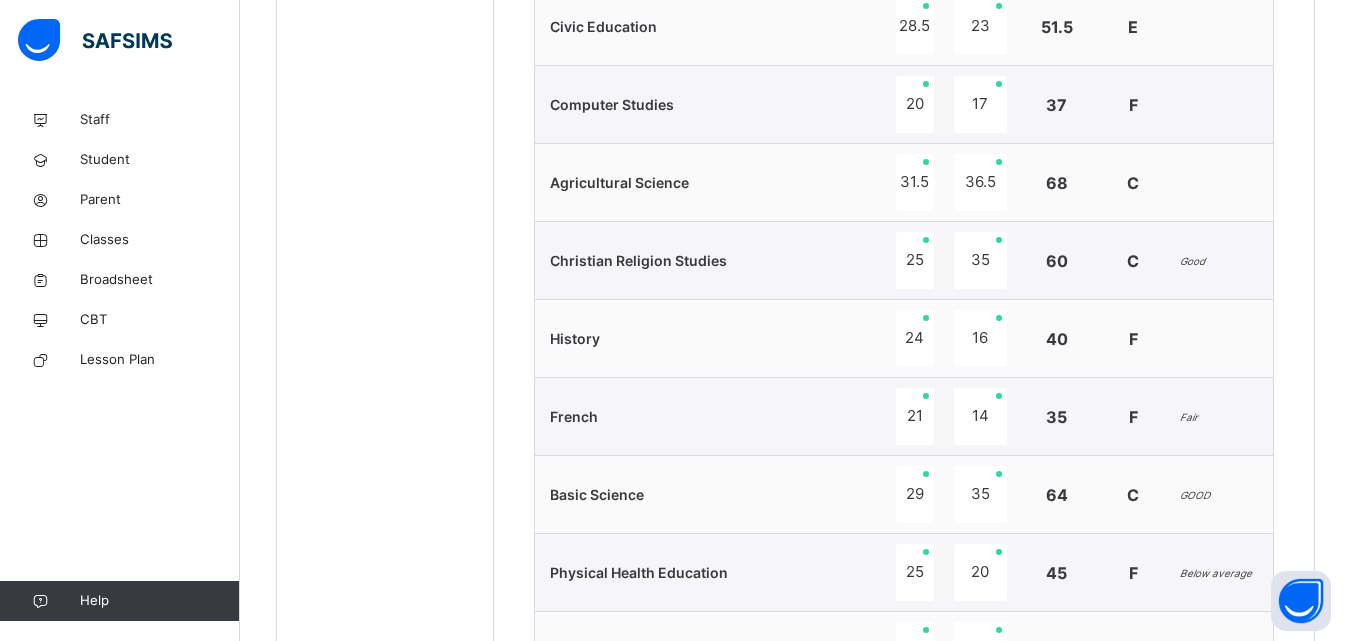 scroll, scrollTop: 1009, scrollLeft: 0, axis: vertical 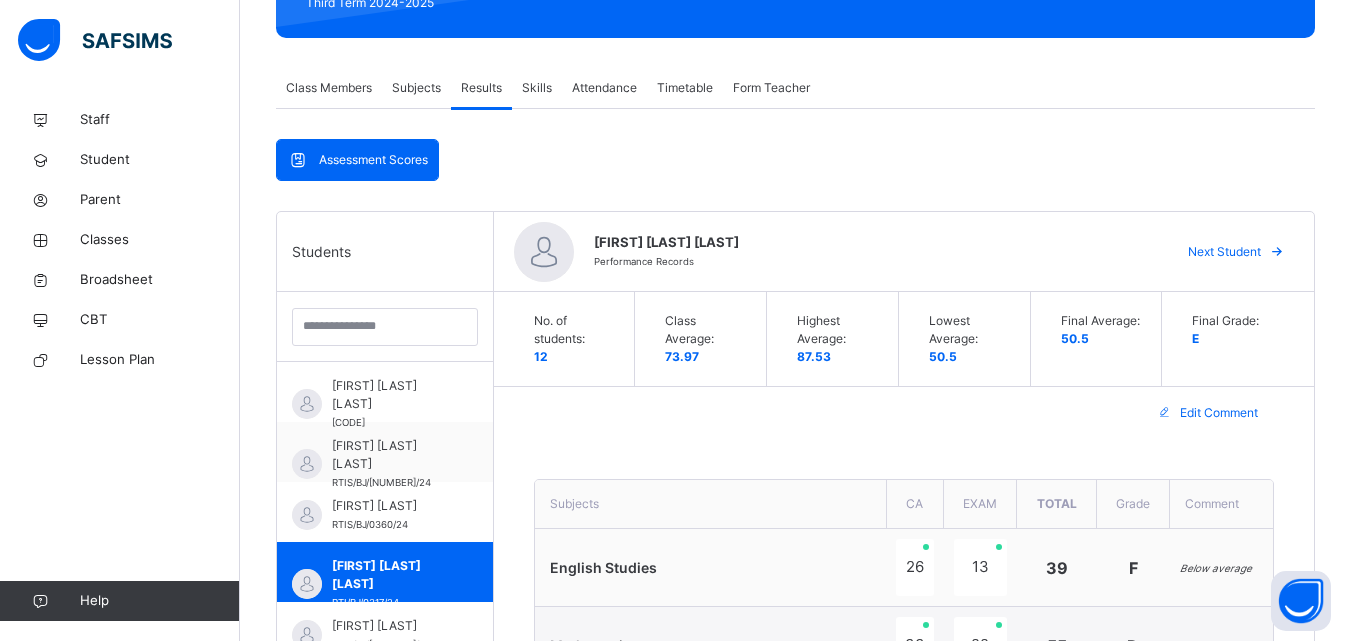 click on "Next Student" at bounding box center (1224, 252) 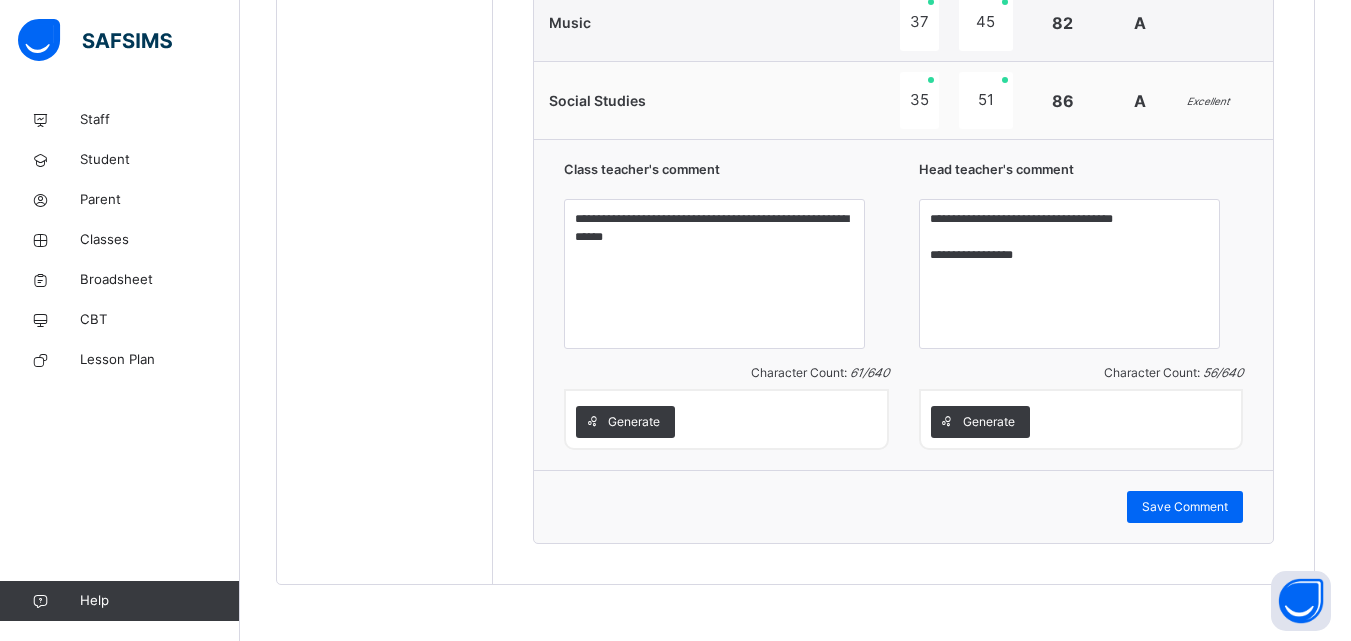 scroll, scrollTop: 2027, scrollLeft: 0, axis: vertical 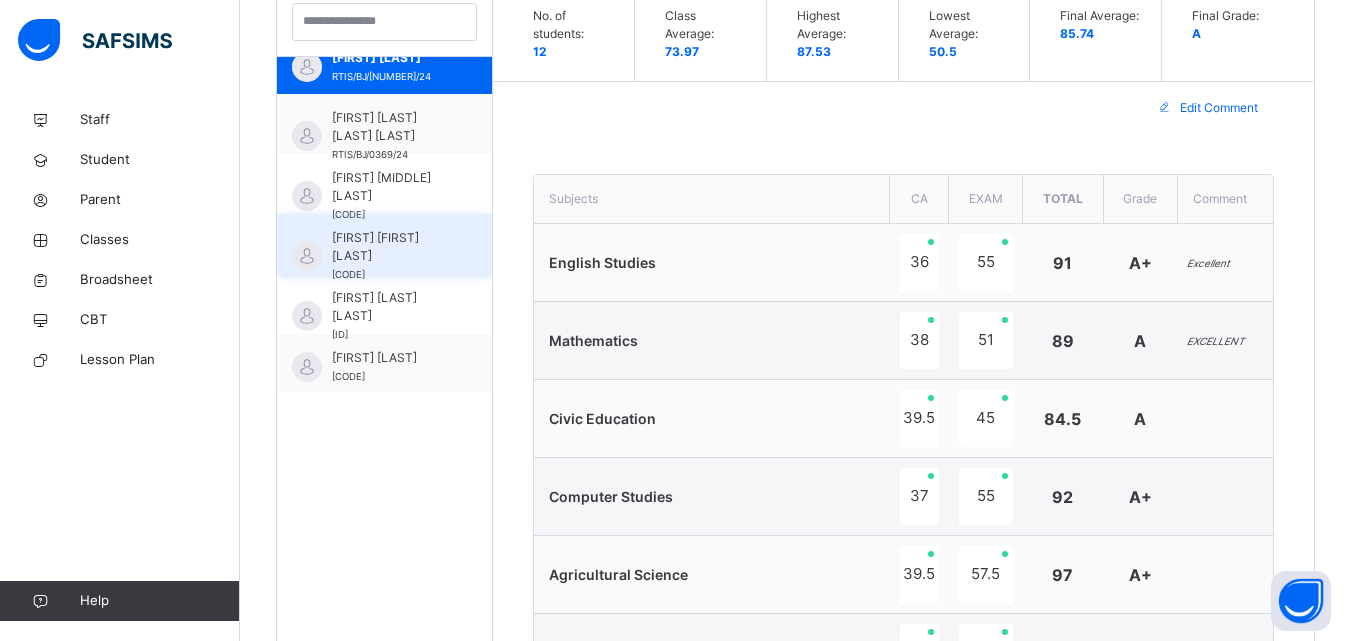 click on "[FIRST] [FIRST] [LAST]" at bounding box center [389, 247] 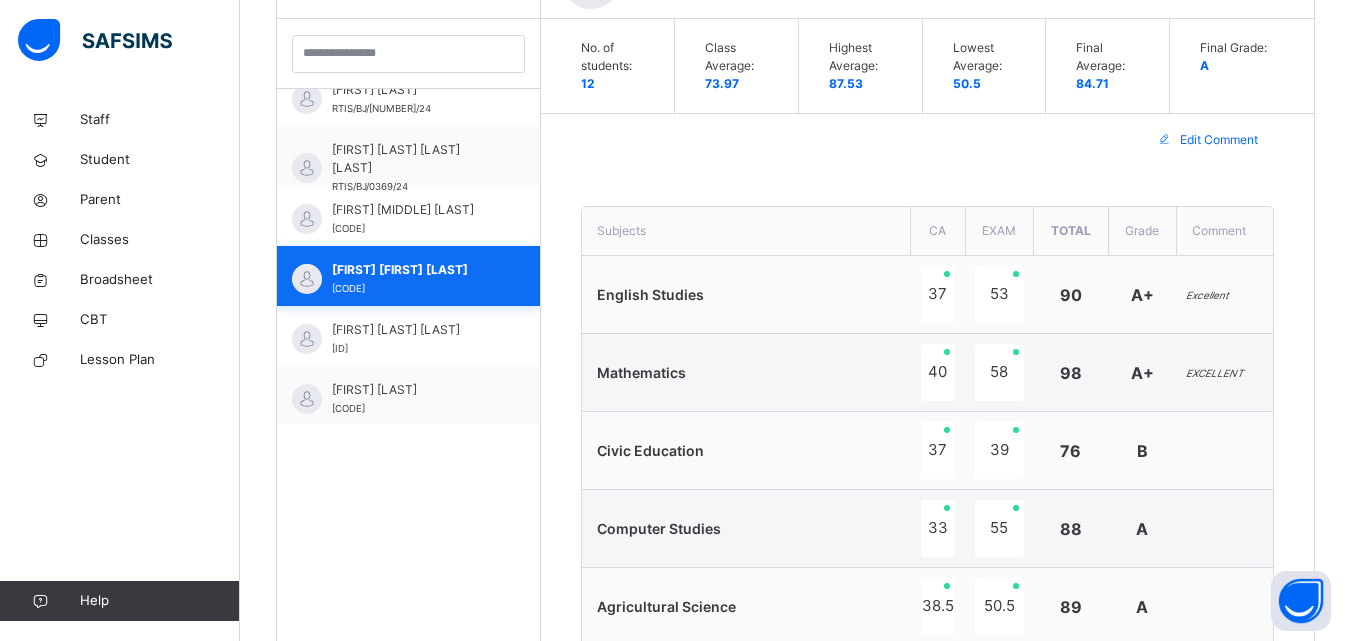 scroll, scrollTop: 613, scrollLeft: 0, axis: vertical 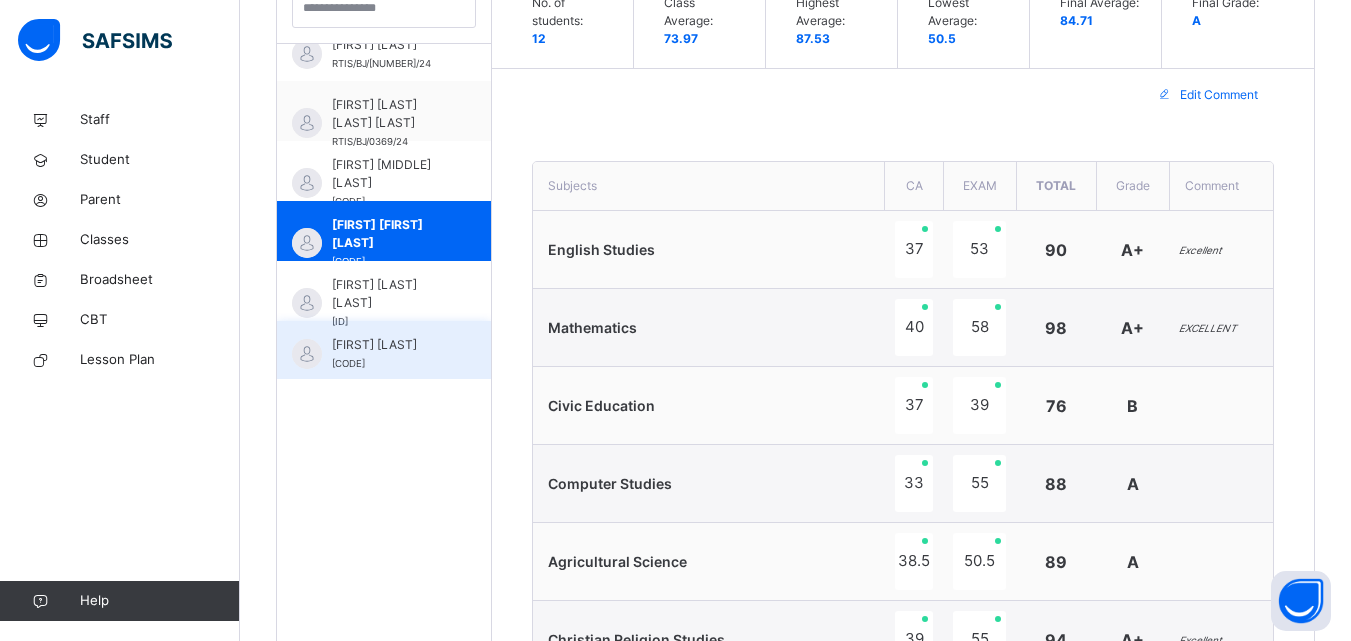 click on "[FIRST] [LAST]" at bounding box center (389, 345) 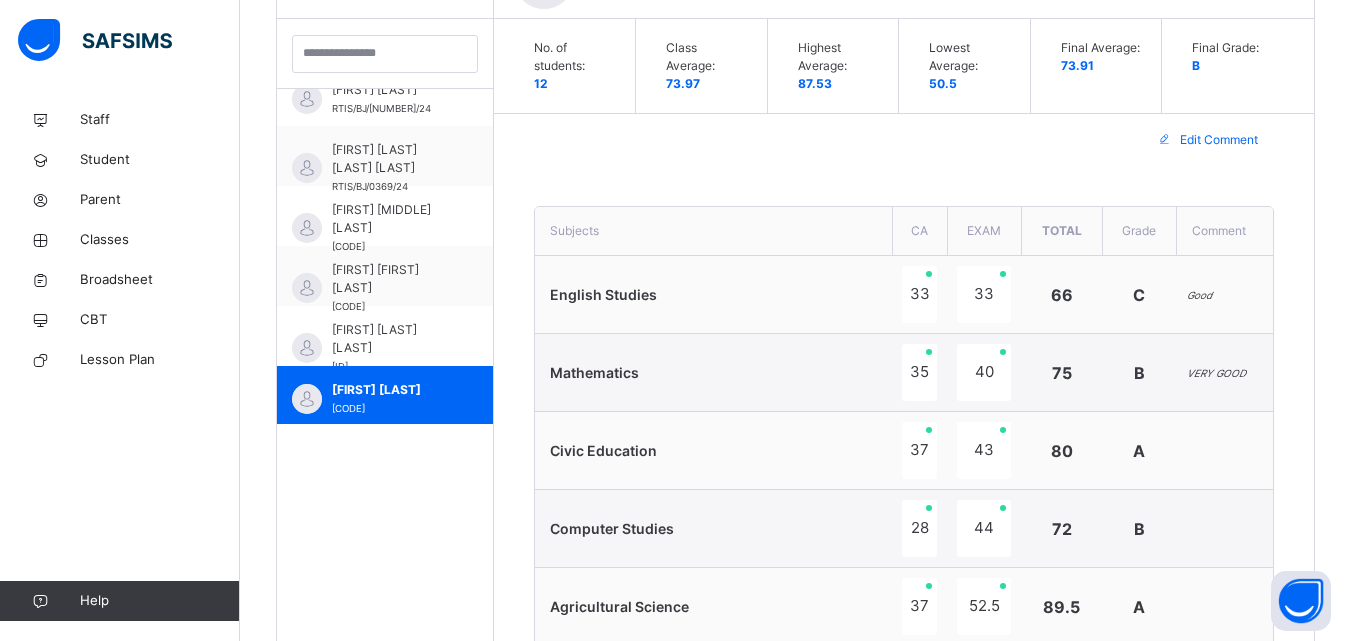 scroll, scrollTop: 626, scrollLeft: 0, axis: vertical 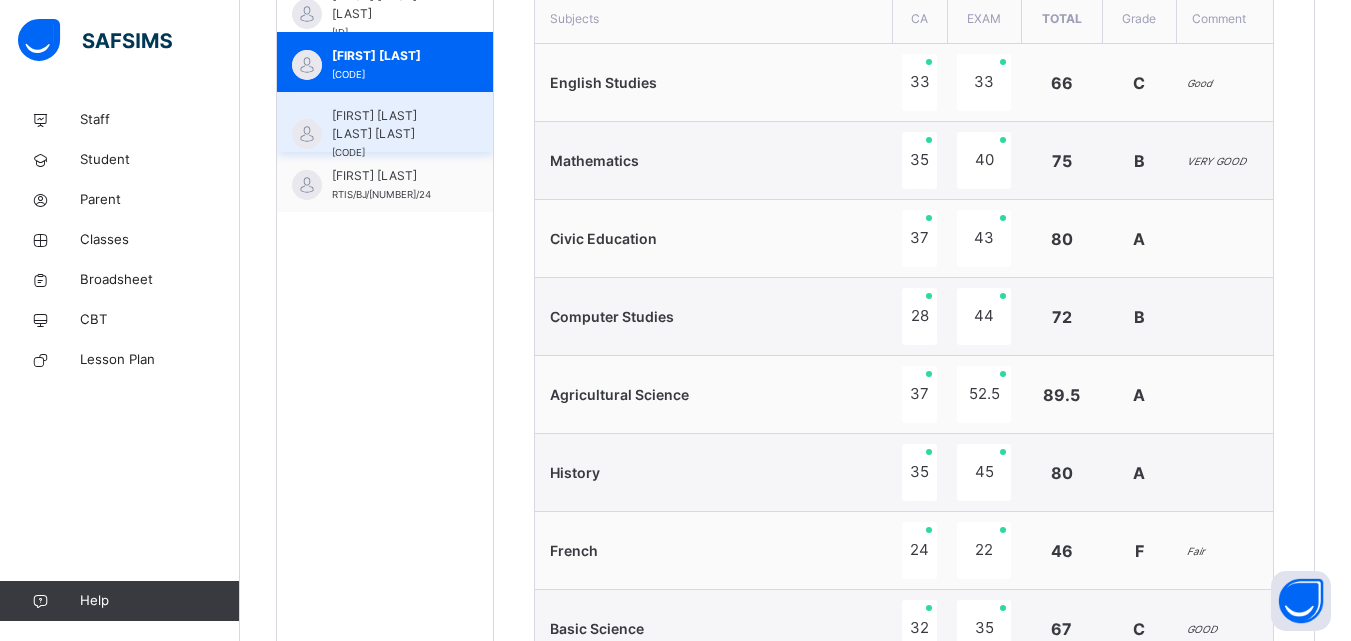 click on "[FIRST] [LAST] [LAST] [LAST]" at bounding box center [390, 125] 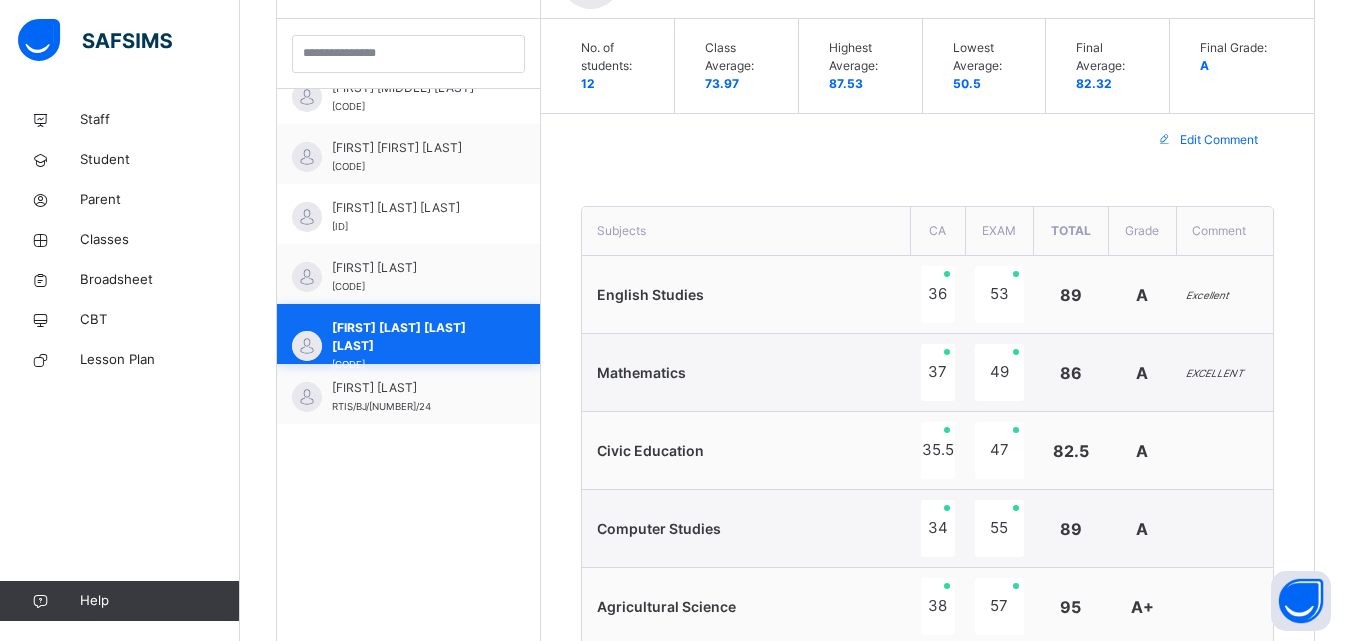 scroll, scrollTop: 793, scrollLeft: 0, axis: vertical 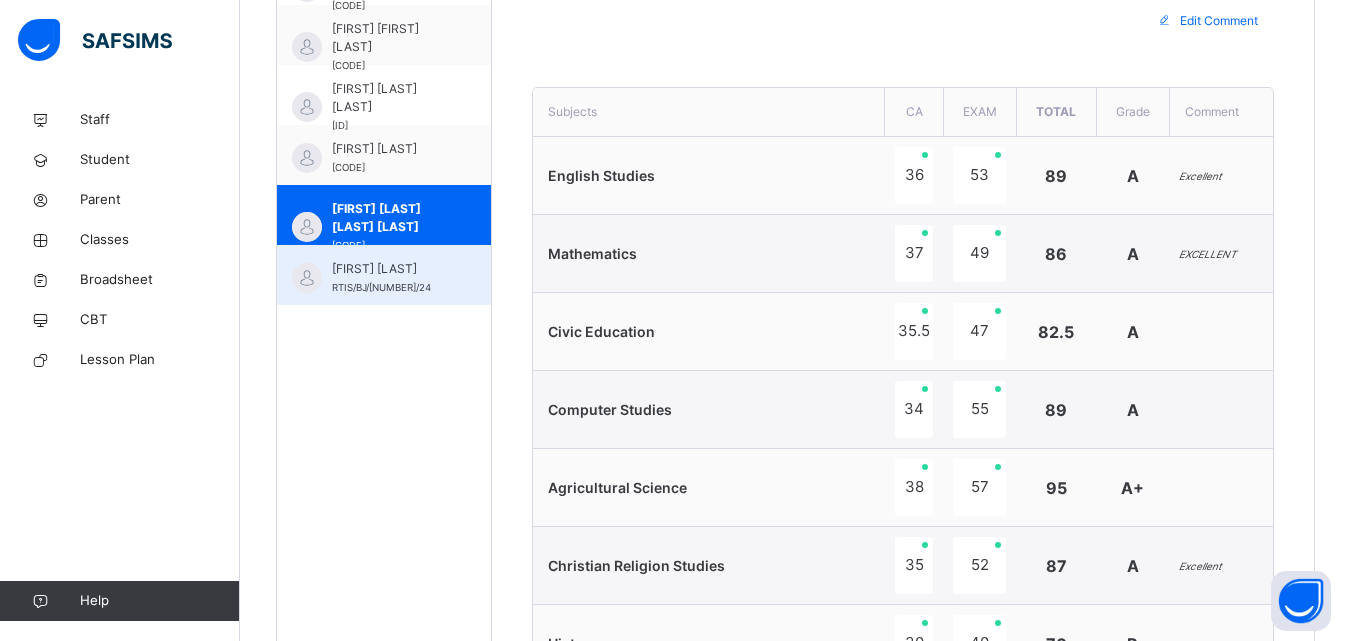 click on "[LAST] [LAST] [LAST] [ID]" at bounding box center (389, 278) 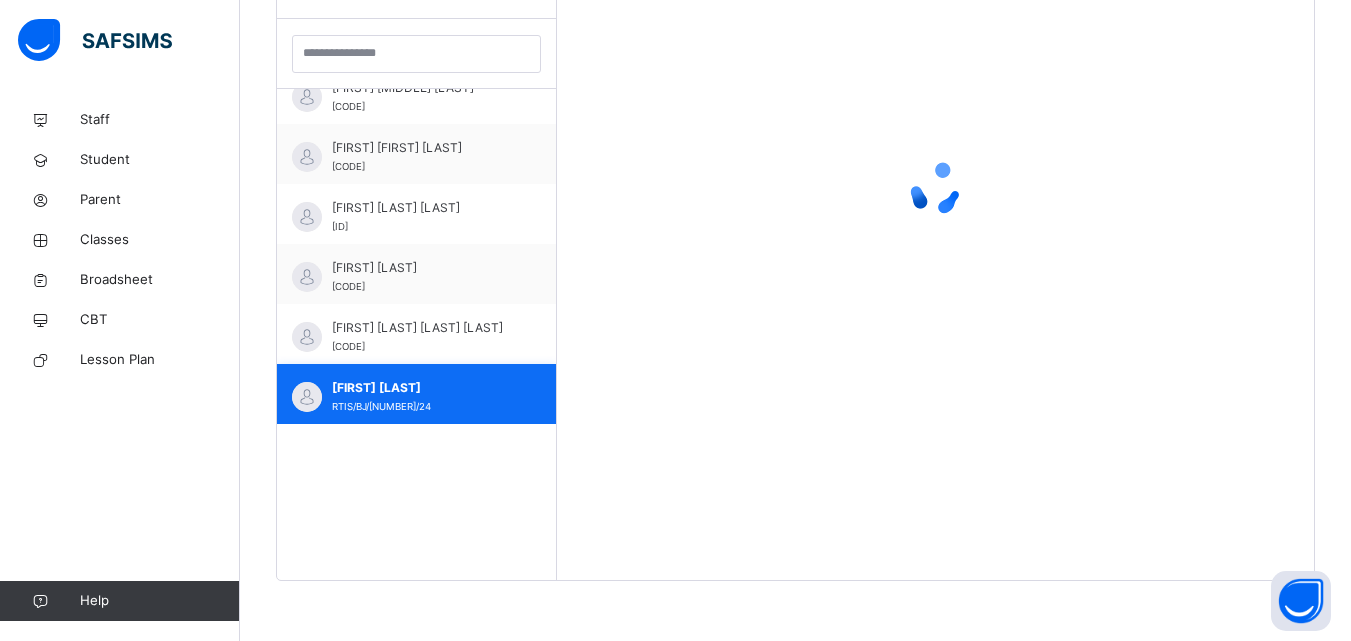 scroll, scrollTop: 581, scrollLeft: 0, axis: vertical 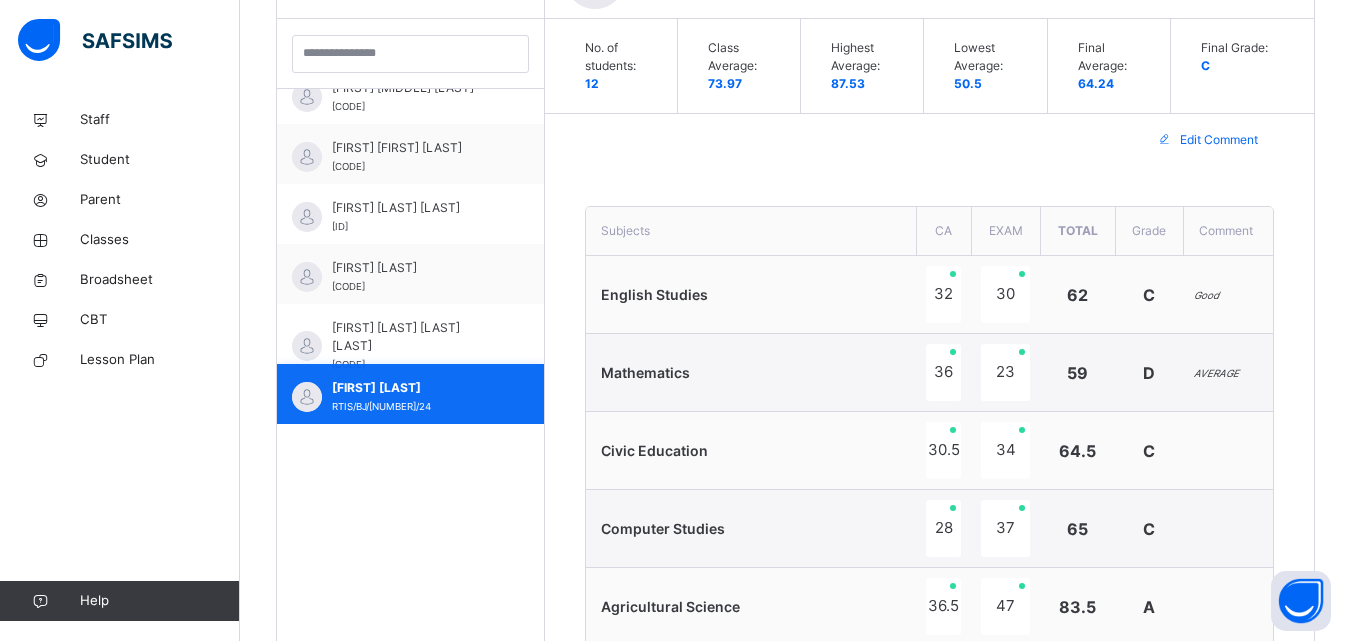 type on "**********" 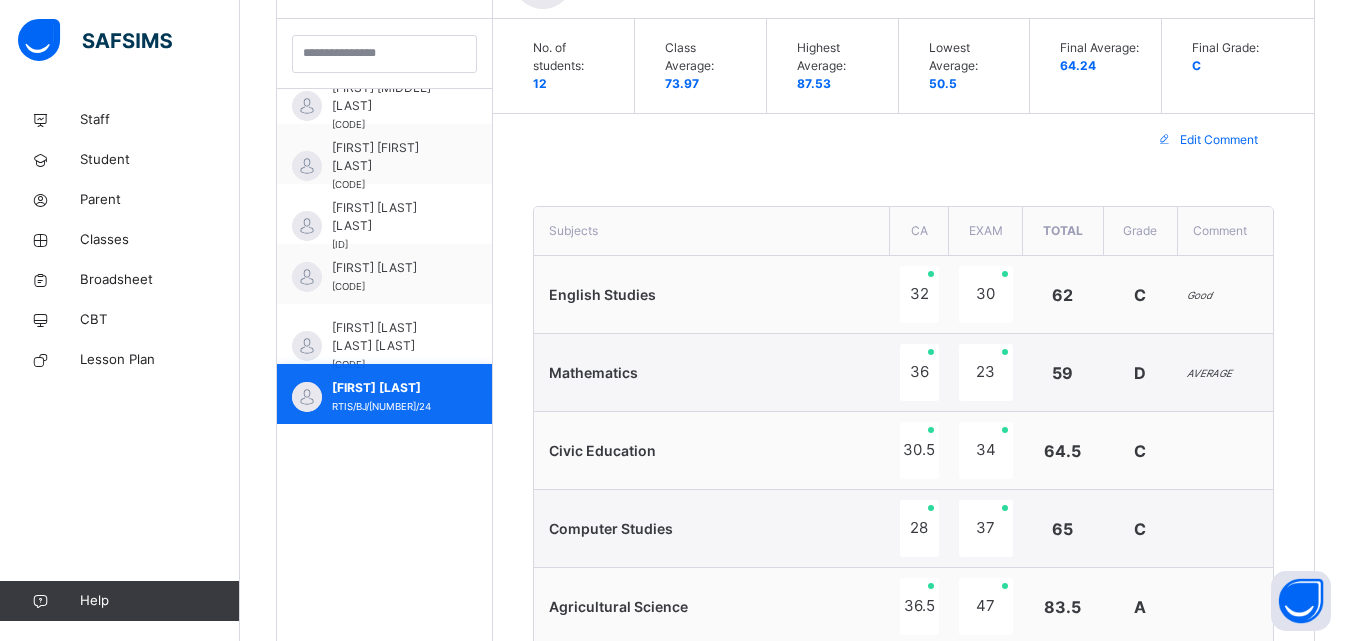 scroll, scrollTop: 700, scrollLeft: 0, axis: vertical 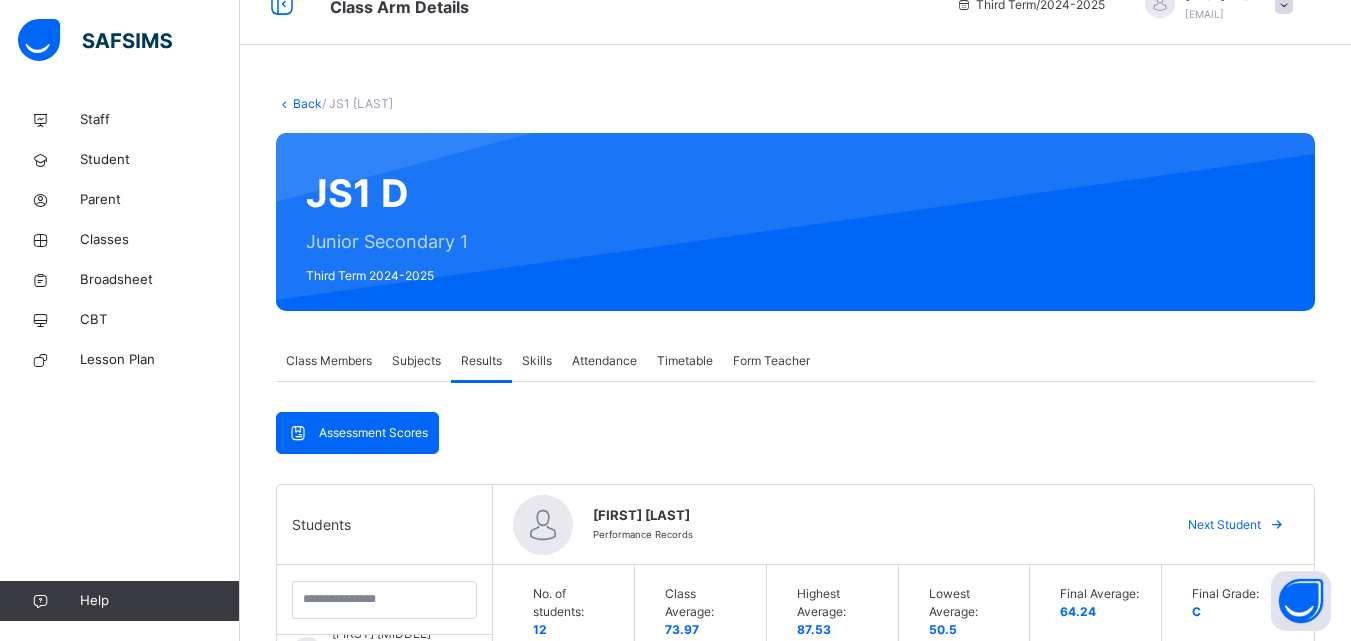 click on "Back" at bounding box center [307, 103] 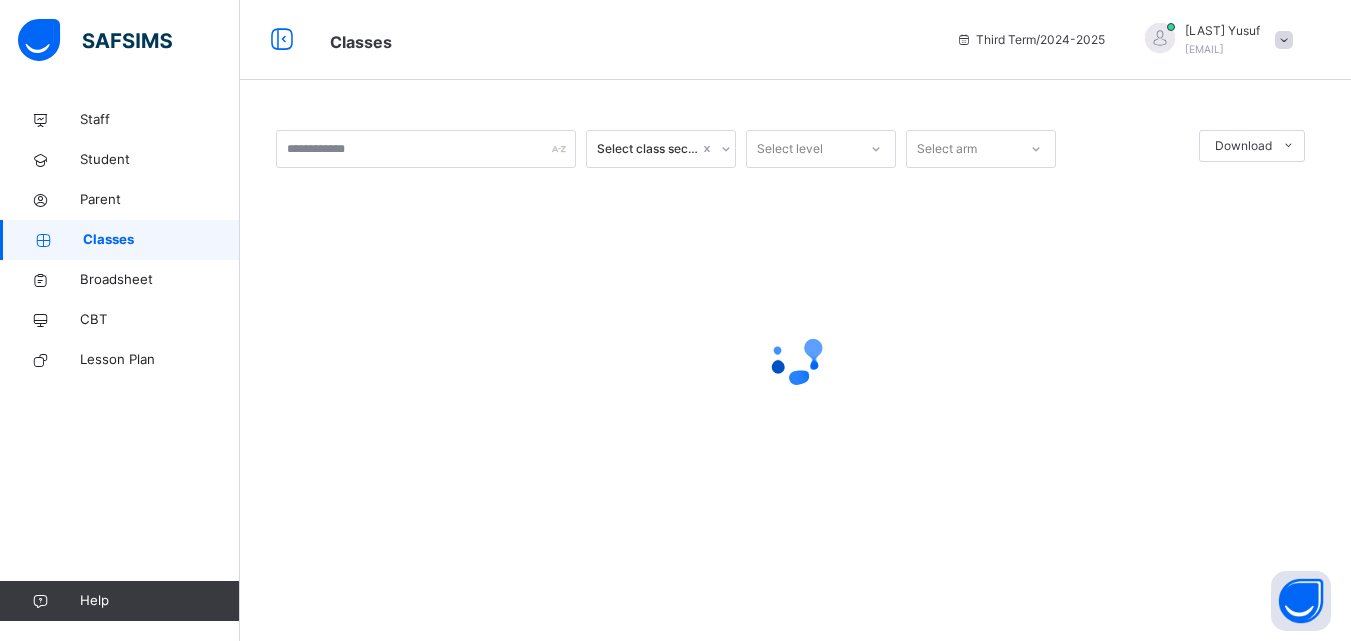 scroll, scrollTop: 0, scrollLeft: 0, axis: both 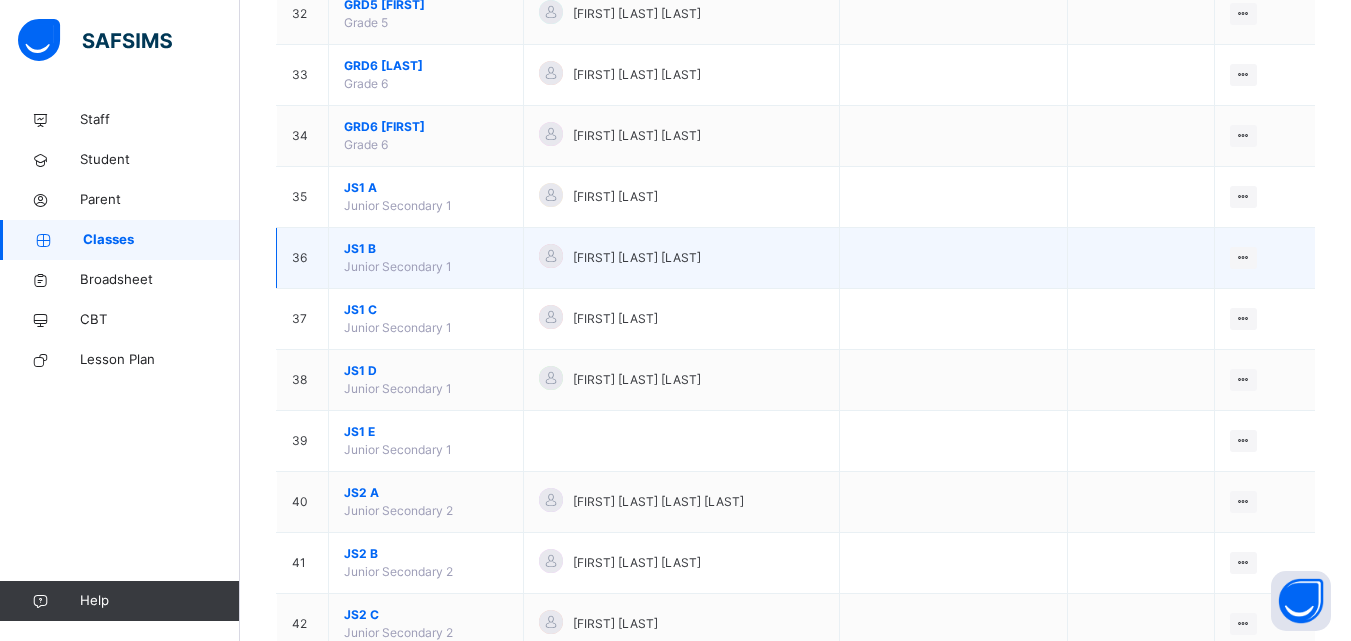 click on "JS1   B" at bounding box center [426, 249] 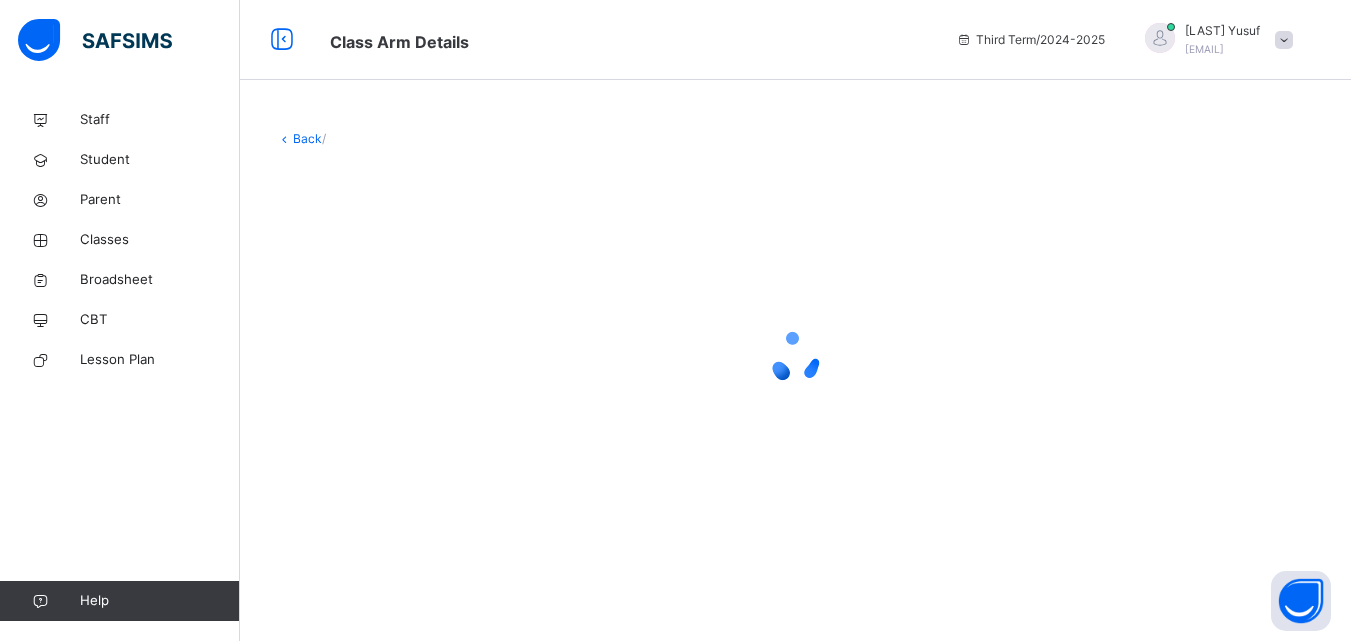 scroll, scrollTop: 0, scrollLeft: 0, axis: both 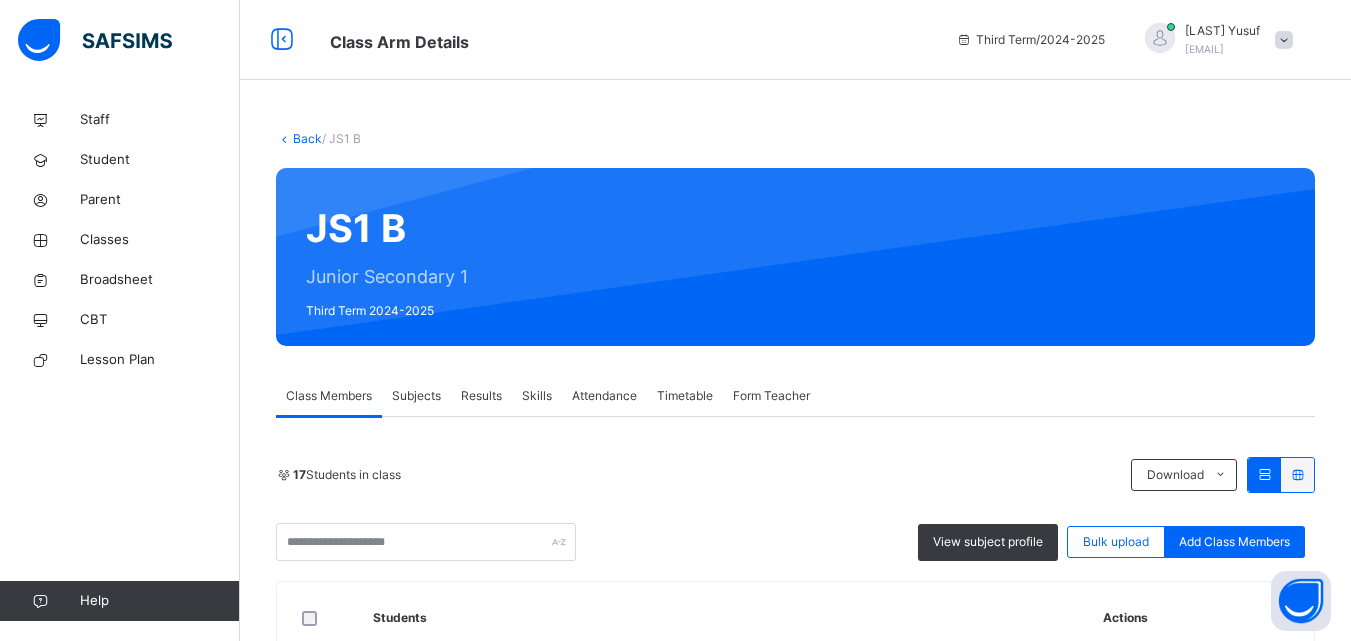 click on "Results" at bounding box center (481, 396) 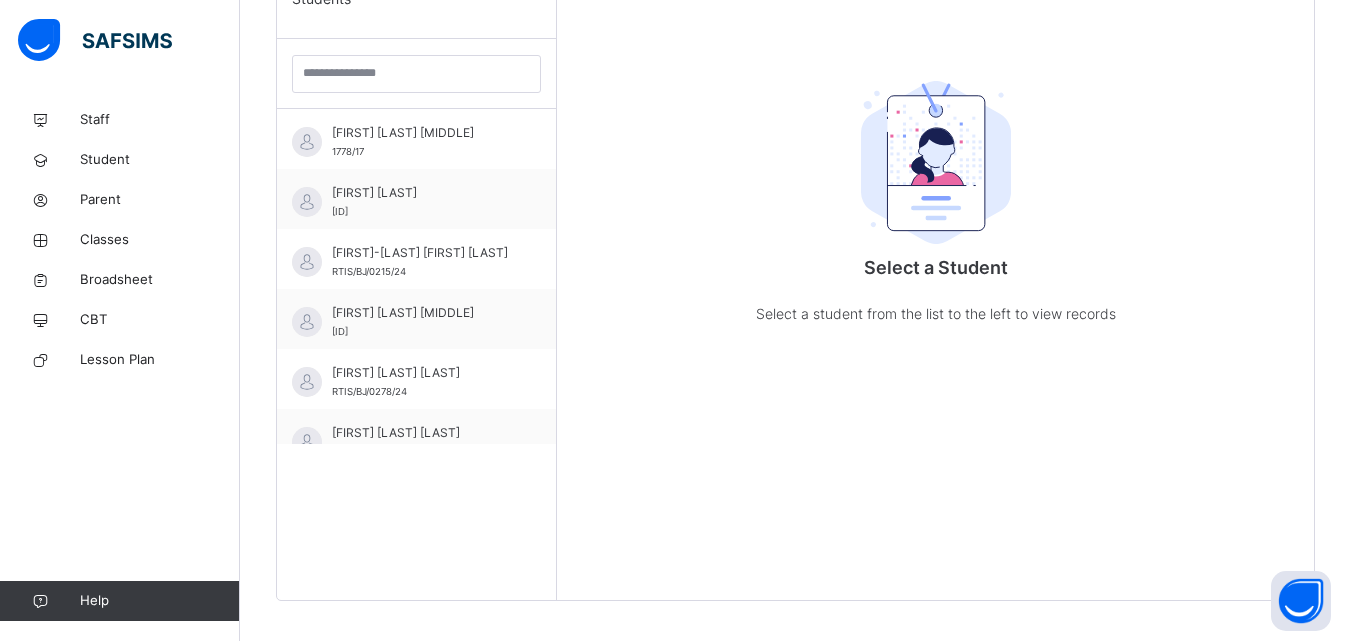 scroll, scrollTop: 575, scrollLeft: 0, axis: vertical 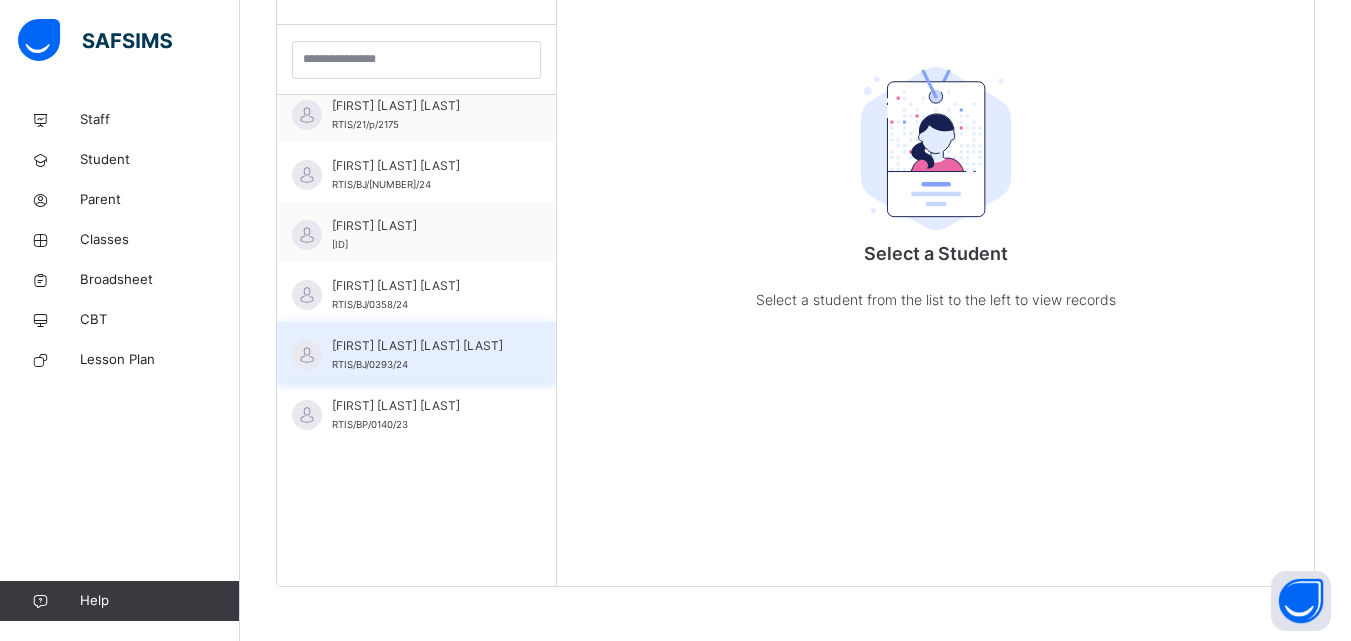 click on "[FIRST] [LAST] [LAST] [LAST]" at bounding box center (421, 346) 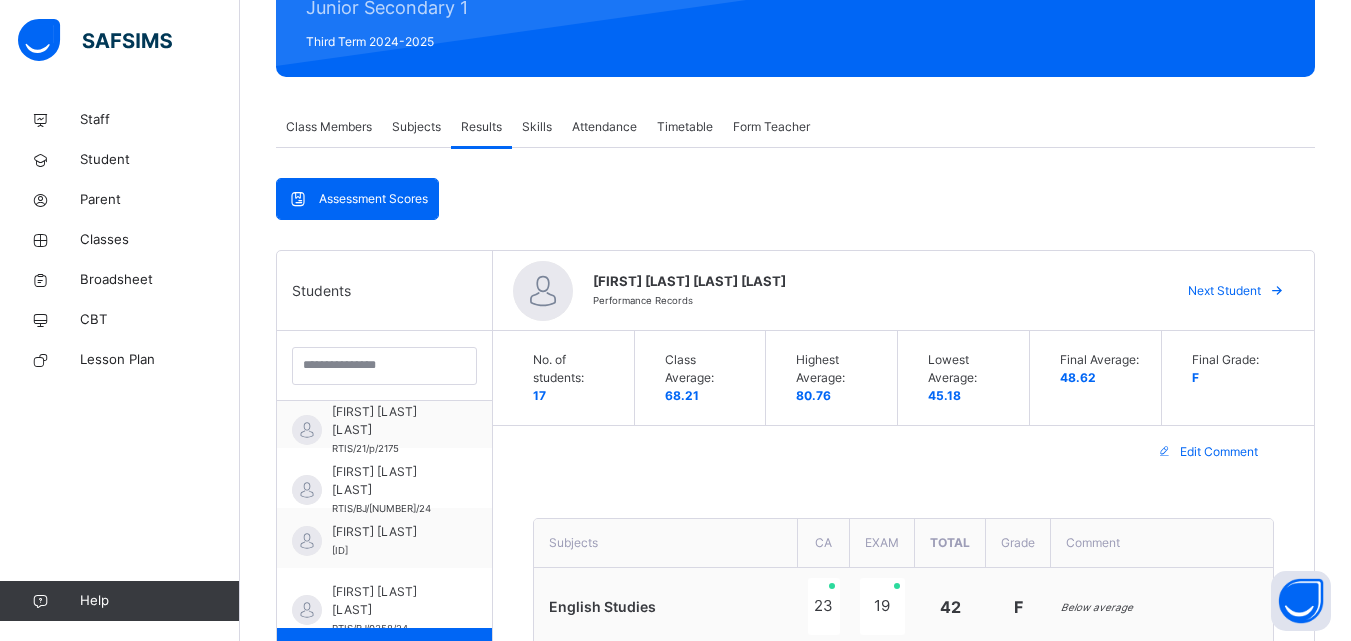 scroll, scrollTop: 431, scrollLeft: 0, axis: vertical 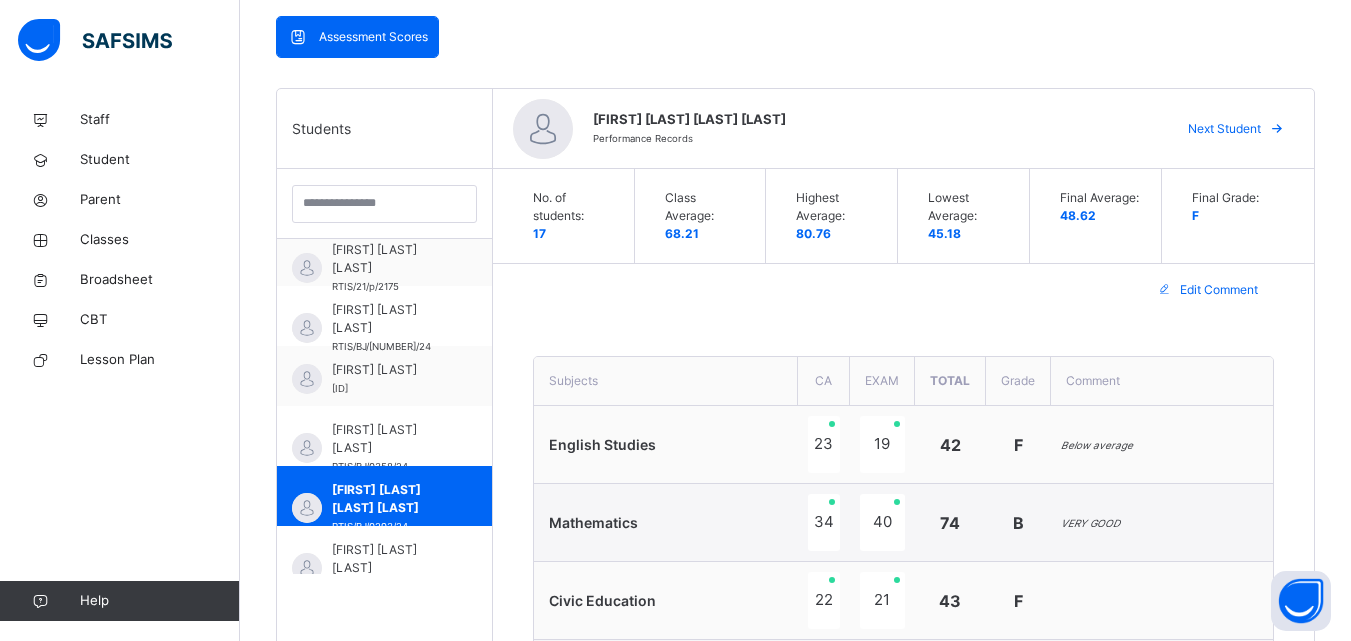 click on "Next Student" at bounding box center (1224, 129) 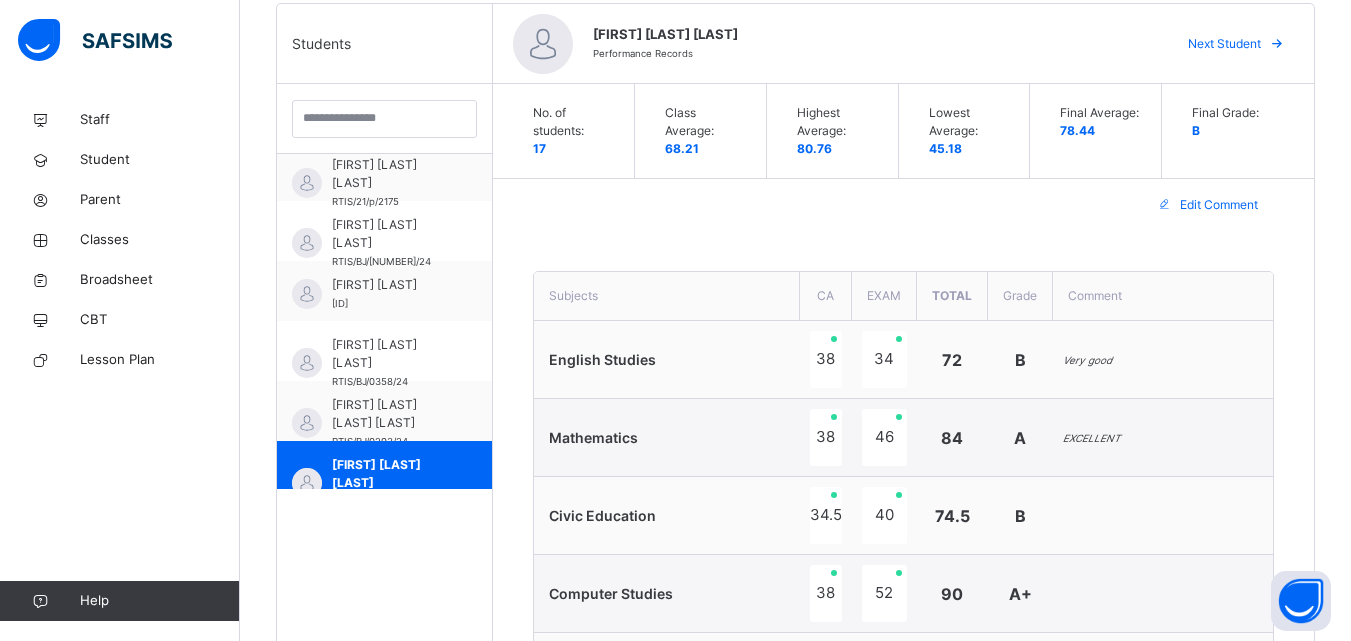 scroll, scrollTop: 520, scrollLeft: 0, axis: vertical 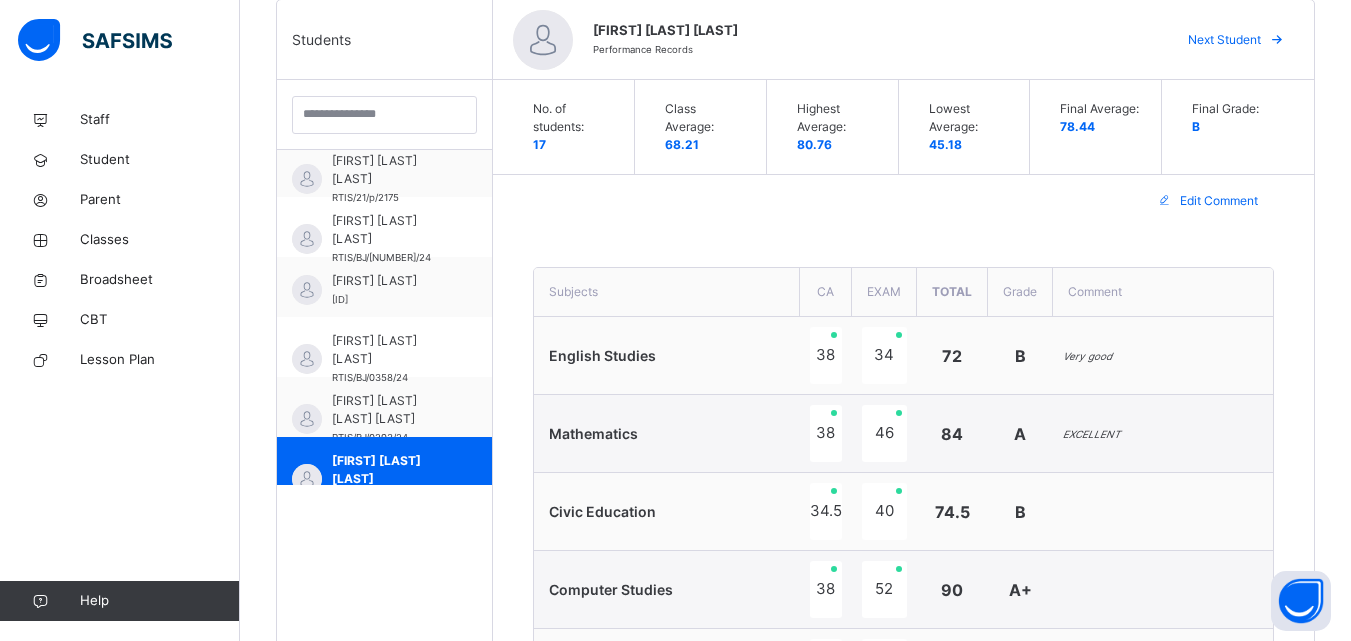 click on "Next Student" at bounding box center [1224, 40] 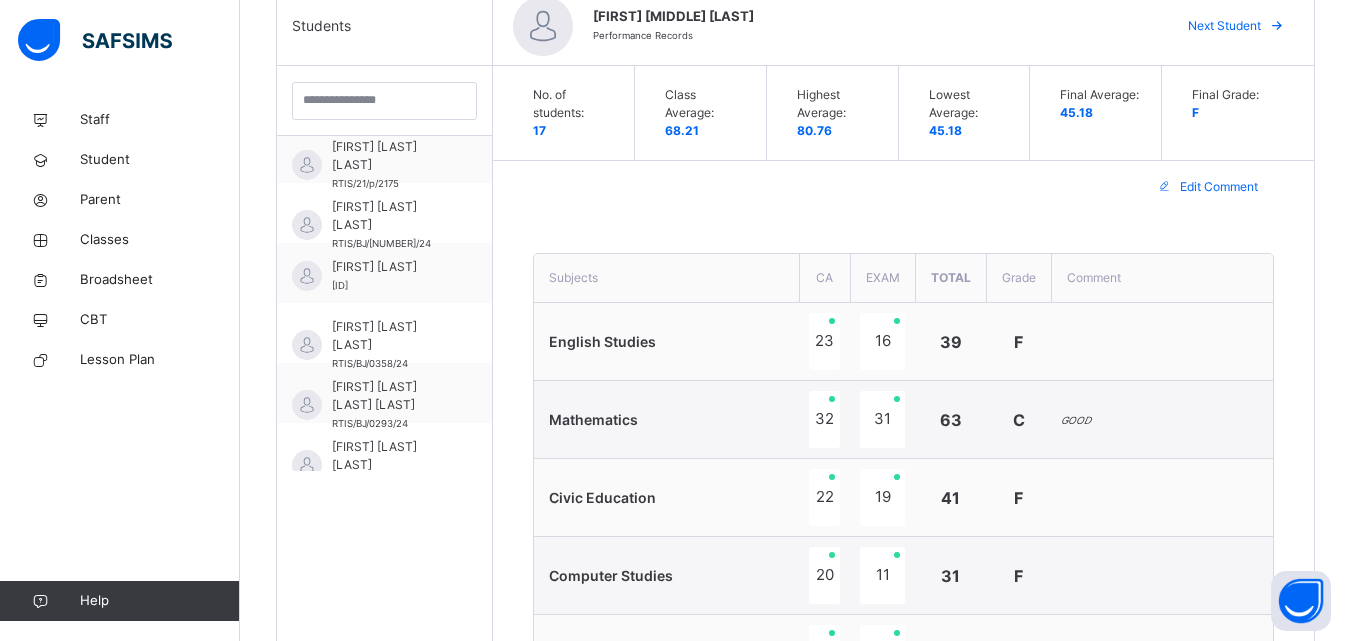 scroll, scrollTop: 538, scrollLeft: 0, axis: vertical 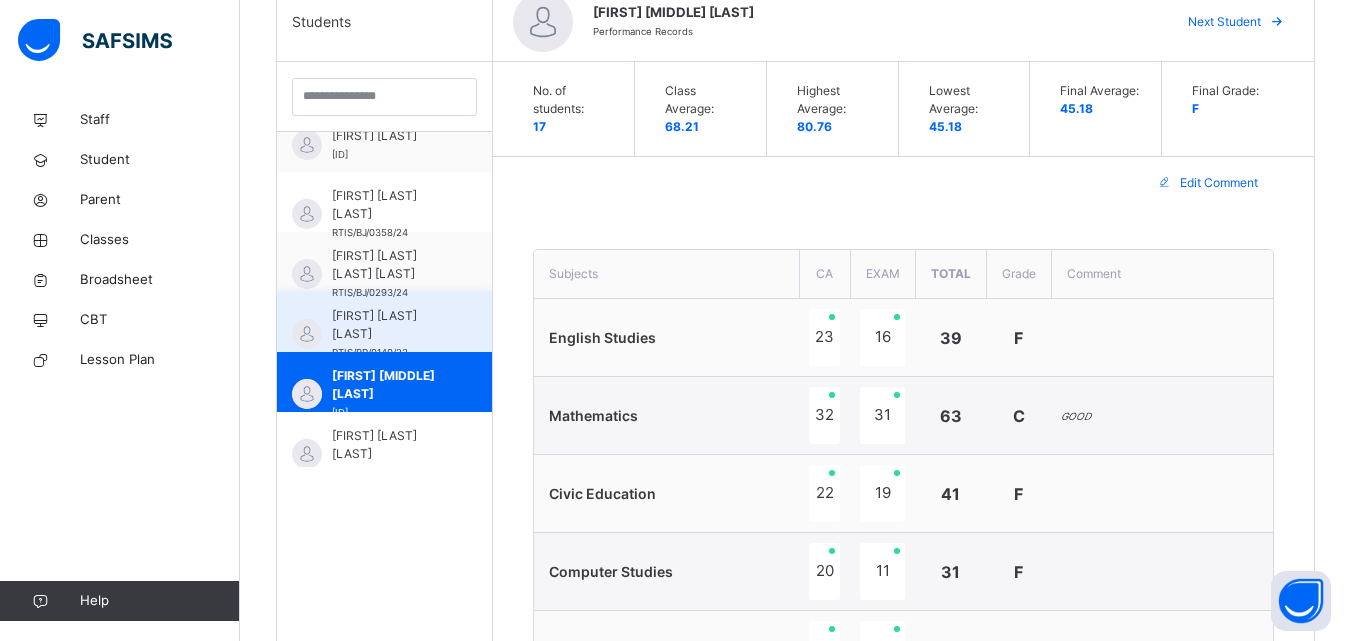 click on "[FIRST] [LAST] [LAST] RTIS/BP/0140/23" at bounding box center [389, 334] 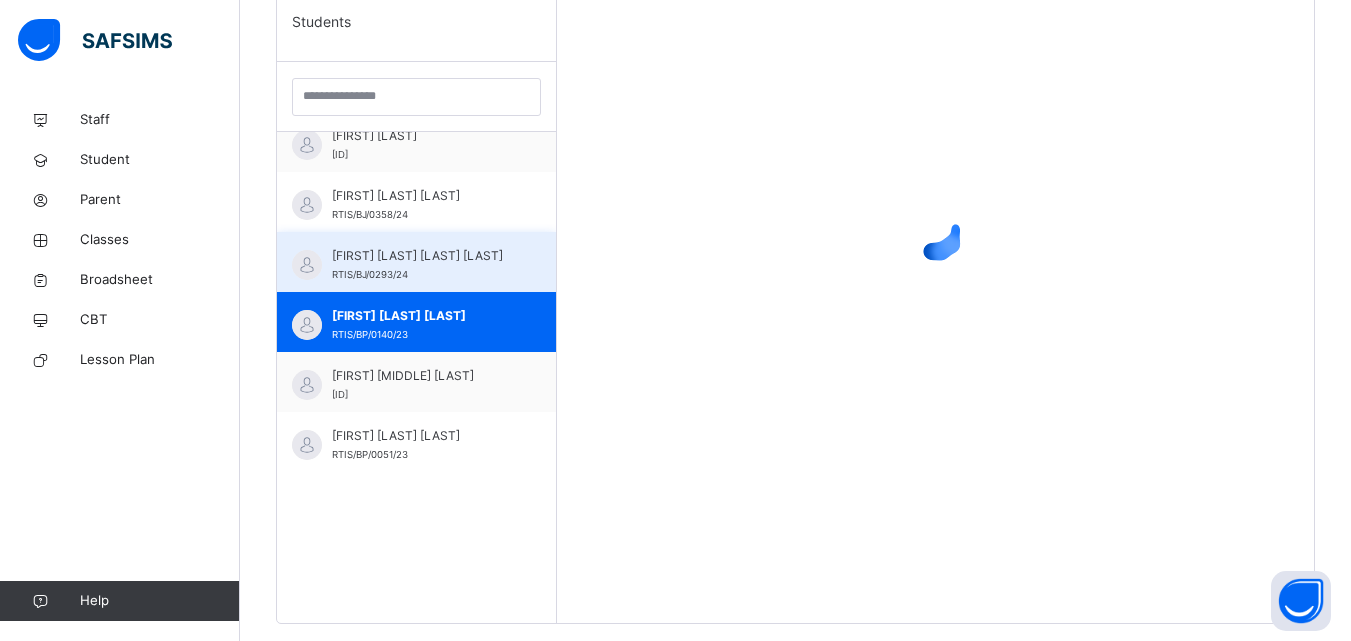 click on "[FIRST] [LAST] [LAST] [LAST]" at bounding box center [421, 256] 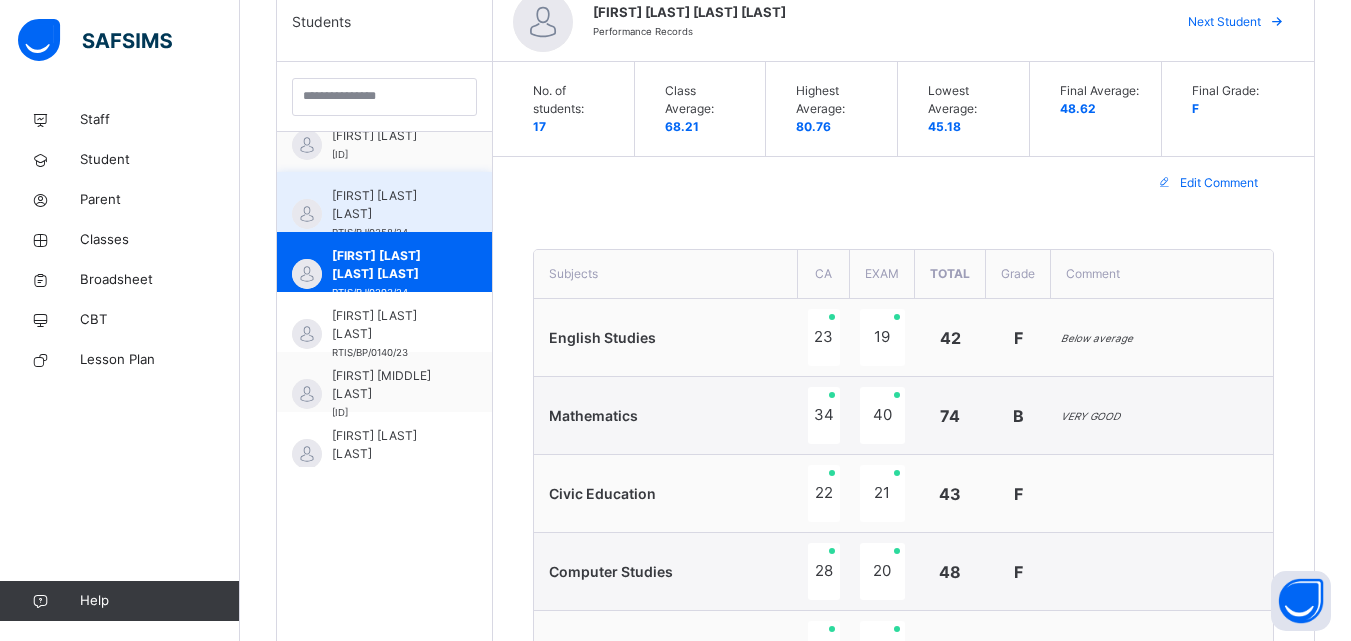 click on "[FIRST] [LAST] [LAST]" at bounding box center (389, 205) 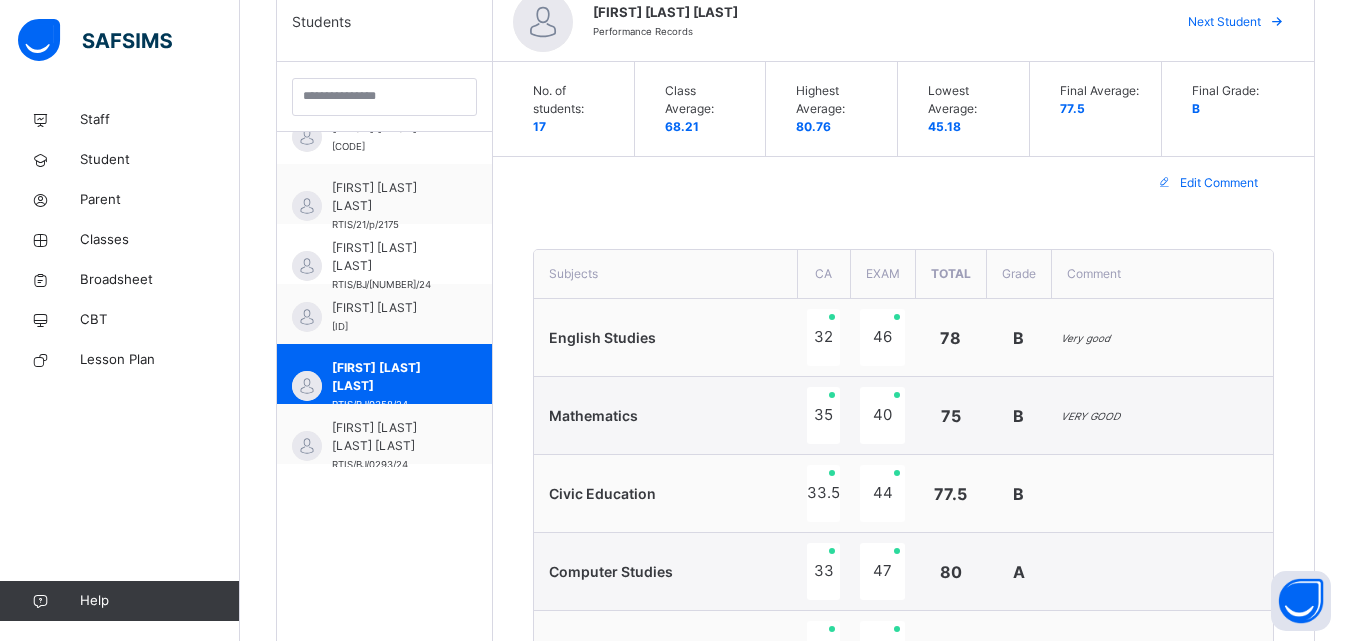 scroll, scrollTop: 381, scrollLeft: 0, axis: vertical 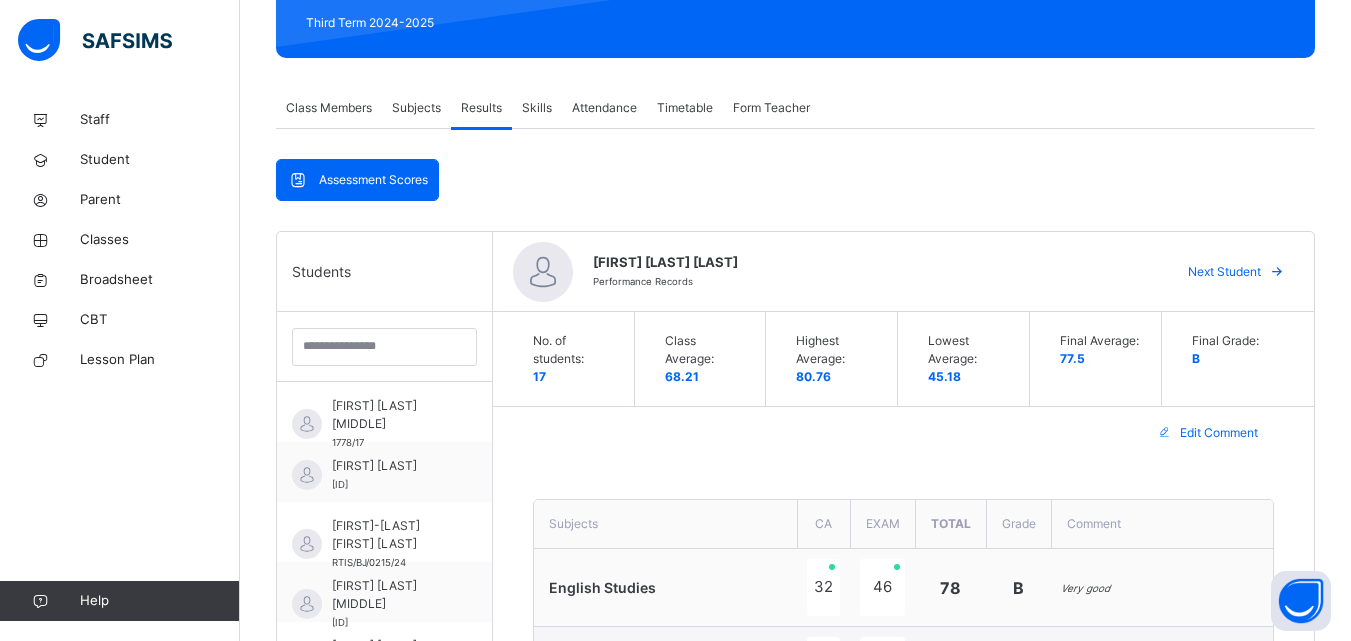 click on "Next Student" at bounding box center [1224, 272] 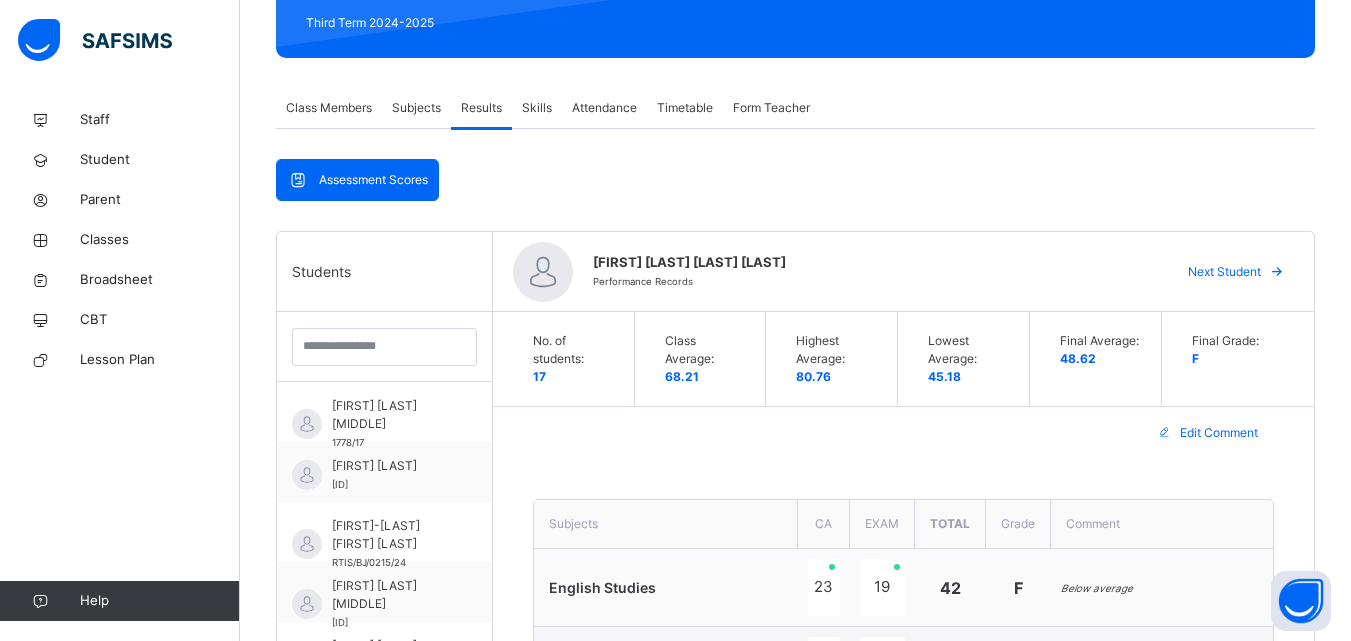 click on "Next Student" at bounding box center (1224, 272) 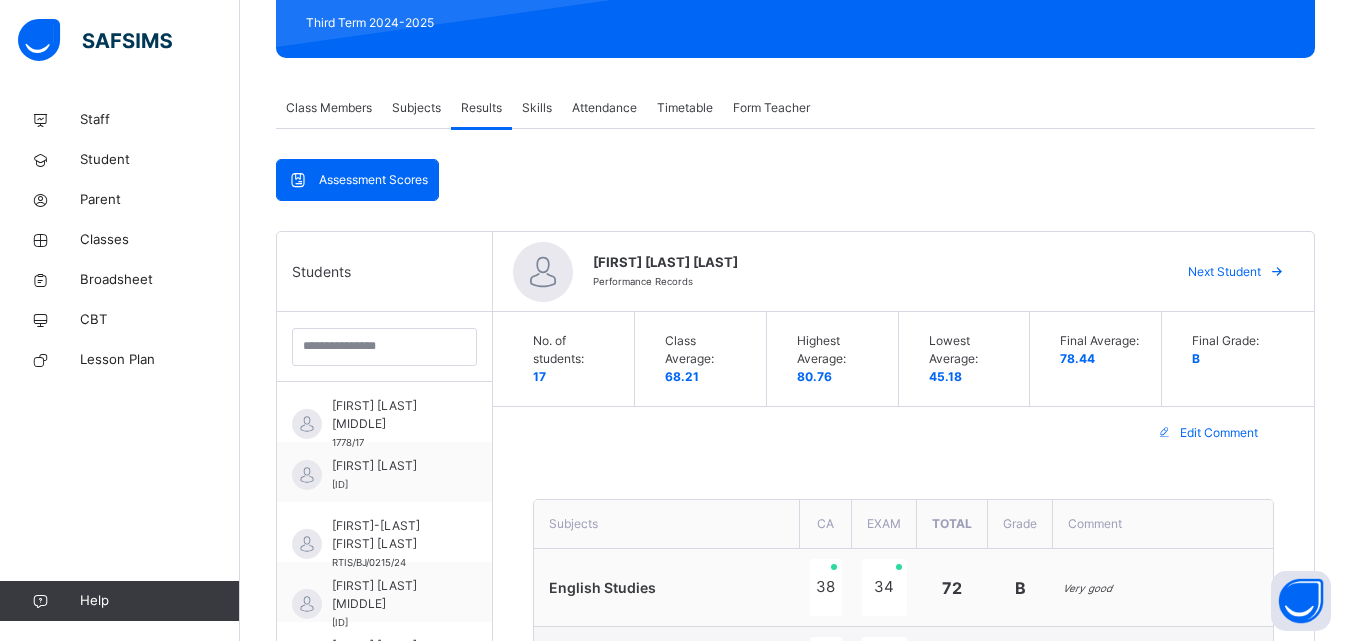 click on "Next Student" at bounding box center (1224, 272) 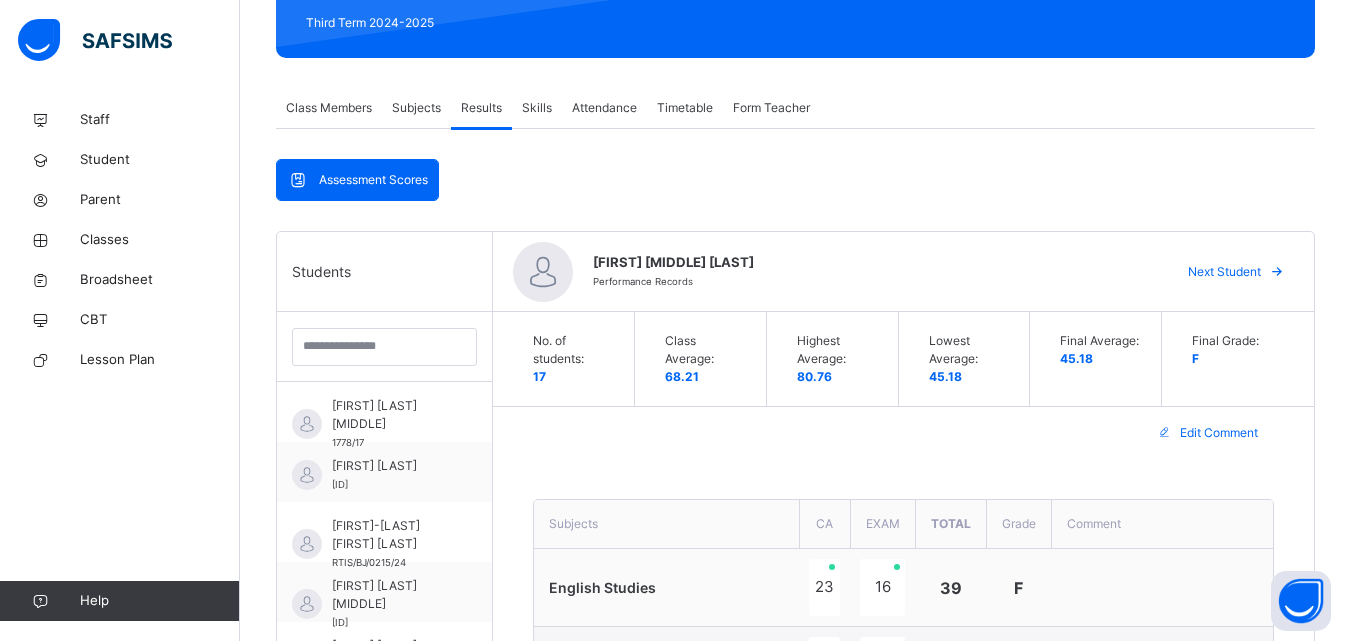 click on "Next Student" at bounding box center [1224, 272] 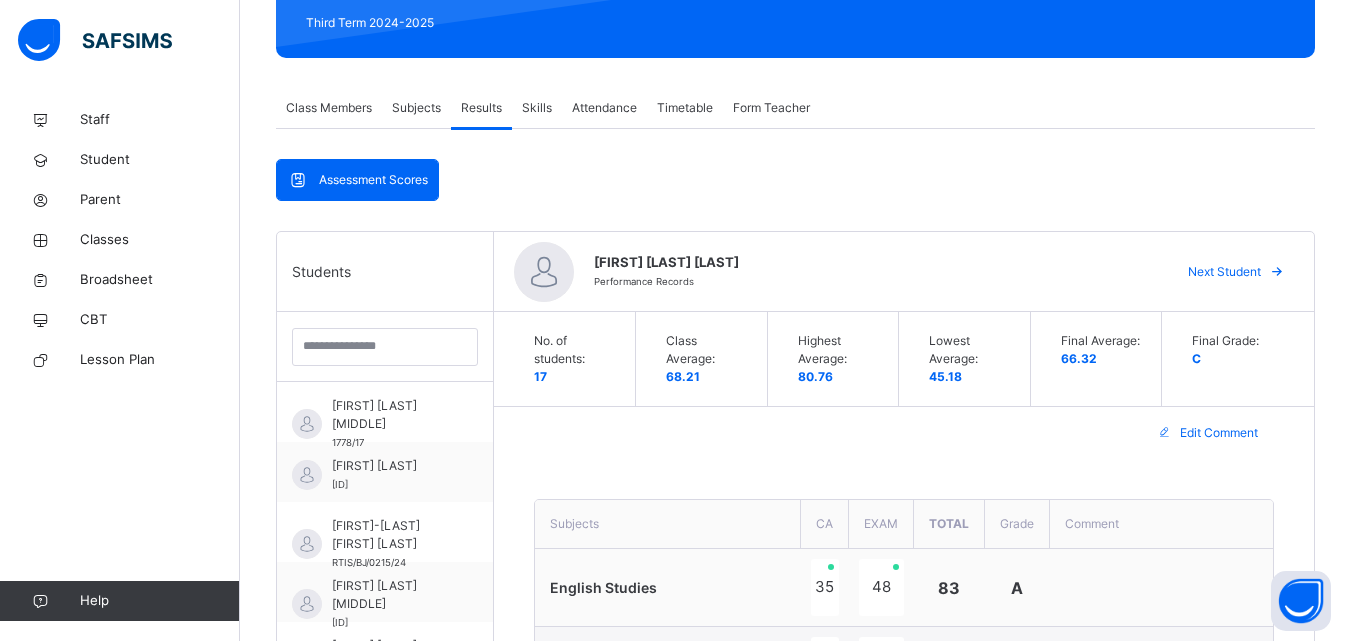 click on "Next Student" at bounding box center (1224, 272) 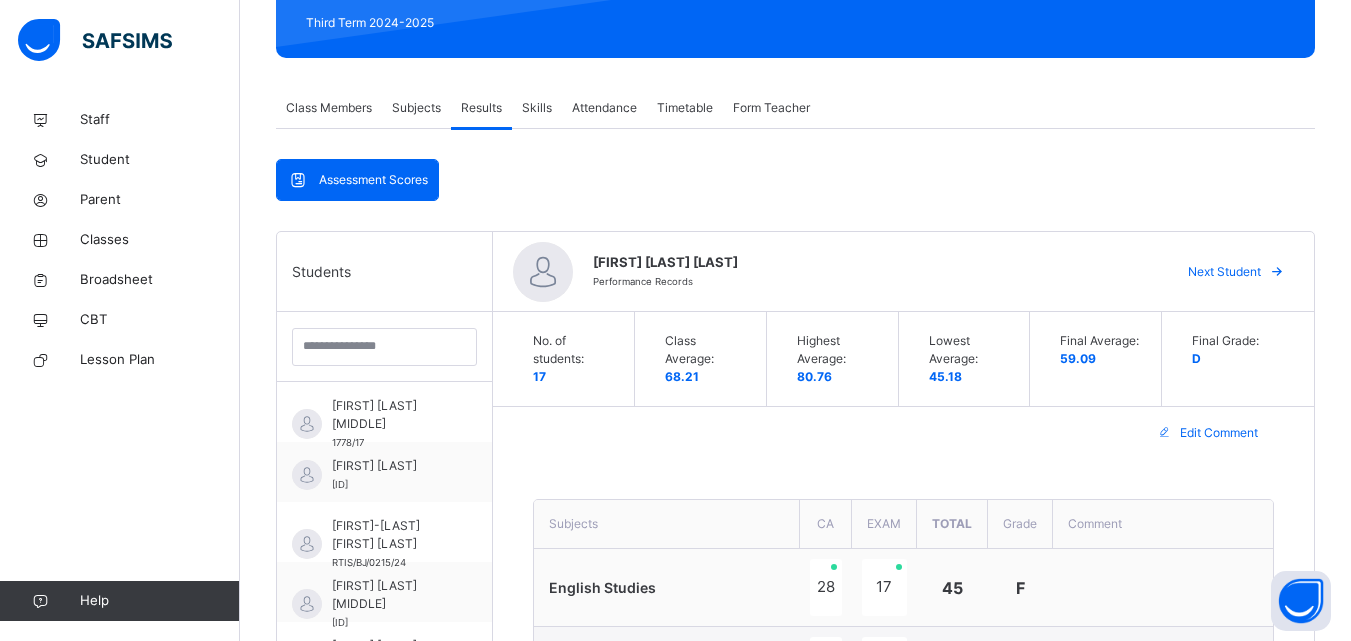 click on "Next Student" at bounding box center [1224, 272] 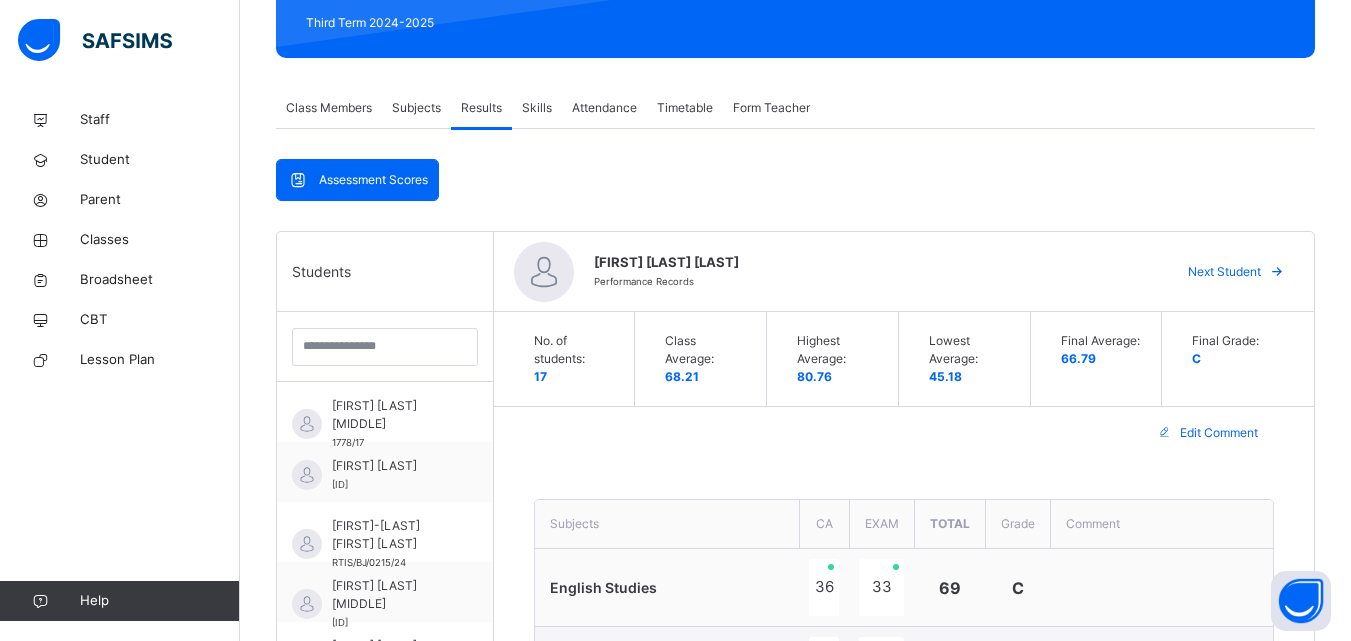 click on "Next Student" at bounding box center [1224, 272] 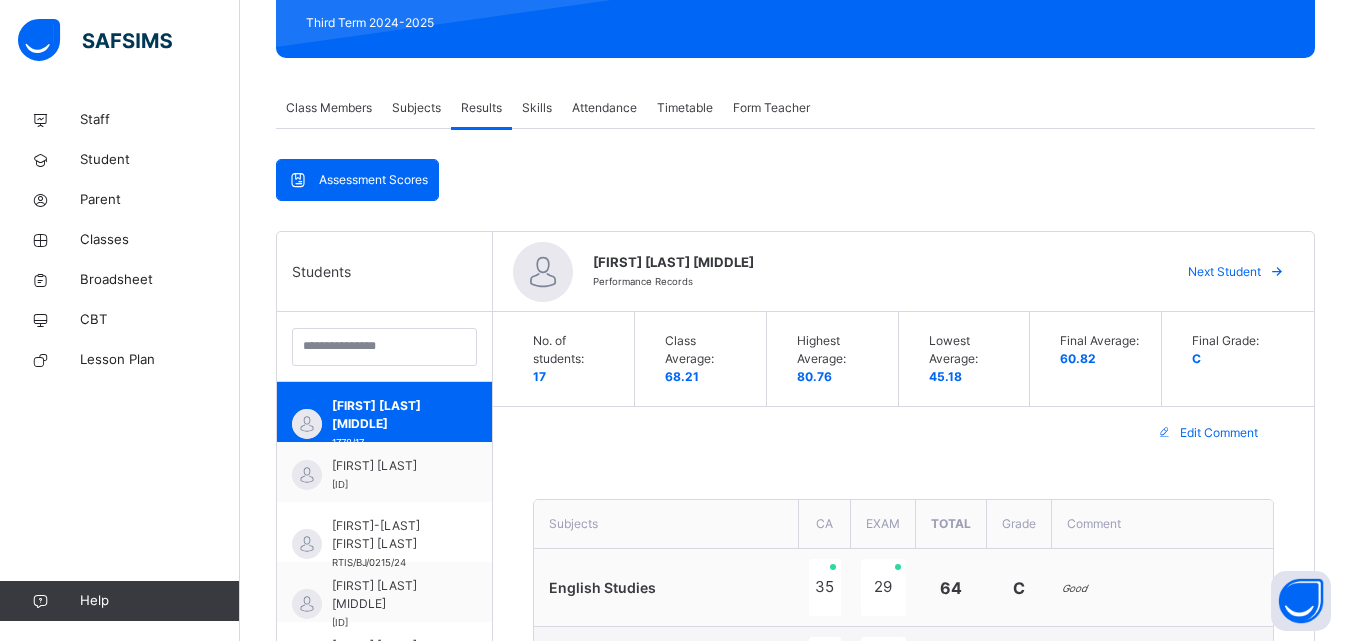 click on "Next Student" at bounding box center [1224, 272] 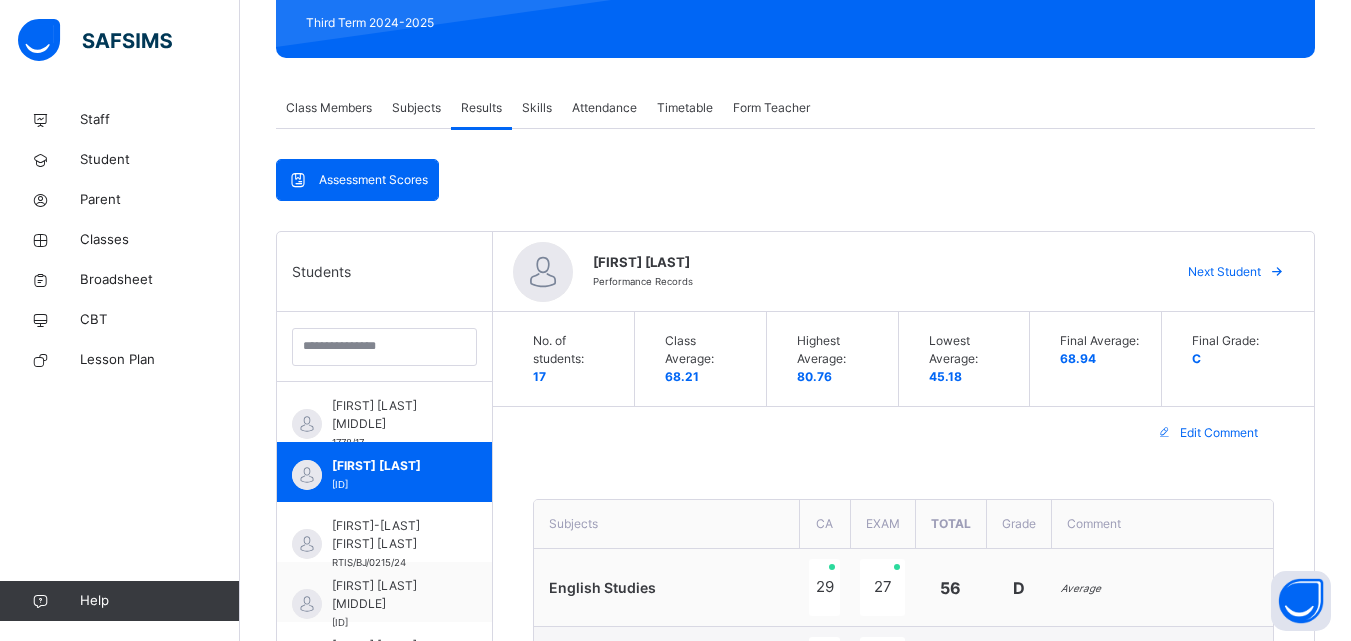 click on "Next Student" at bounding box center [1224, 272] 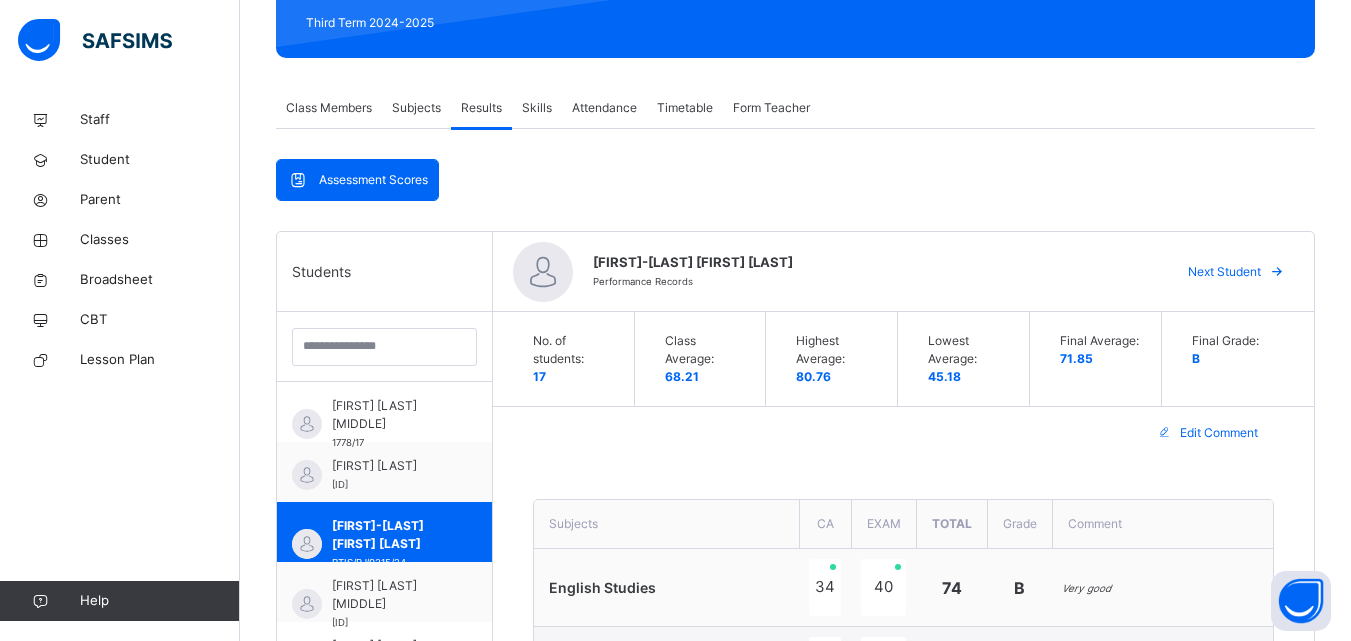 click on "Next Student" at bounding box center [1224, 272] 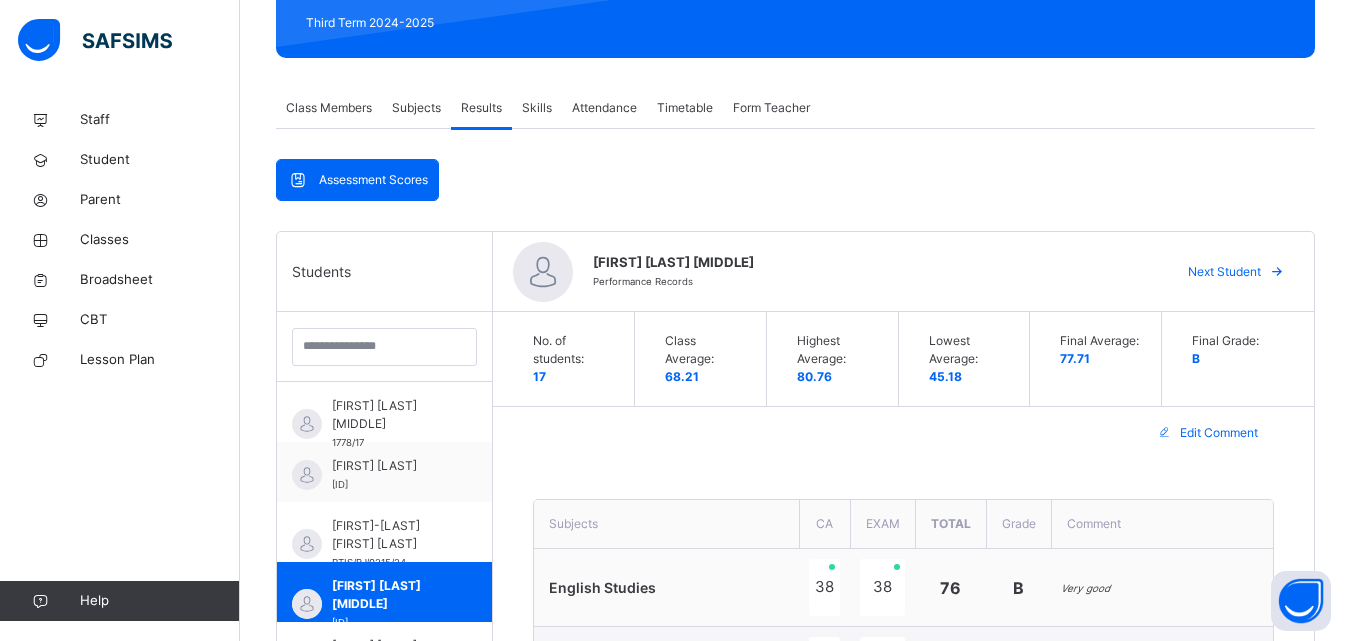 click on "Next Student" at bounding box center (1224, 272) 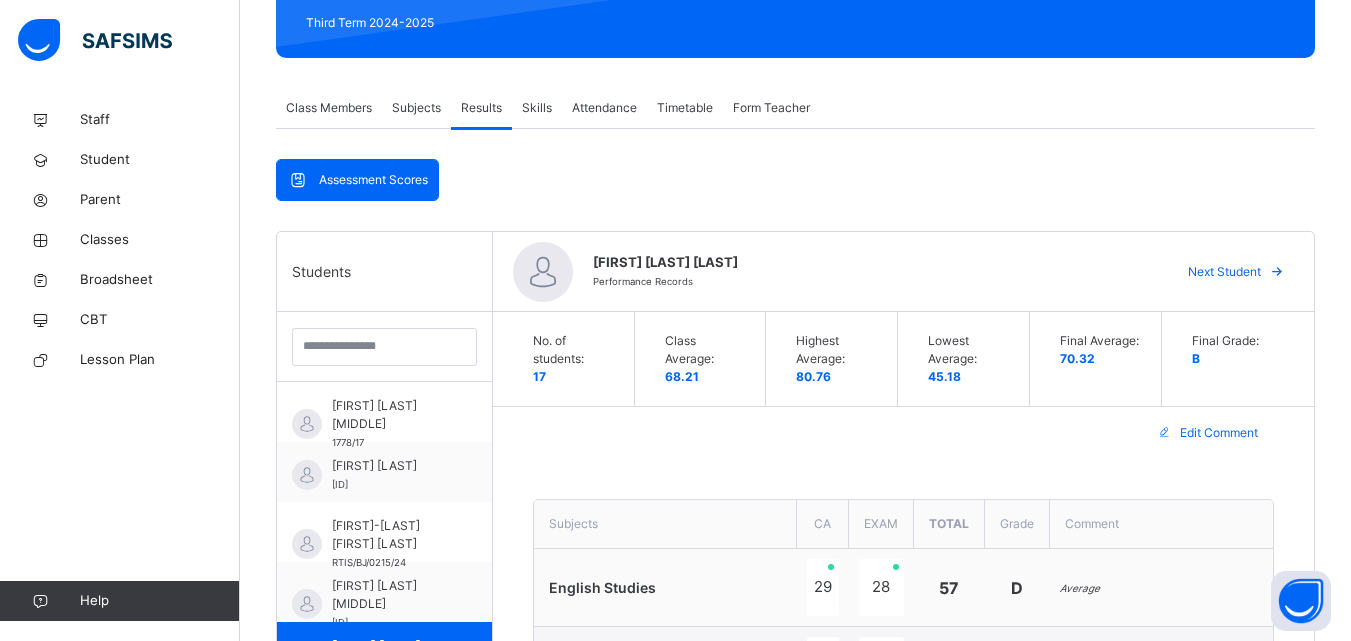 click on "Next Student" at bounding box center (1224, 272) 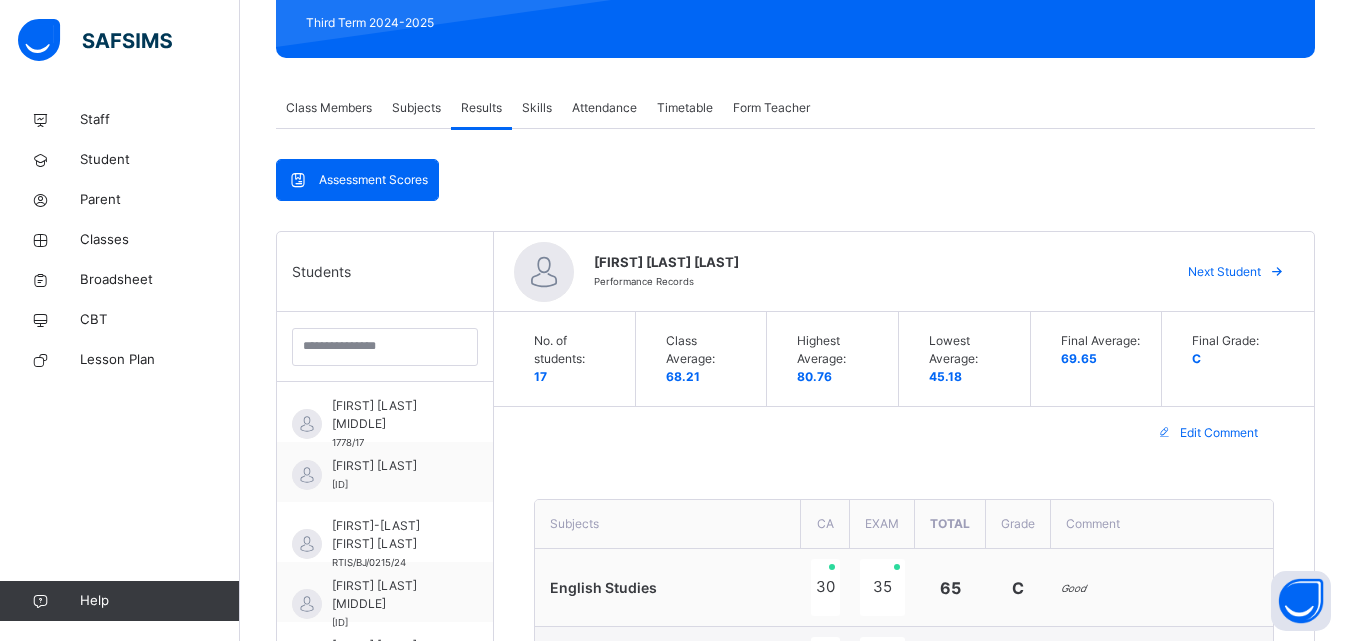 click on "Next Student" at bounding box center (1224, 272) 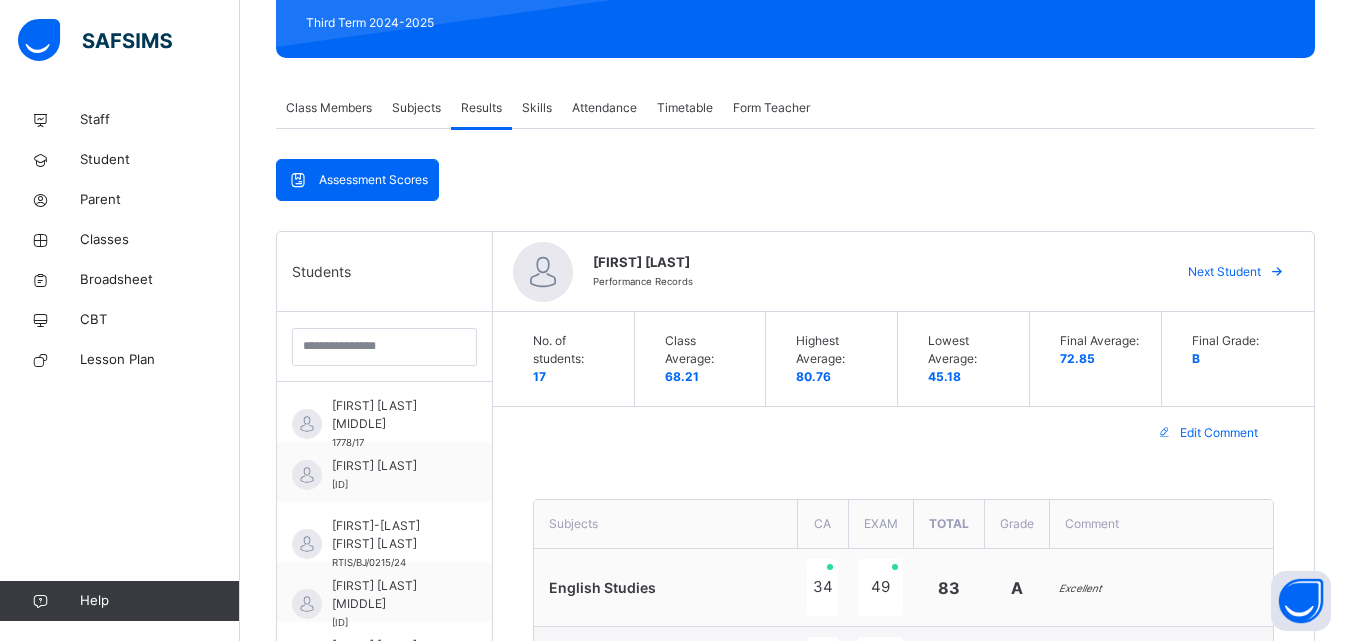 click on "Next Student" at bounding box center [1224, 272] 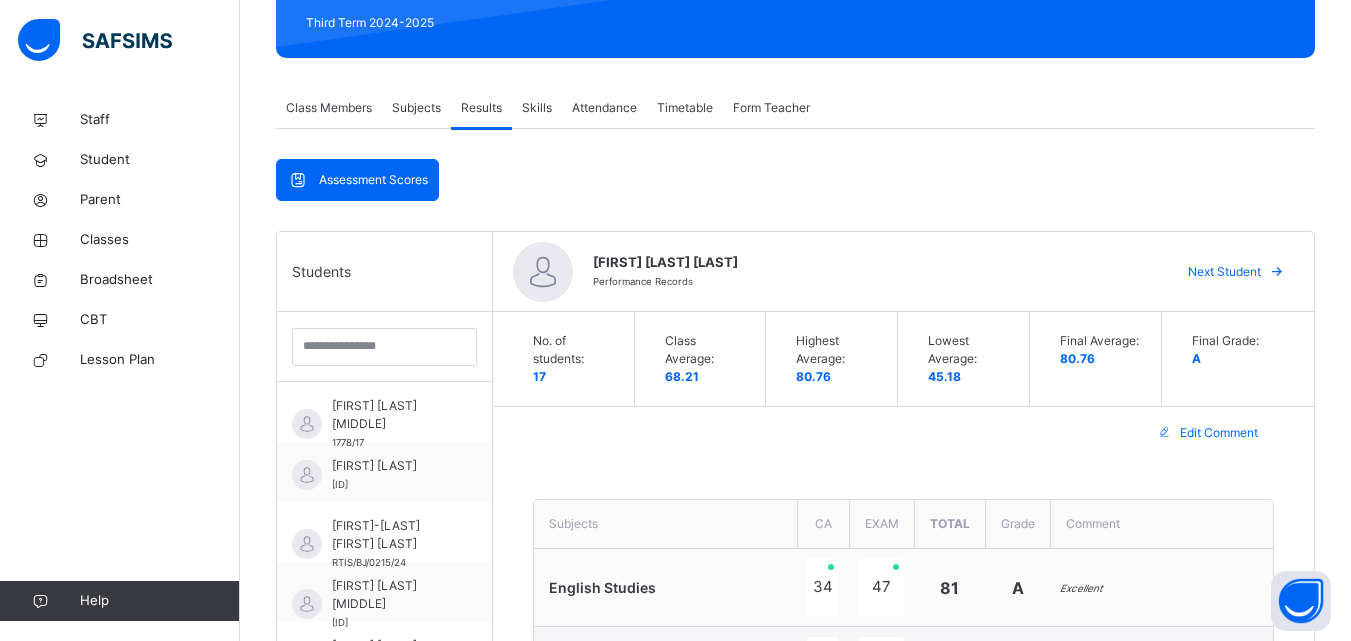 click on "Next Student" at bounding box center (1224, 272) 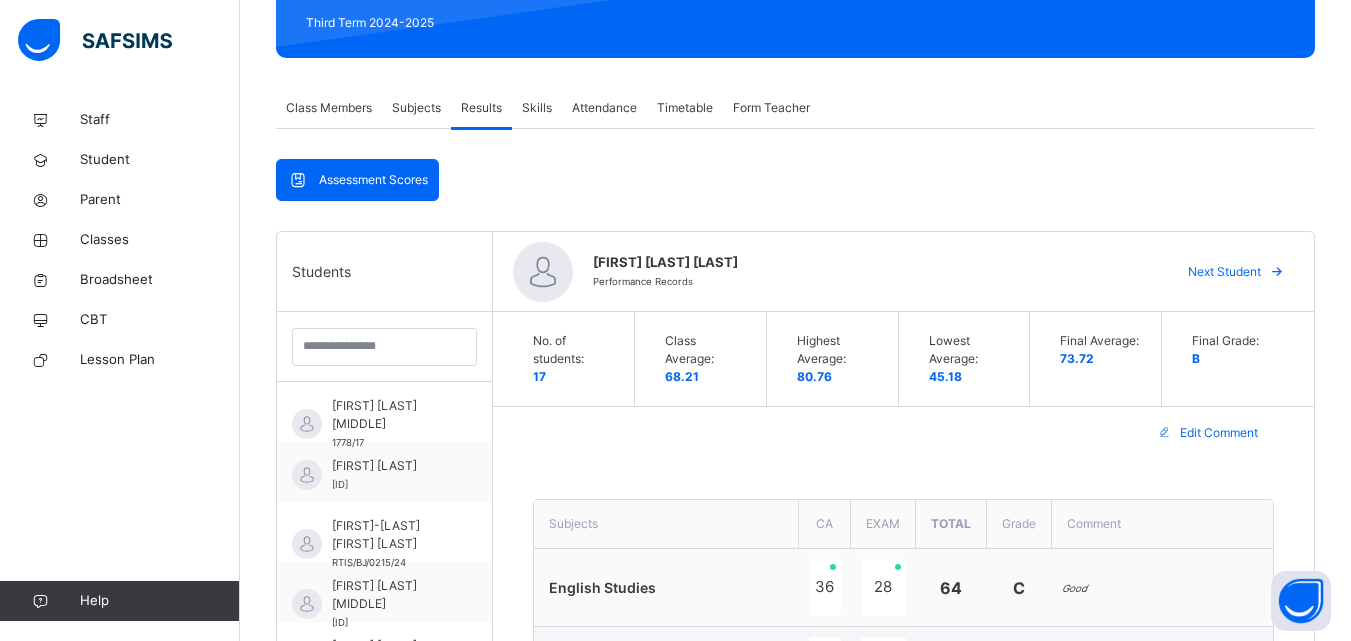 click on "Next Student" at bounding box center [1224, 272] 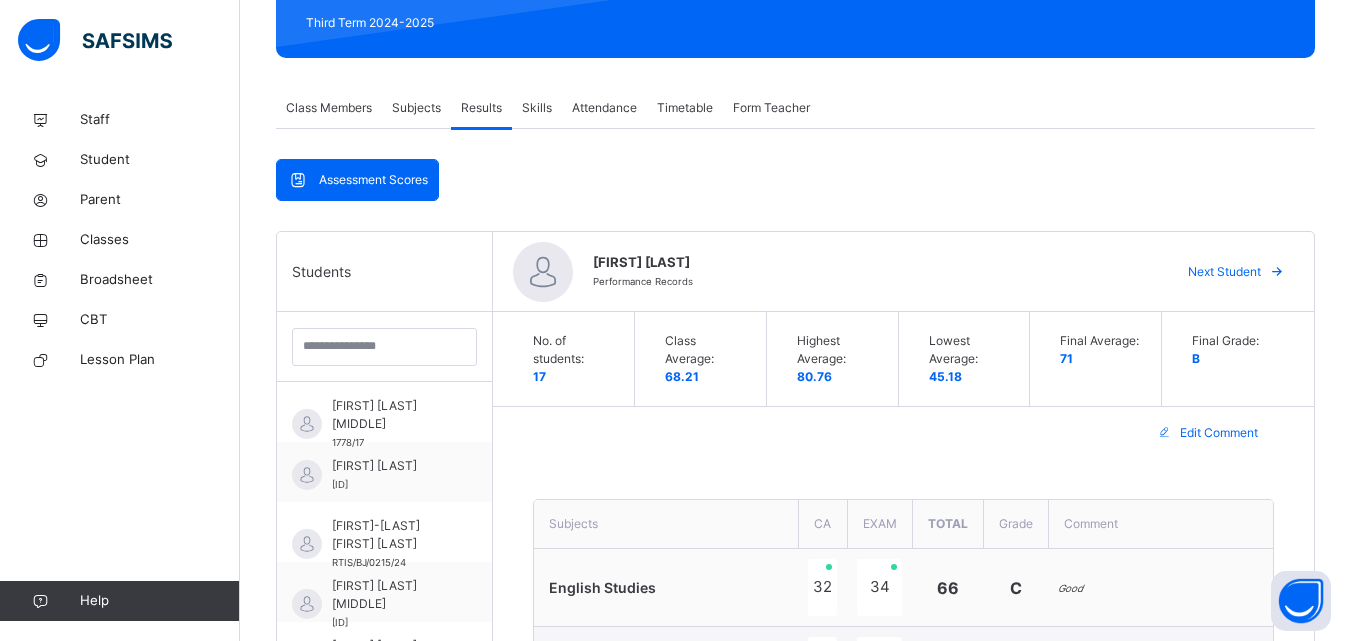 click on "Next Student" at bounding box center [1224, 272] 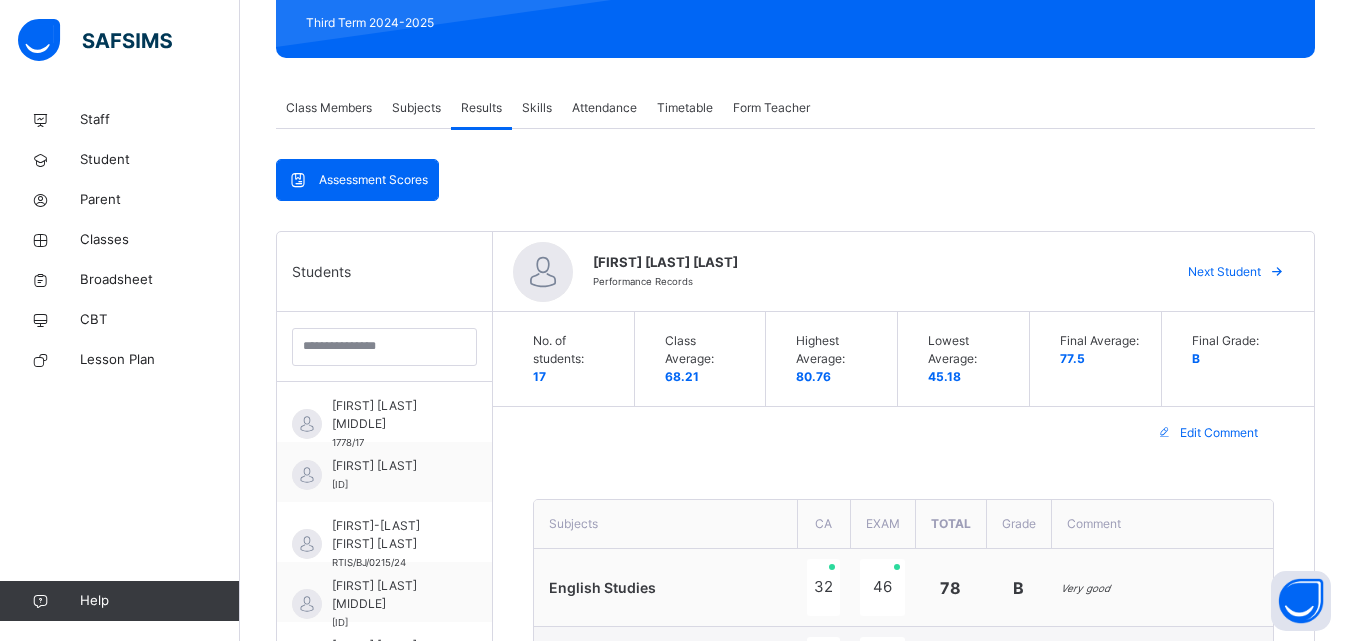 click on "Next Student" at bounding box center [1224, 272] 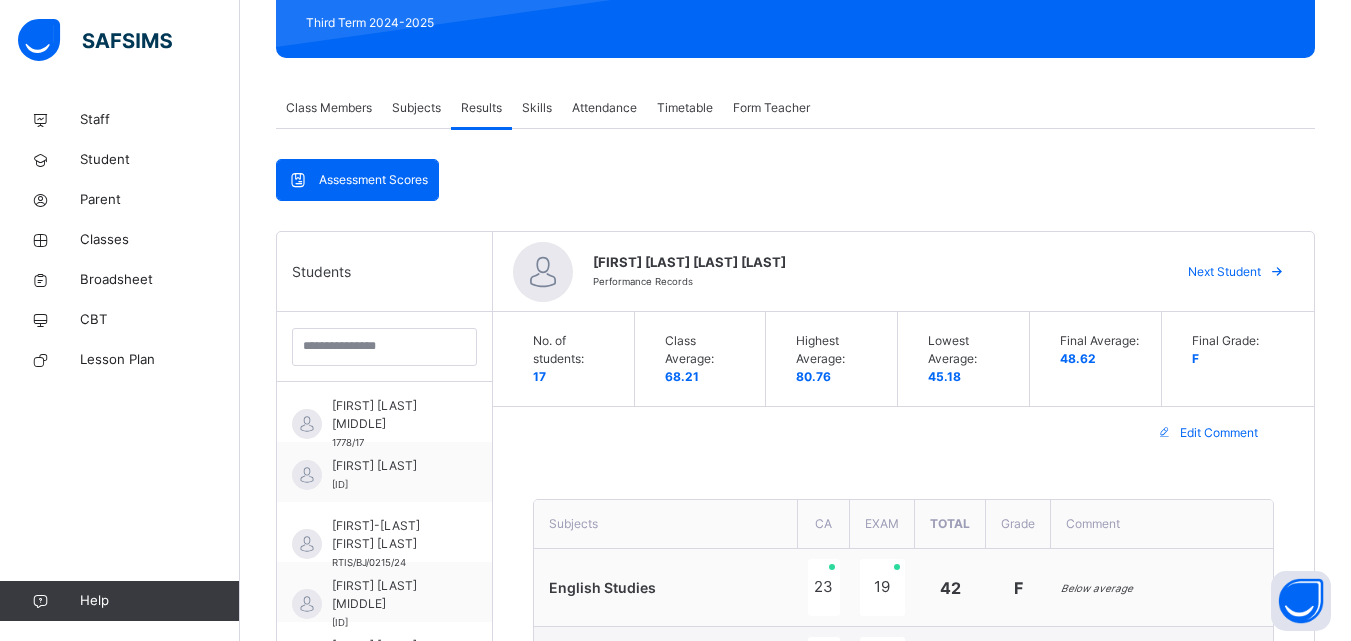 click on "Next Student" at bounding box center (1224, 272) 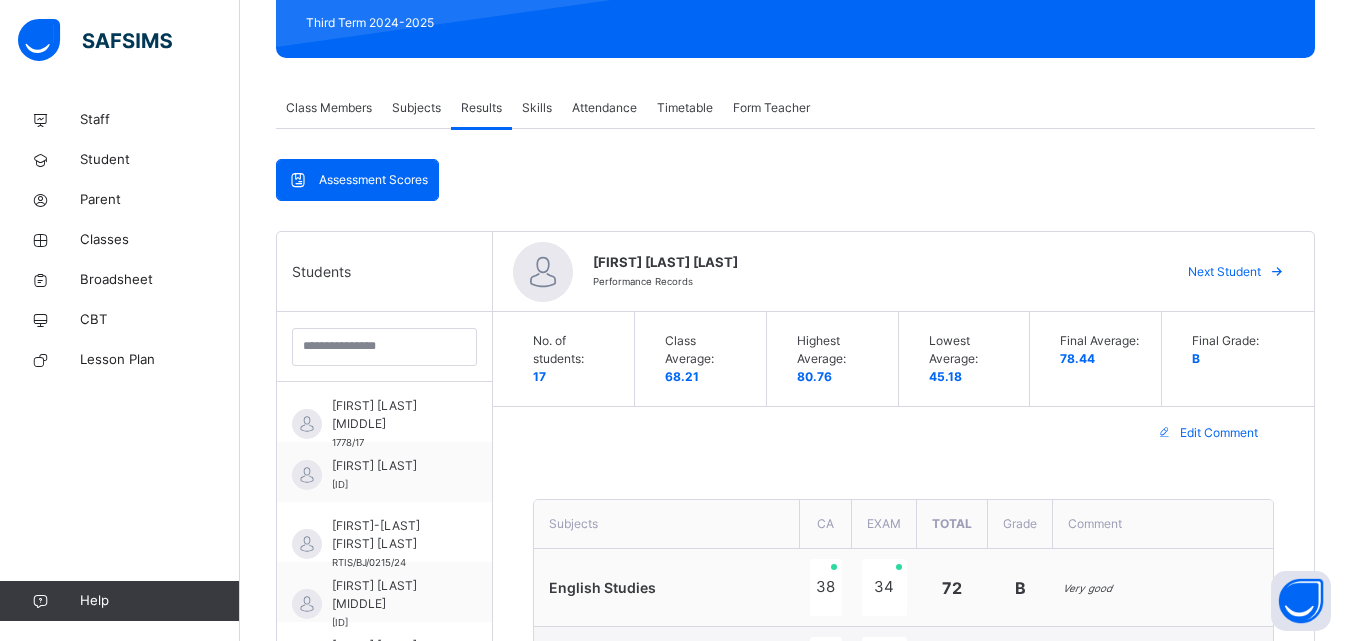 click on "Next Student" at bounding box center (1224, 272) 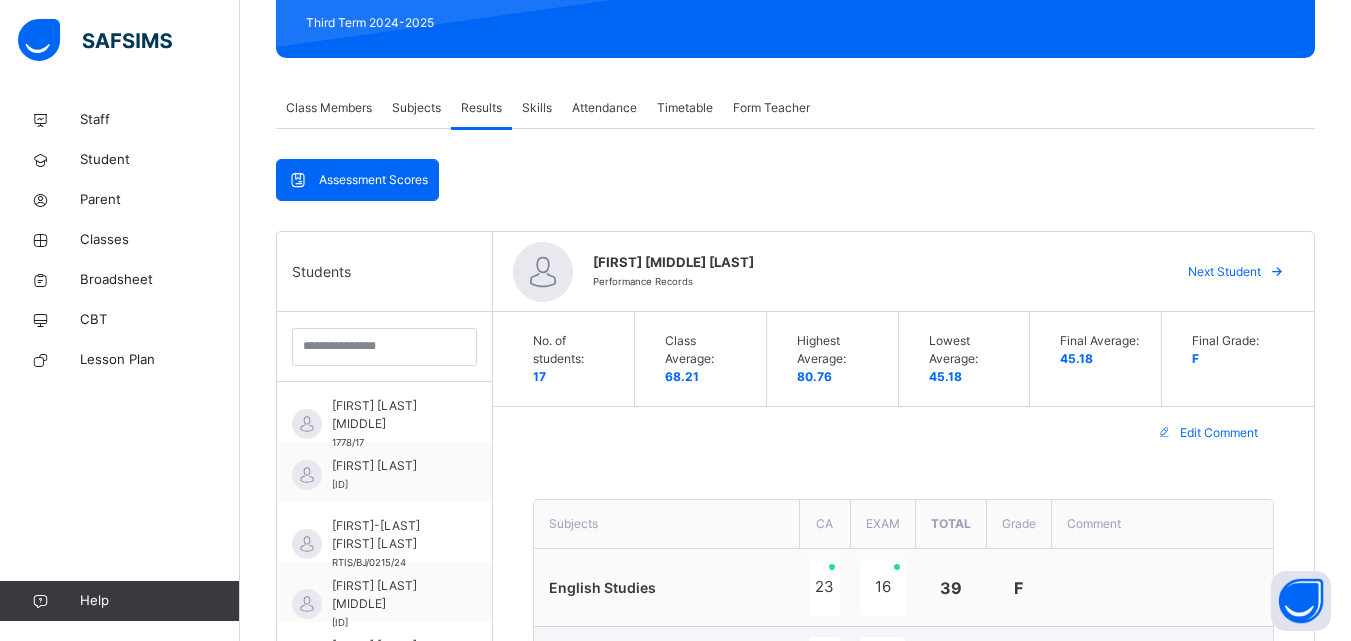 click on "Next Student" at bounding box center (1224, 272) 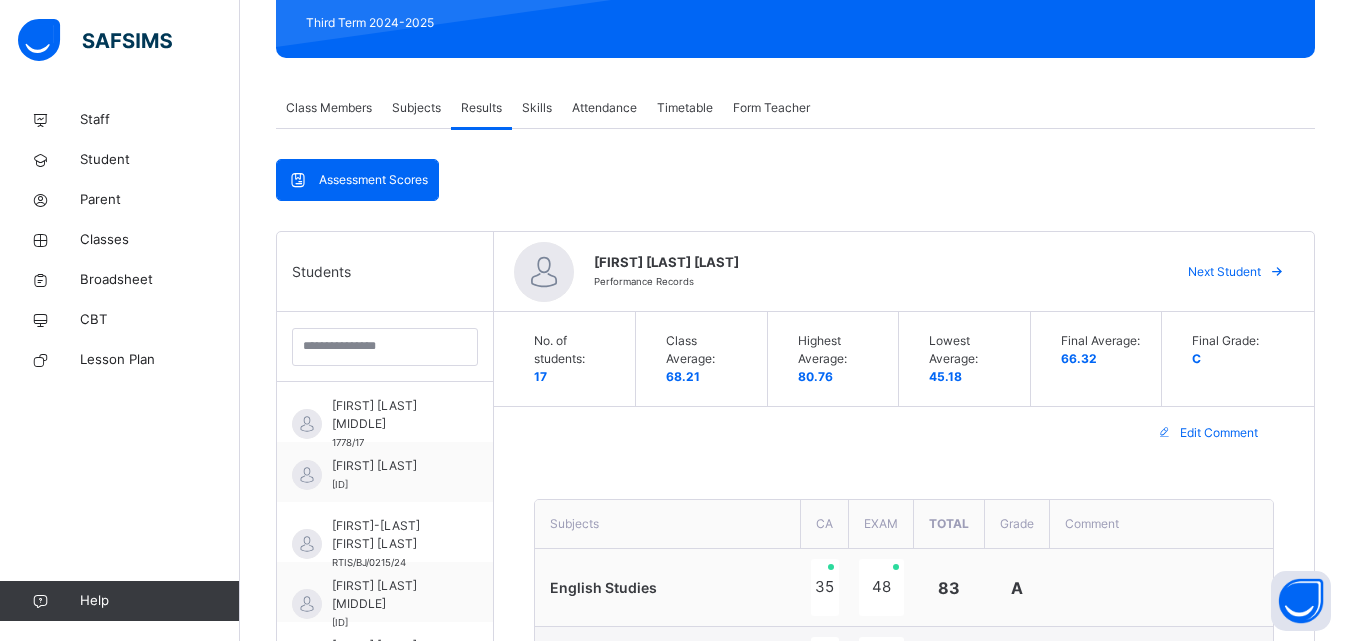 click on "Next Student" at bounding box center (1224, 272) 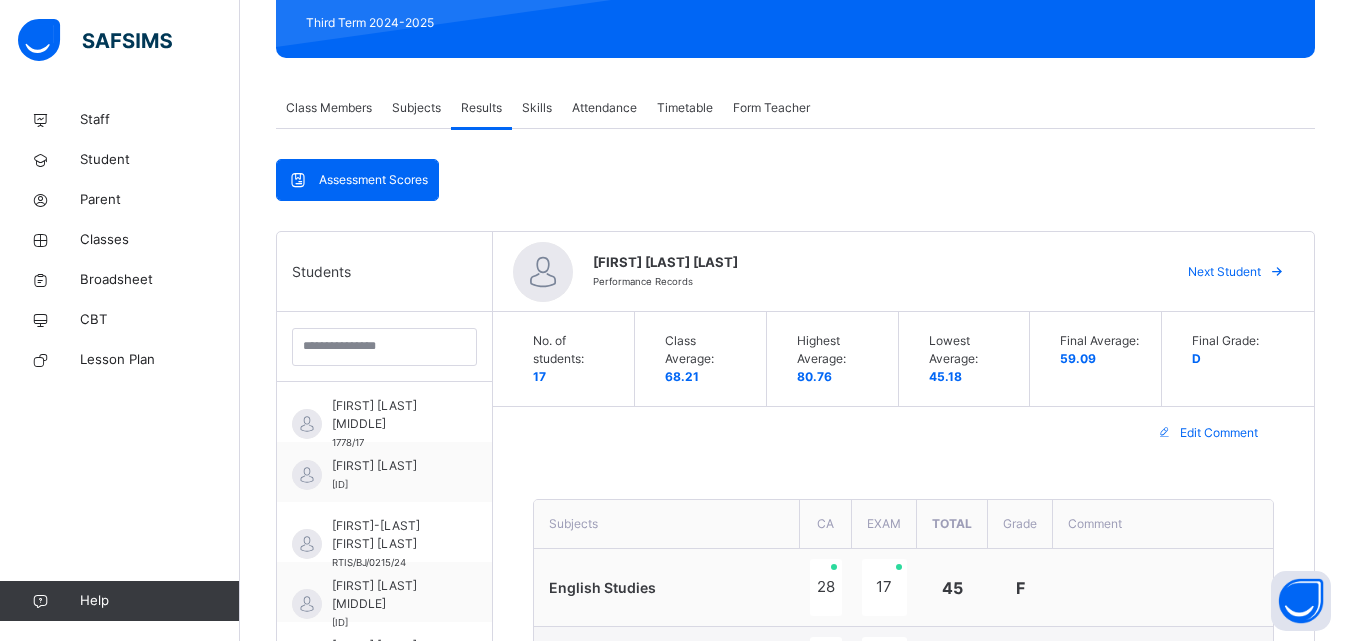 click on "Next Student" at bounding box center [1224, 272] 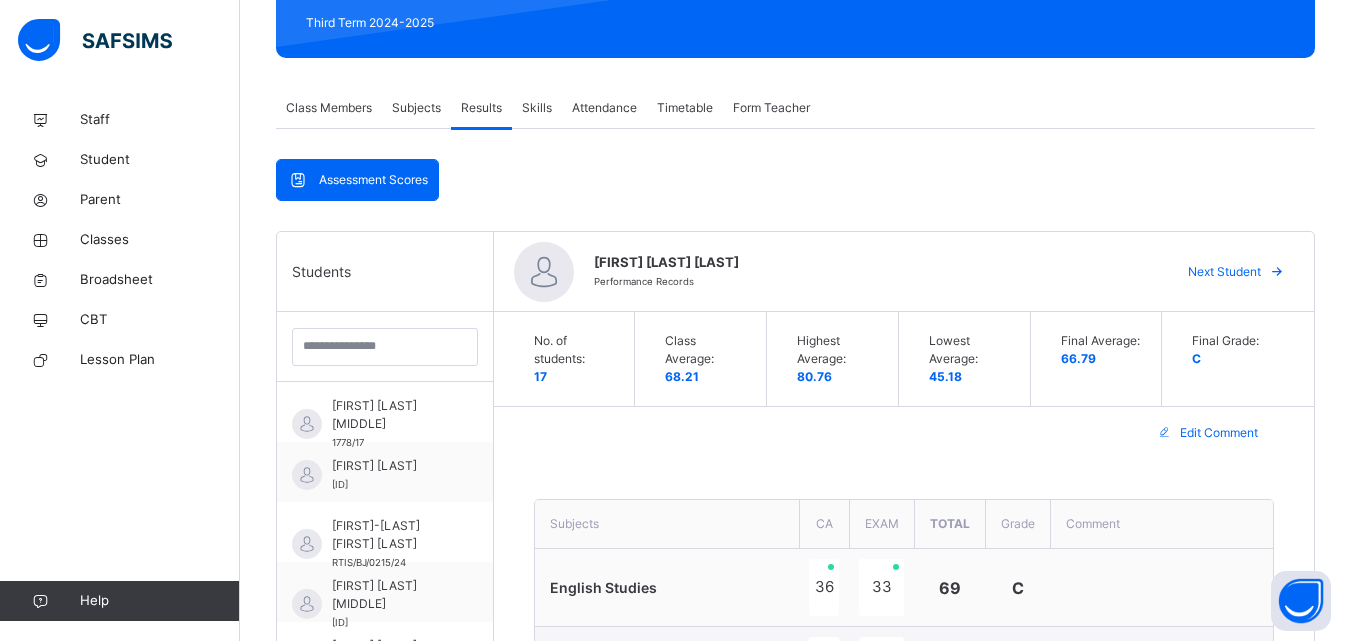 click on "Next Student" at bounding box center [1224, 272] 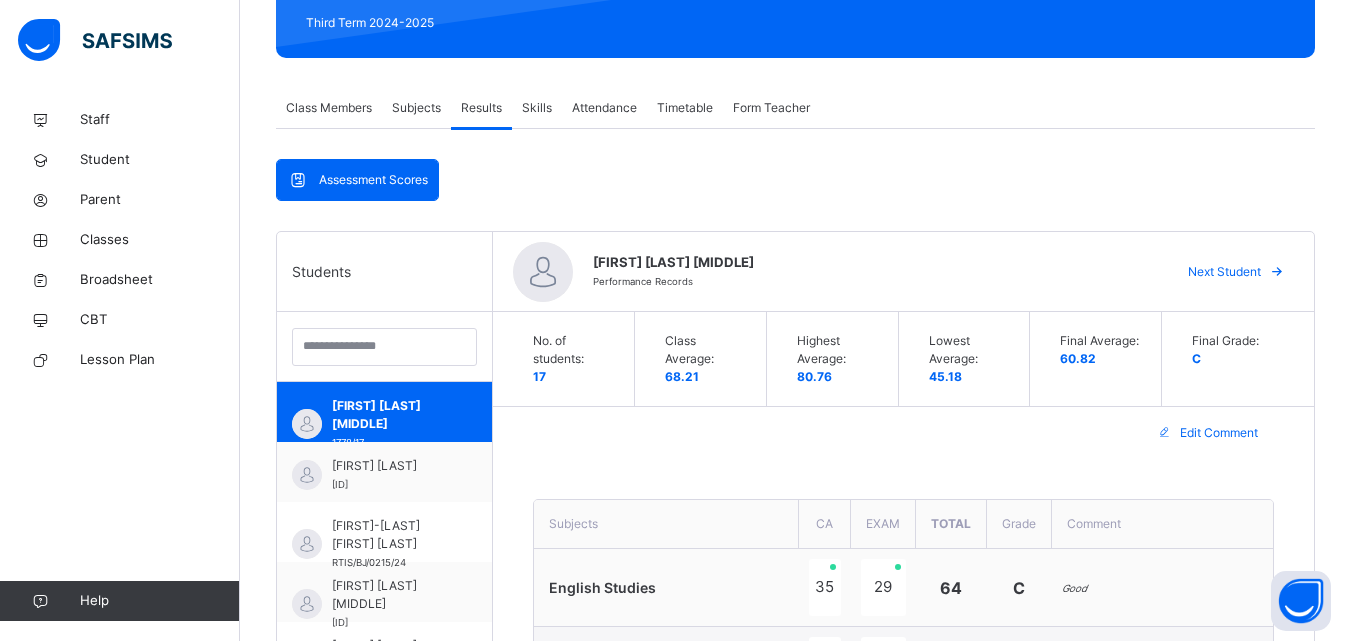 click on "Next Student" at bounding box center (1224, 272) 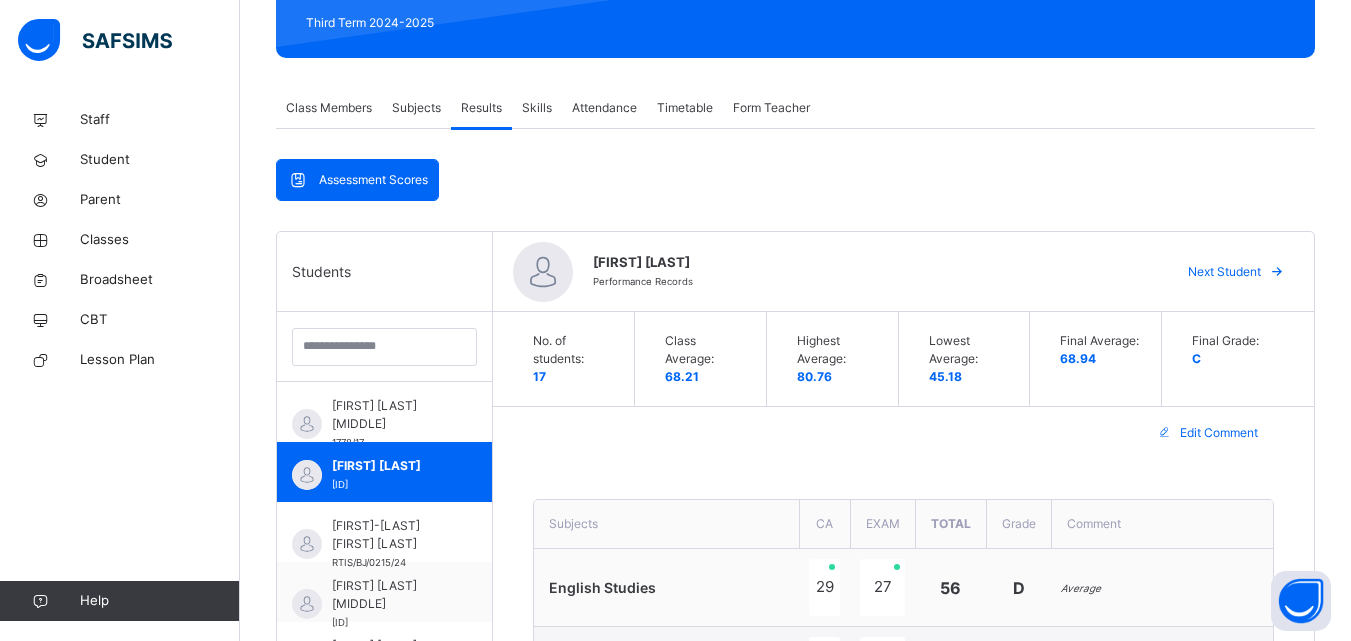 click on "Next Student" at bounding box center [1224, 272] 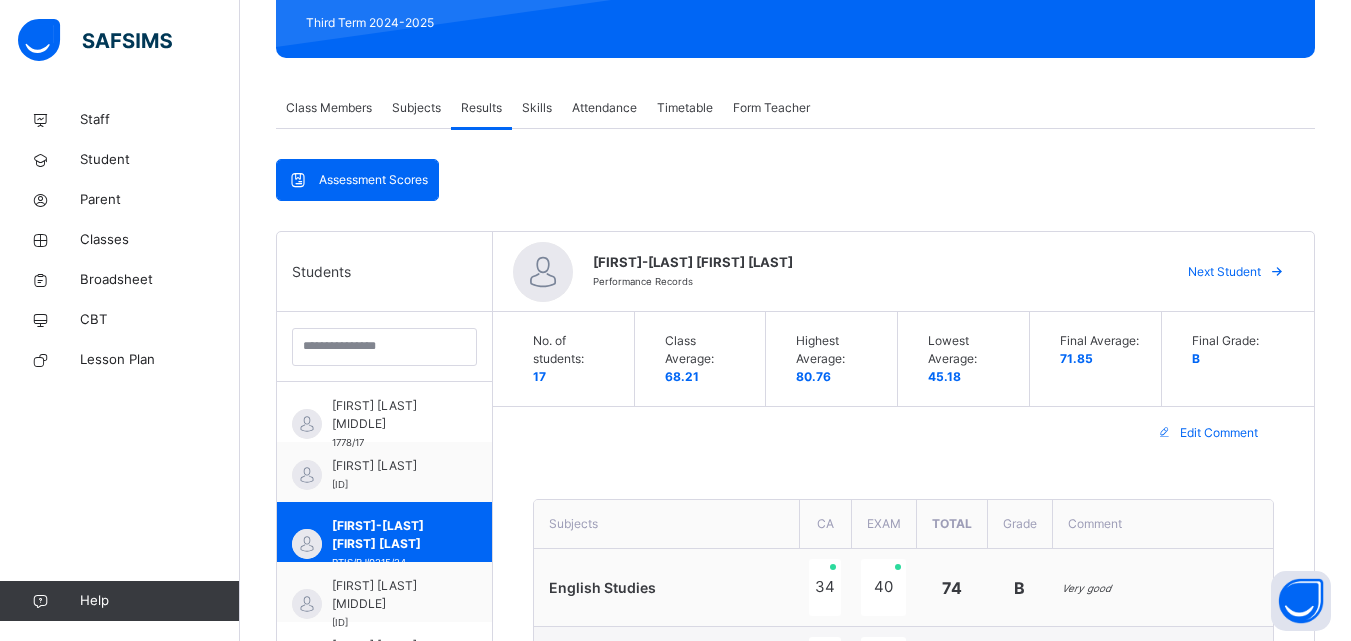 click on "Next Student" at bounding box center (1224, 272) 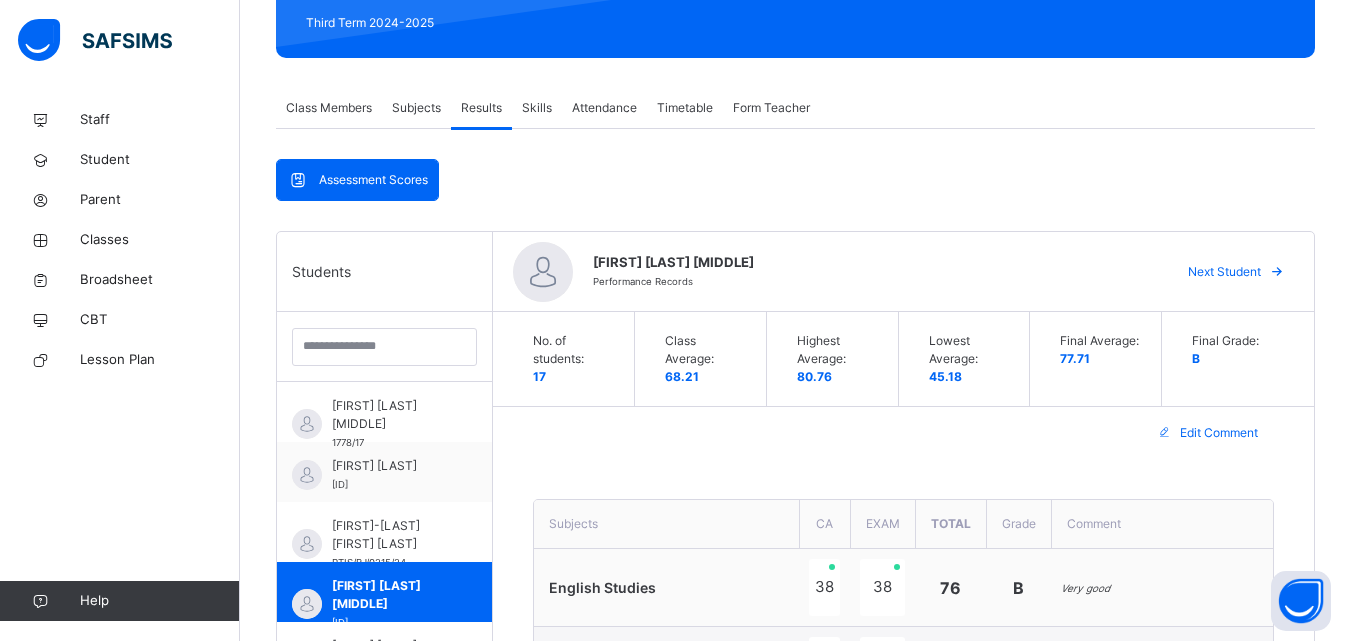 click on "Next Student" at bounding box center (1224, 272) 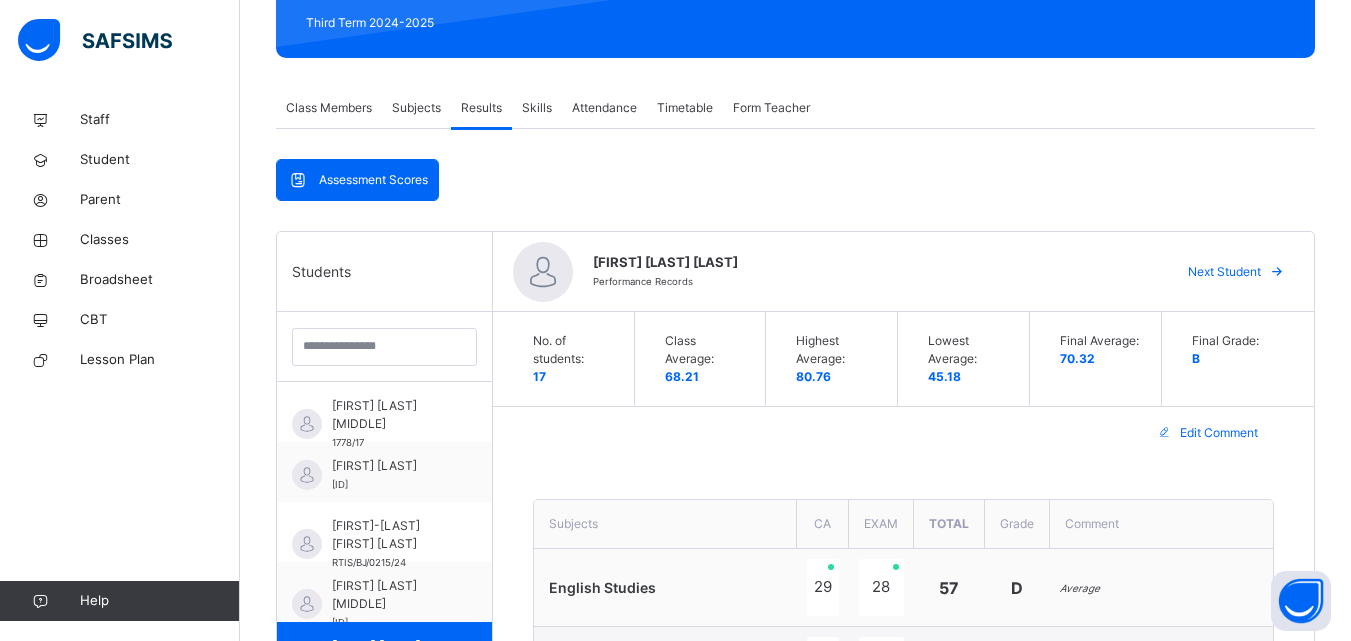 click on "Next Student" at bounding box center (1224, 272) 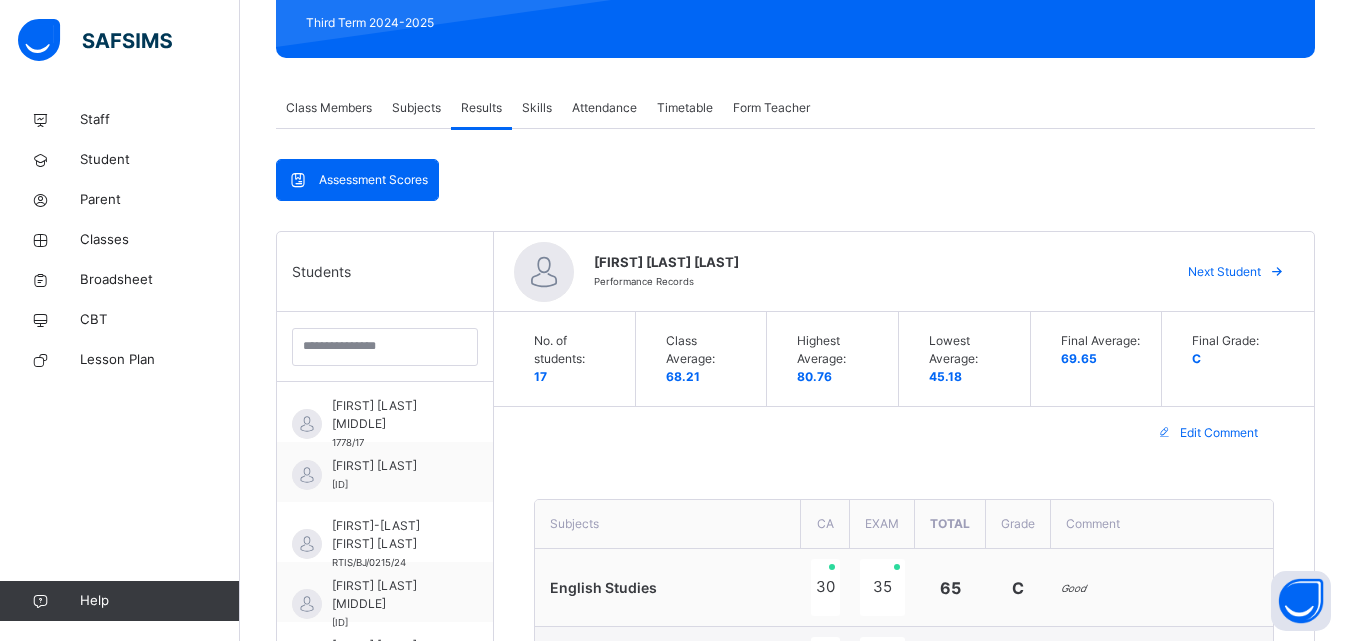 click on "Next Student" at bounding box center [1224, 272] 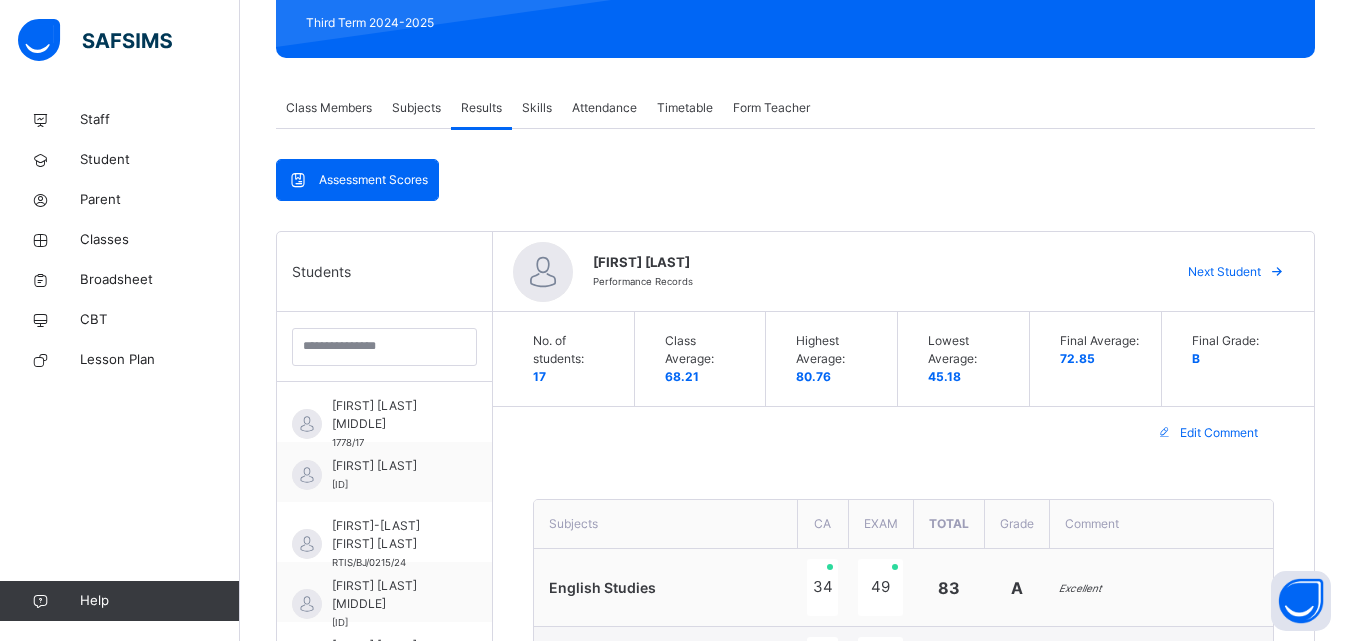 click on "Next Student" at bounding box center [1224, 272] 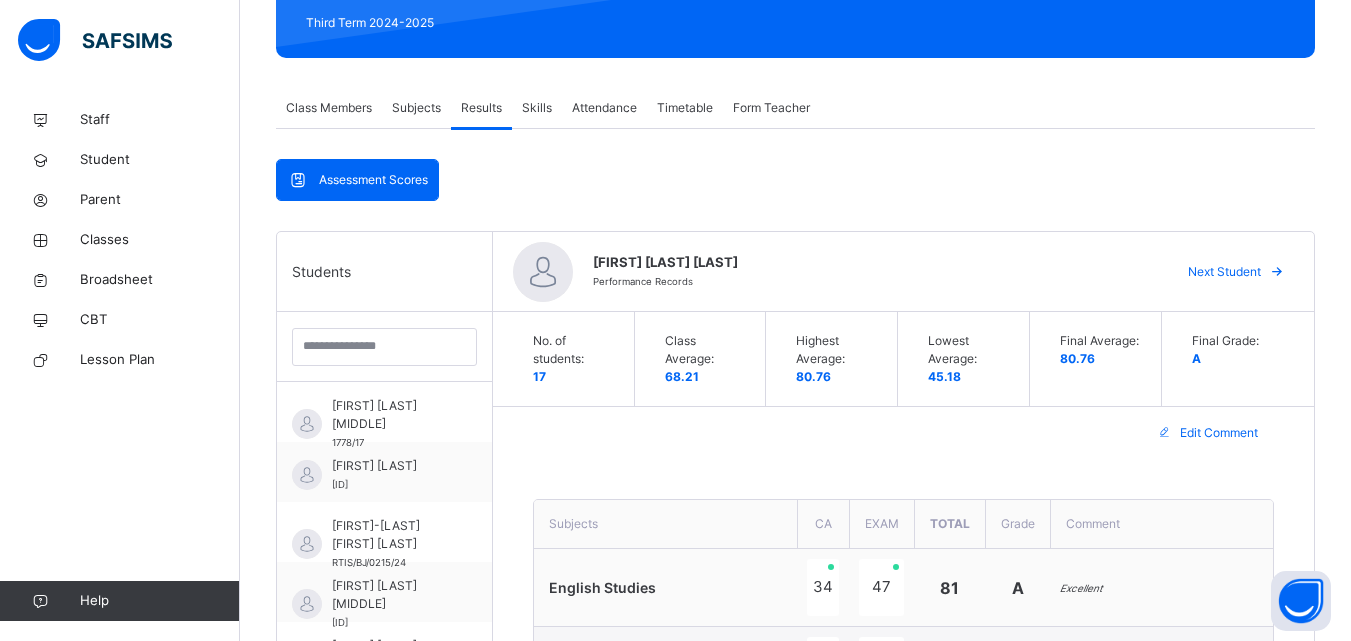 click on "Next Student" at bounding box center (1224, 272) 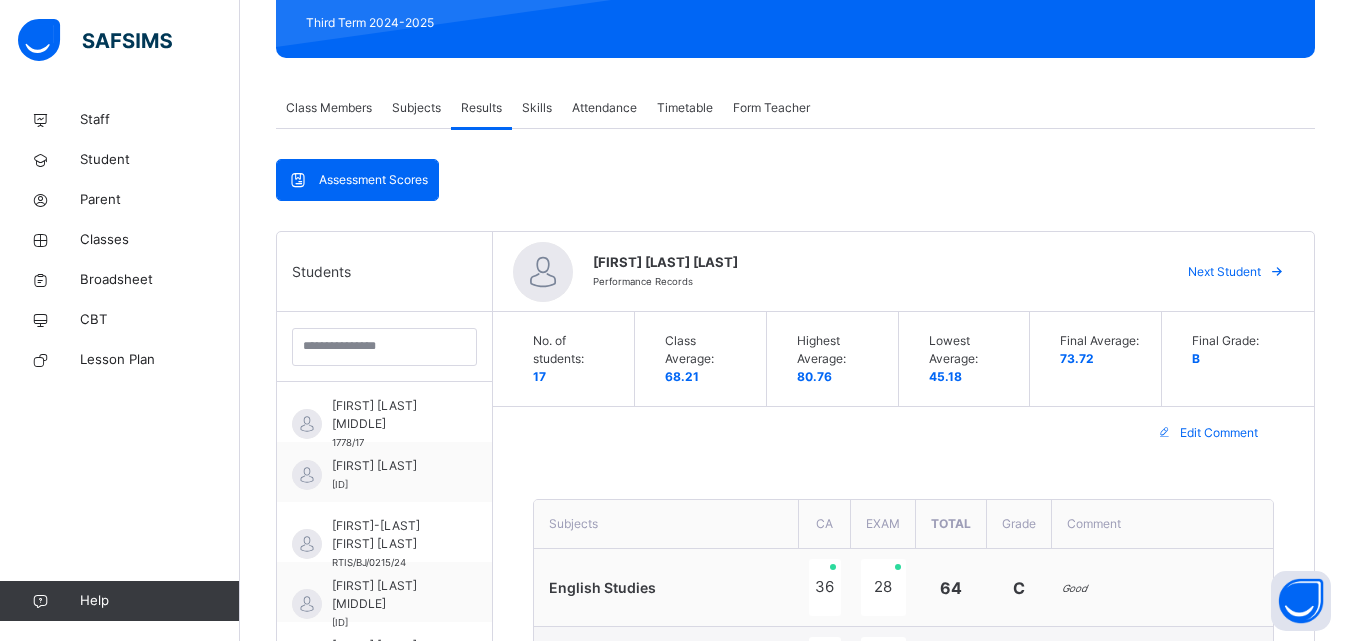 click on "Next Student" at bounding box center [1224, 272] 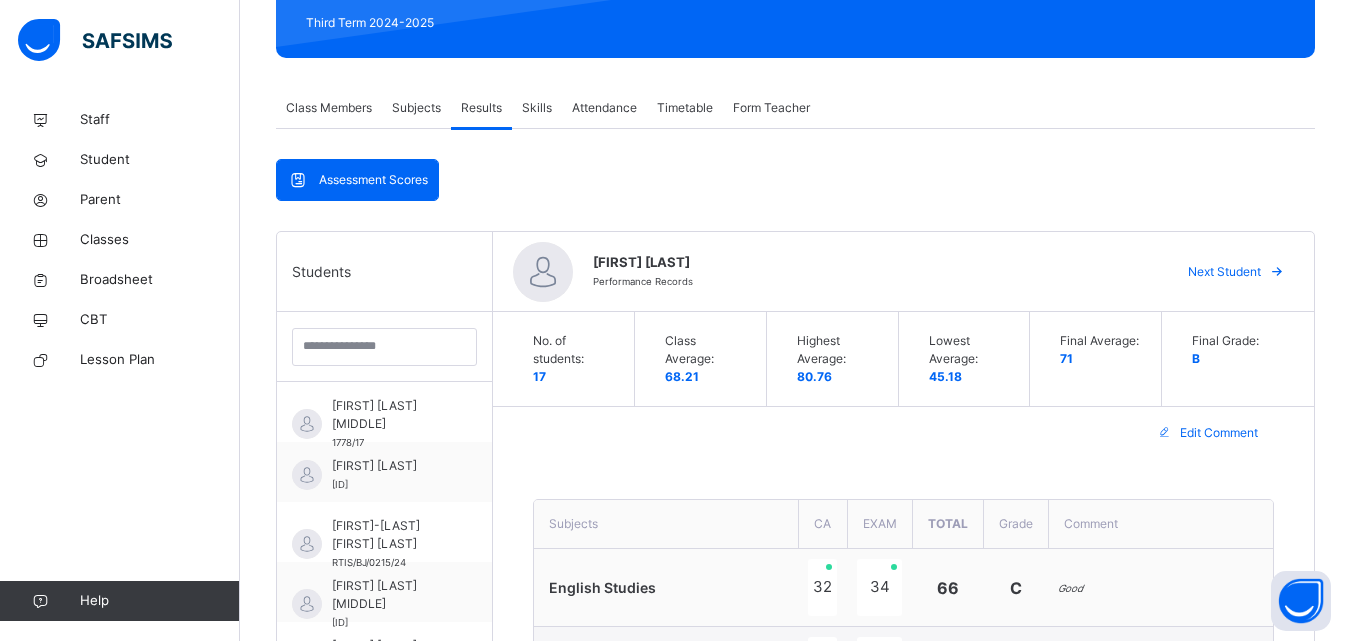 click on "Next Student" at bounding box center (1224, 272) 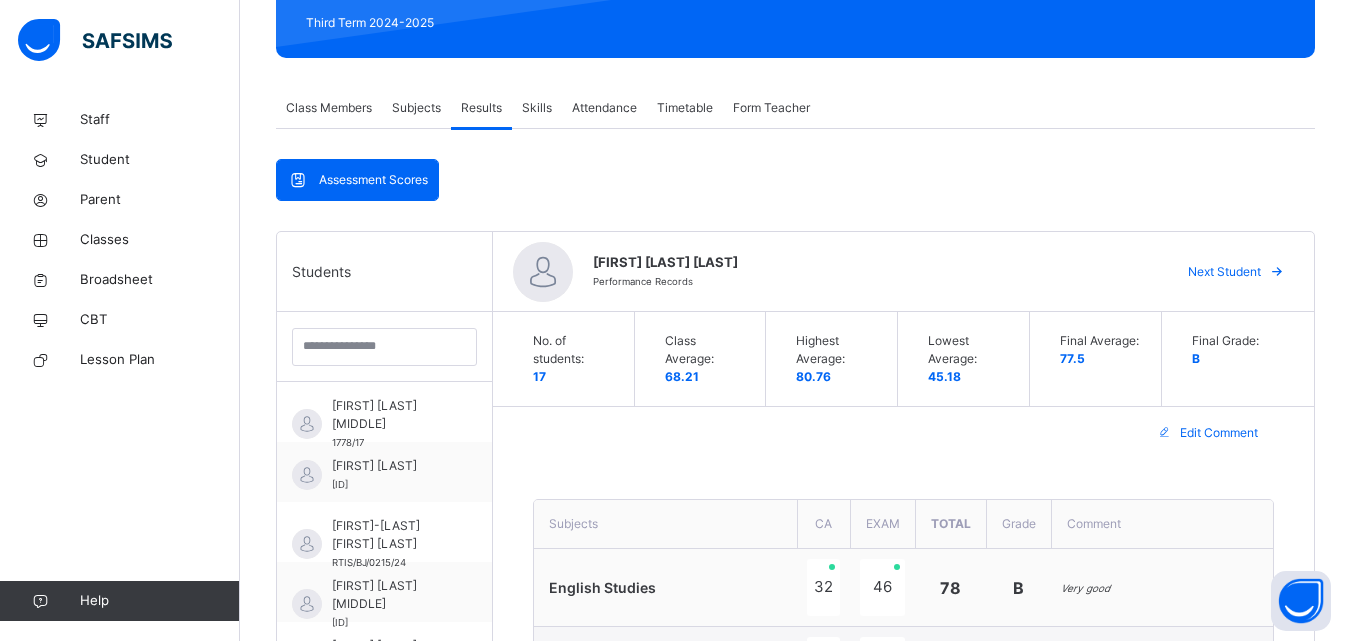 click on "Next Student" at bounding box center (1224, 272) 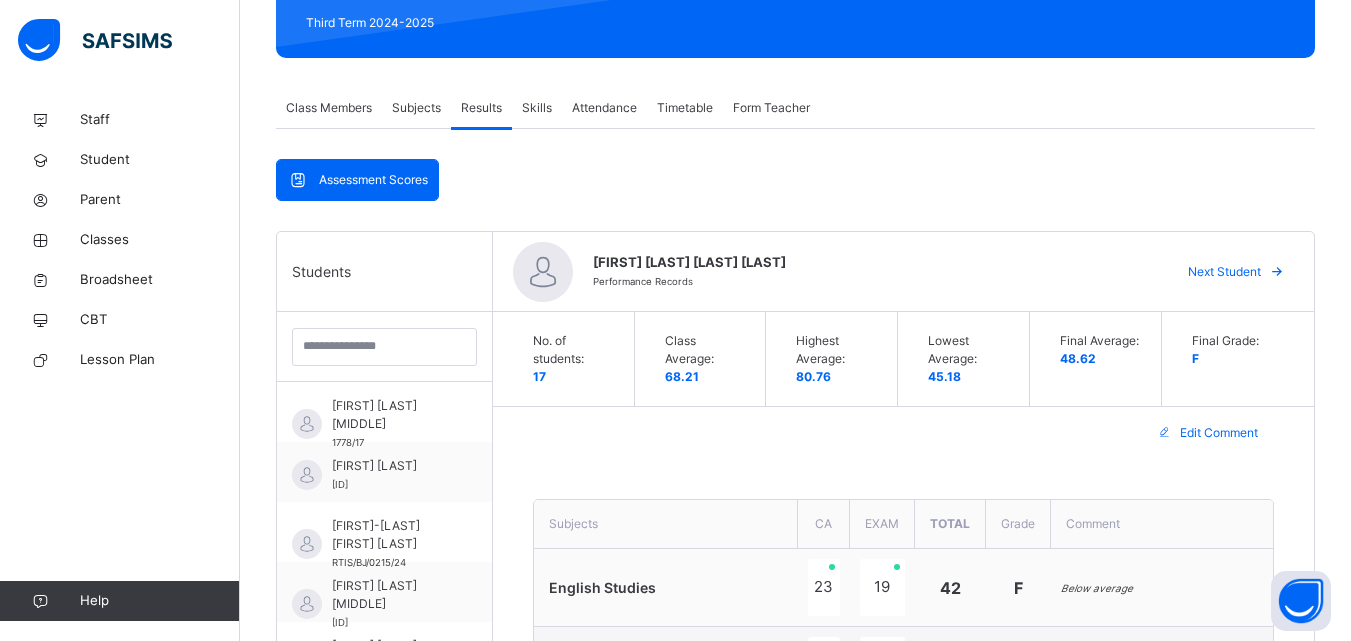 click on "Next Student" at bounding box center [1224, 272] 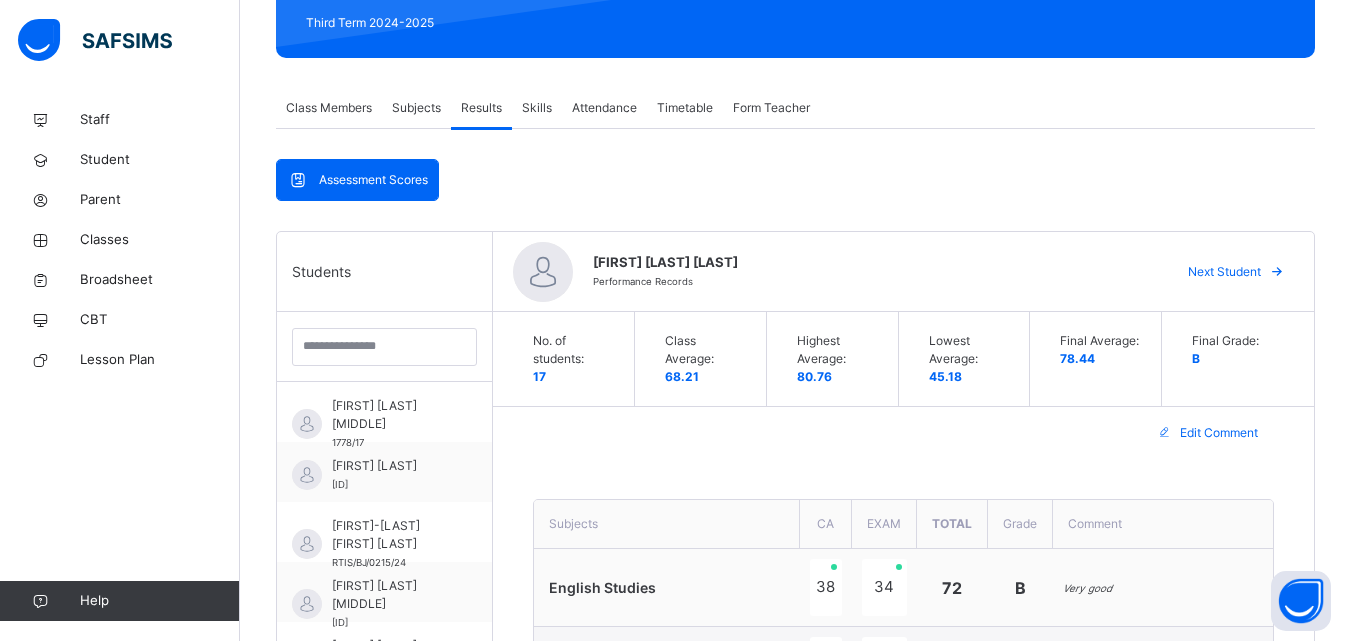 click on "Next Student" at bounding box center [1224, 272] 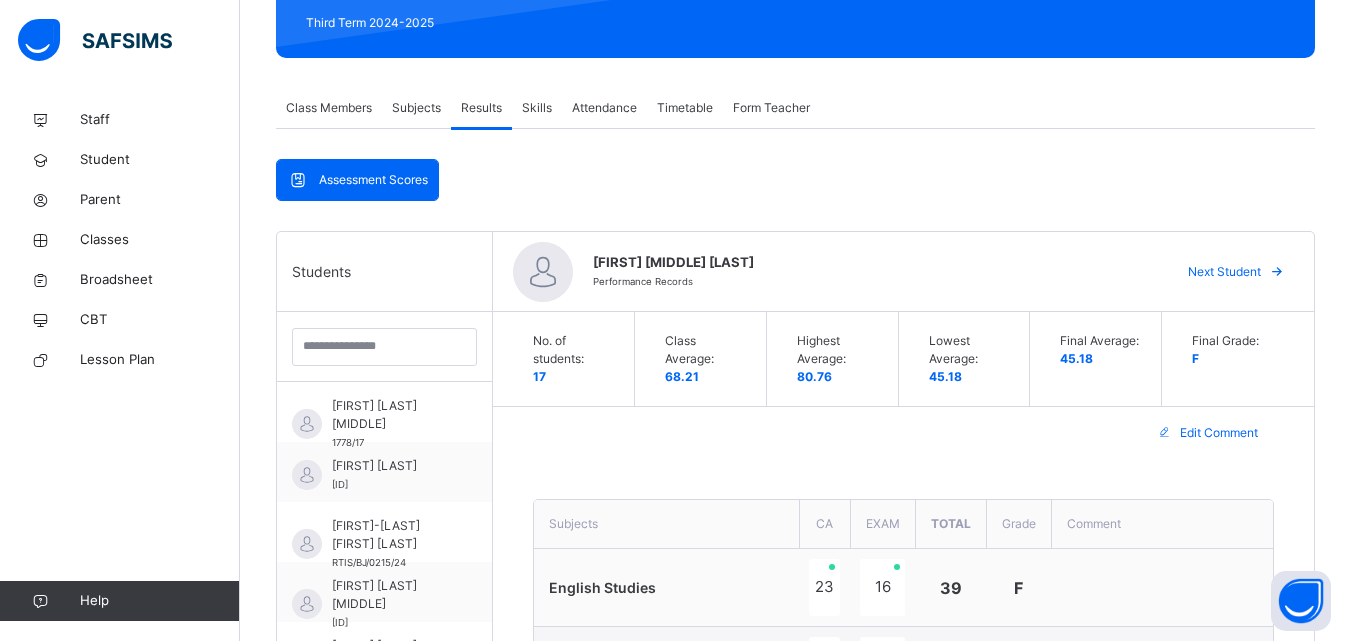 click on "Next Student" at bounding box center (1224, 272) 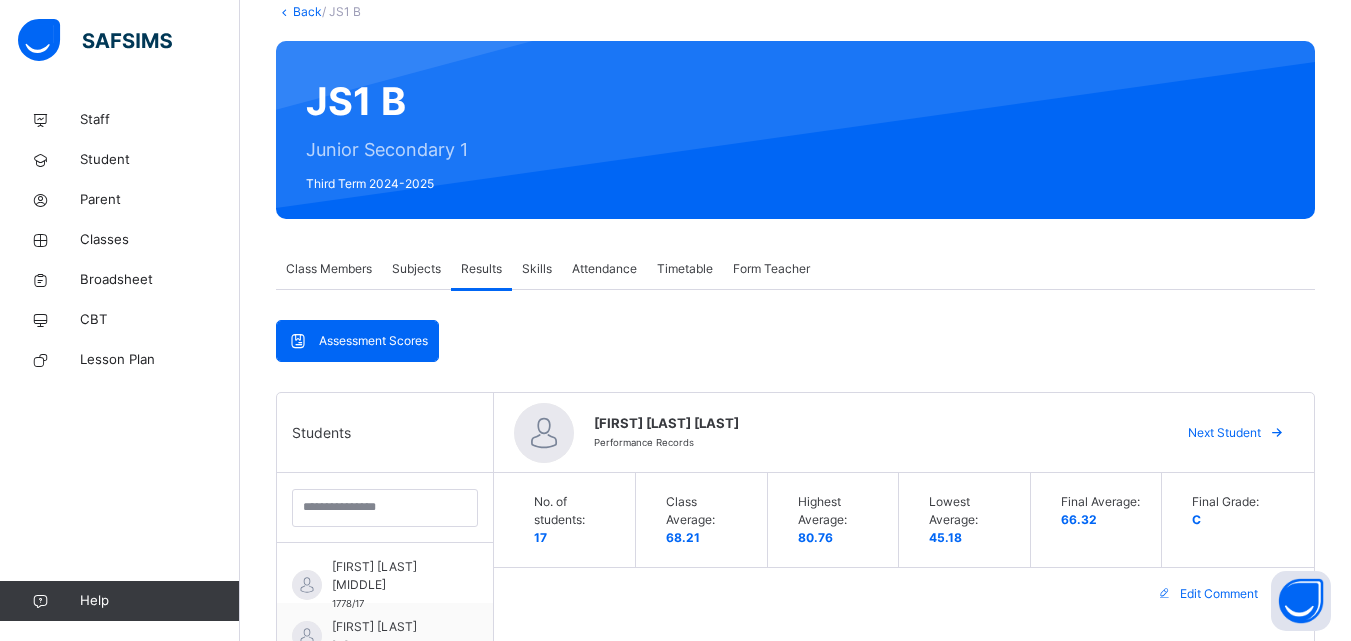 scroll, scrollTop: 109, scrollLeft: 0, axis: vertical 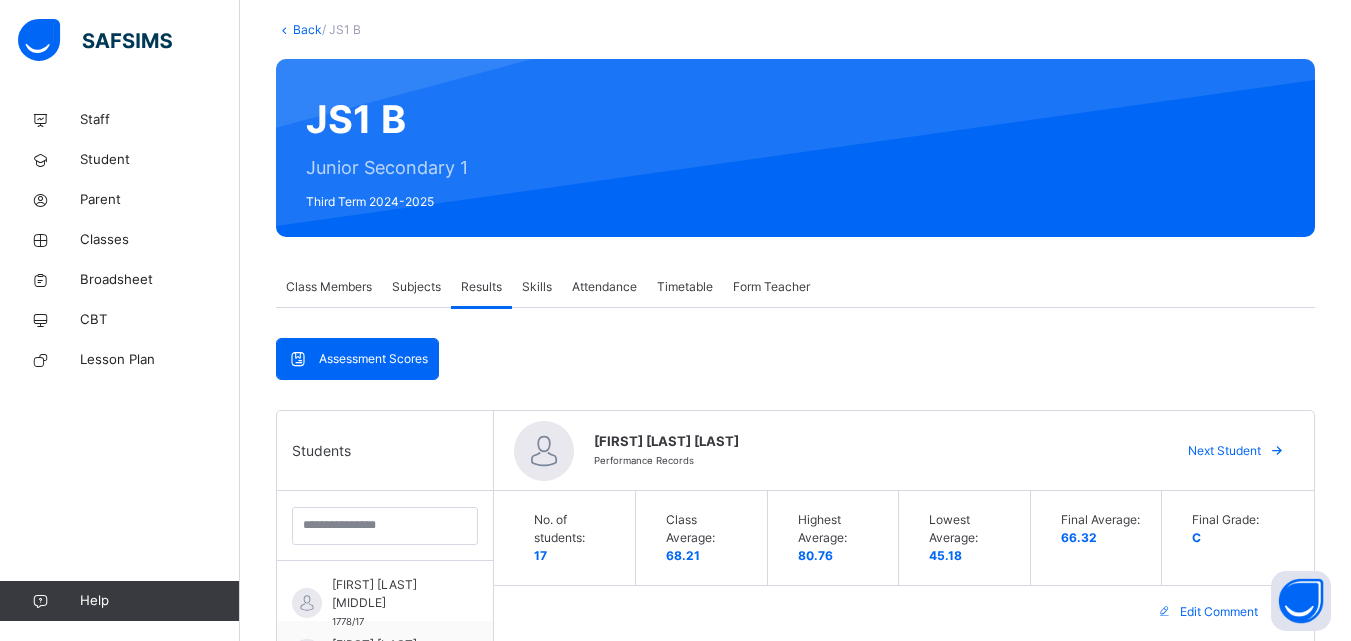 click on "Back" at bounding box center [307, 29] 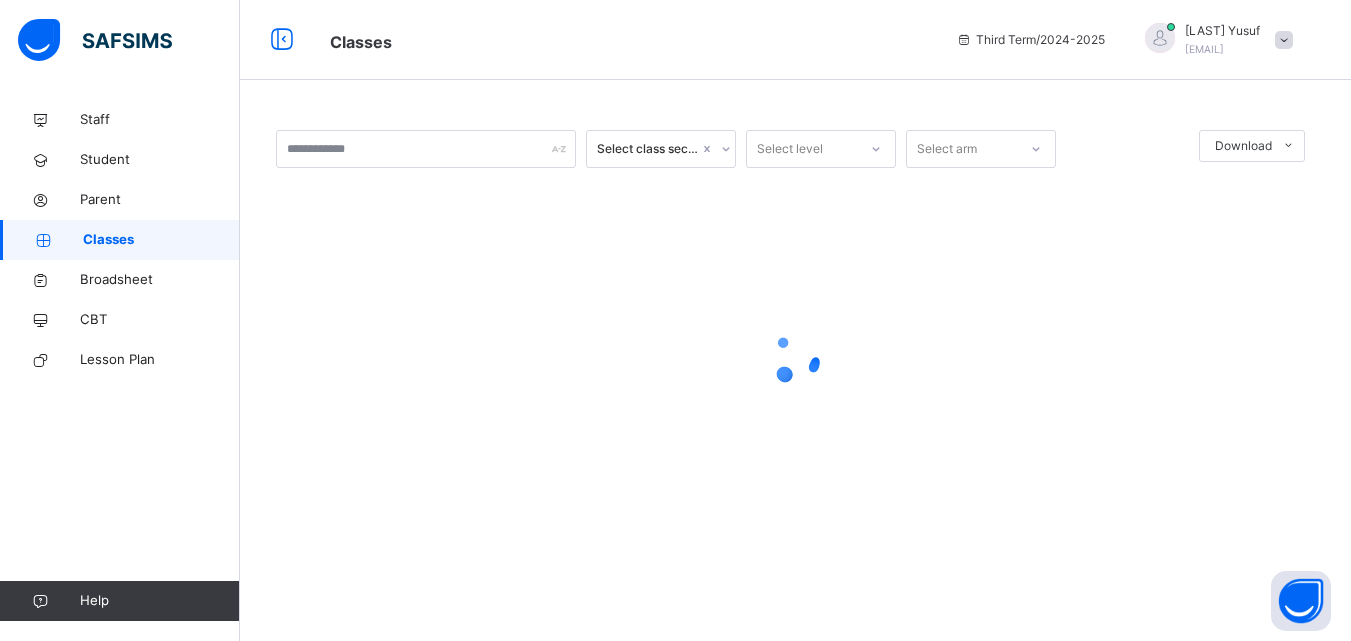 scroll, scrollTop: 0, scrollLeft: 0, axis: both 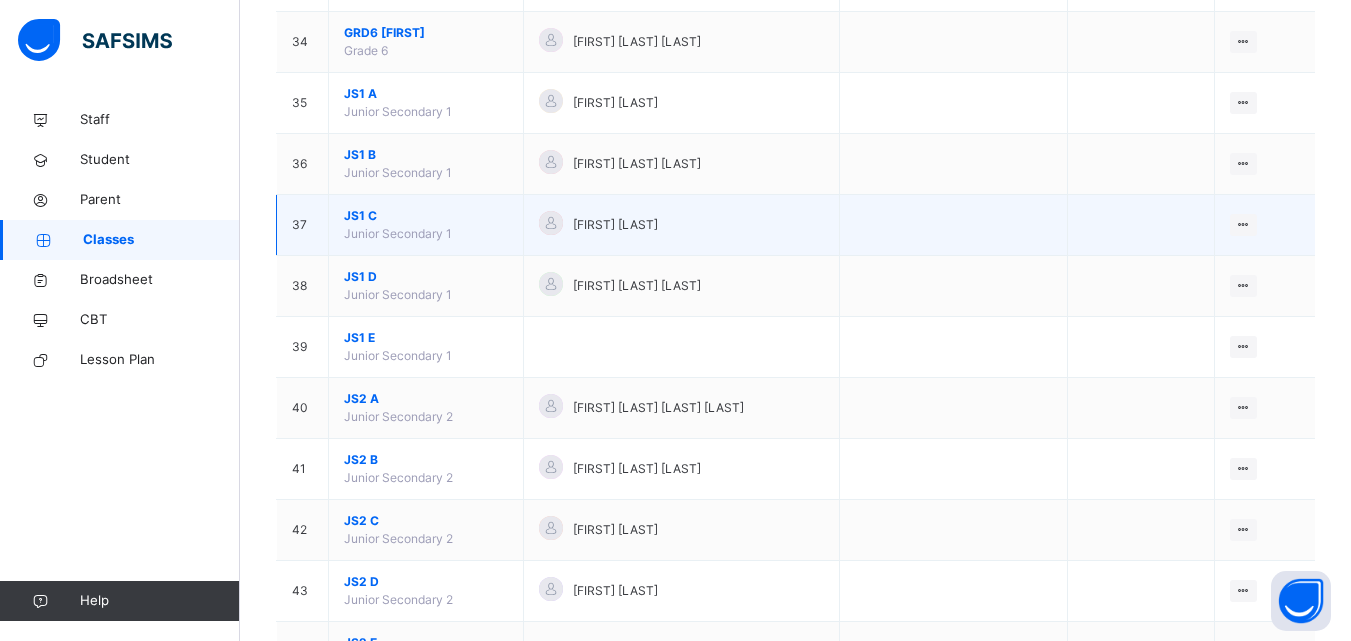 click on "JS1 C" at bounding box center (426, 216) 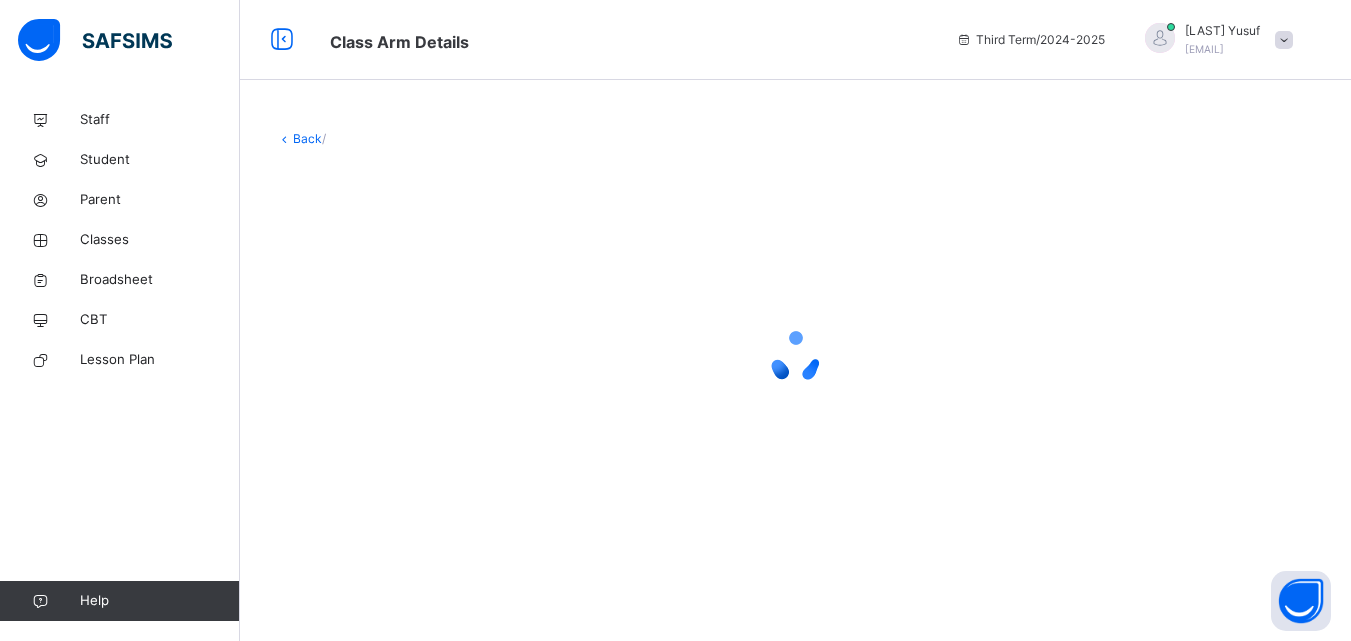 scroll, scrollTop: 0, scrollLeft: 0, axis: both 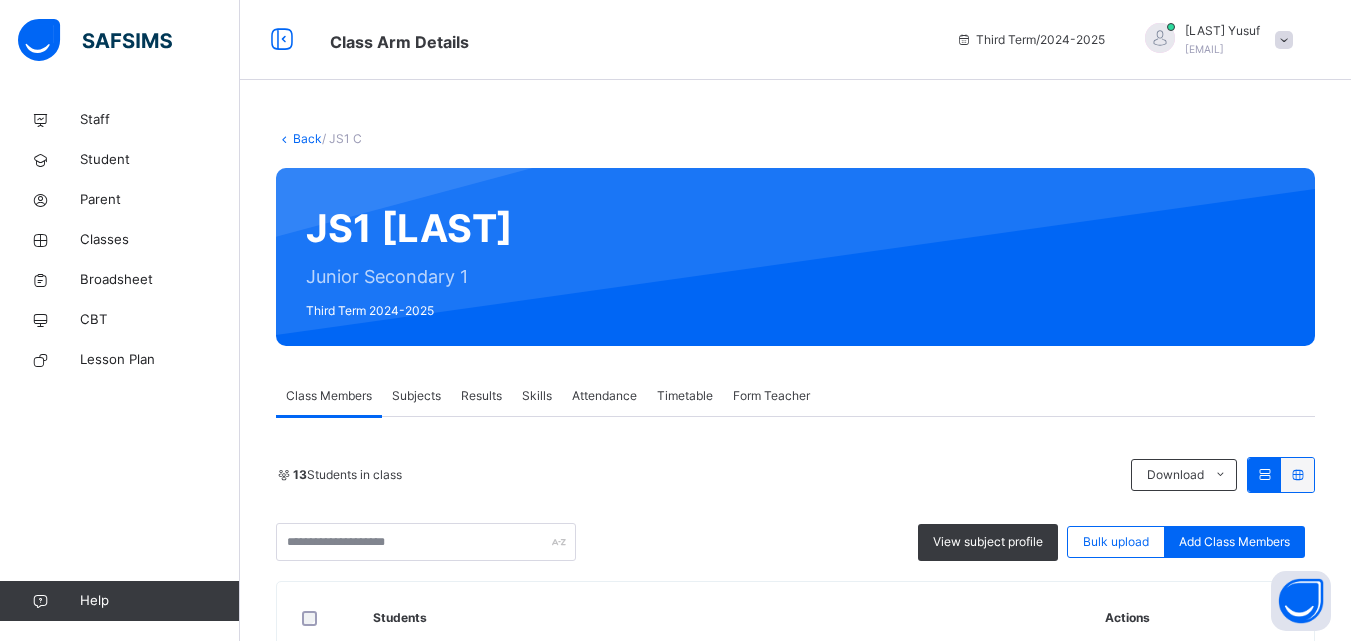 click on "Results" at bounding box center (481, 396) 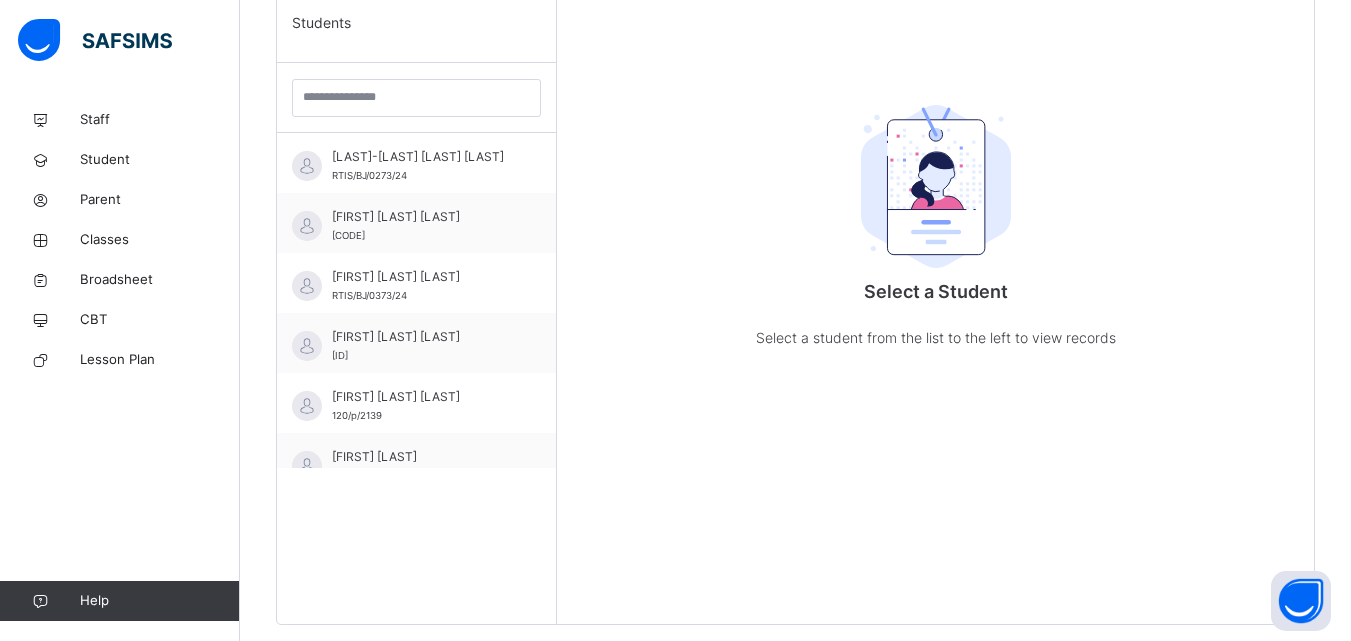 scroll, scrollTop: 559, scrollLeft: 0, axis: vertical 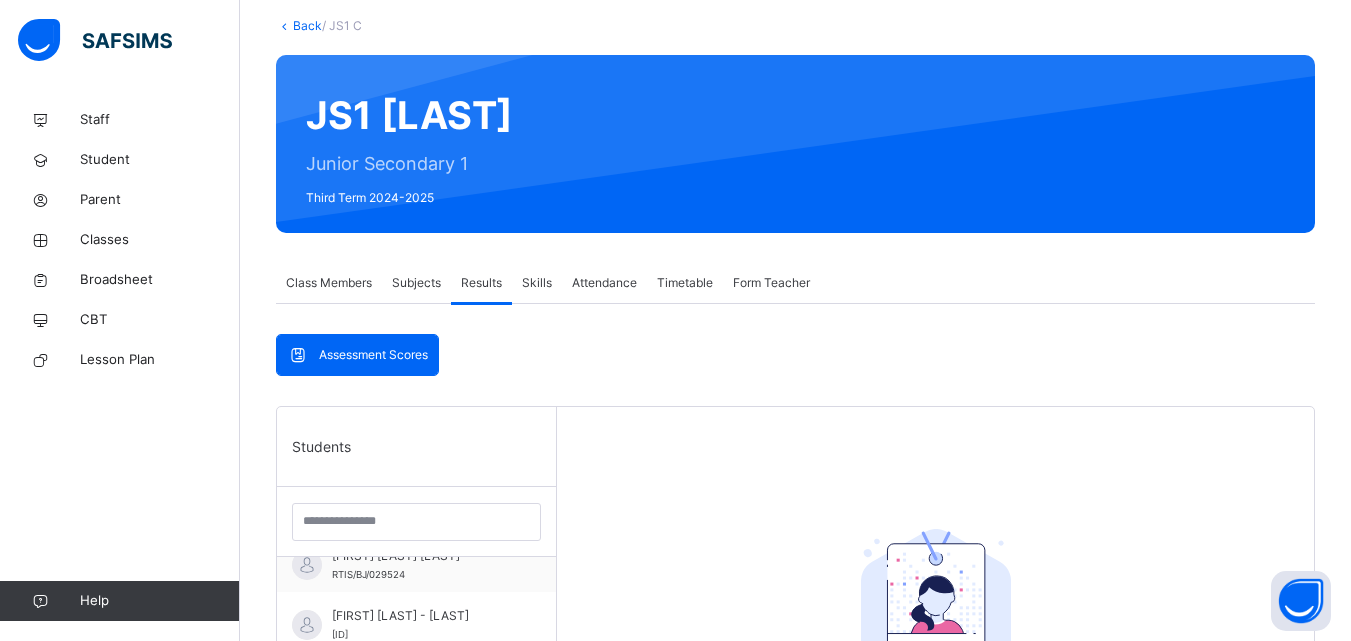 click on "Back" at bounding box center [307, 25] 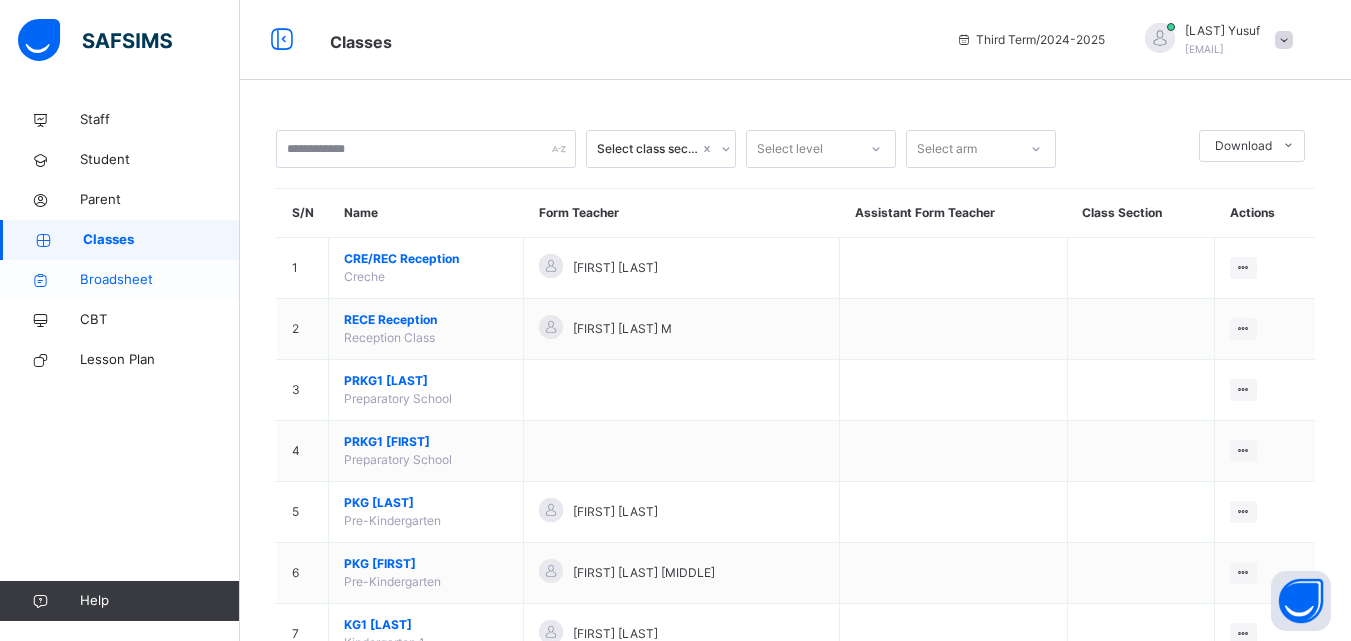 click on "Broadsheet" at bounding box center [160, 280] 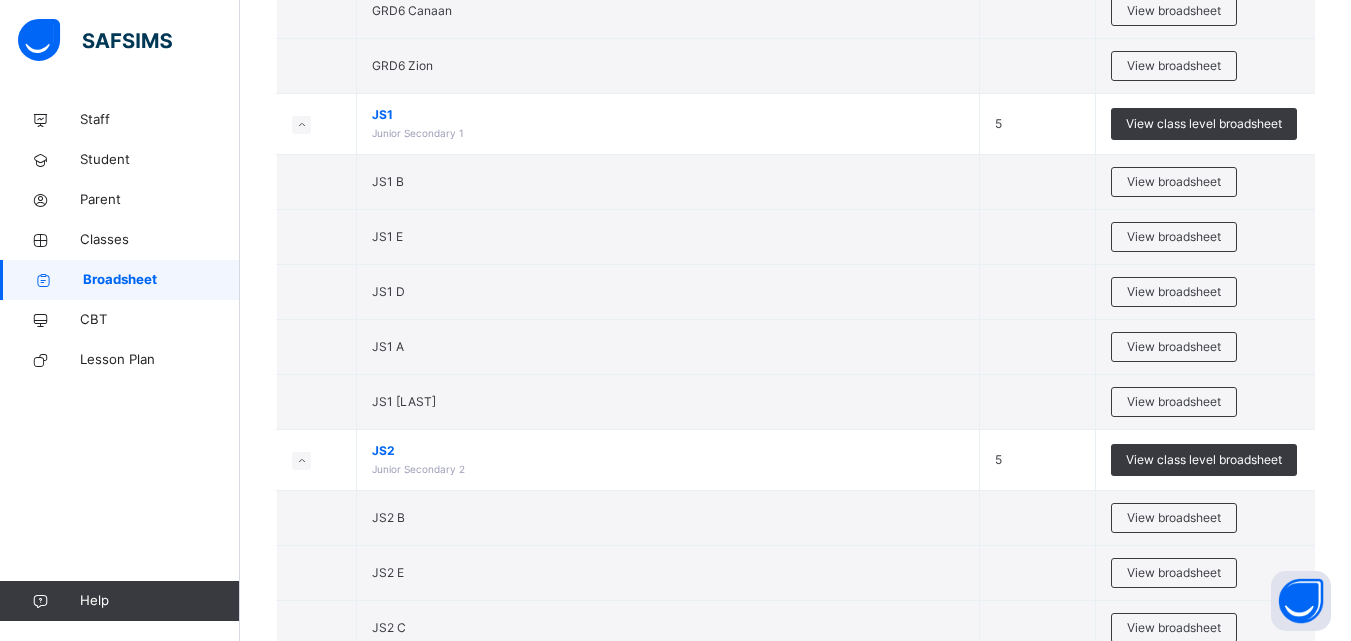 scroll, scrollTop: 2730, scrollLeft: 0, axis: vertical 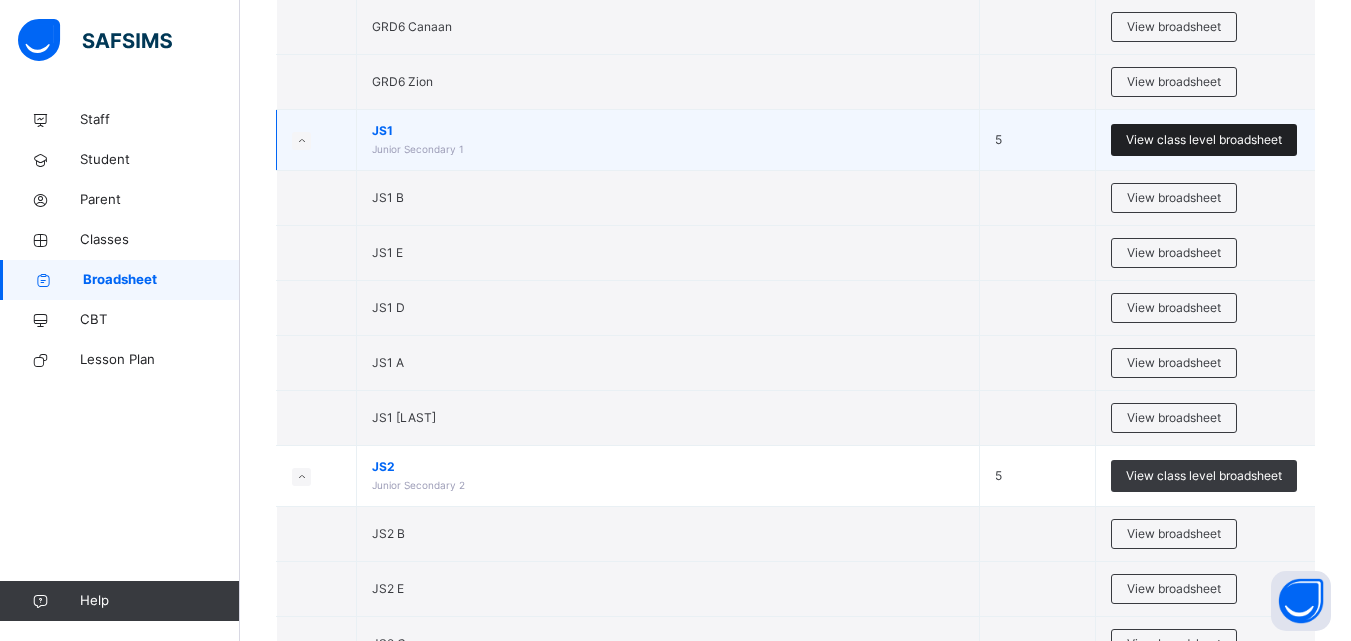 click on "View class level broadsheet" at bounding box center [1204, 140] 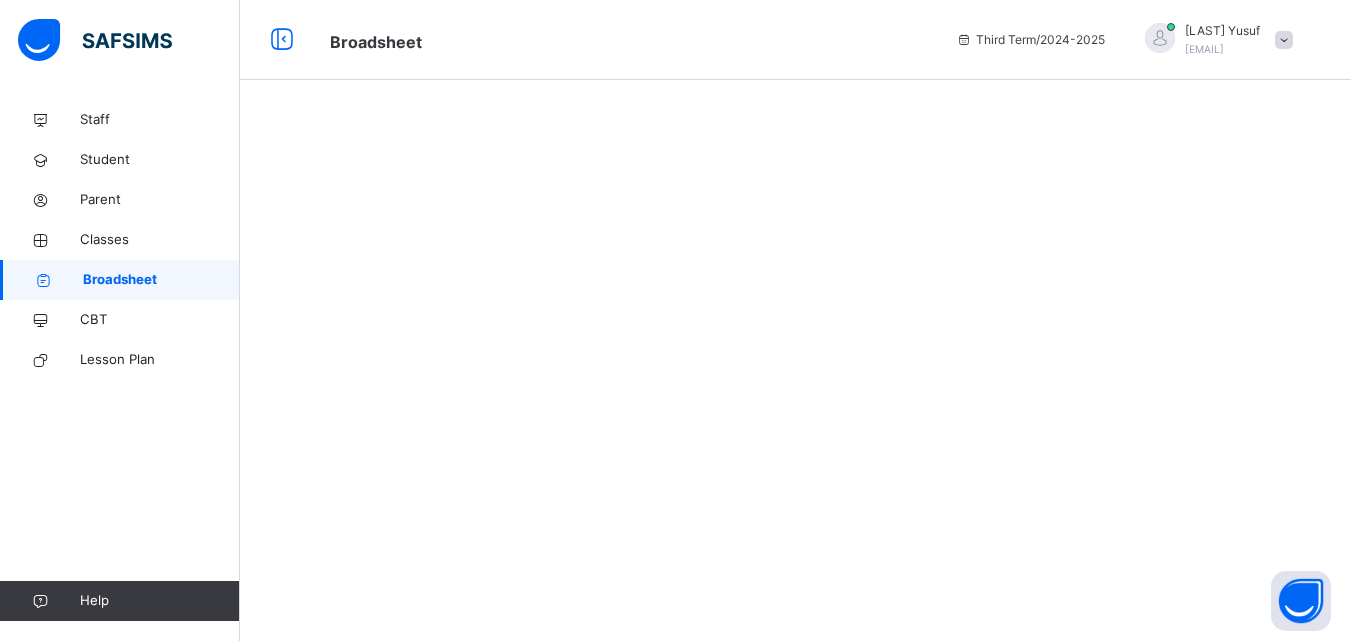 scroll, scrollTop: 0, scrollLeft: 0, axis: both 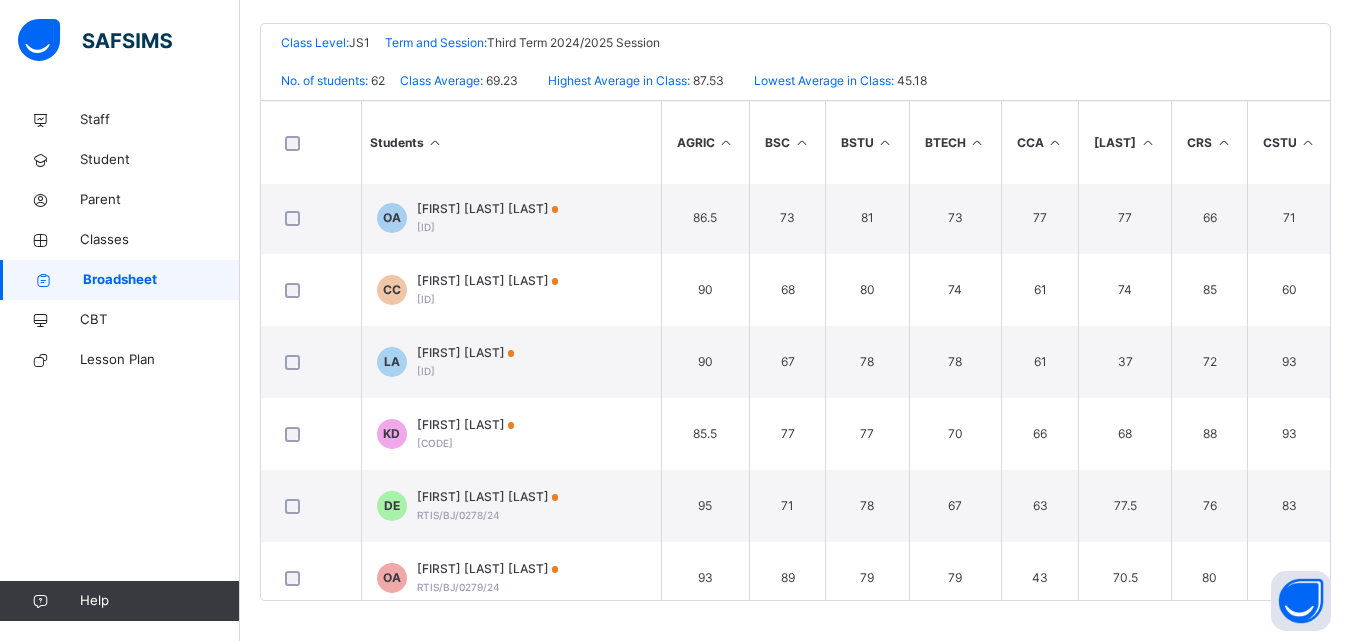 click on "Students   AGRIC   BSC   BSTU   BTECH   CCA   CEDU   CRS   CSTU   ENGS   FRE   HECONS   HIST   MATH   MUSIC   NL   PHE   SOS   No. of Subjects TOTAL Average Position   Grade AP   ABOH KUKEURIM PEARL     RTIS/BJ/[NUMBER]/24   97.5 92 91 87 79 88.5 92 95 92 62 91 87 93 86 92 82 81   17     1488     87.53     1st     A   DD   [NAME]     RTIS/BJ/[NUMBER]/24   97 85 87 86 74 84.5 85 92 91 70 87 82 89 82 89 91 86   17     1457.5     85.74     2nd     A   EI   [NAME]     RTIS/BJ/[NUMBER]/24   89 91 81 91 83 76 94 88 90 75 87 82 98 83 81 71 80   17     1440     84.71     3rd     A   CM   [NAME]     RTIS/BJ/[NUMBER]/24   95.5 85 78 81 81 90 88 92 86 68 91 73 78 97 85 80 81   17     1429.5     84.09     4th     A   OO   [NAME]     RTIS/BJ/[NUMBER]/24   95.5 85 90 75 89 84.5 76 90 90 58 91 70 84 75 90 81 78   17     1402     82.47     5th     A   OE   [NAME]     RTIS/BJ/[NUMBER]/25   95 92 84 83 68 82.5 87 89 89 69 92 70 86 74 87 74 78   17" at bounding box center [795, 350] 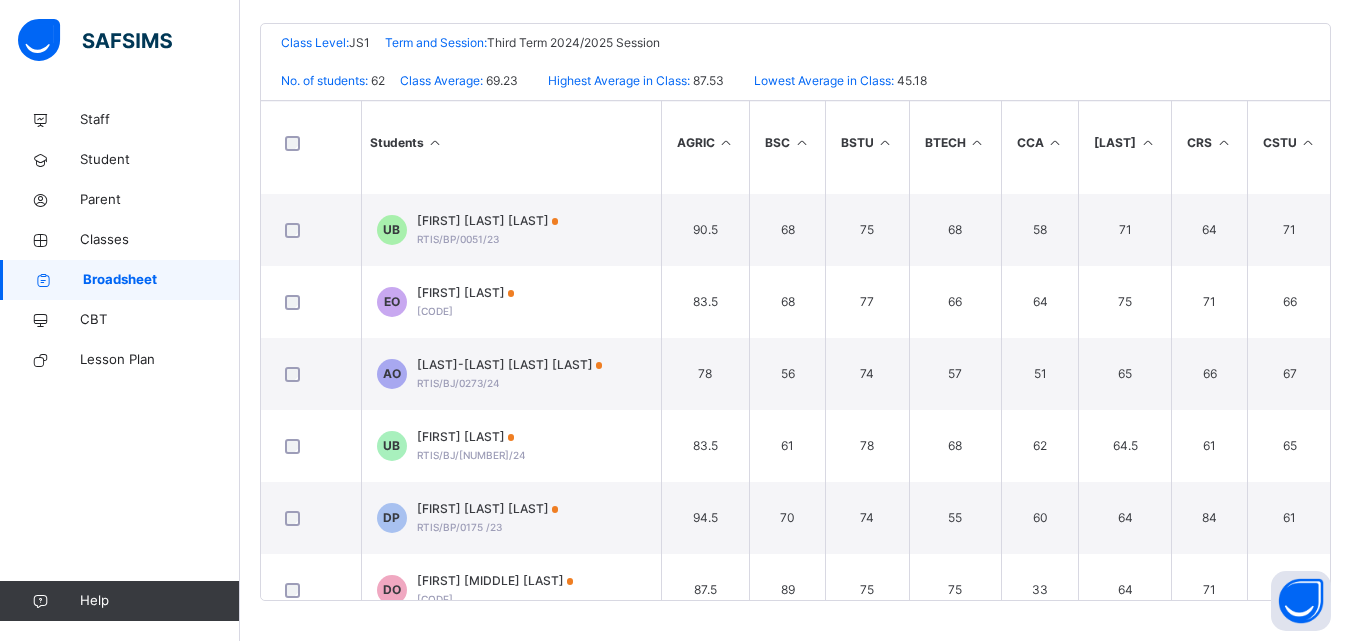 scroll, scrollTop: 2797, scrollLeft: 0, axis: vertical 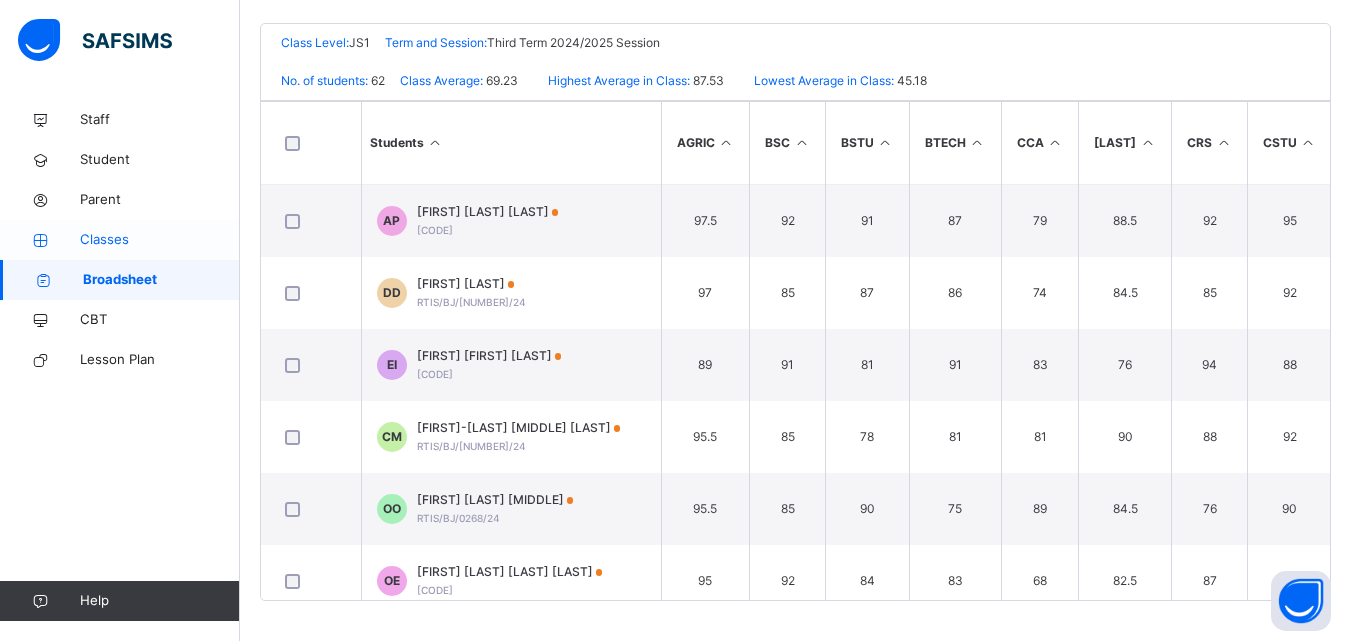 click on "Classes" at bounding box center (160, 240) 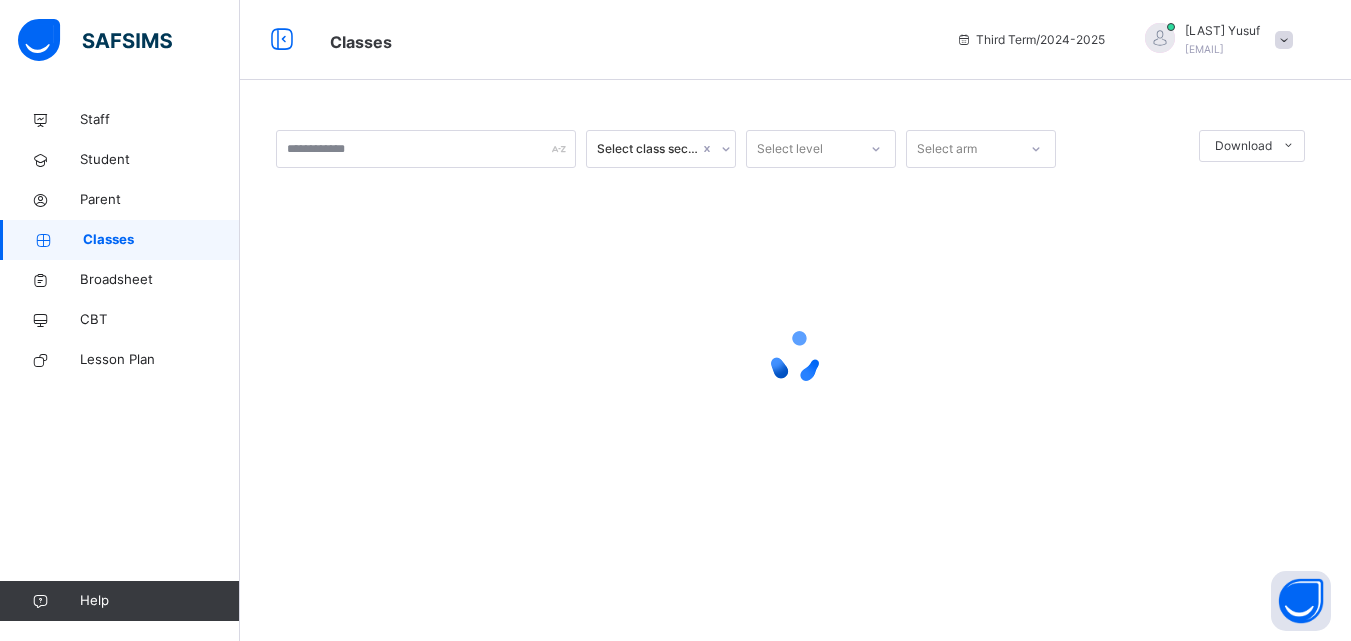 scroll, scrollTop: 0, scrollLeft: 0, axis: both 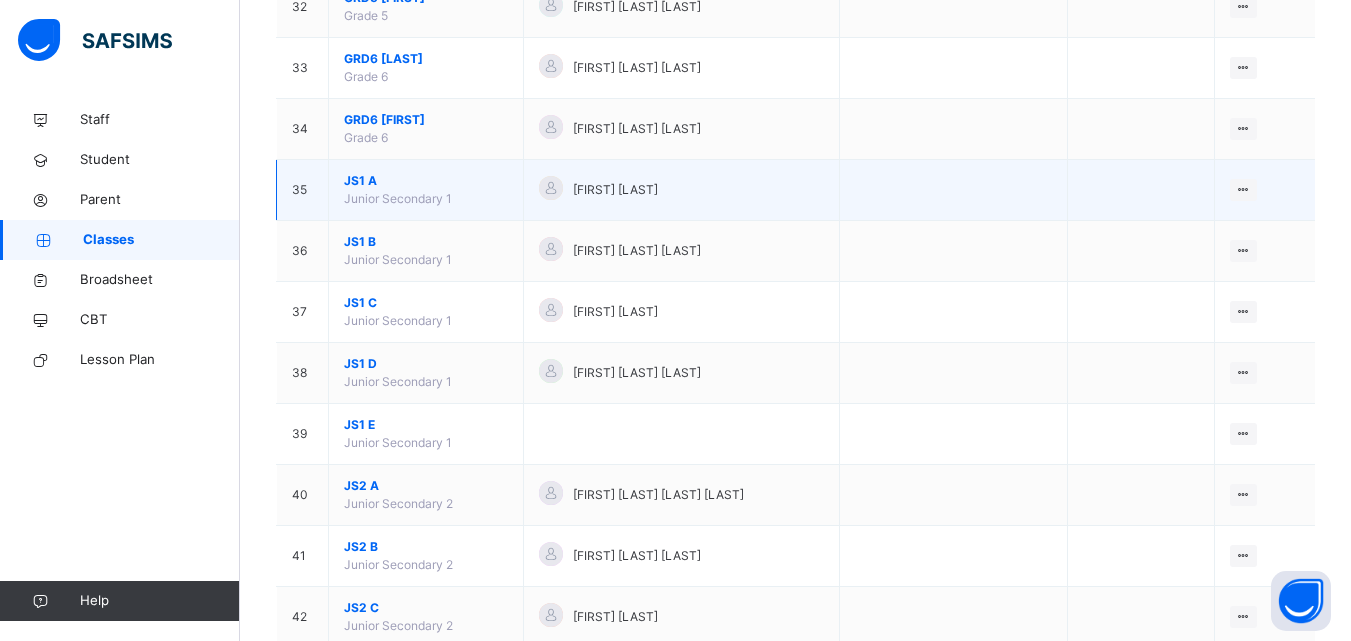 click on "JS1   A" at bounding box center (426, 181) 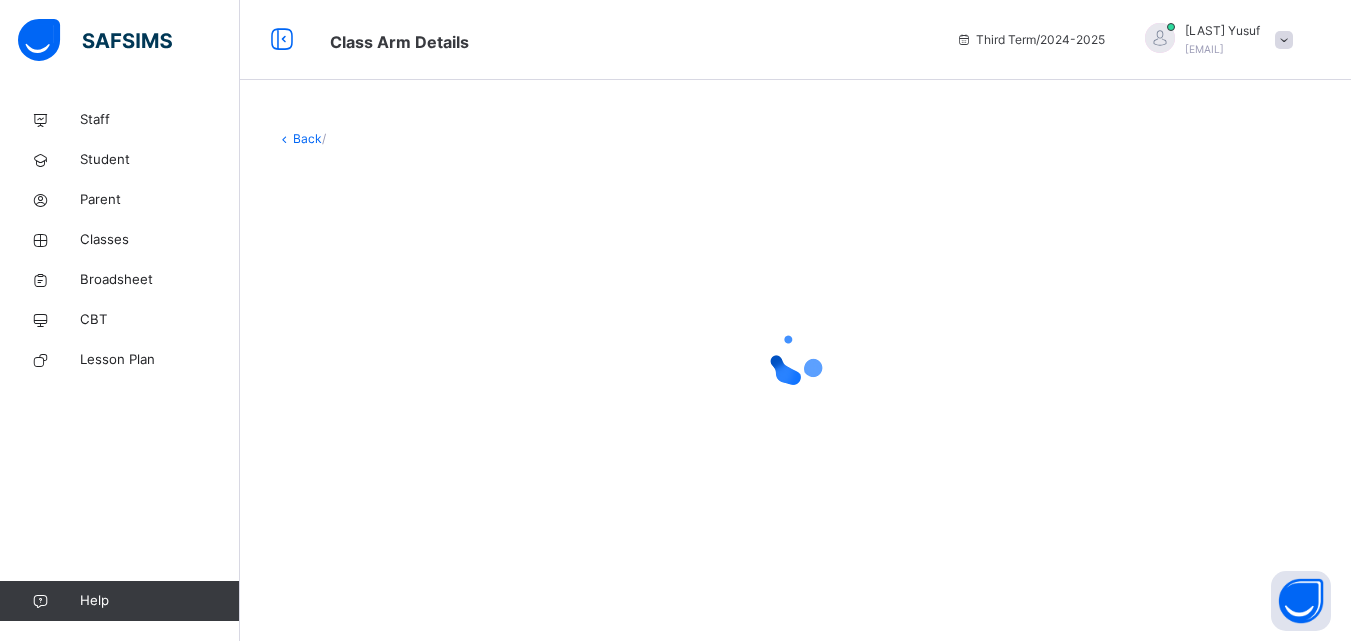 scroll, scrollTop: 0, scrollLeft: 0, axis: both 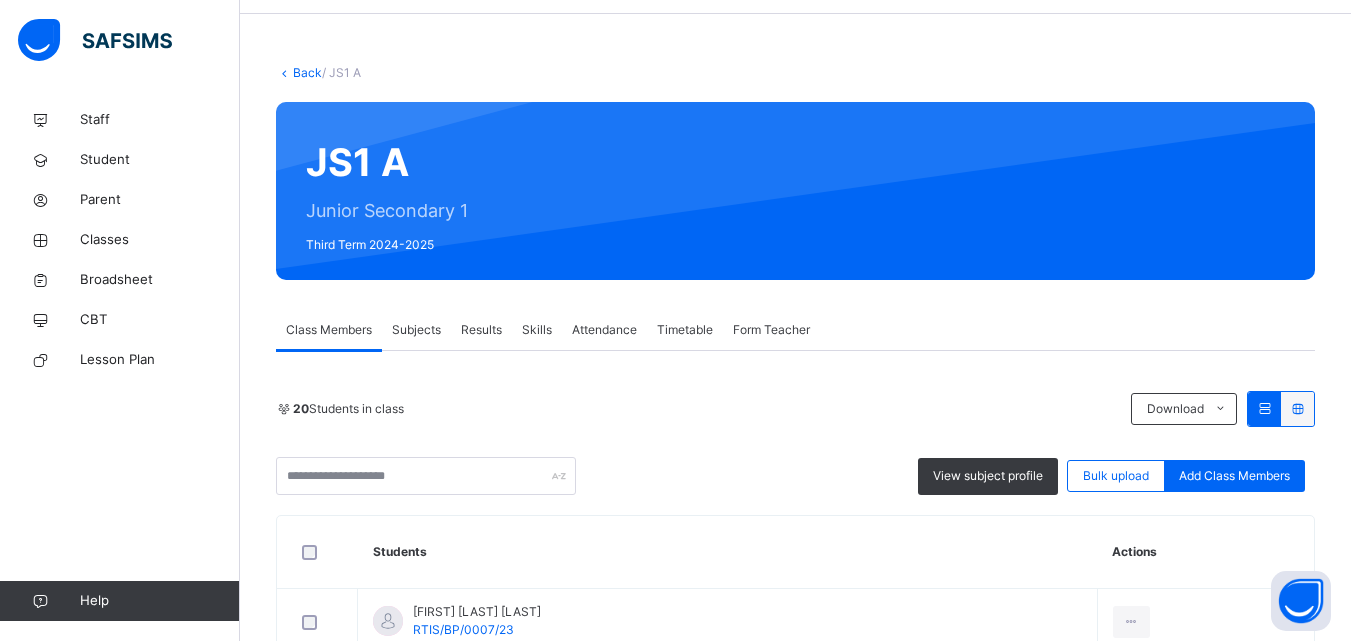 click on "Back" at bounding box center [307, 72] 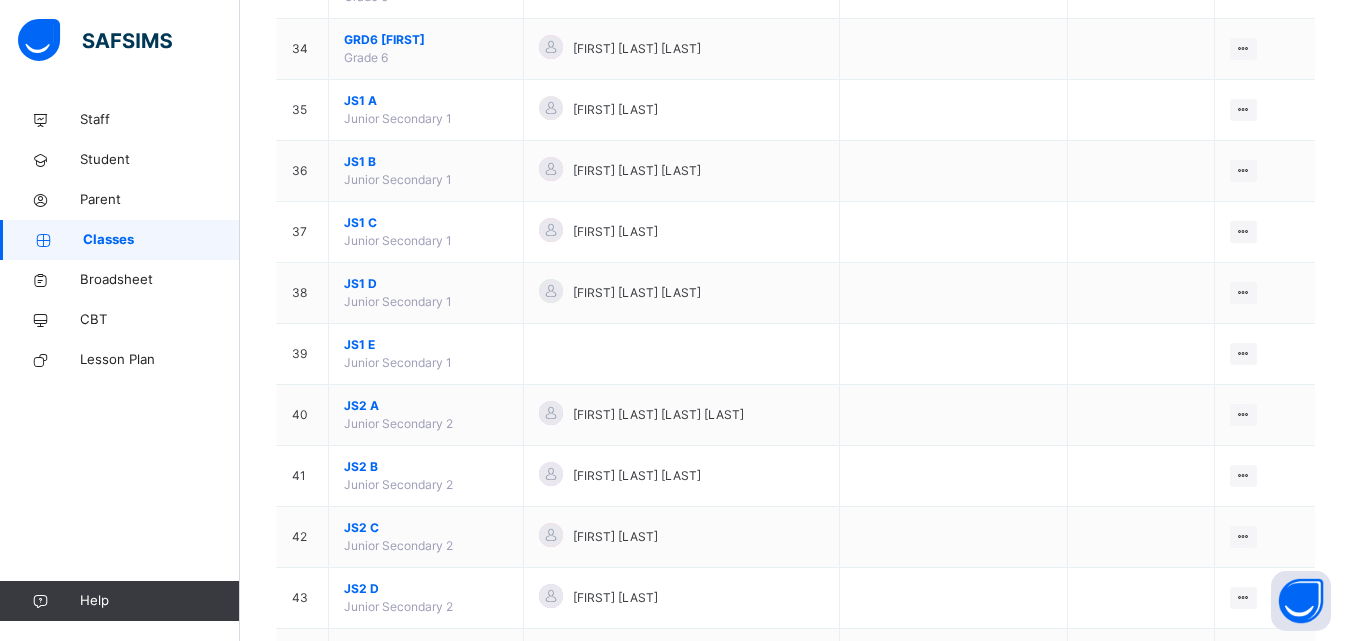 scroll, scrollTop: 2165, scrollLeft: 0, axis: vertical 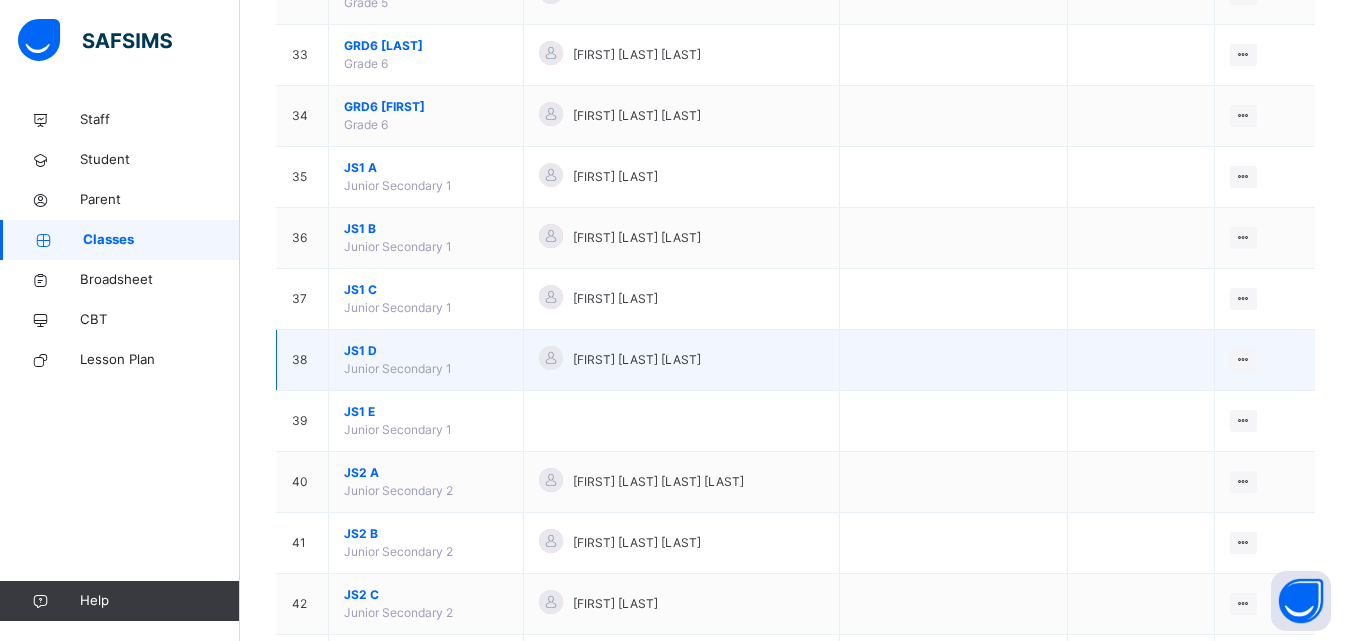click on "JS1   D" at bounding box center [426, 351] 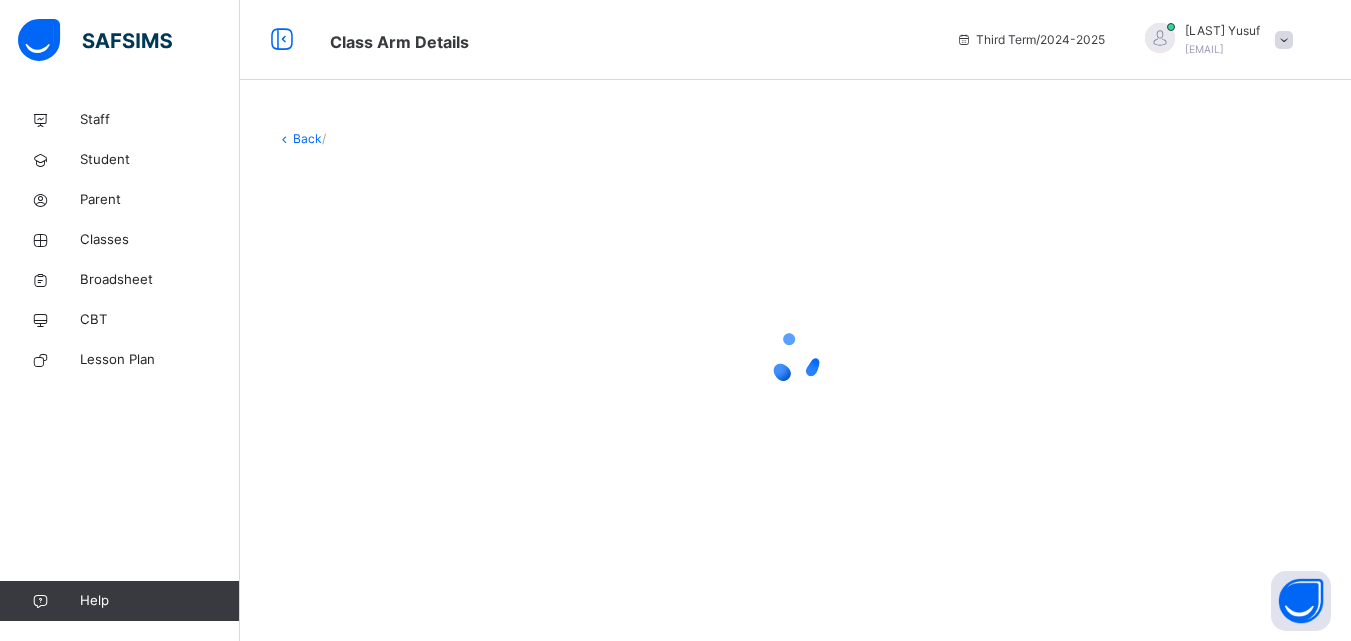 scroll, scrollTop: 0, scrollLeft: 0, axis: both 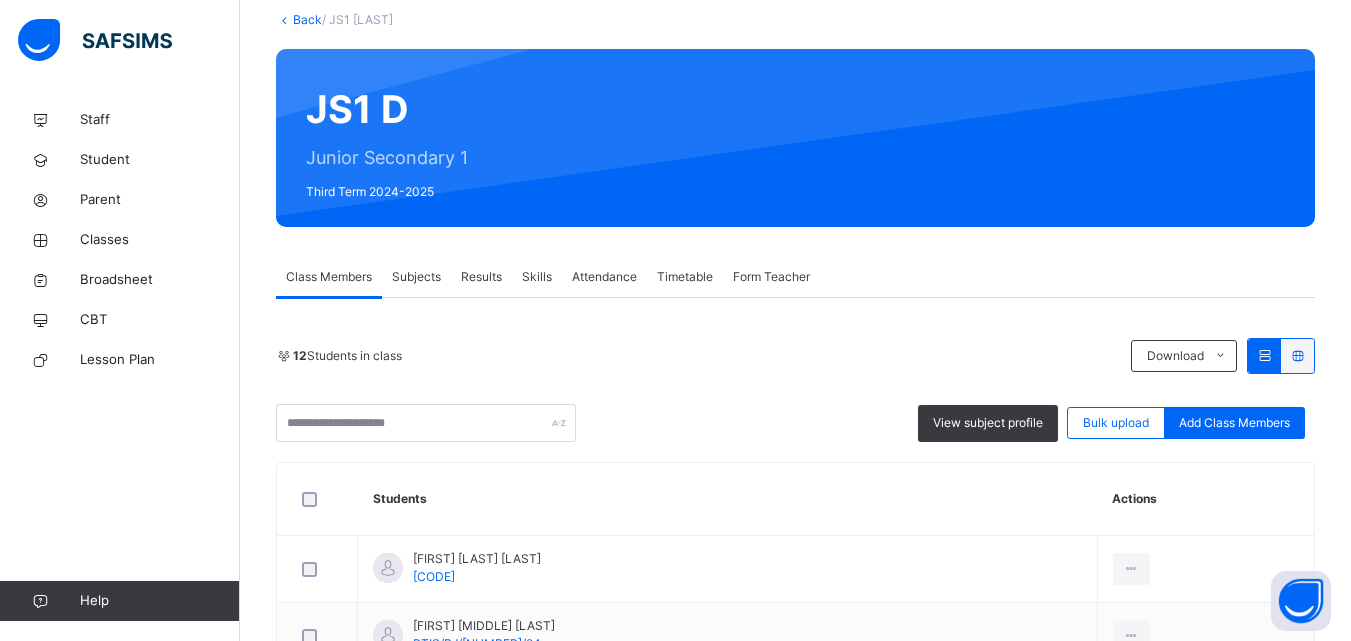 click on "Back" at bounding box center [307, 19] 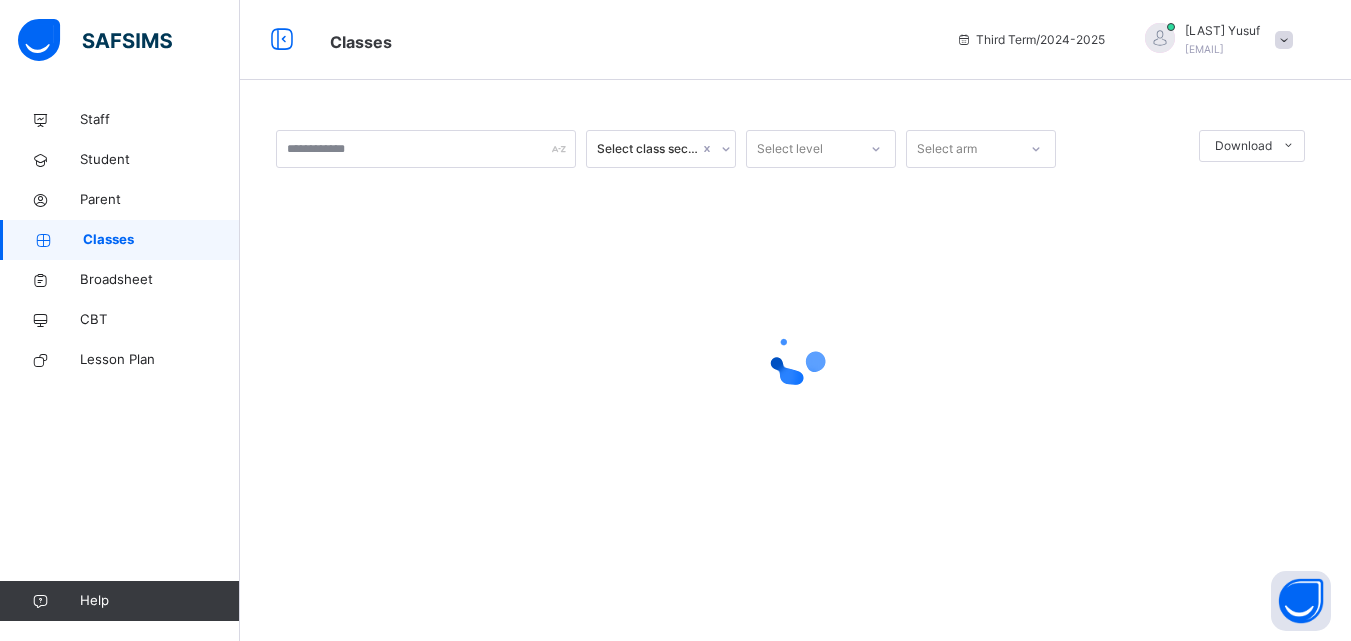 scroll, scrollTop: 0, scrollLeft: 0, axis: both 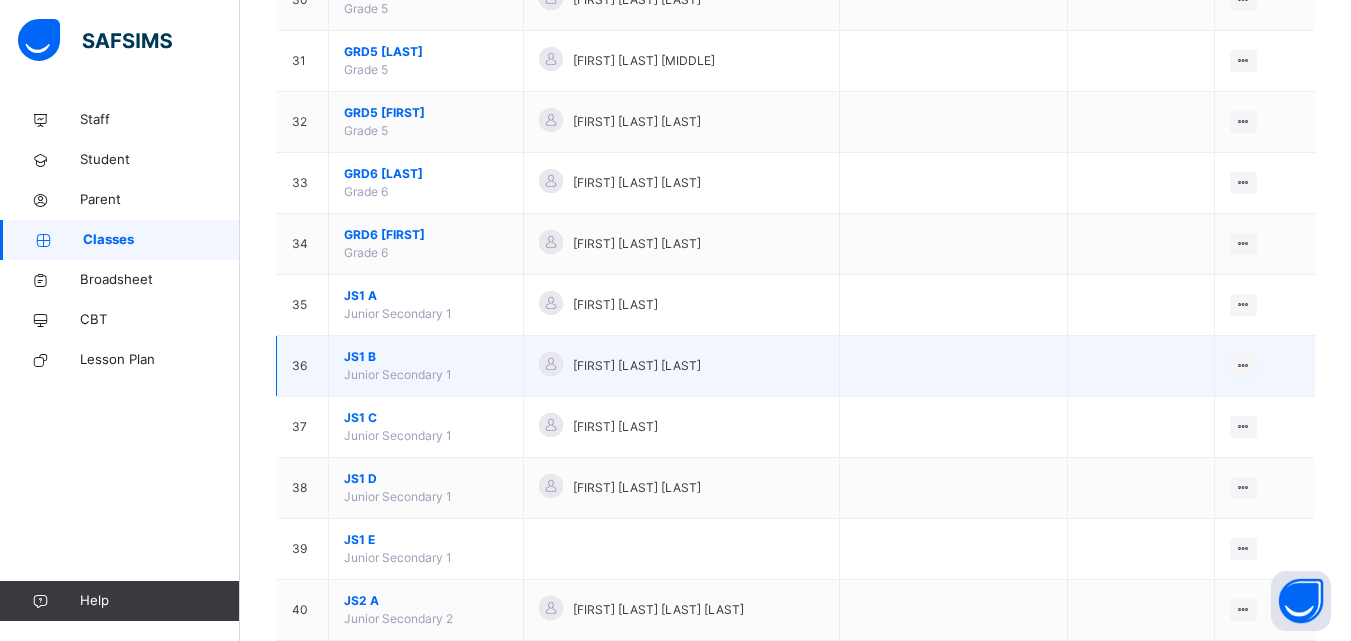 click on "JS1   B" at bounding box center [426, 357] 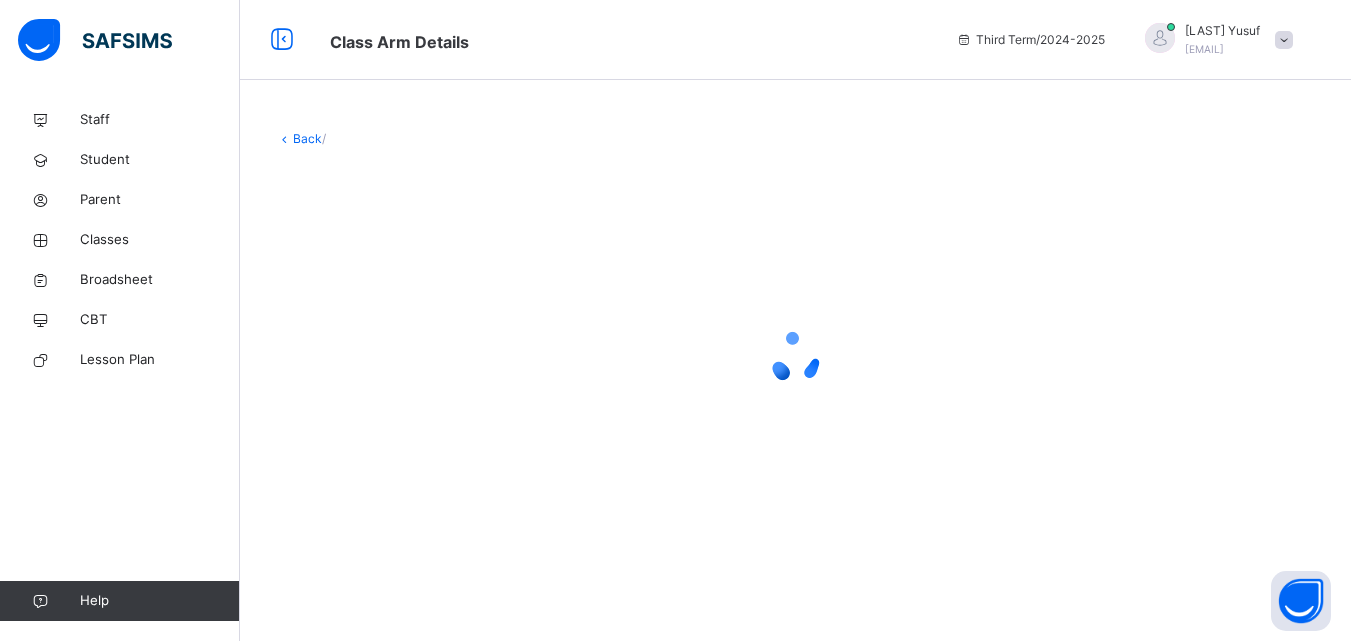 scroll, scrollTop: 0, scrollLeft: 0, axis: both 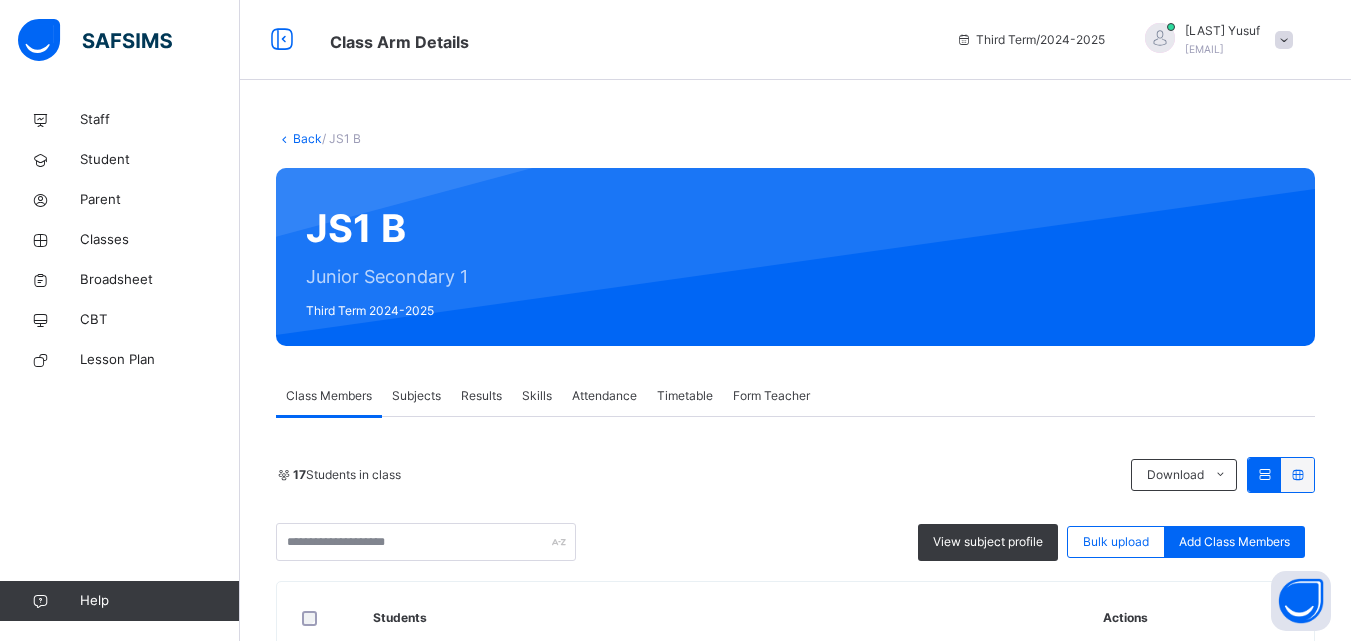 click on "Back" at bounding box center (307, 138) 